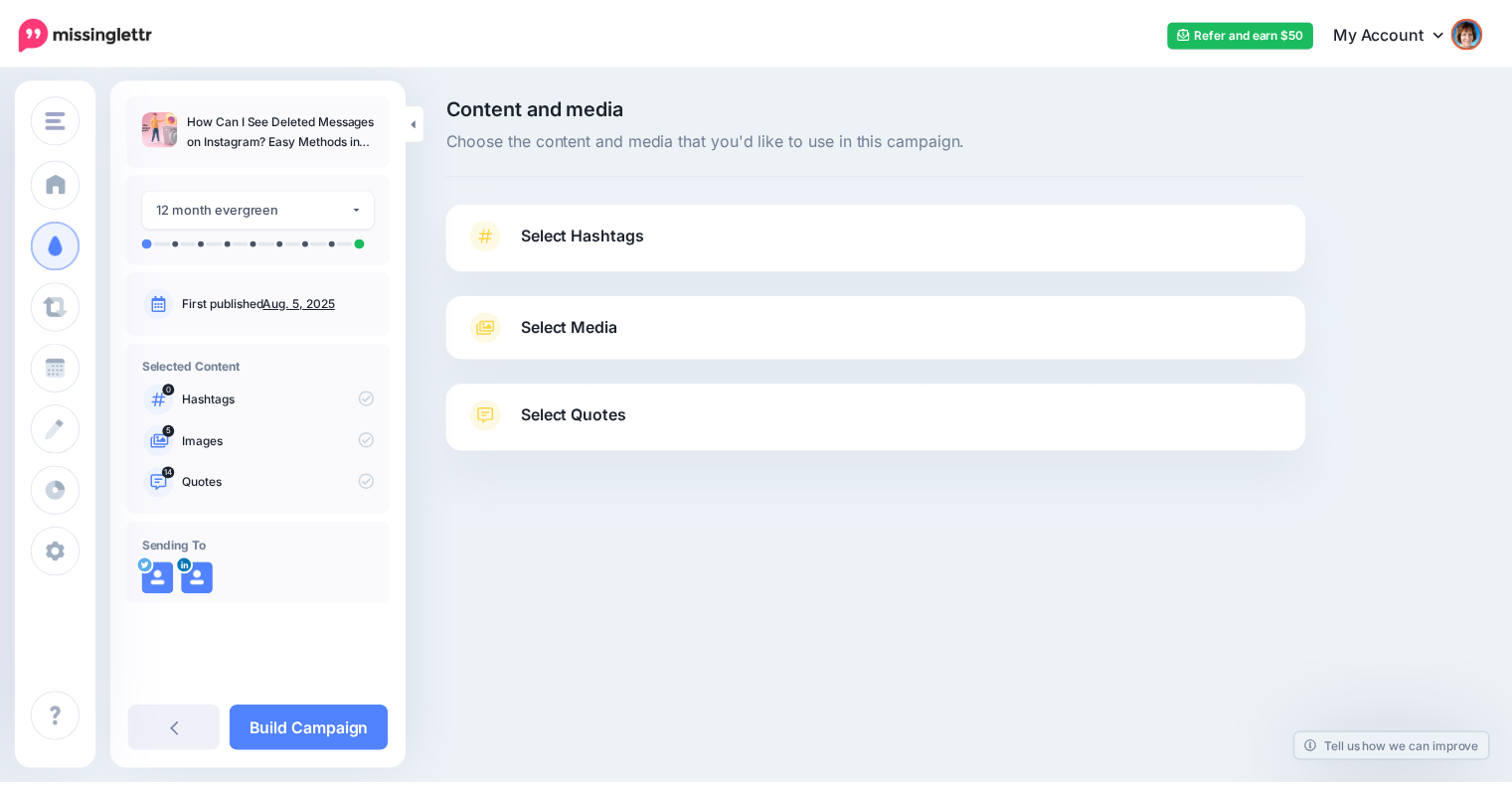 scroll, scrollTop: 0, scrollLeft: 0, axis: both 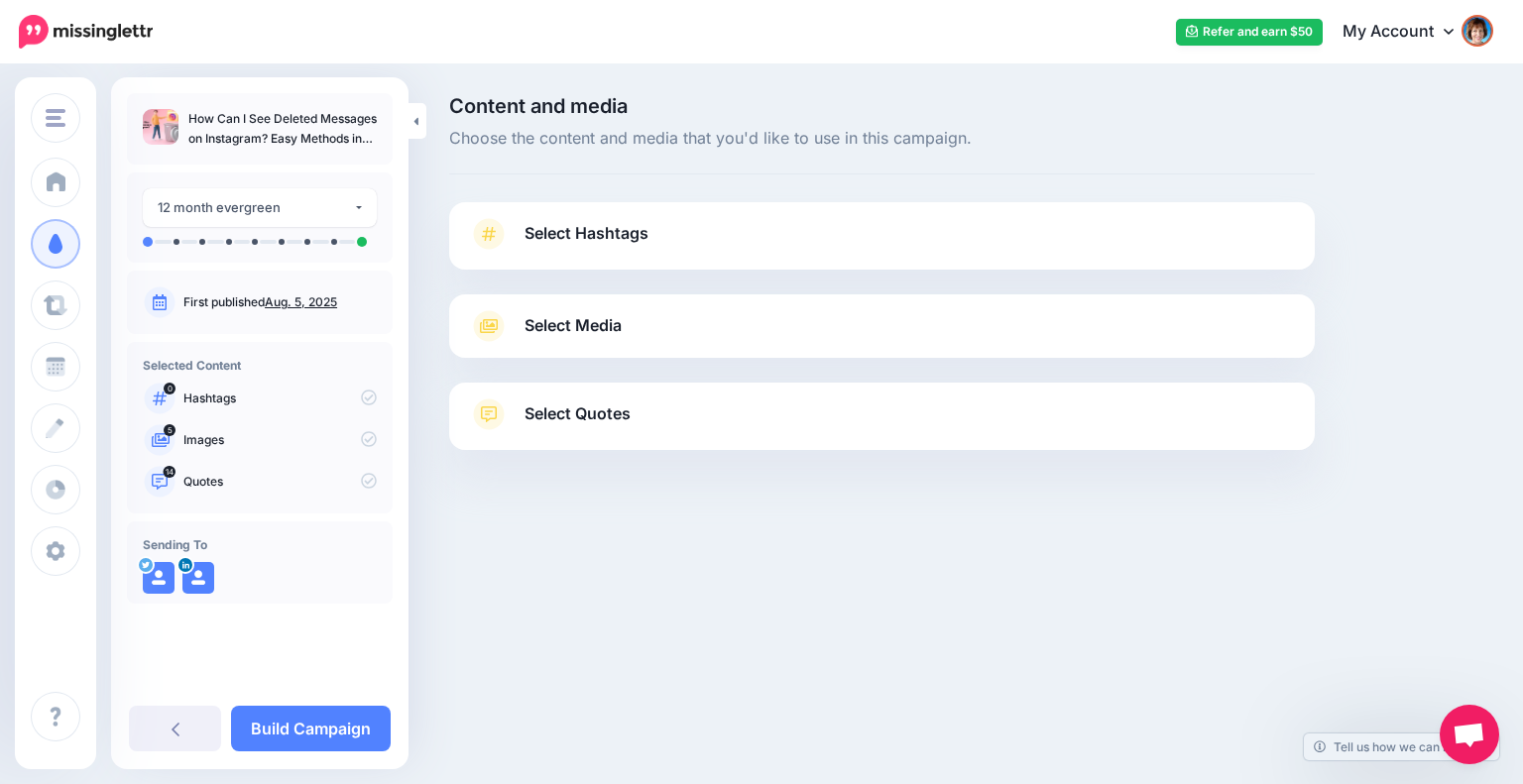 click on "Select Hashtags" at bounding box center (881, 244) 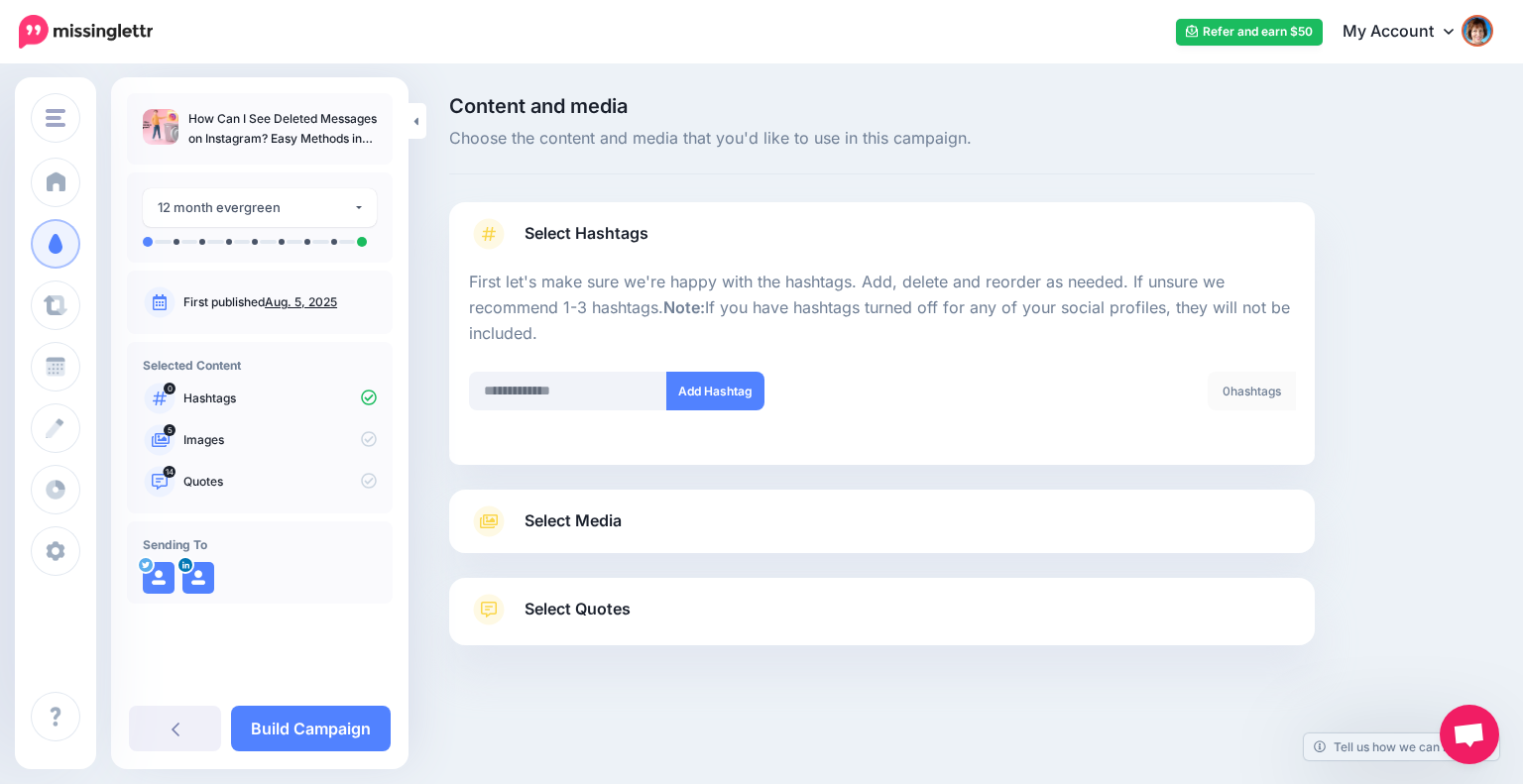 click on "Select Media" at bounding box center (881, 521) 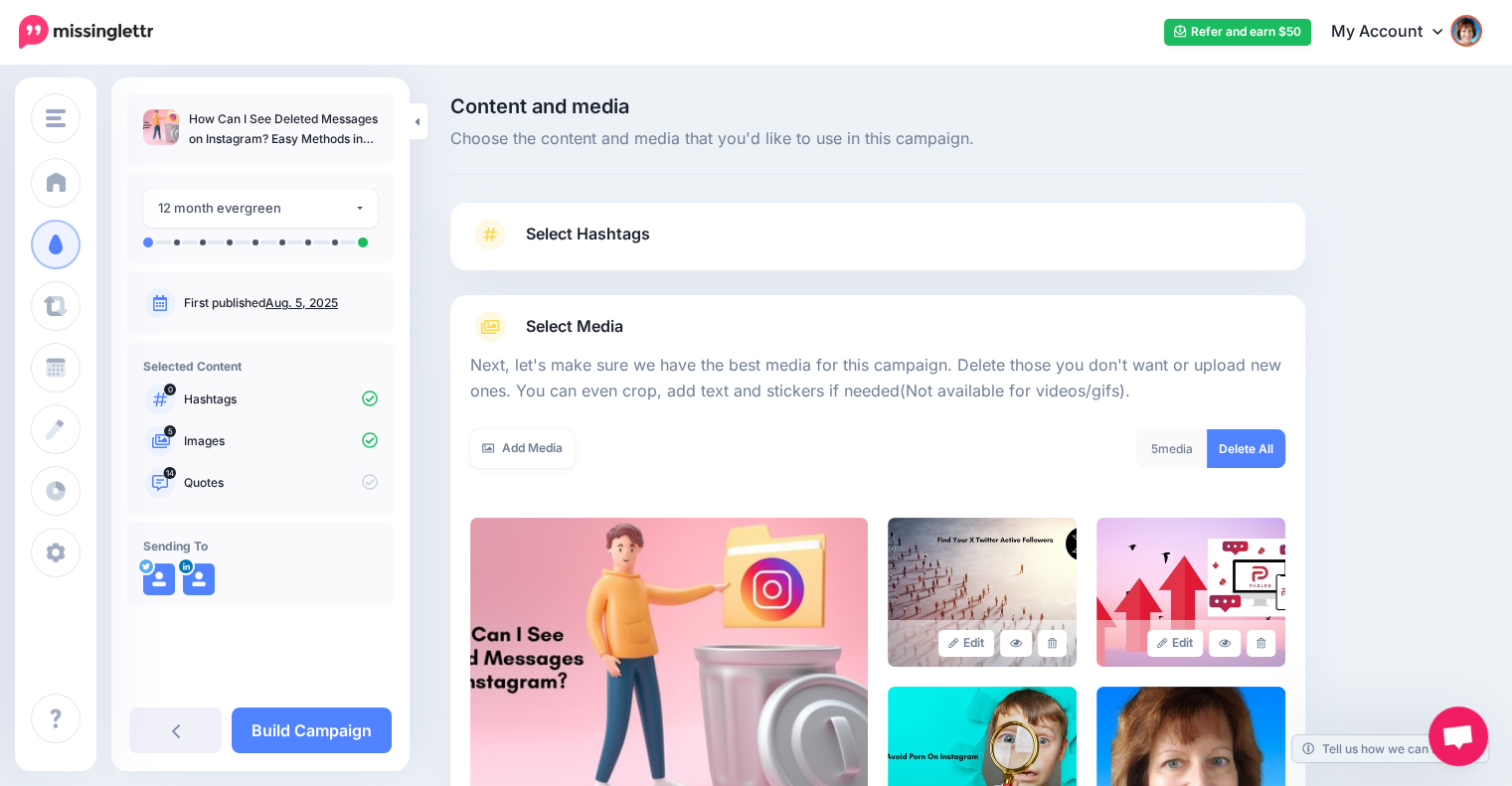 scroll, scrollTop: 286, scrollLeft: 0, axis: vertical 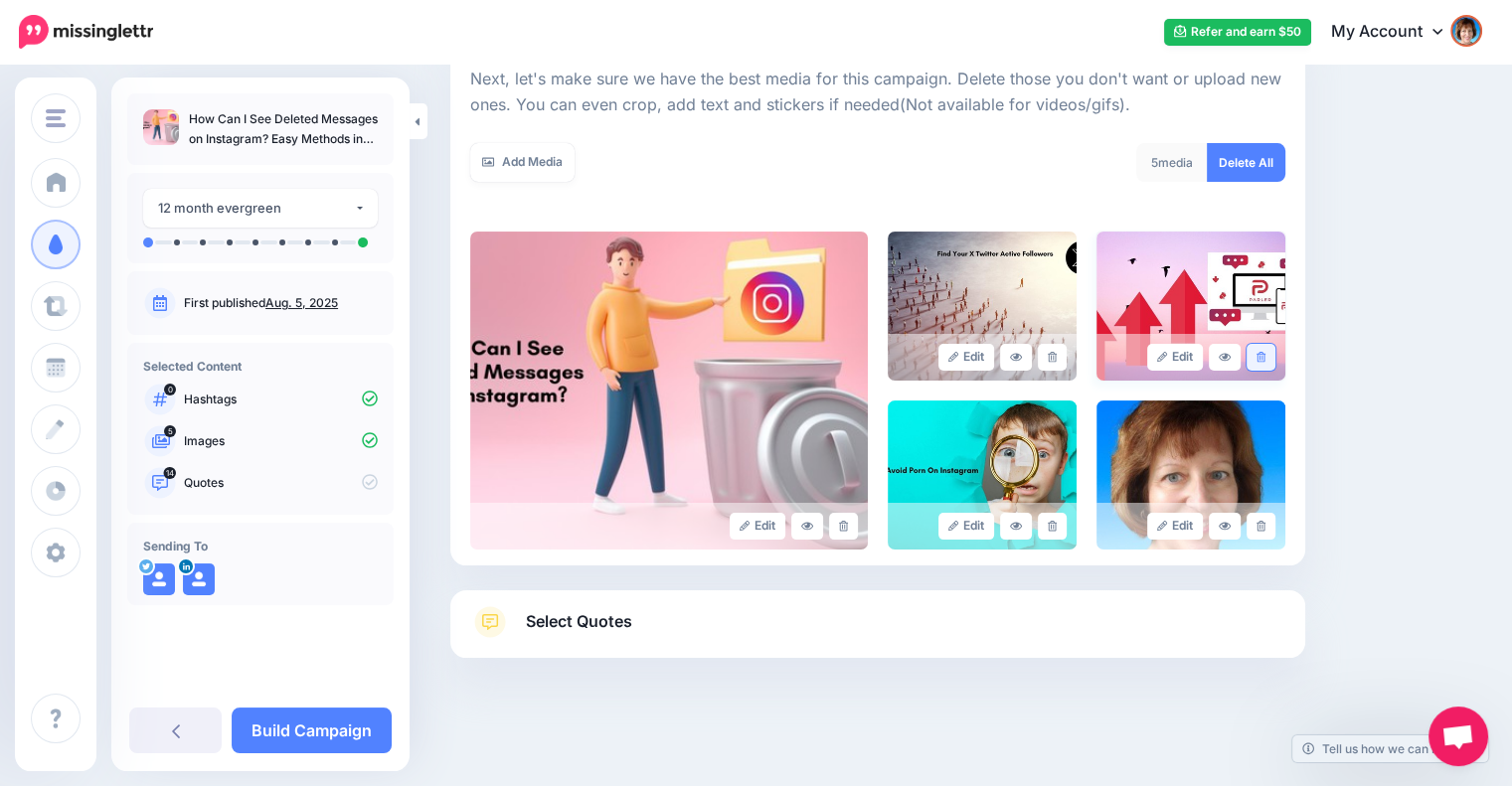 click 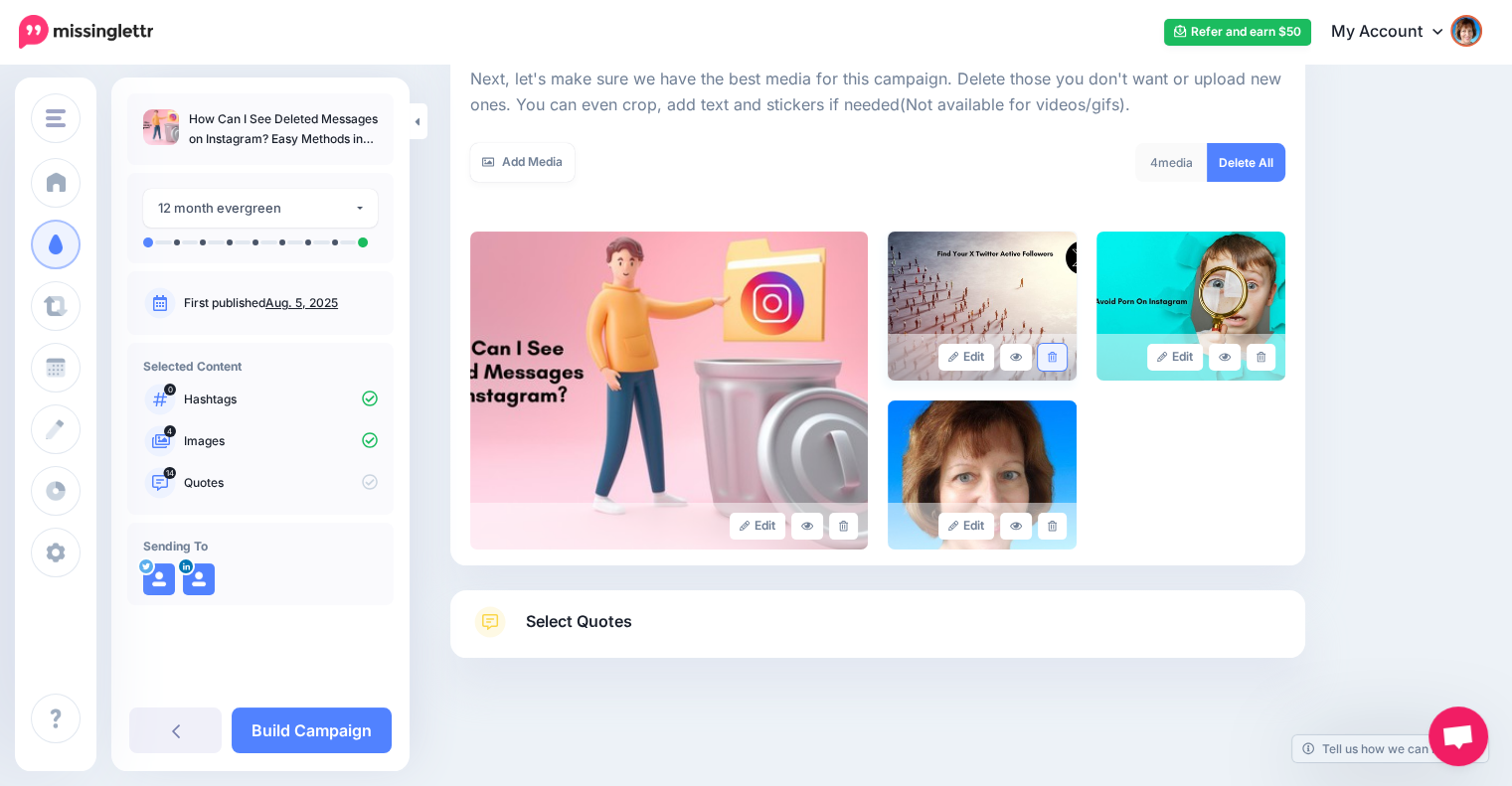 click 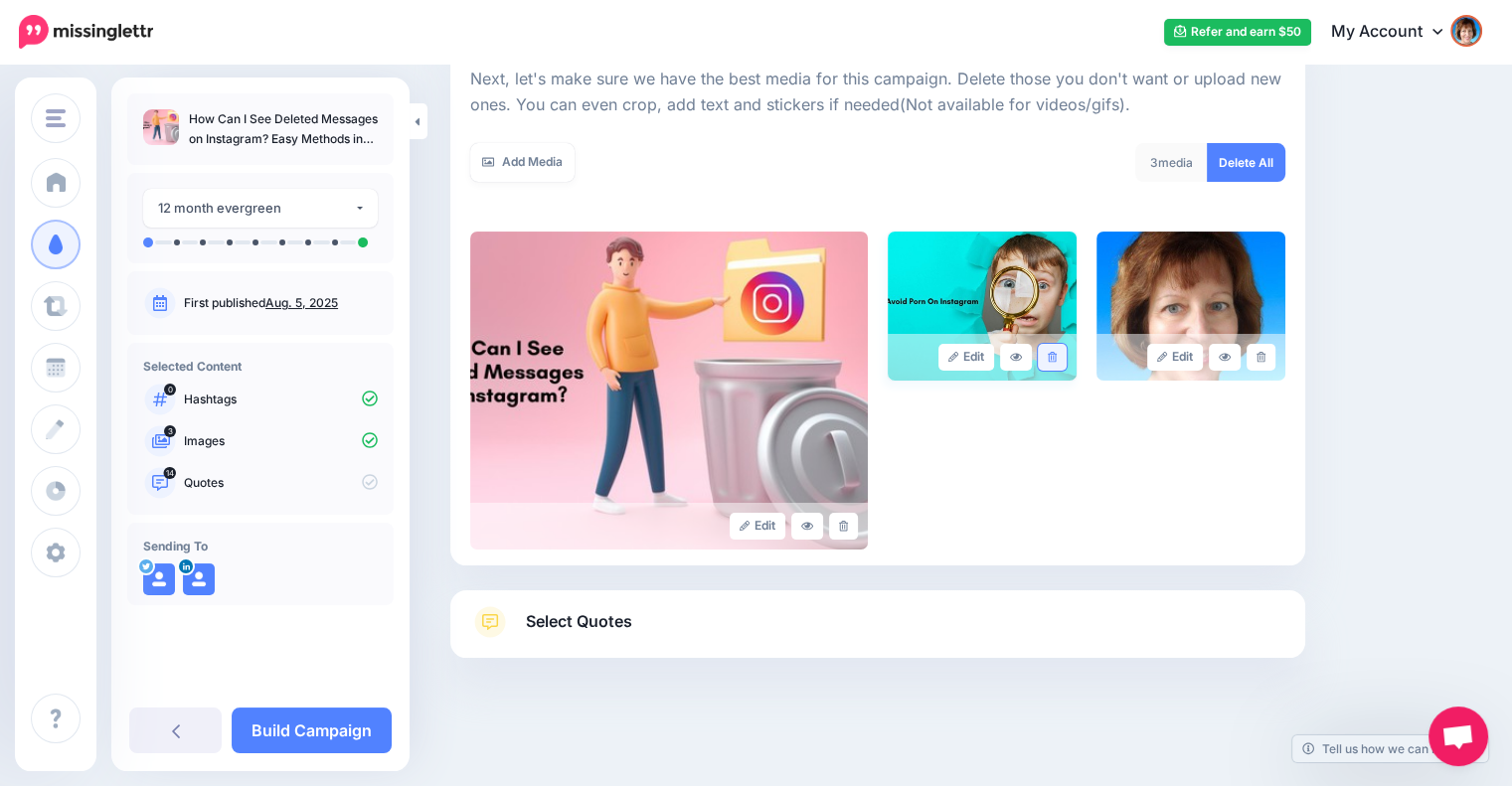 click at bounding box center (1052, 357) 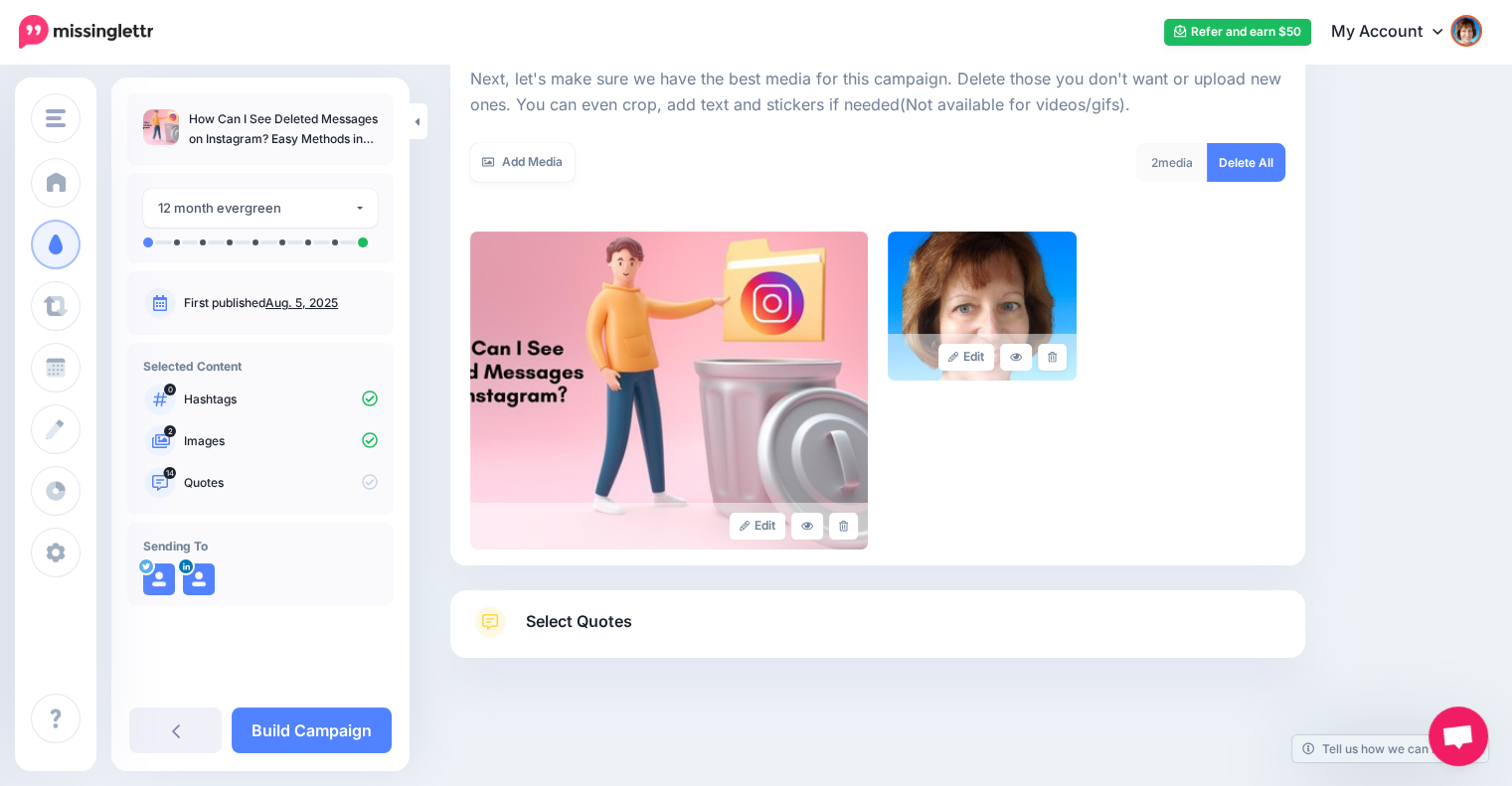 click at bounding box center (1052, 357) 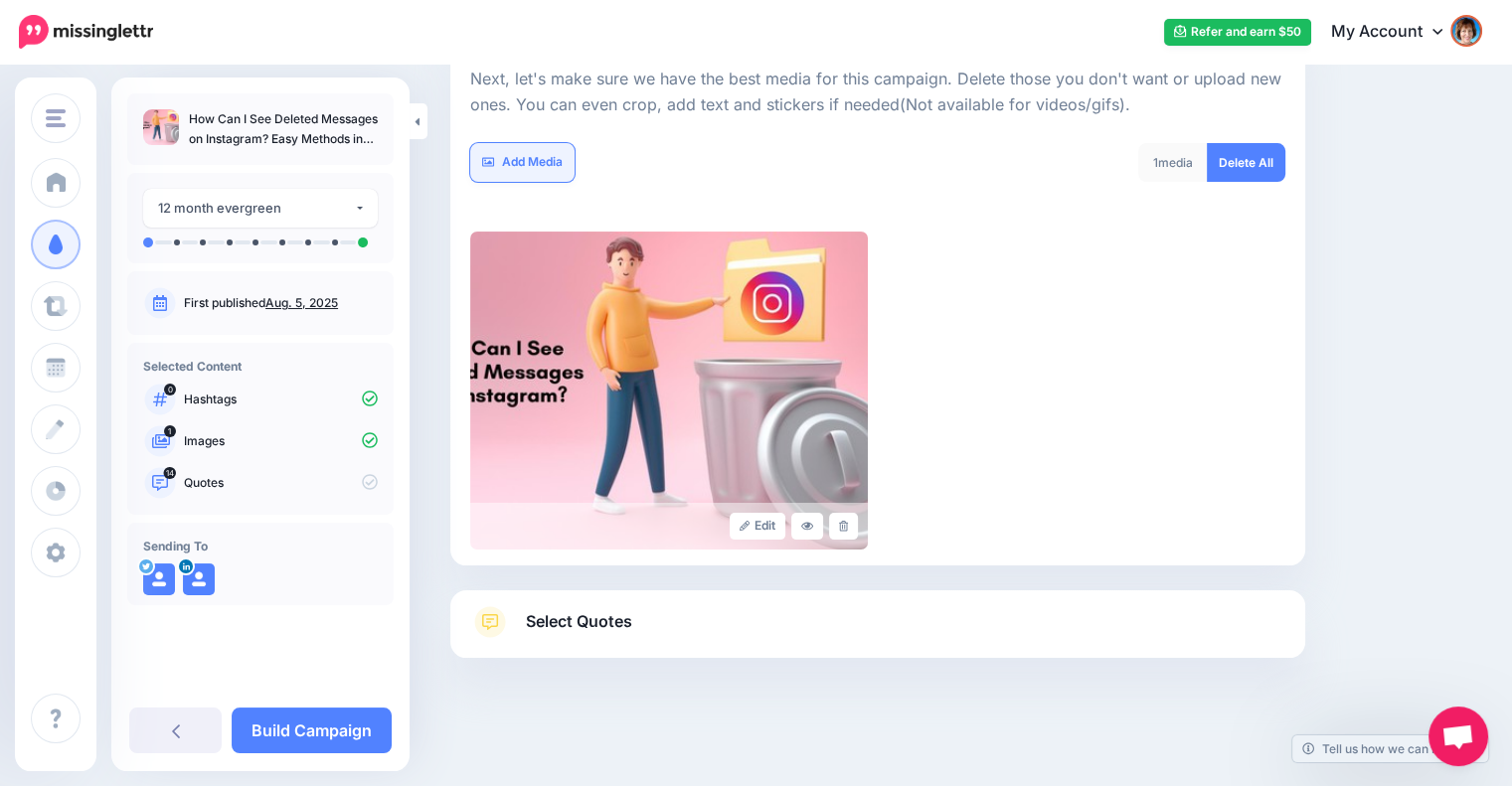 click on "Add Media" at bounding box center (522, 162) 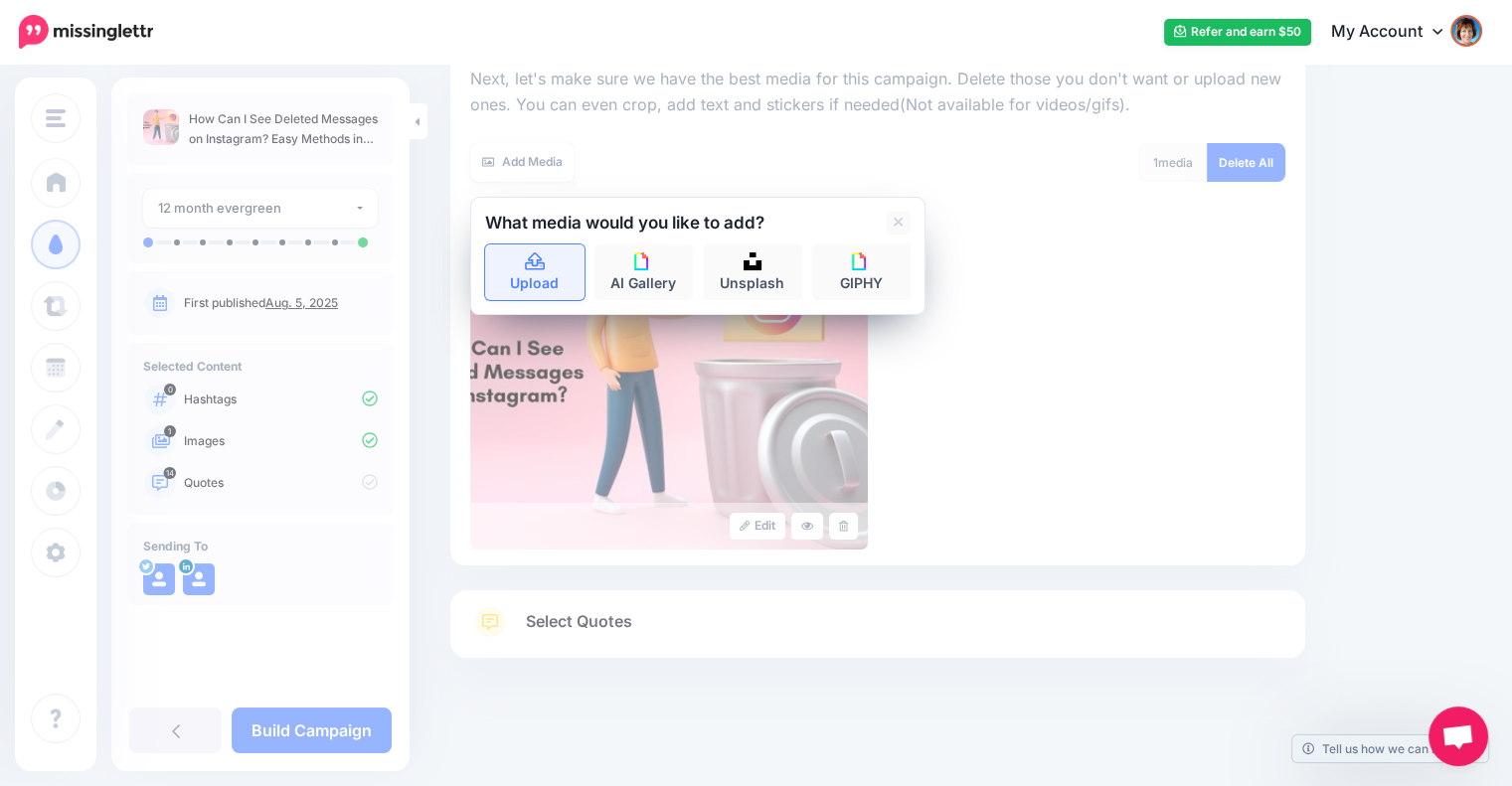 click 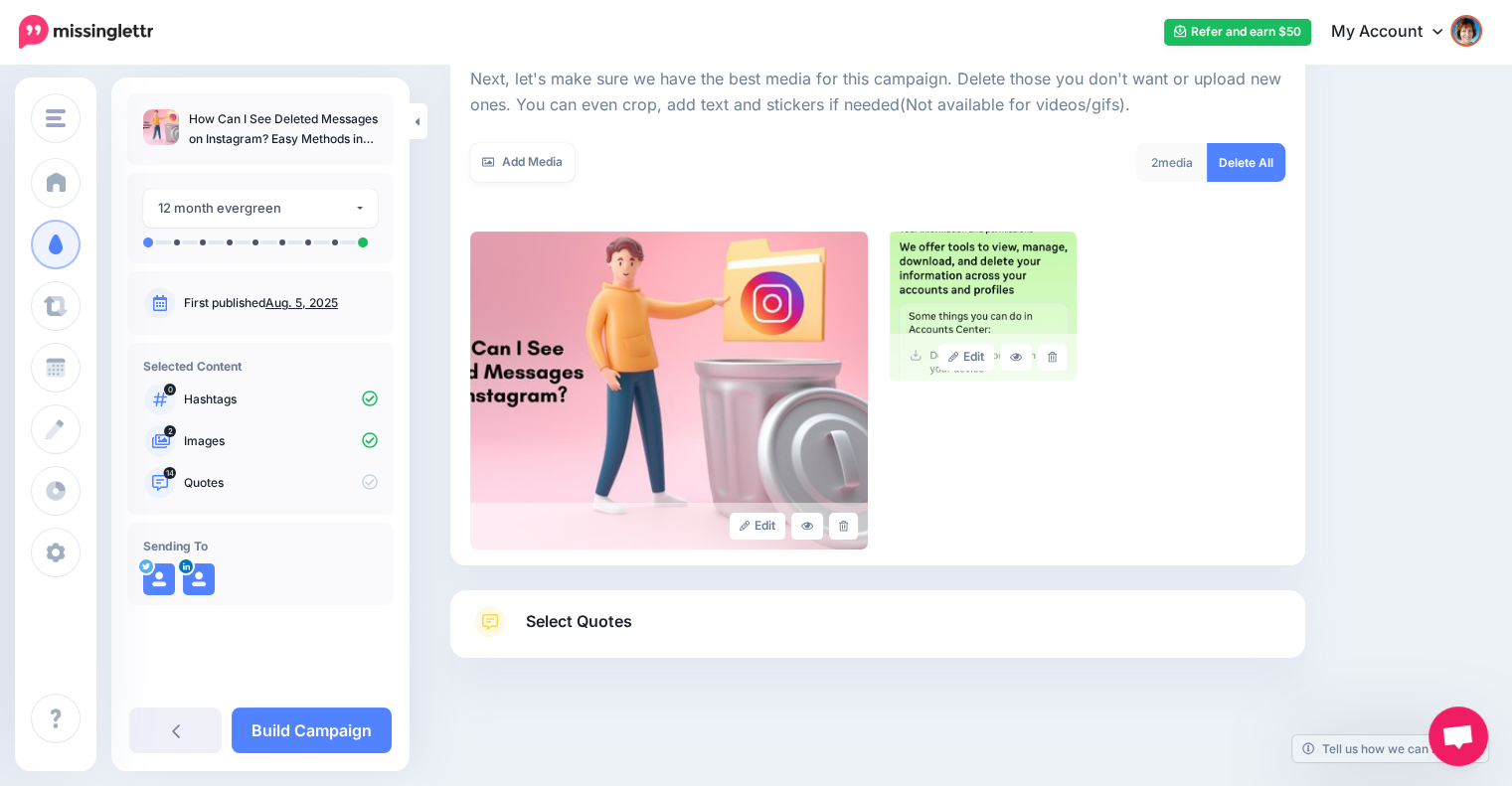 click on "Select Quotes" at bounding box center (579, 621) 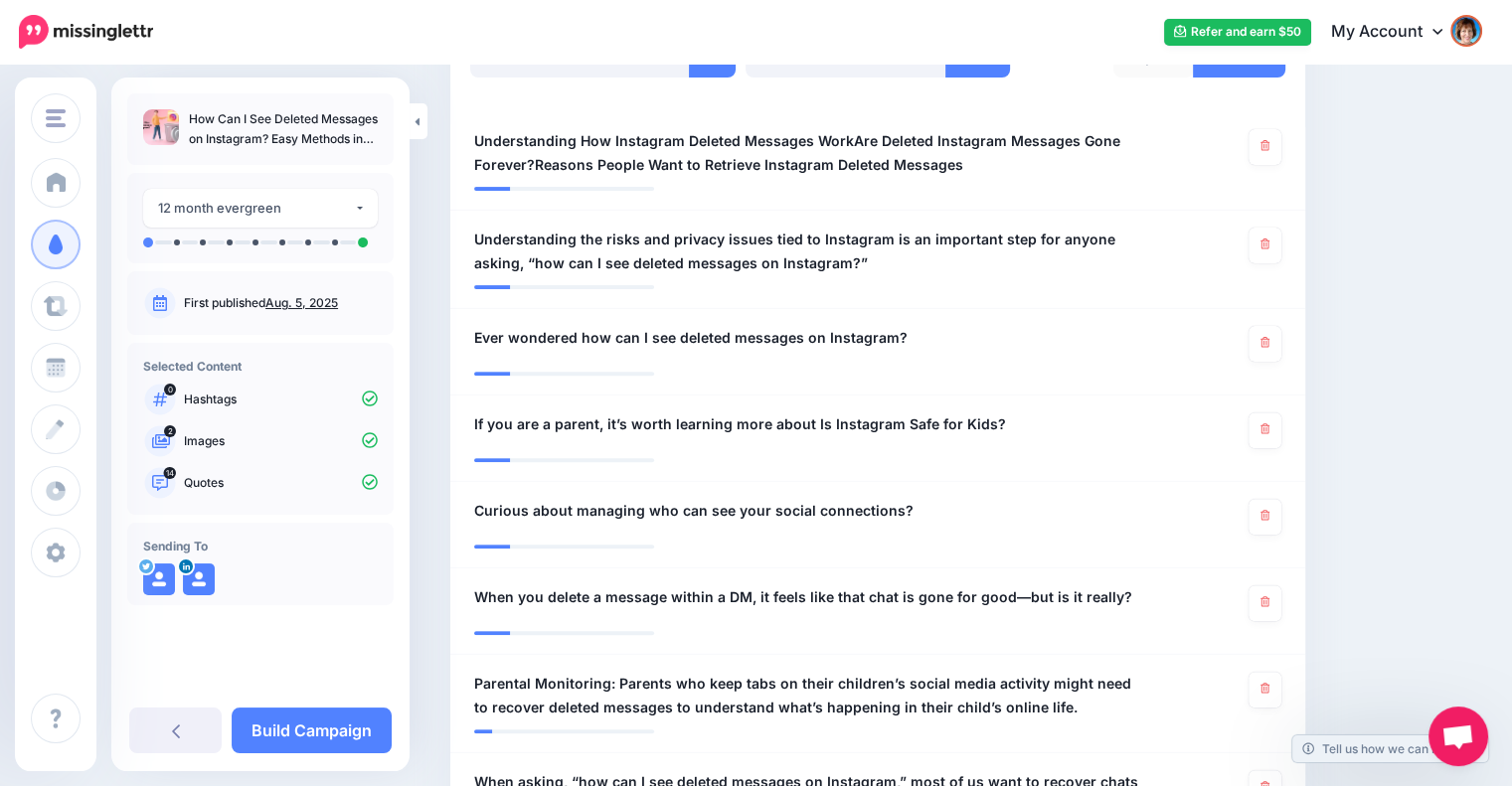 scroll, scrollTop: 617, scrollLeft: 0, axis: vertical 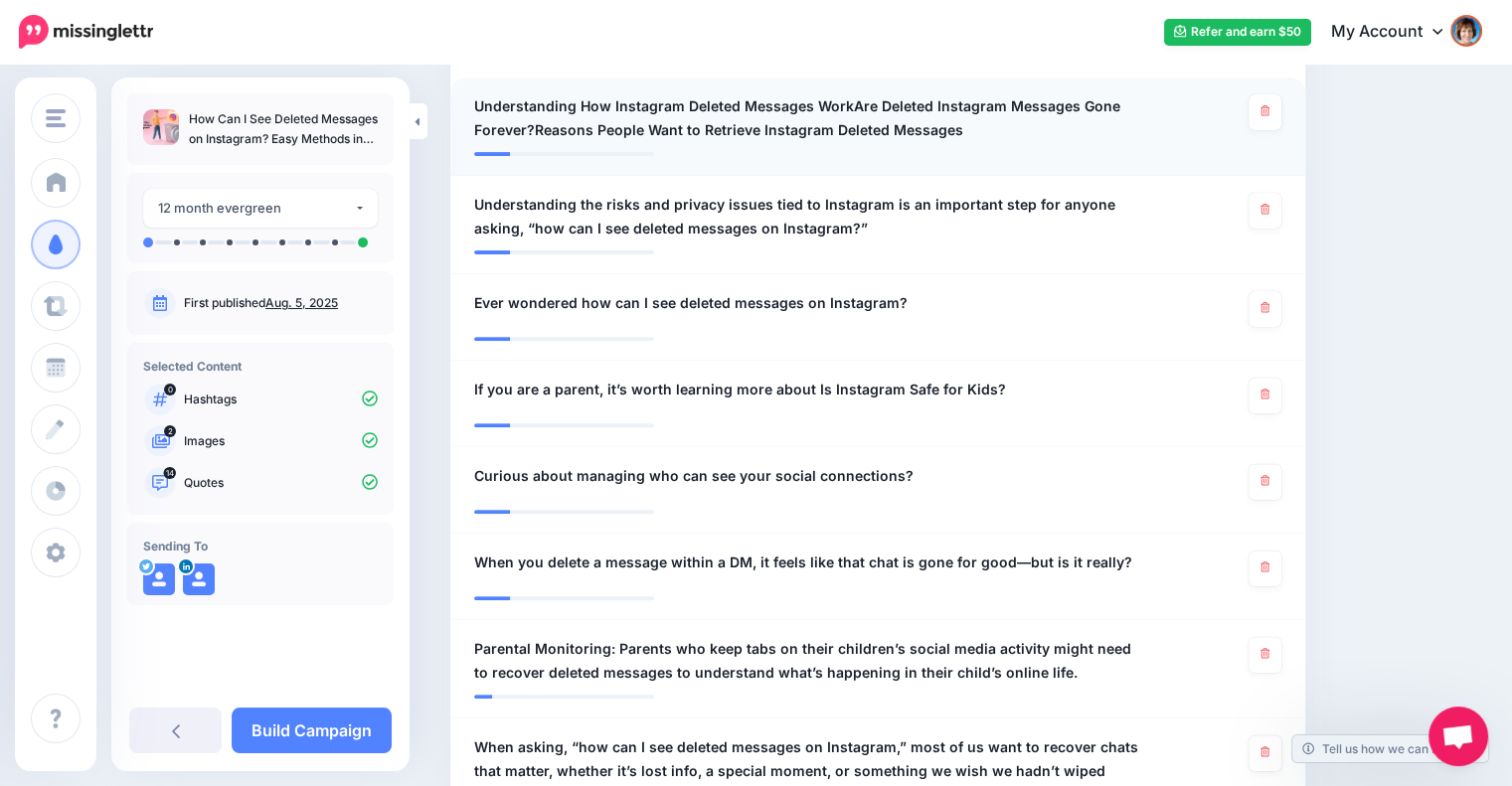 click on "Understanding How Instagram Deleted Messages WorkAre Deleted Instagram Messages Gone Forever?Reasons People Want to Retrieve Instagram Deleted Messages" at bounding box center (808, 118) 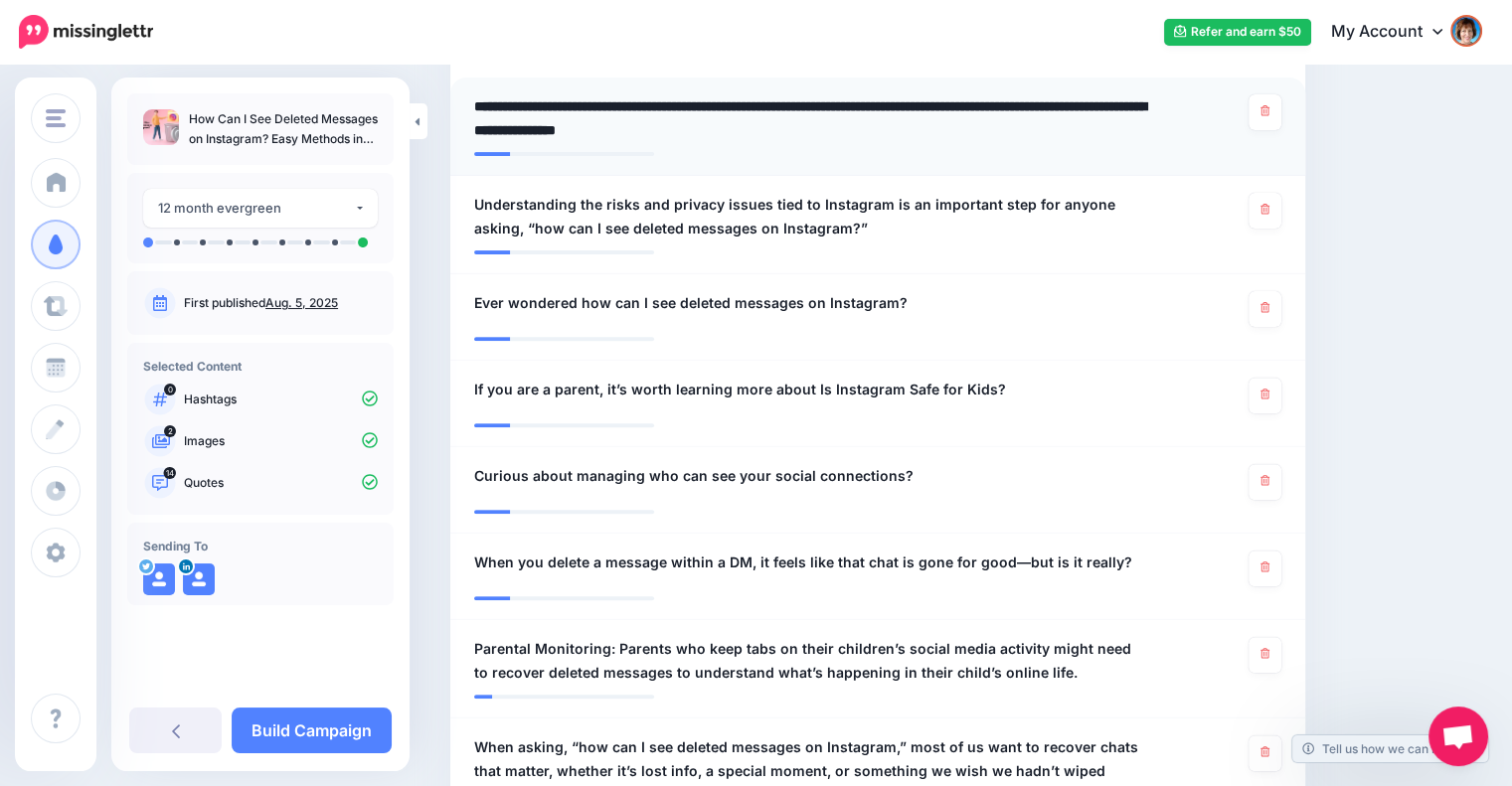 drag, startPoint x: 846, startPoint y: 105, endPoint x: 986, endPoint y: 124, distance: 141.2834 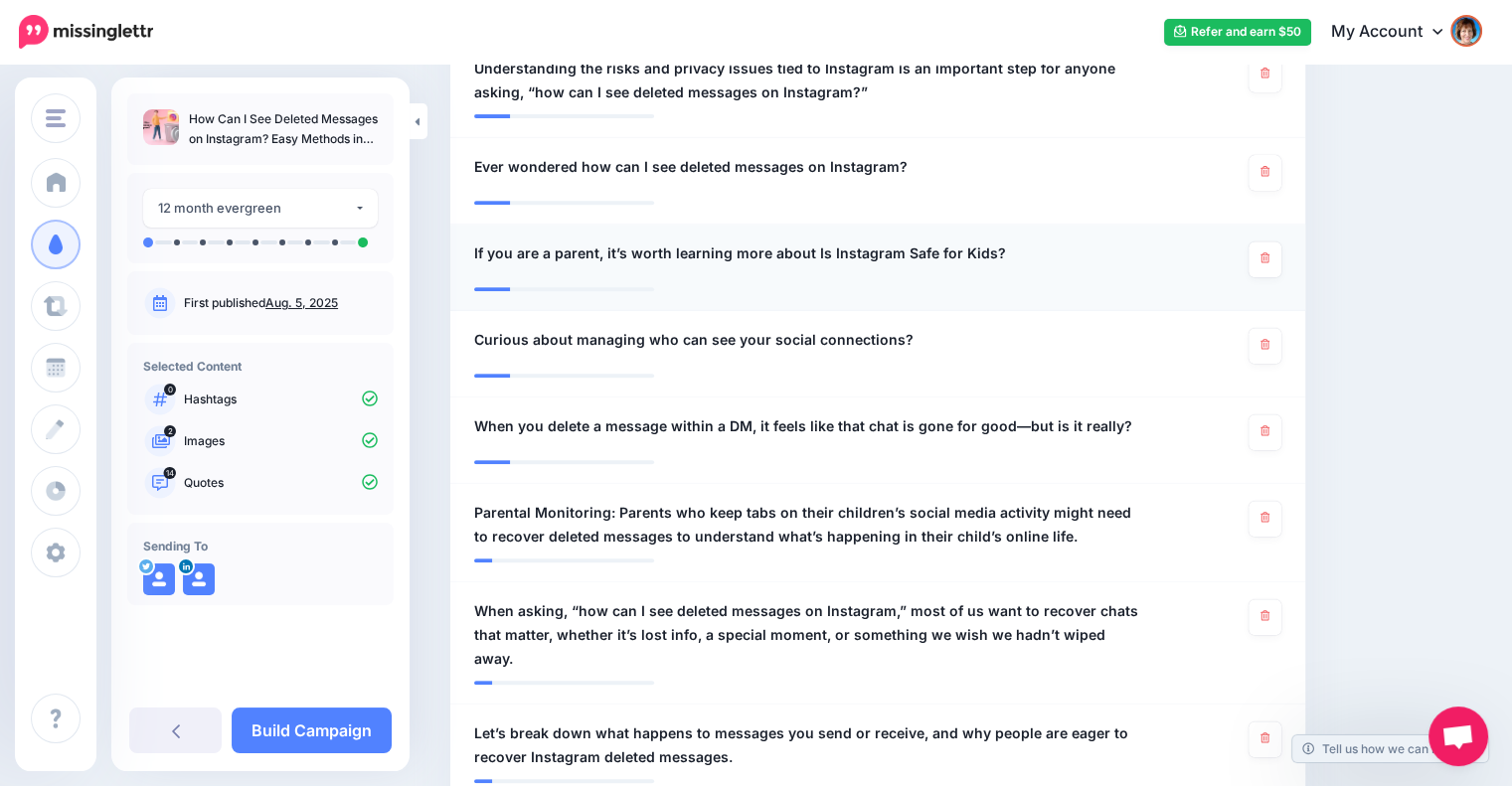 scroll, scrollTop: 783, scrollLeft: 0, axis: vertical 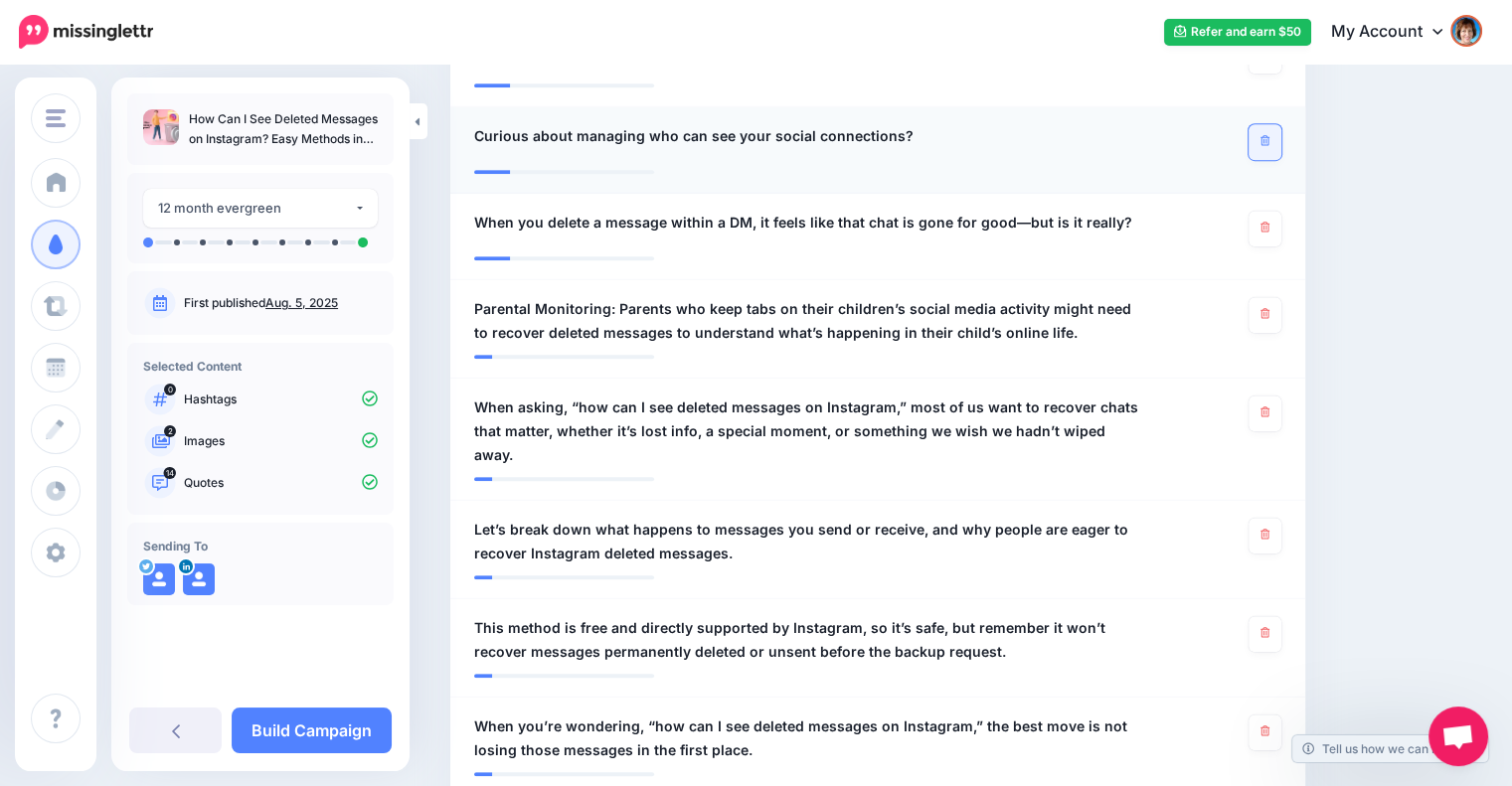 click at bounding box center (1264, 142) 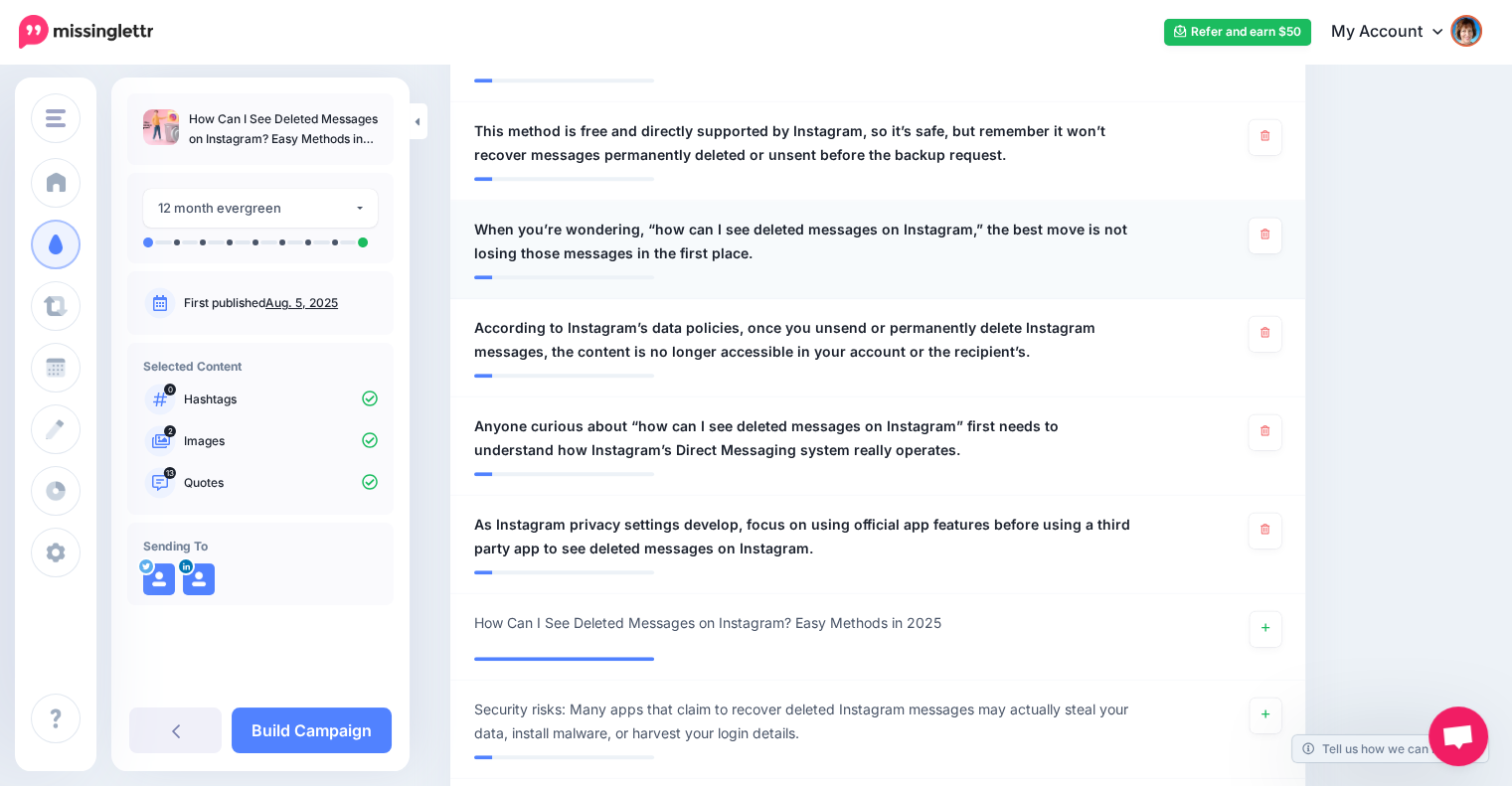 scroll, scrollTop: 1608, scrollLeft: 0, axis: vertical 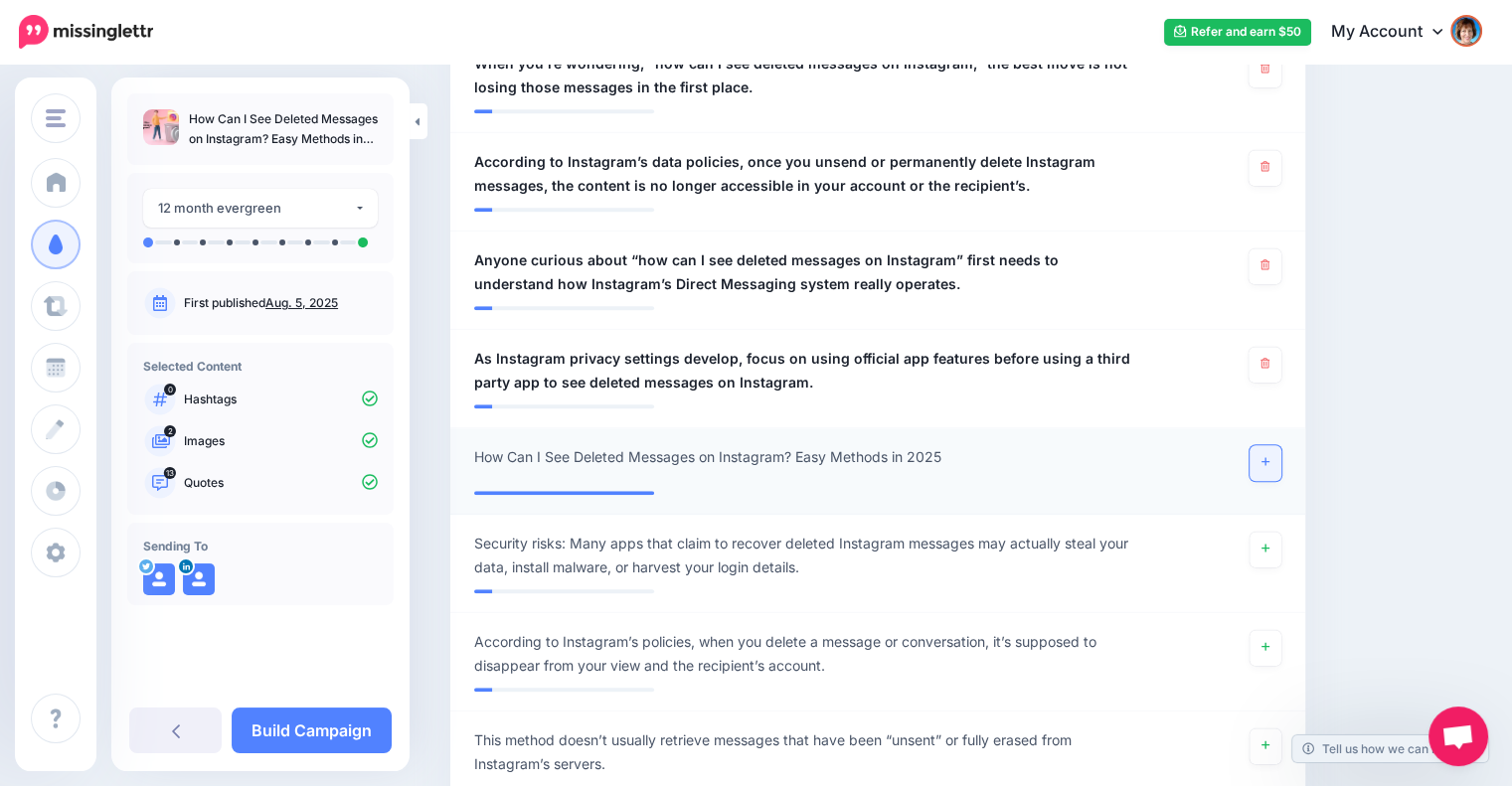 click at bounding box center [1265, 463] 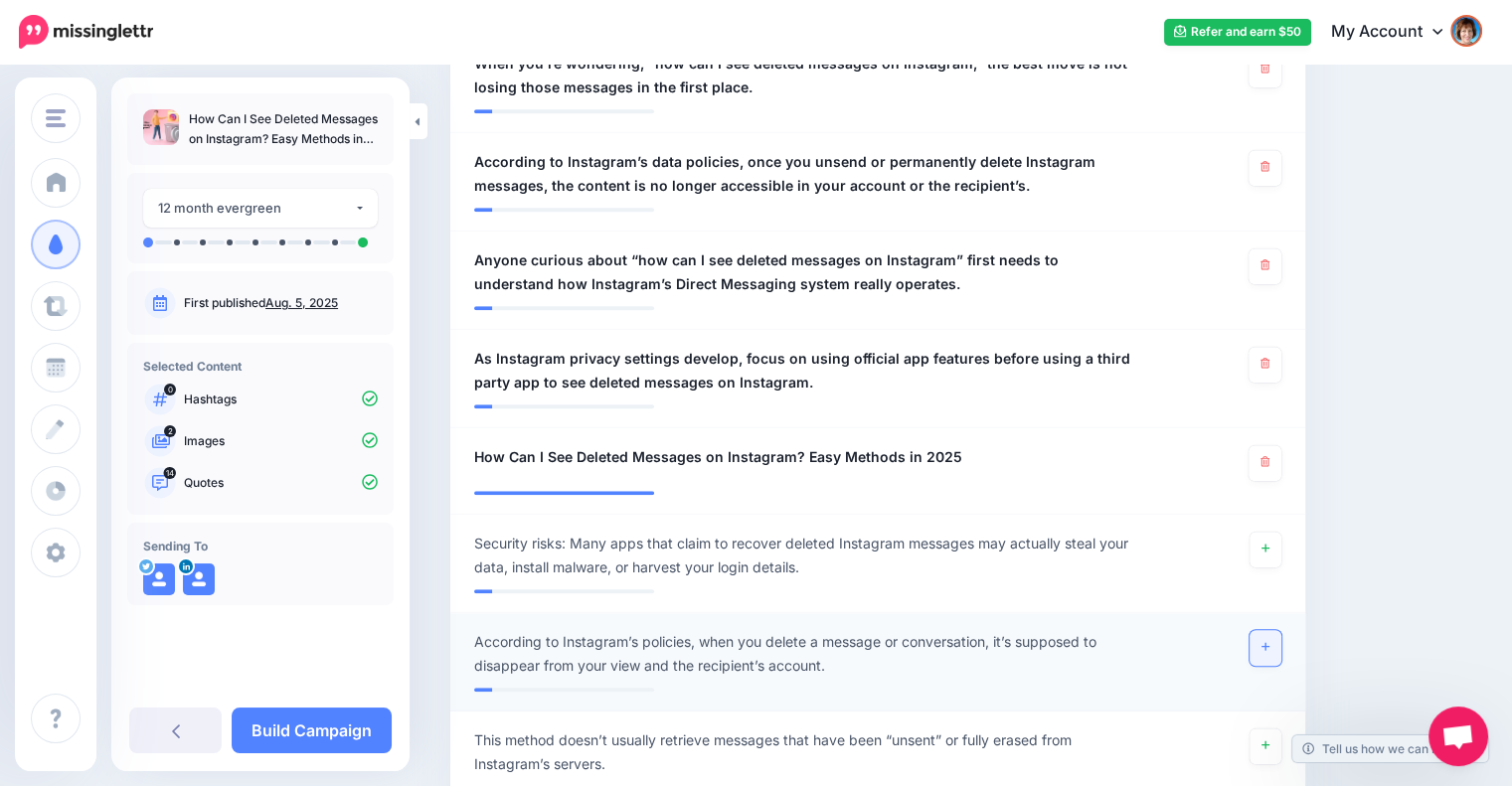 click at bounding box center (1265, 648) 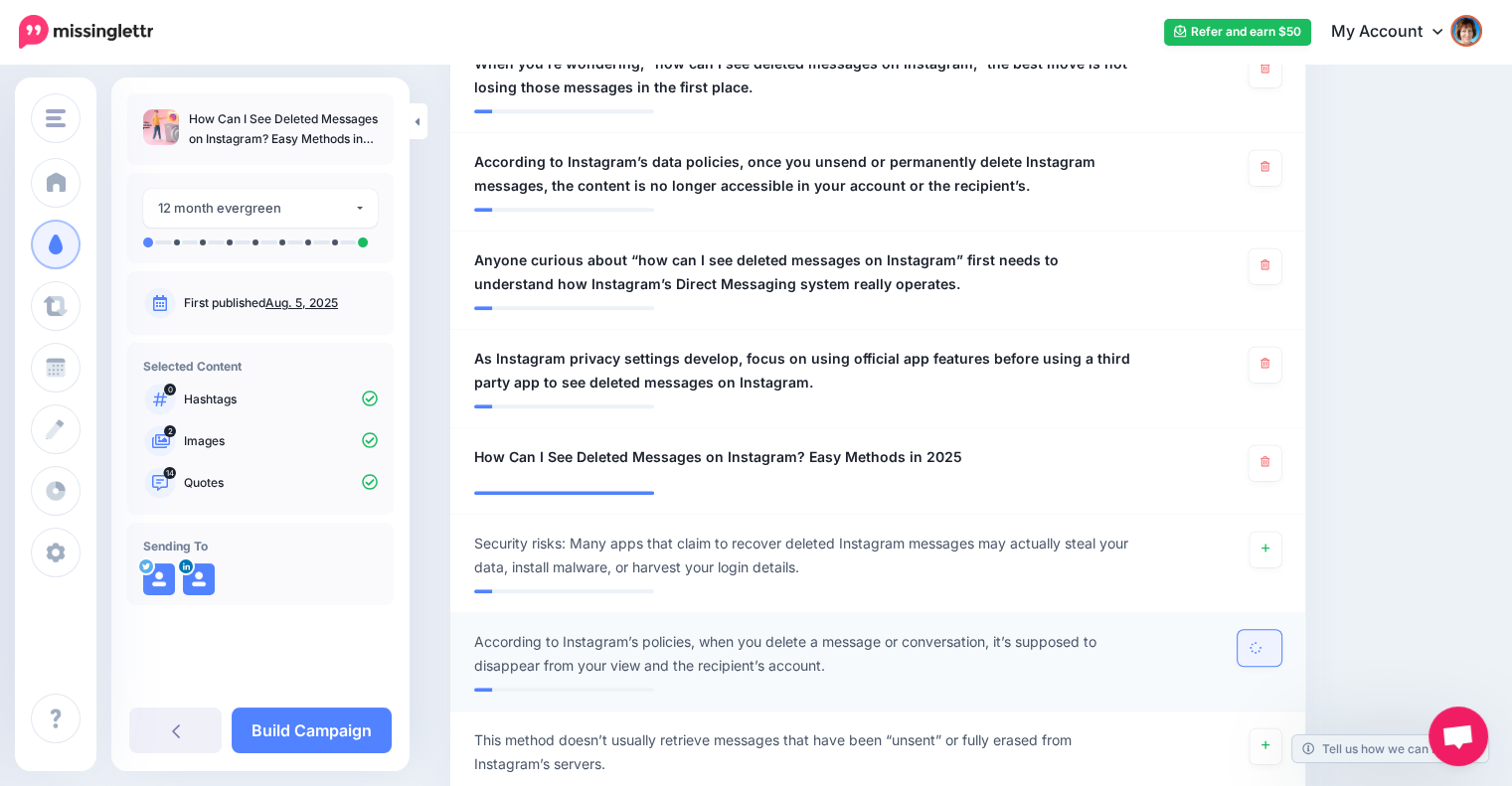 scroll, scrollTop: 1939, scrollLeft: 0, axis: vertical 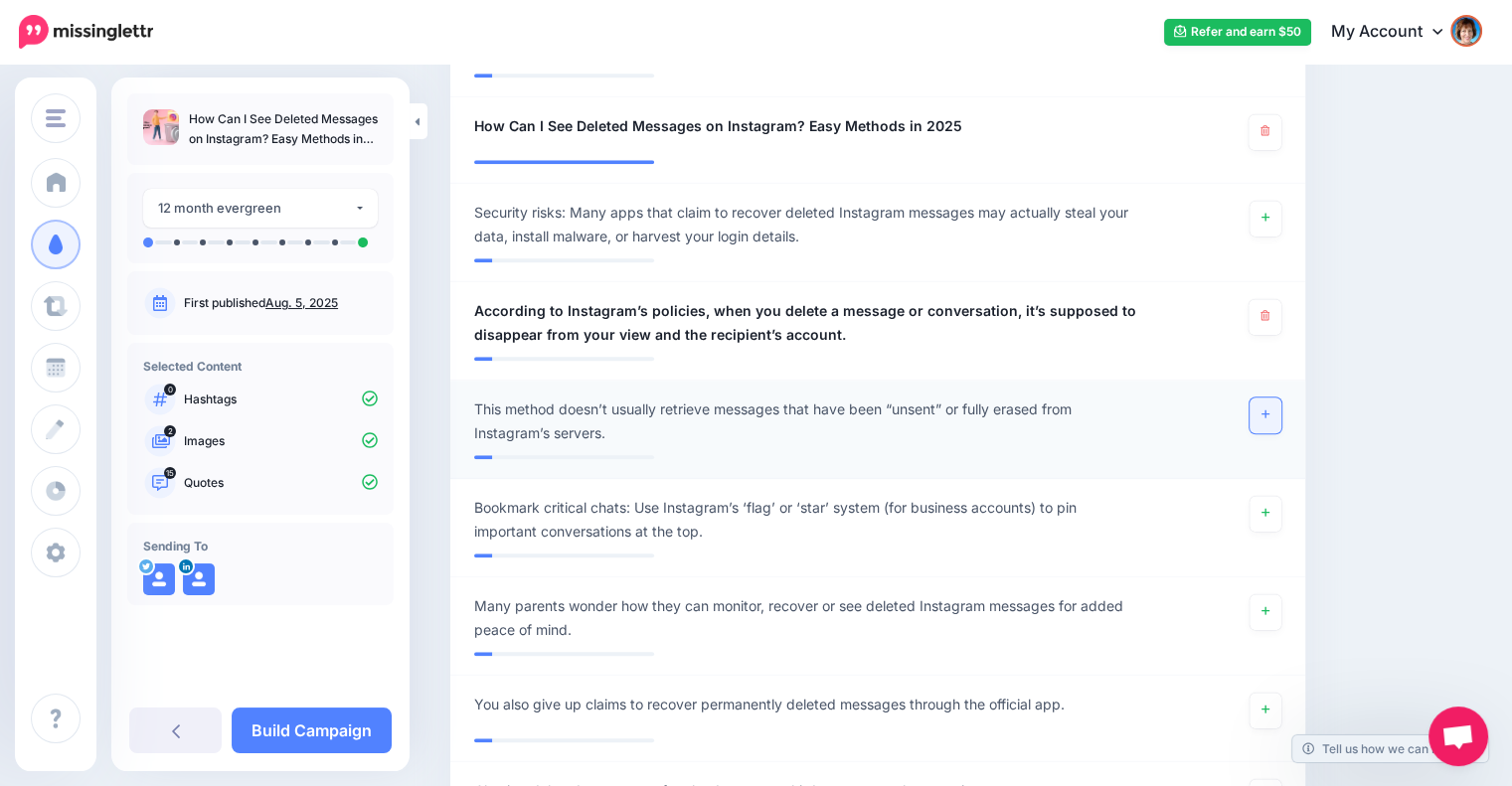 click at bounding box center [1265, 415] 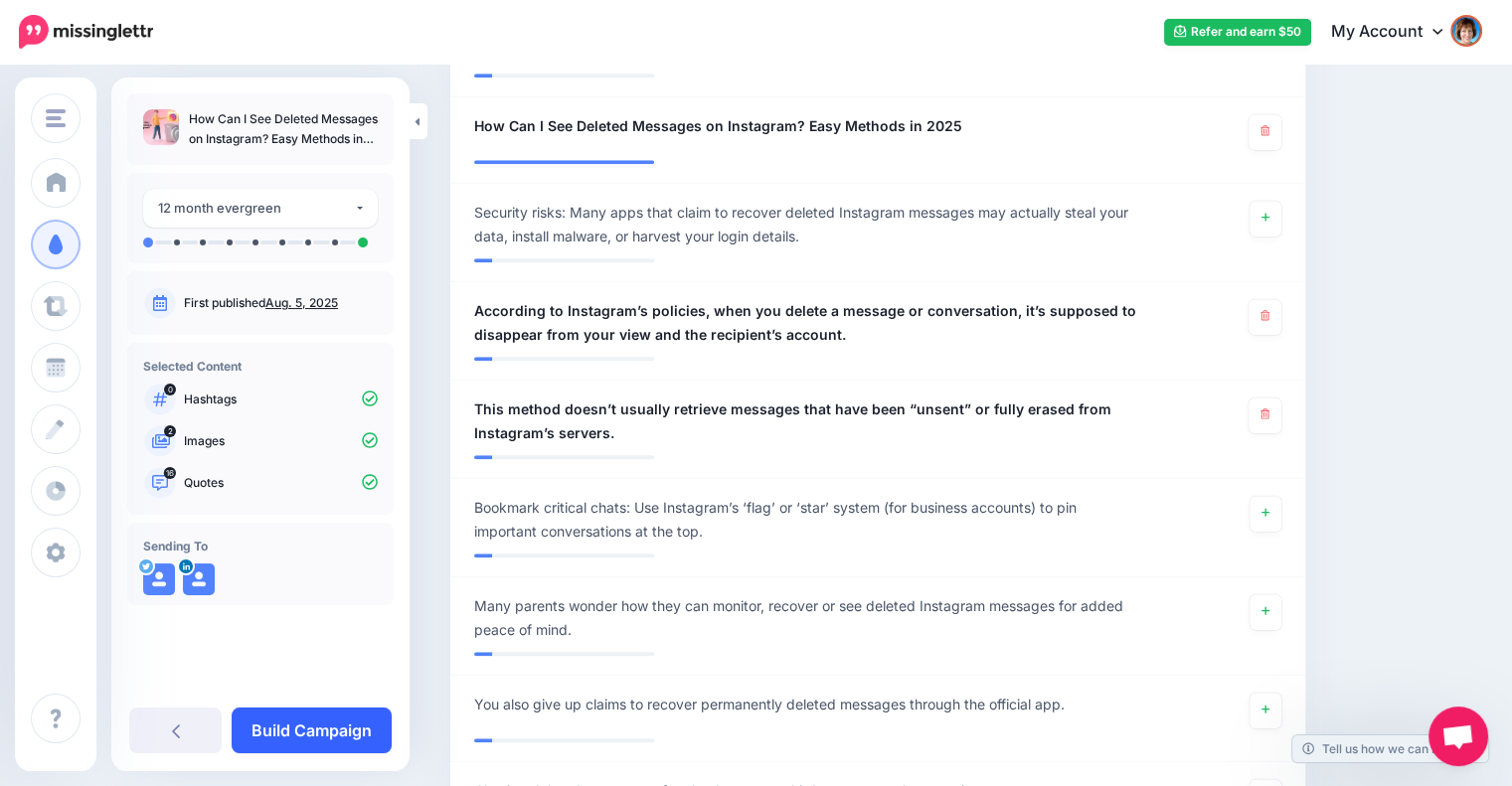 click on "Build Campaign" at bounding box center [311, 730] 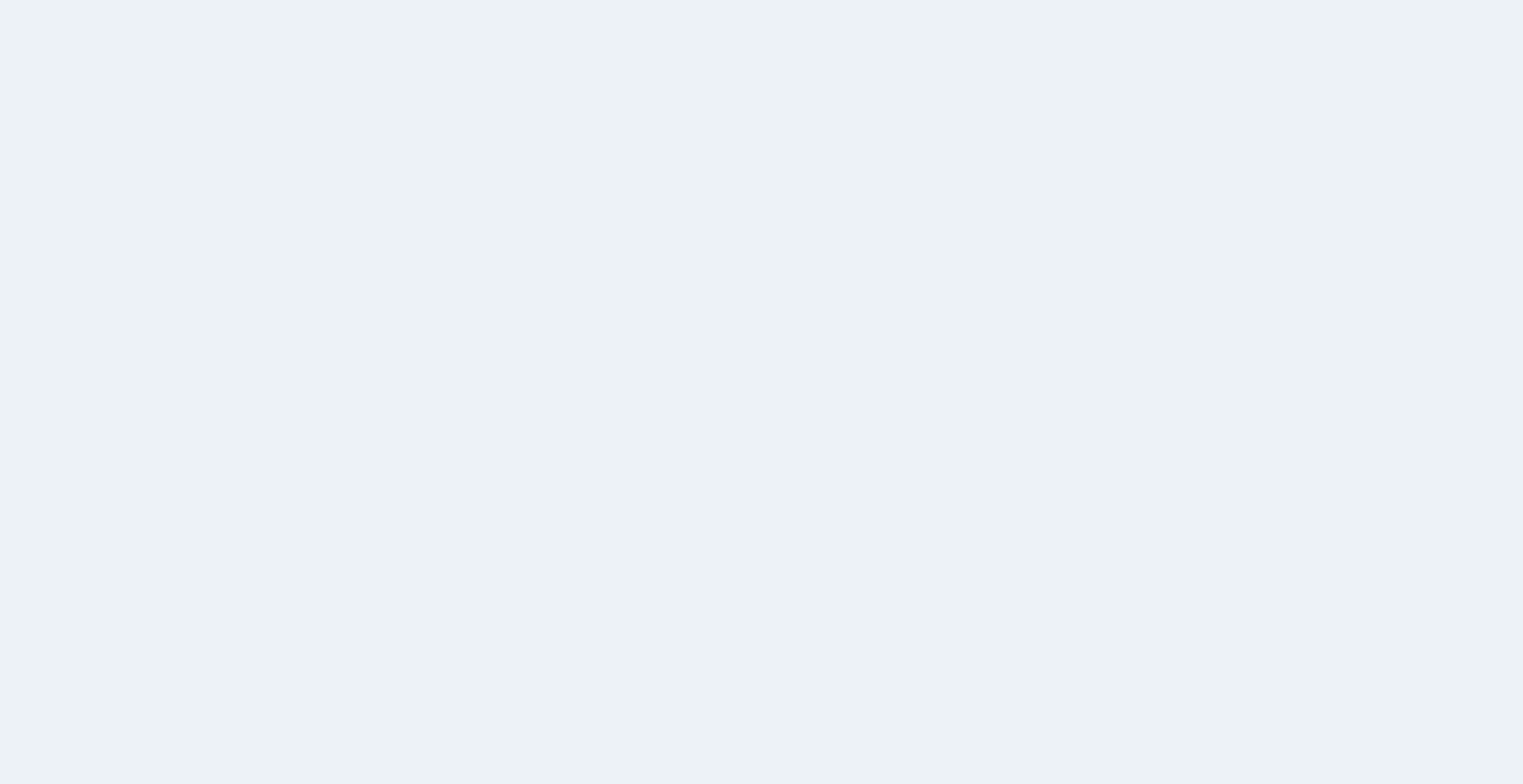 scroll, scrollTop: 0, scrollLeft: 0, axis: both 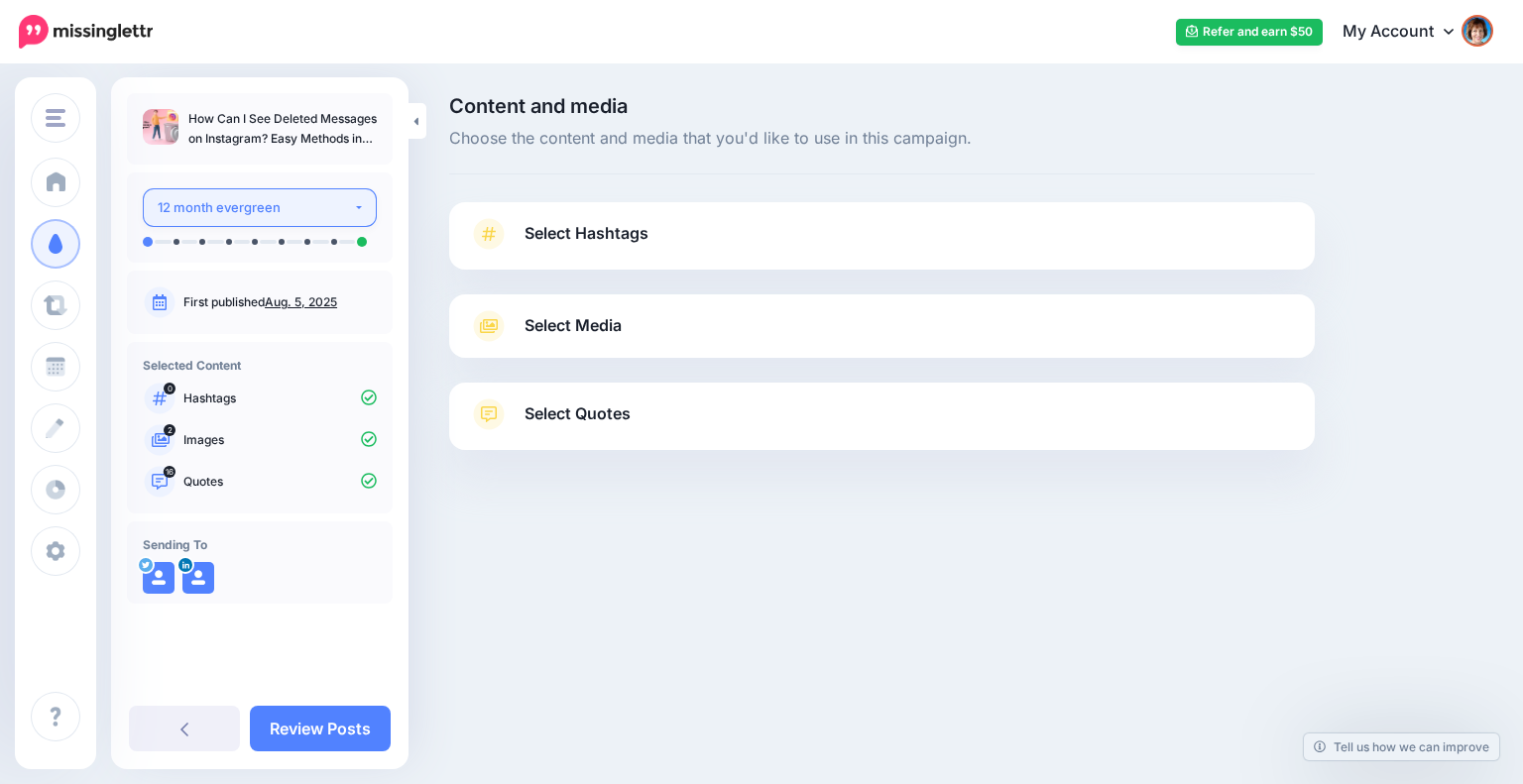 click on "12 month evergreen" at bounding box center (255, 207) 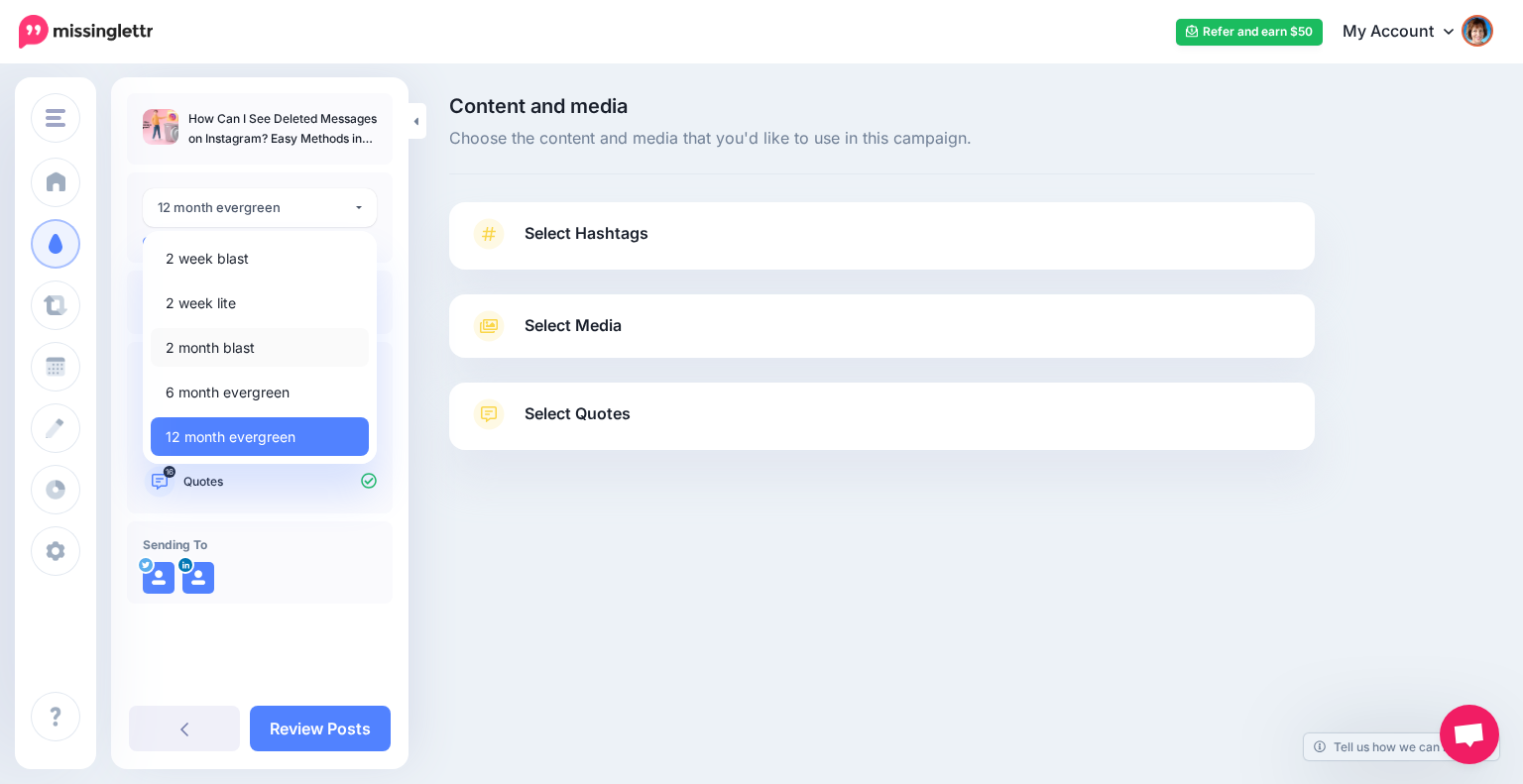 click on "2 month blast" at bounding box center (210, 348) 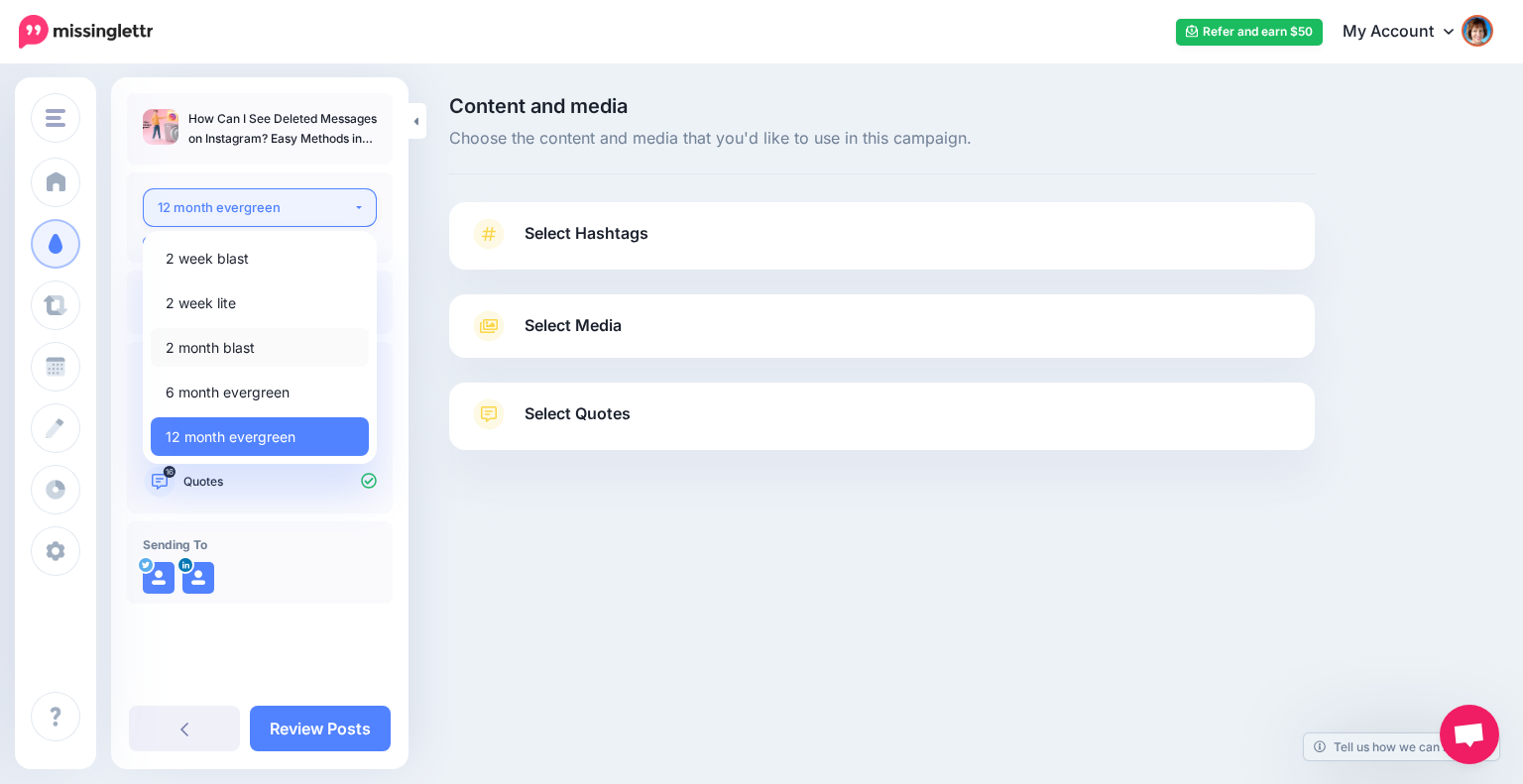 select on "*****" 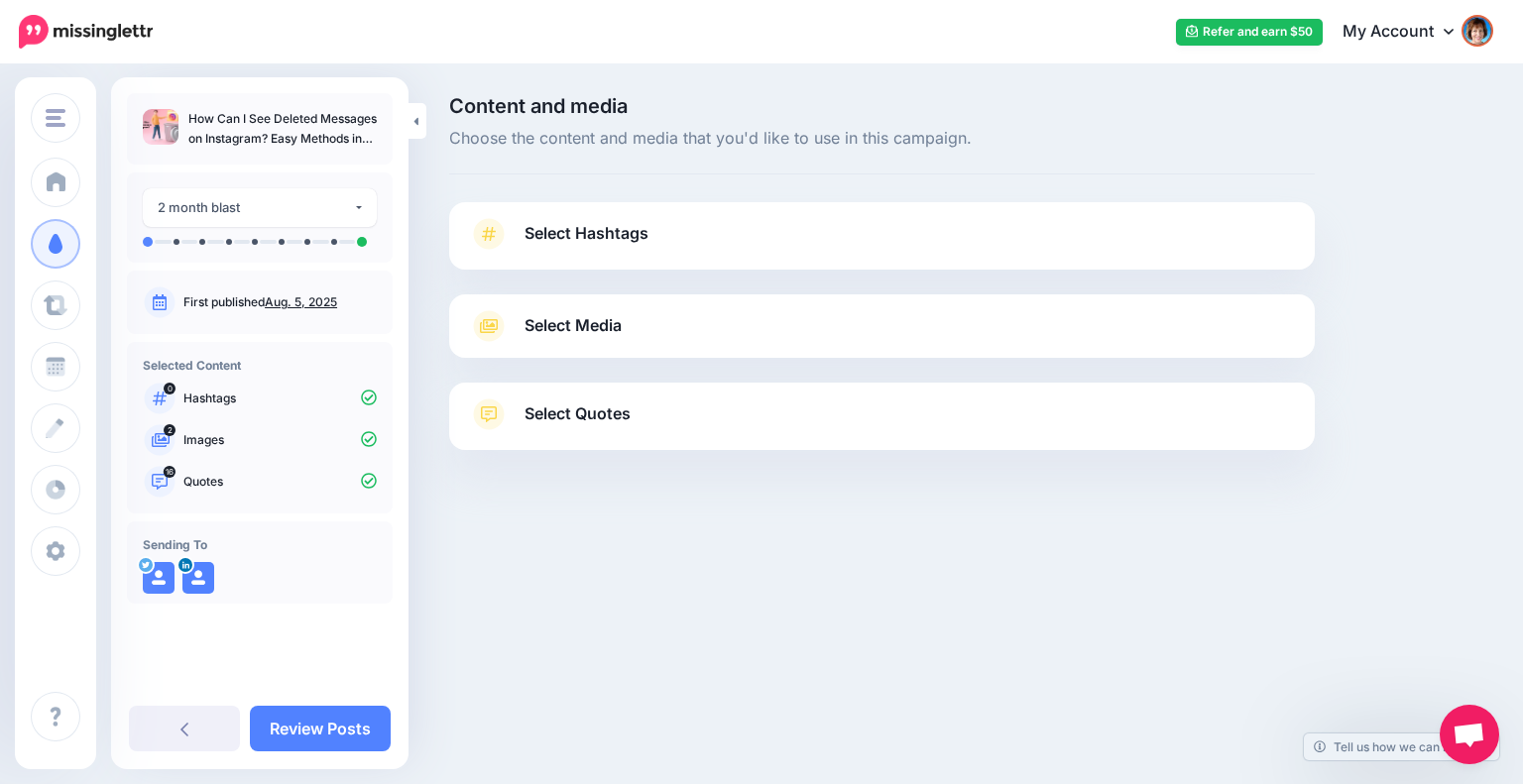 click on "Select Hashtags" at bounding box center (586, 233) 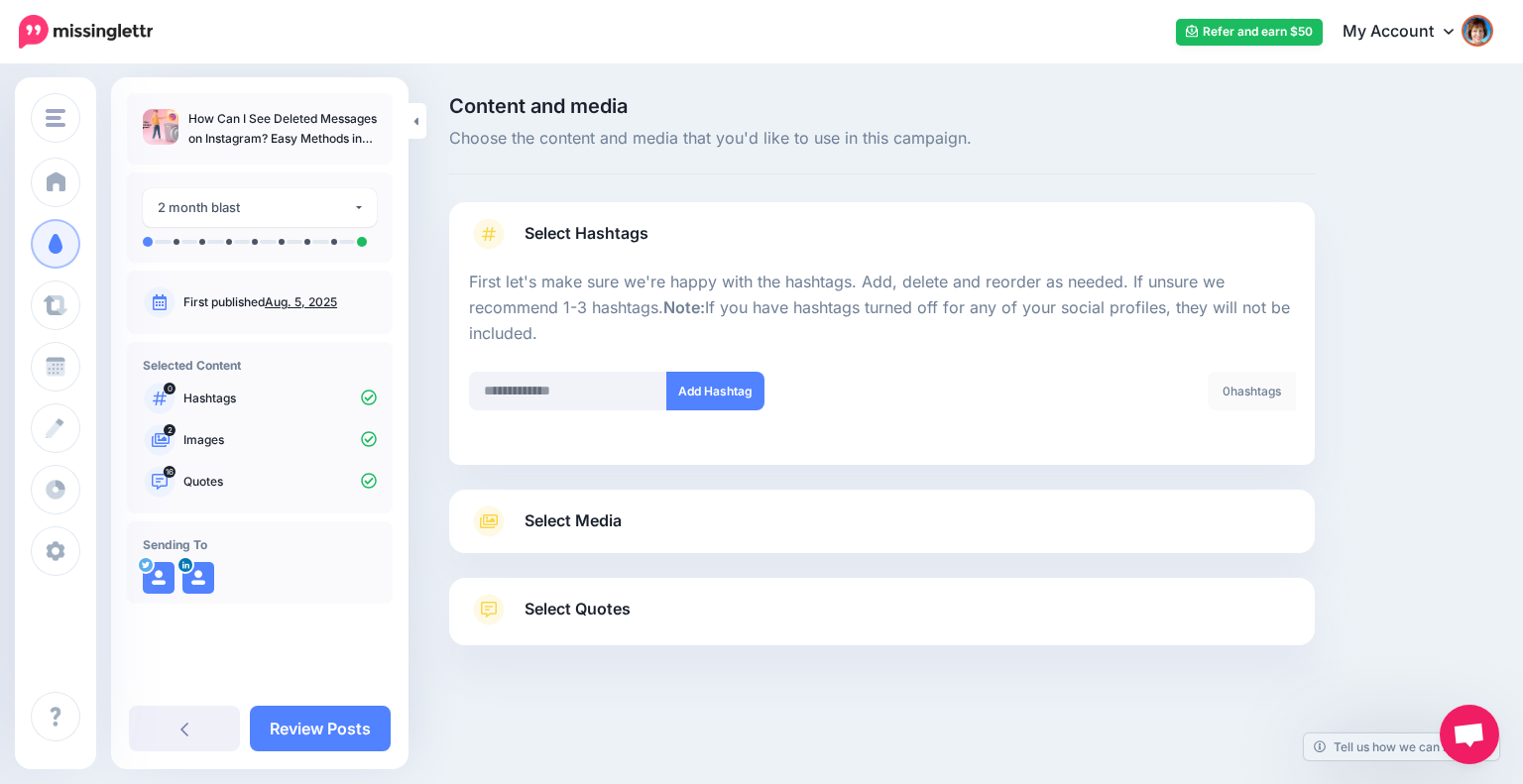 click on "Select Media" at bounding box center (881, 521) 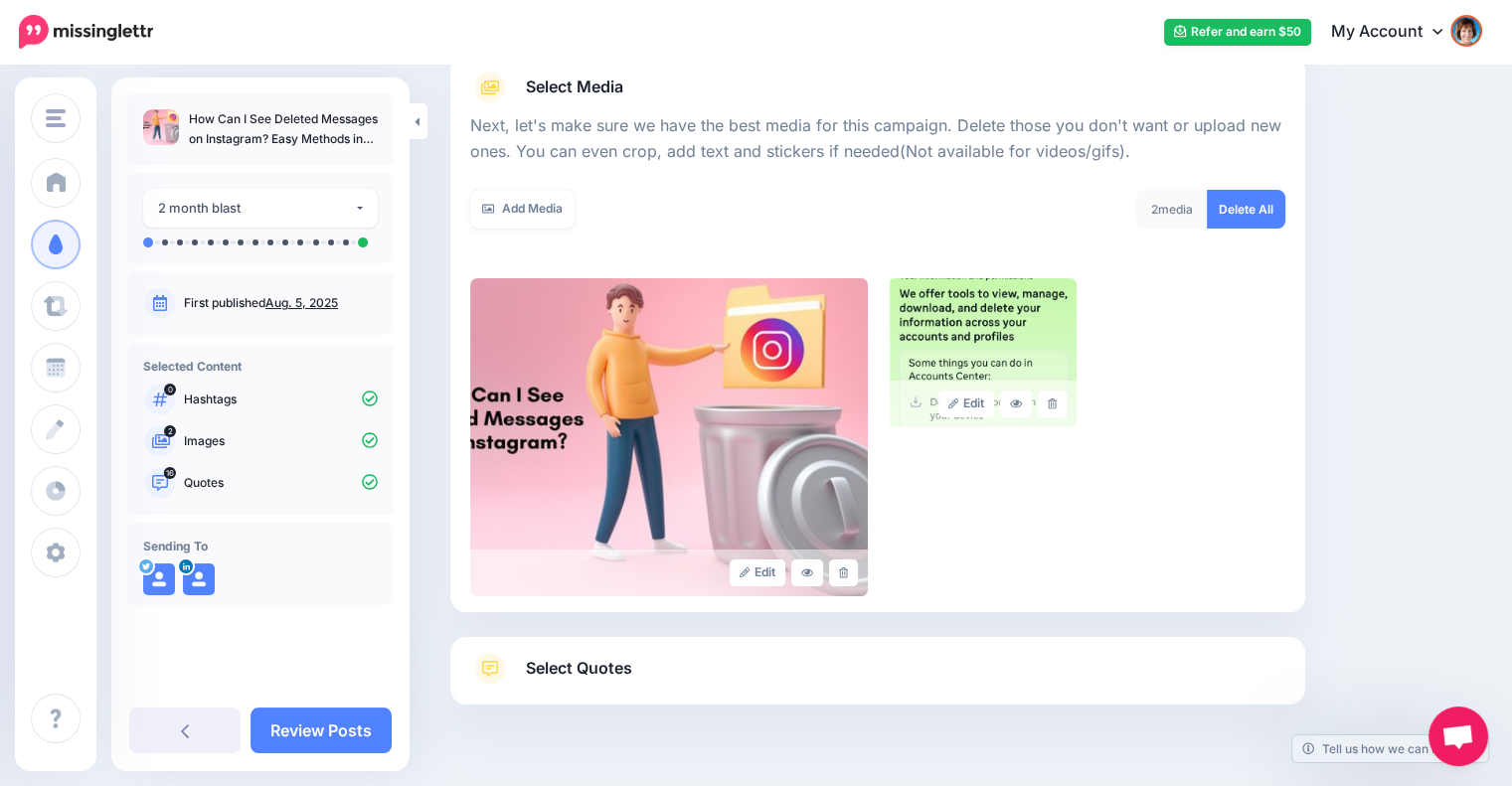 scroll, scrollTop: 286, scrollLeft: 0, axis: vertical 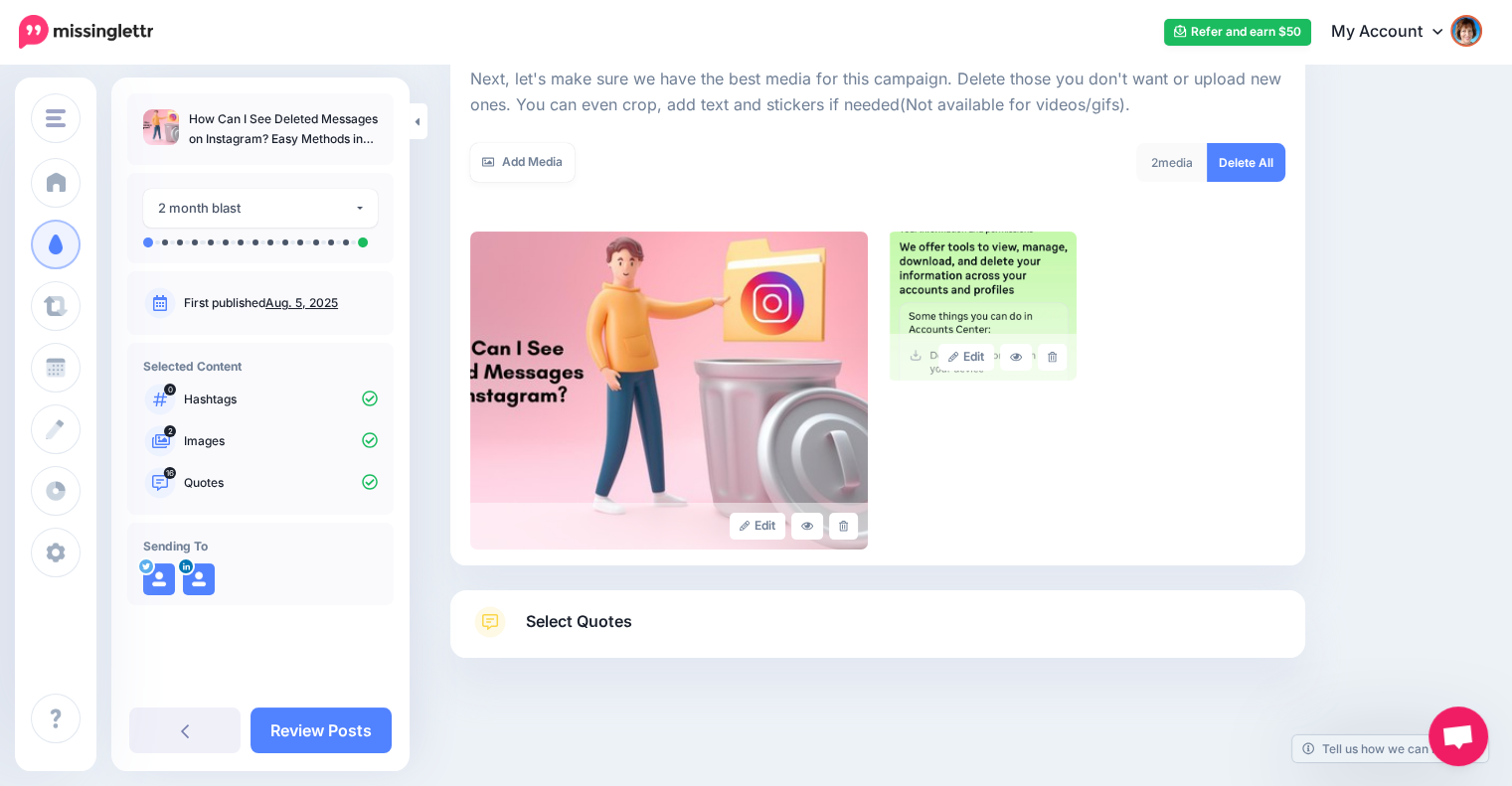 click on "Select Quotes" at bounding box center (878, 632) 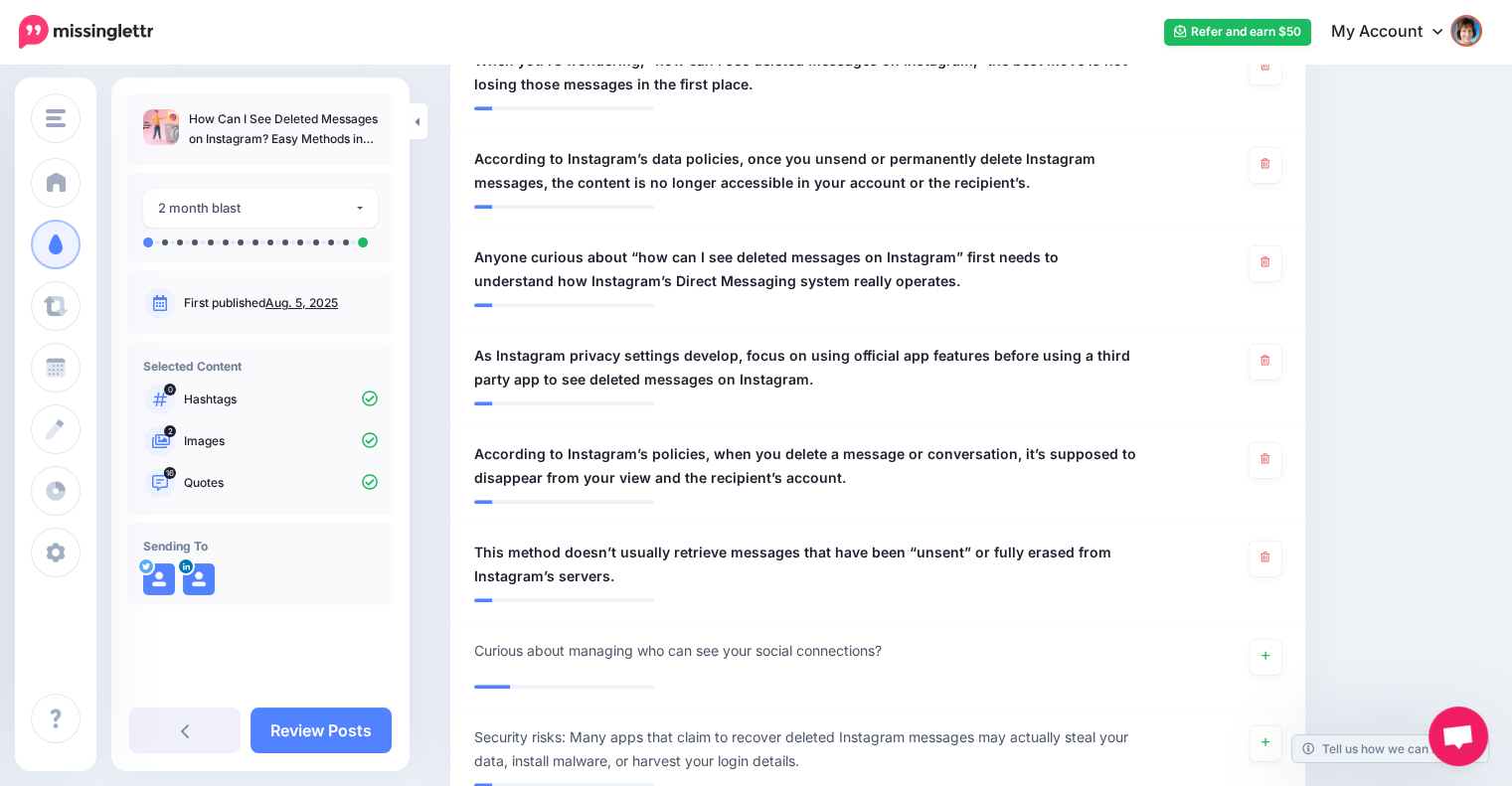 scroll, scrollTop: 1942, scrollLeft: 0, axis: vertical 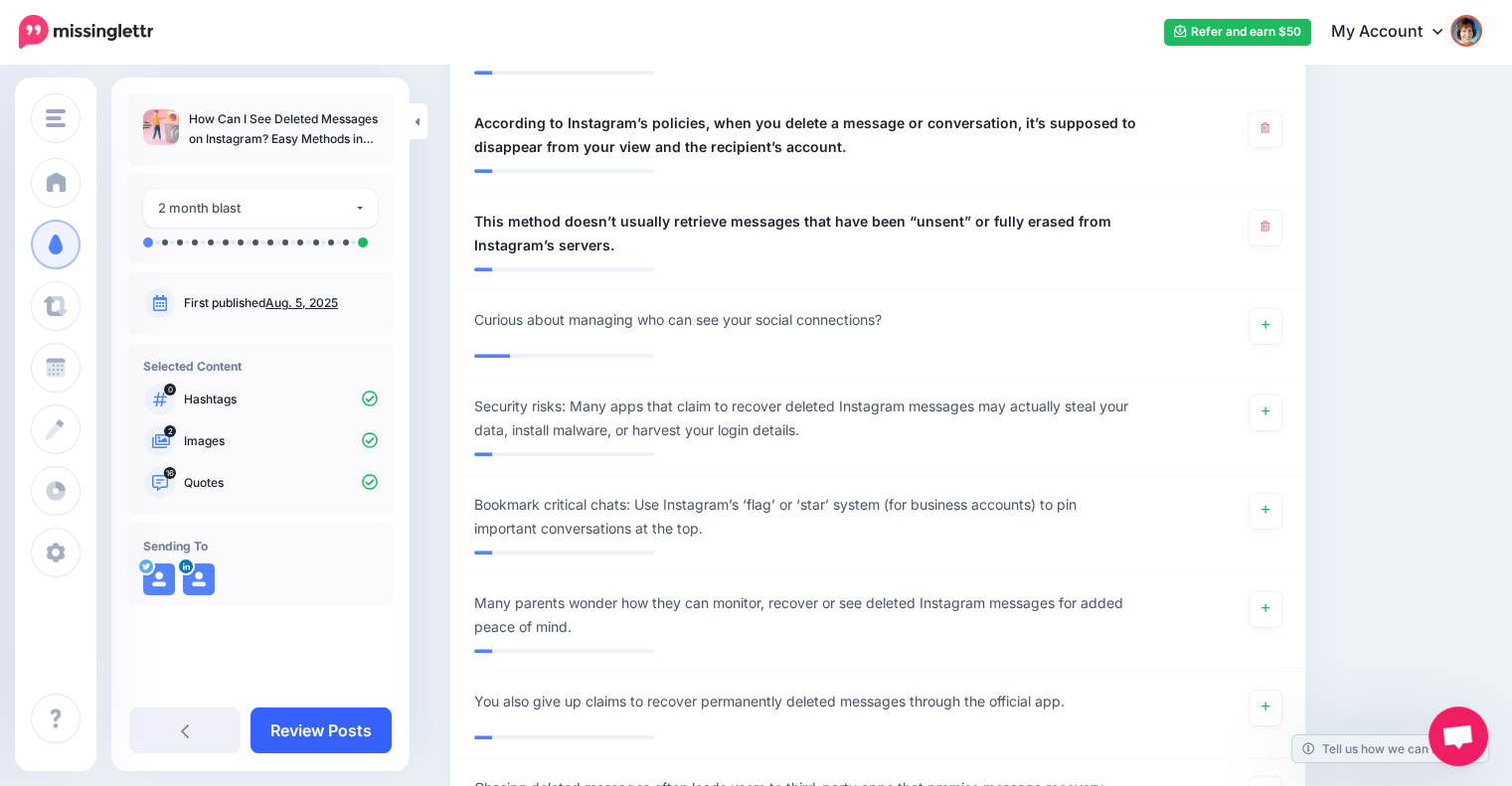 click on "Review Posts" at bounding box center (321, 730) 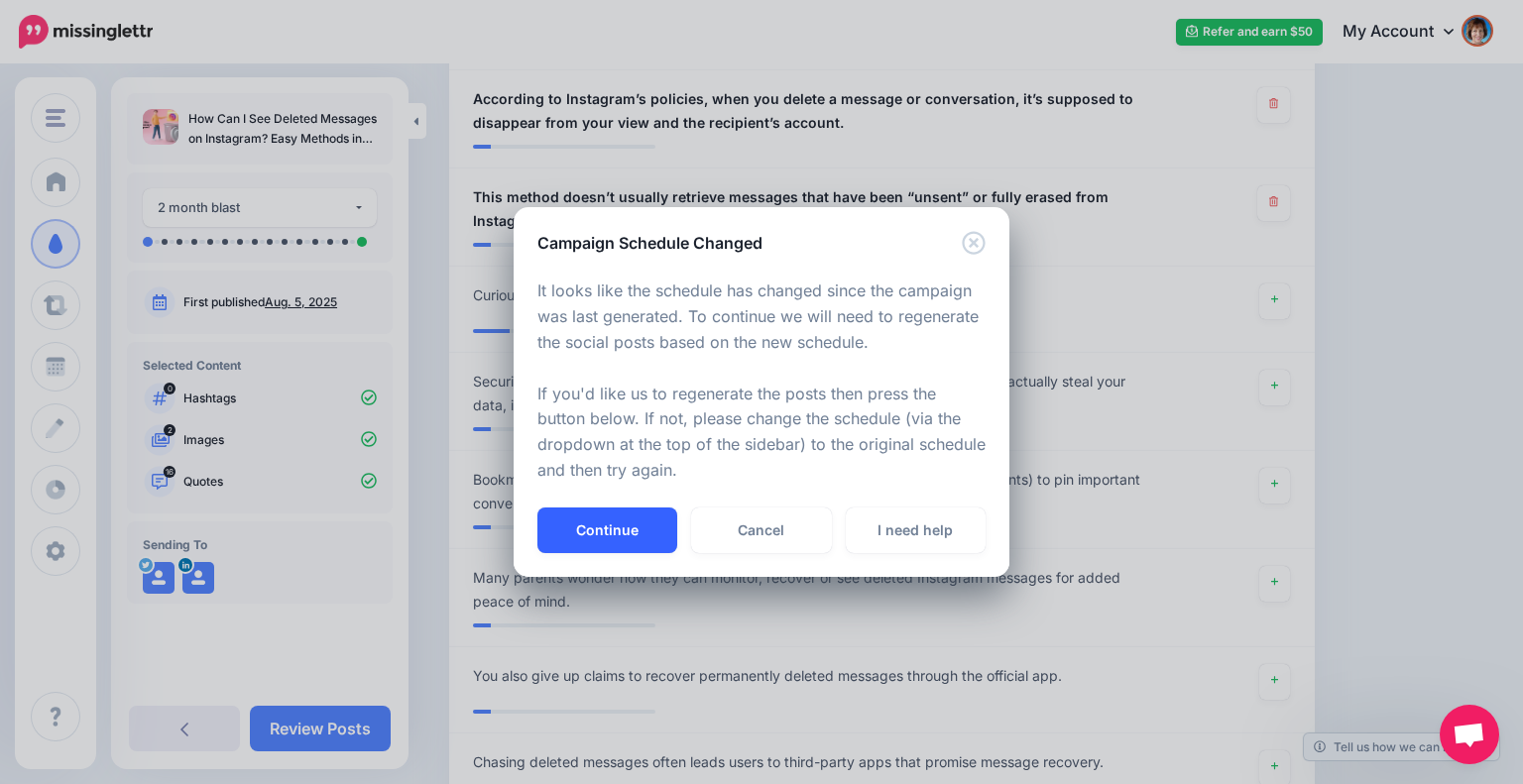click on "Continue" at bounding box center (607, 530) 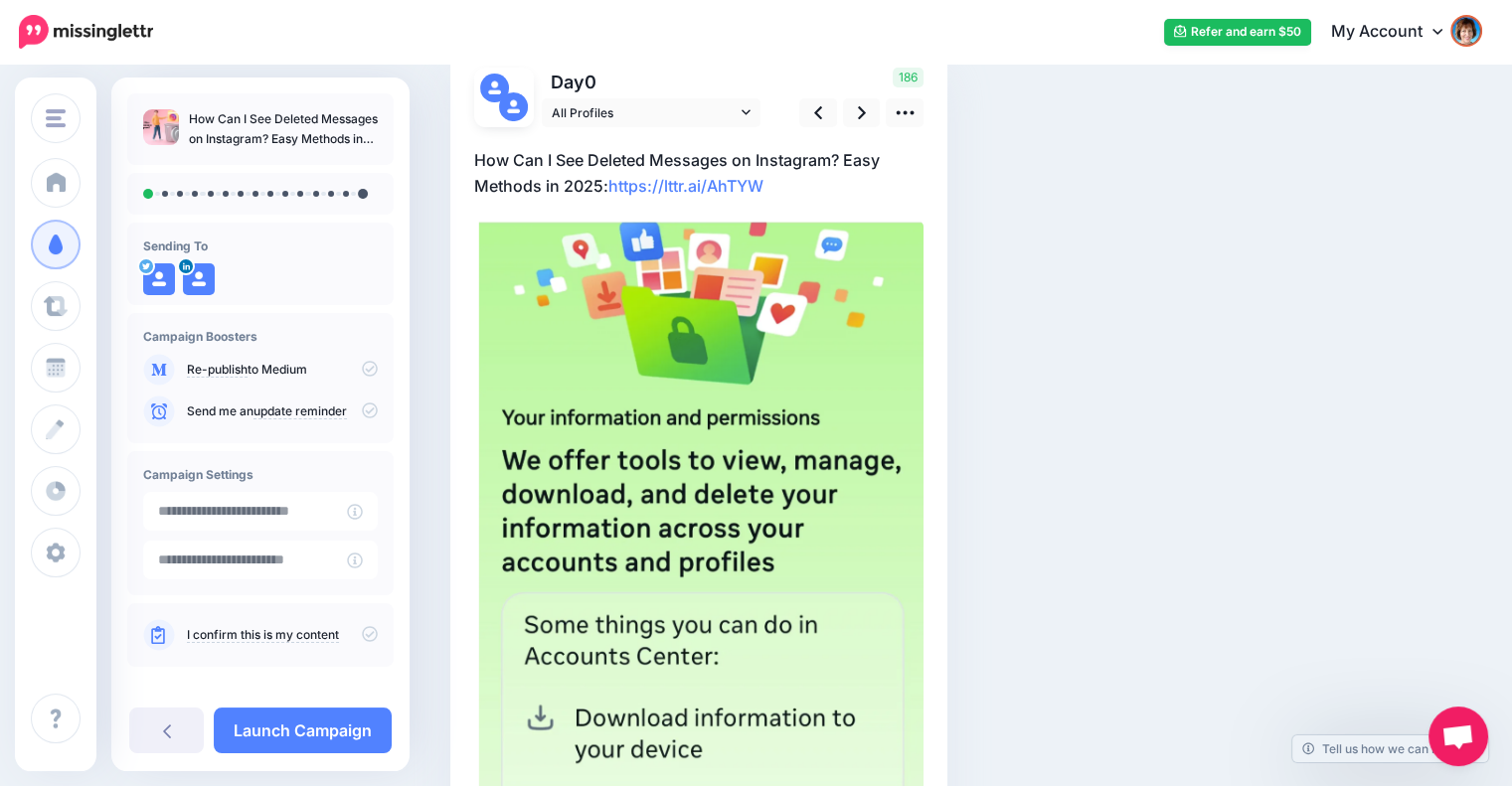 scroll, scrollTop: 165, scrollLeft: 0, axis: vertical 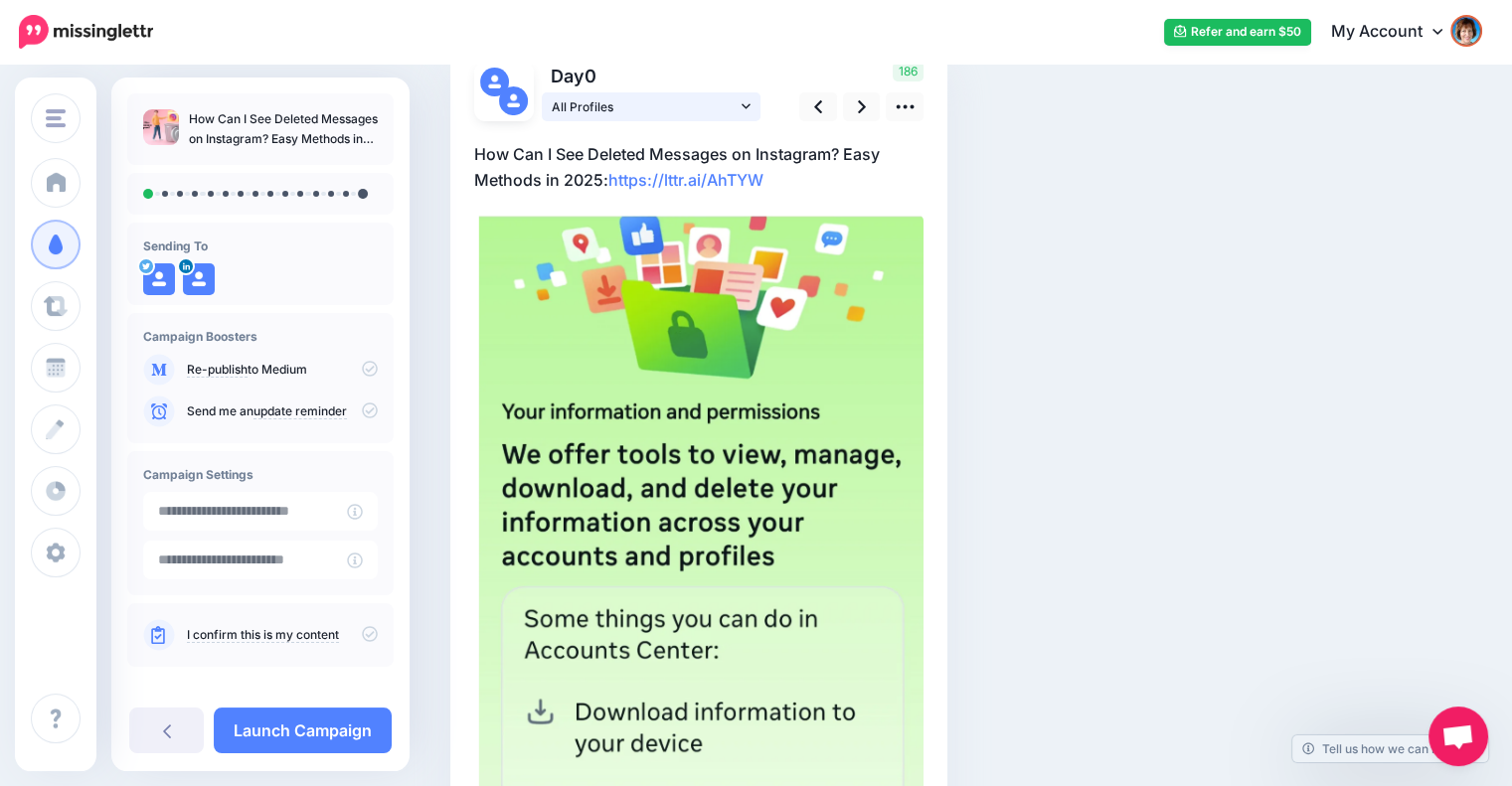 click on "All
Profiles" at bounding box center (651, 106) 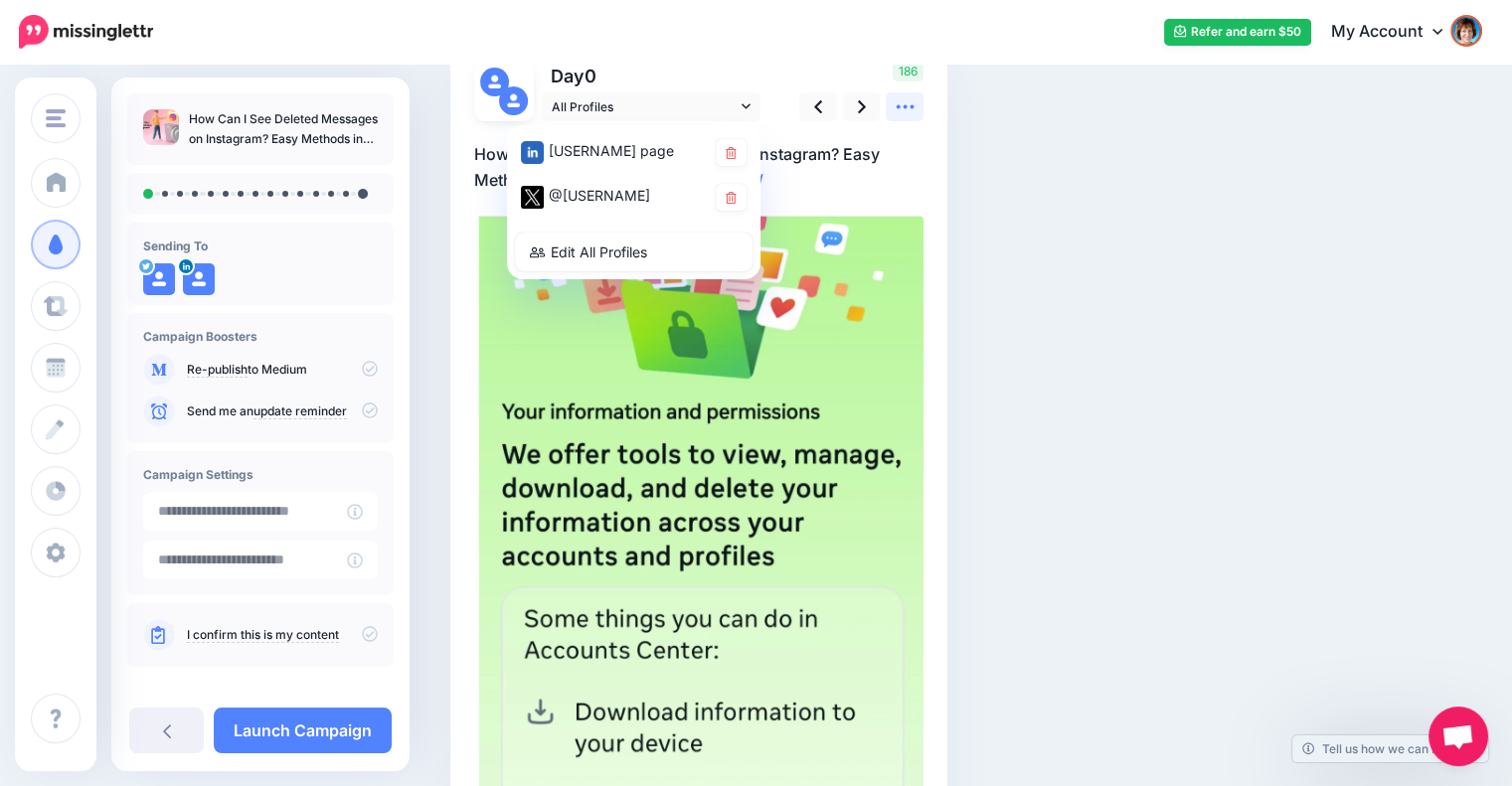 click 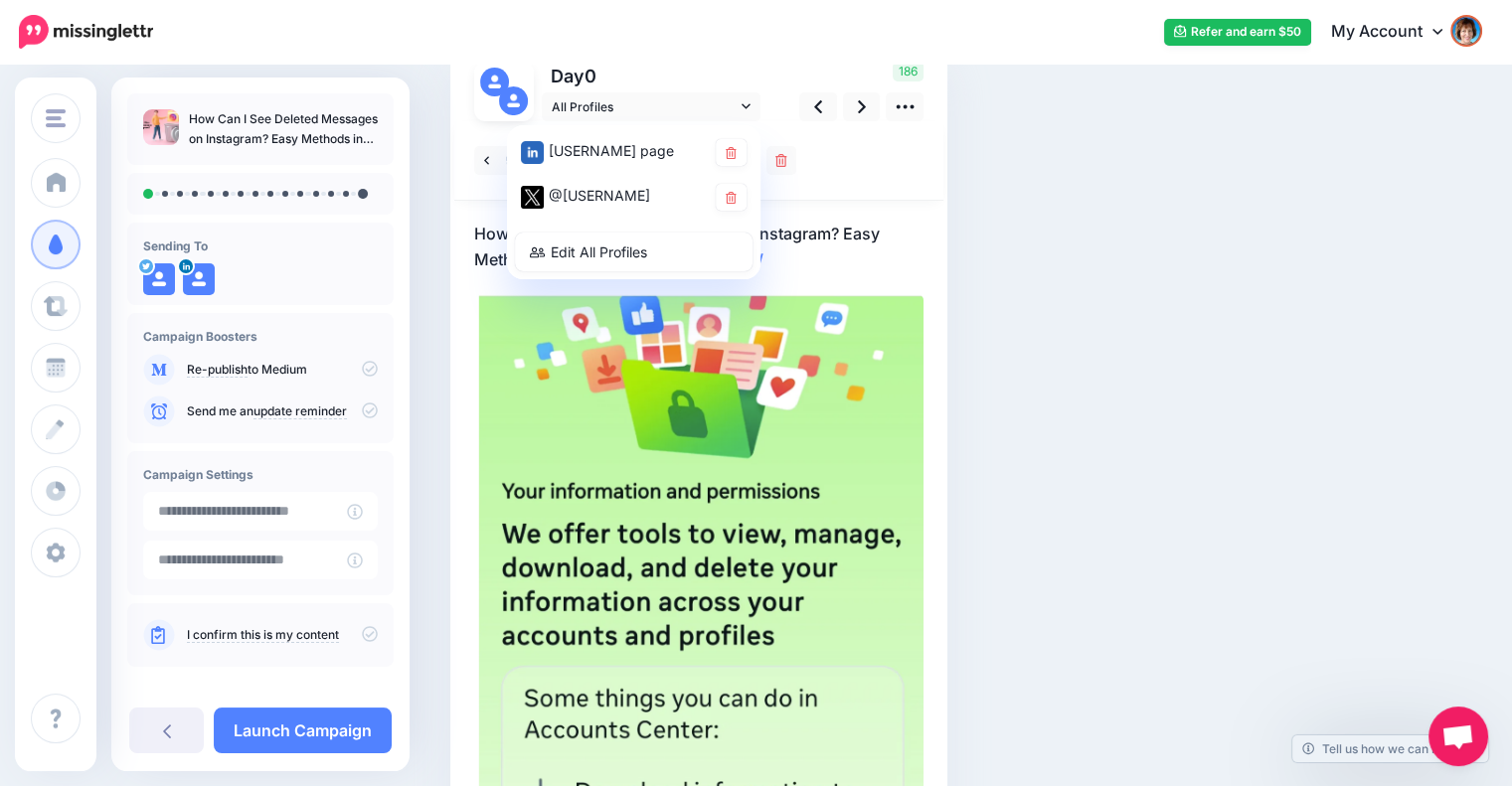 click on "Social Posts
Review the social posts that will be sent to promote this content.
Day  0" at bounding box center (878, 535) 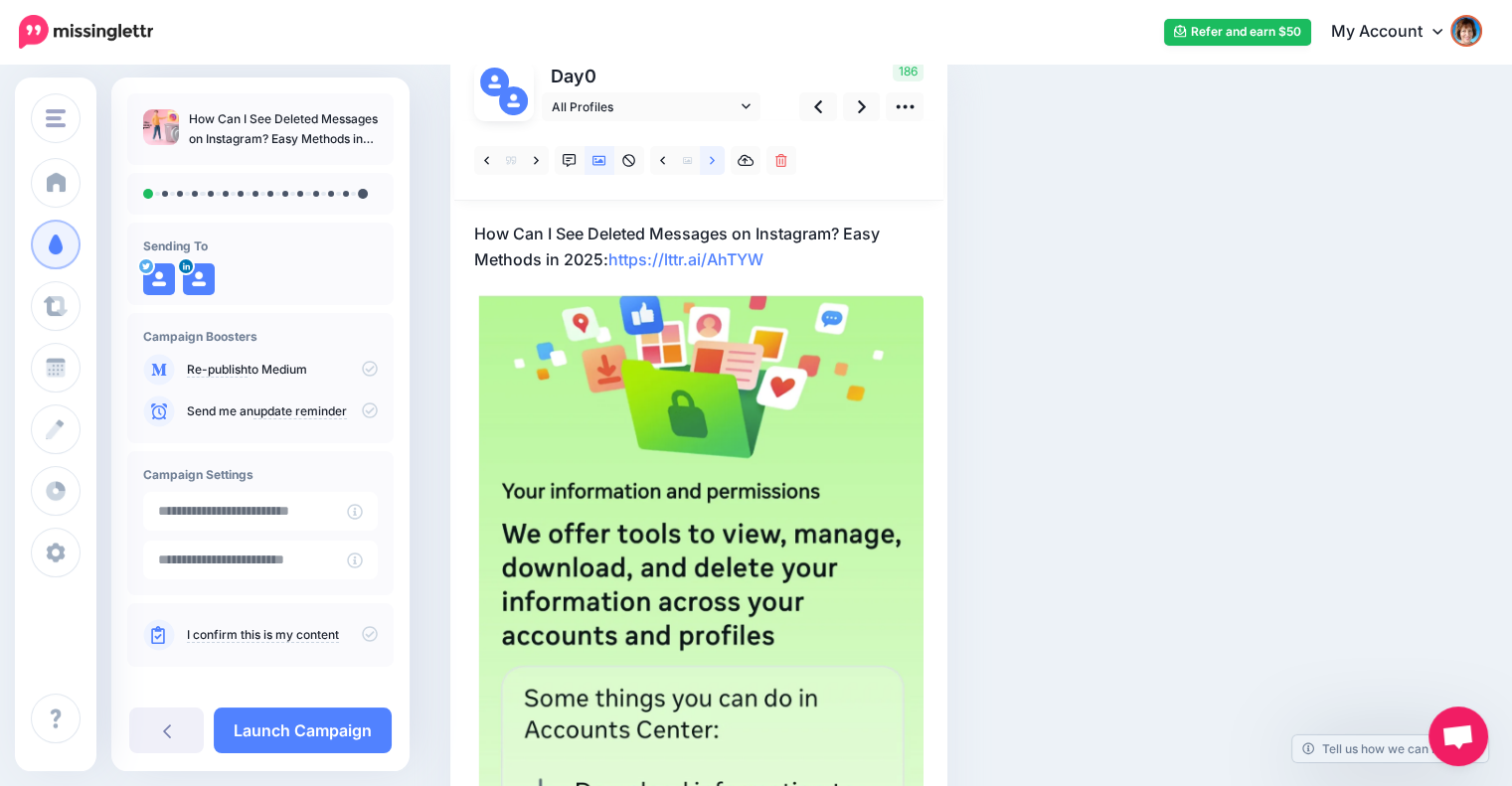 click at bounding box center [712, 160] 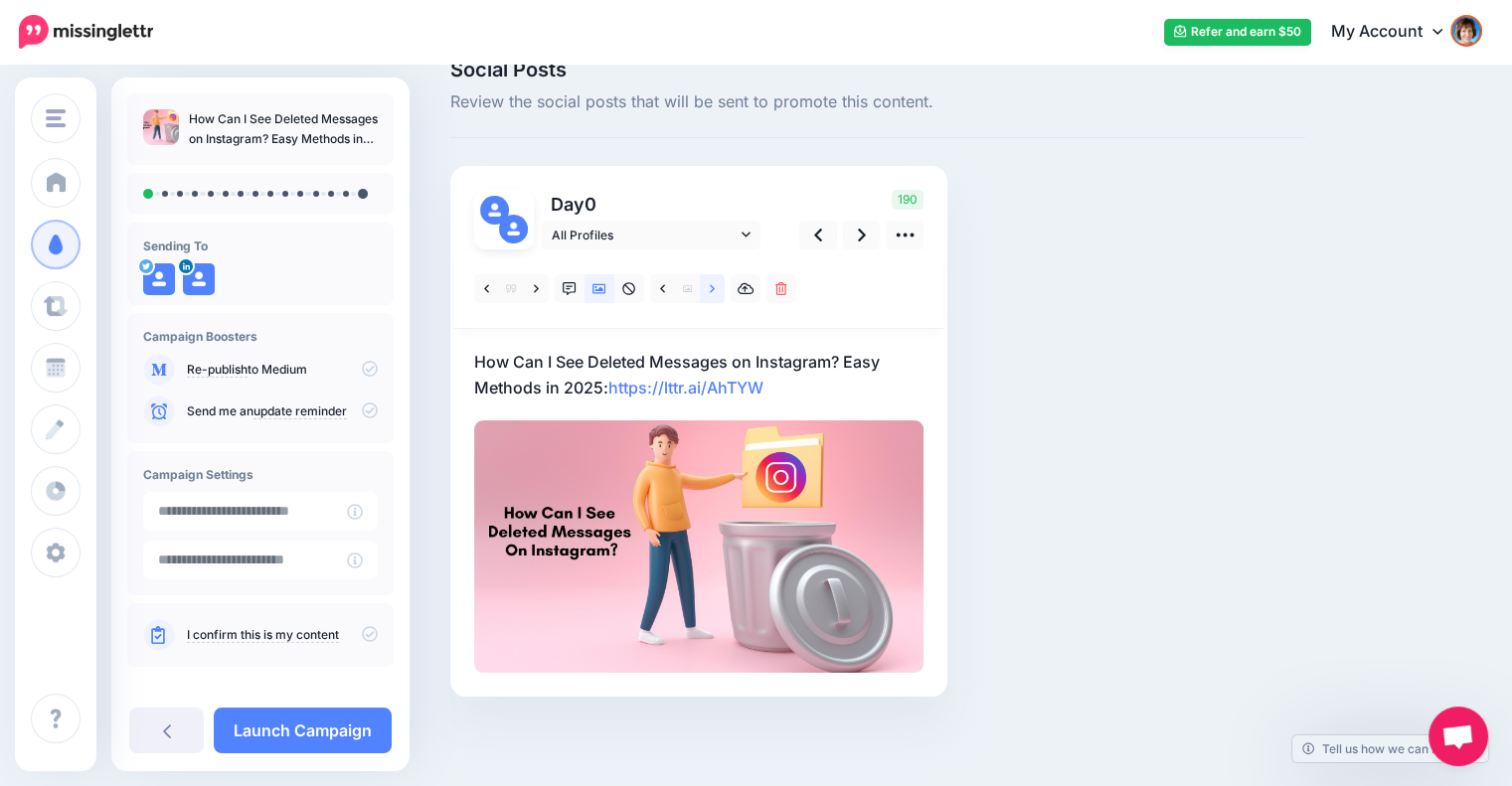 scroll, scrollTop: 36, scrollLeft: 0, axis: vertical 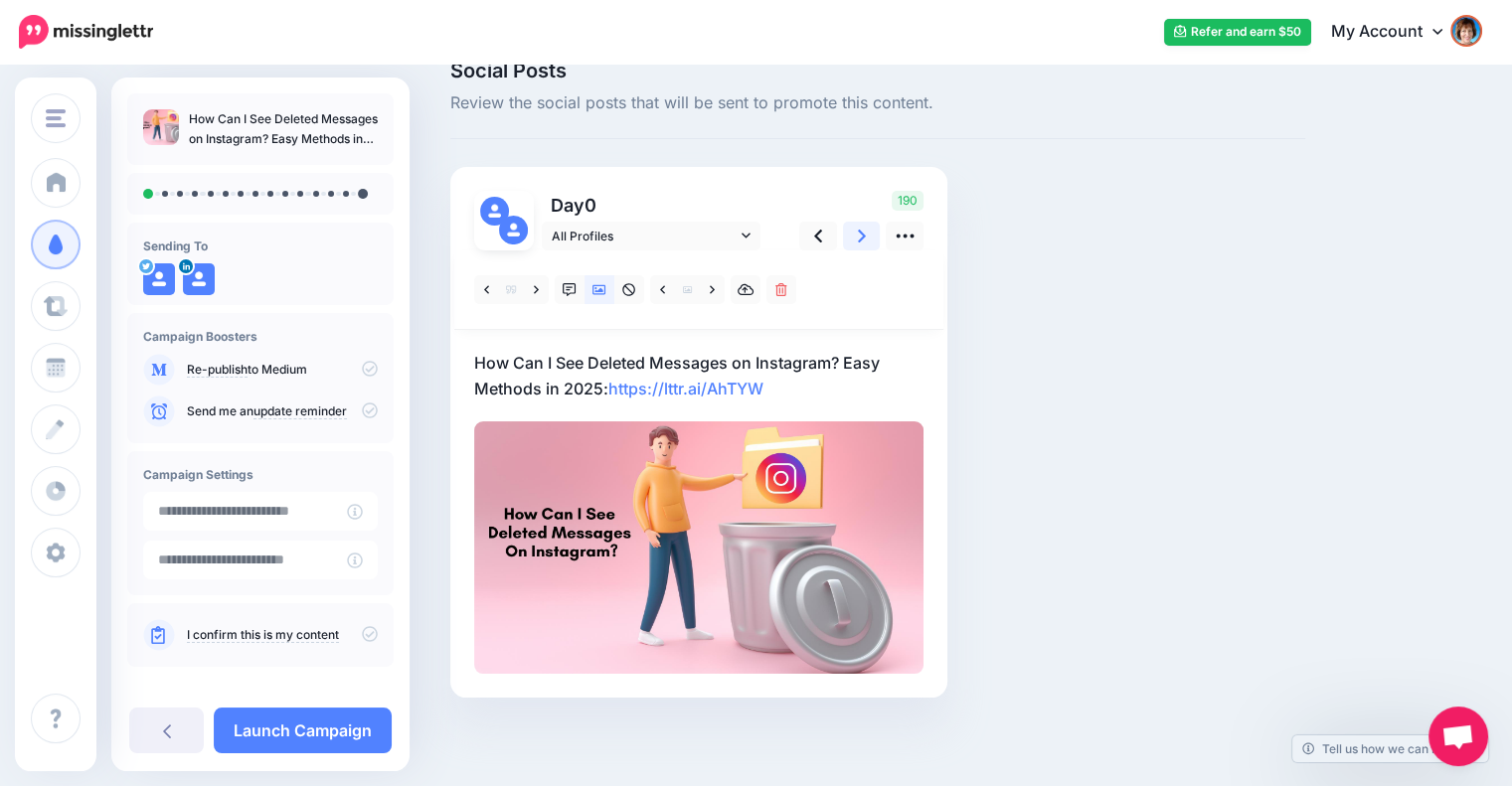 click at bounding box center [862, 236] 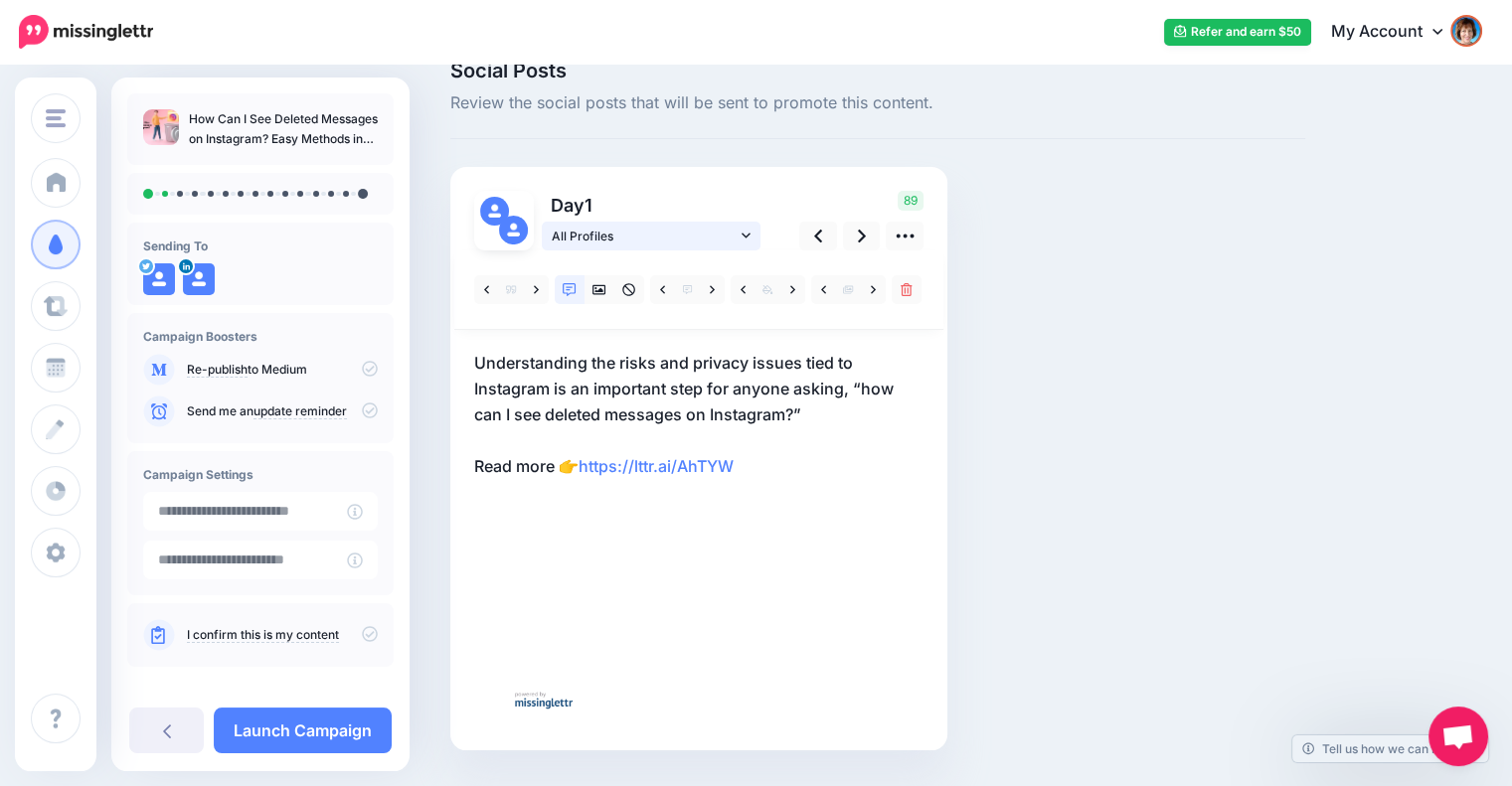 click 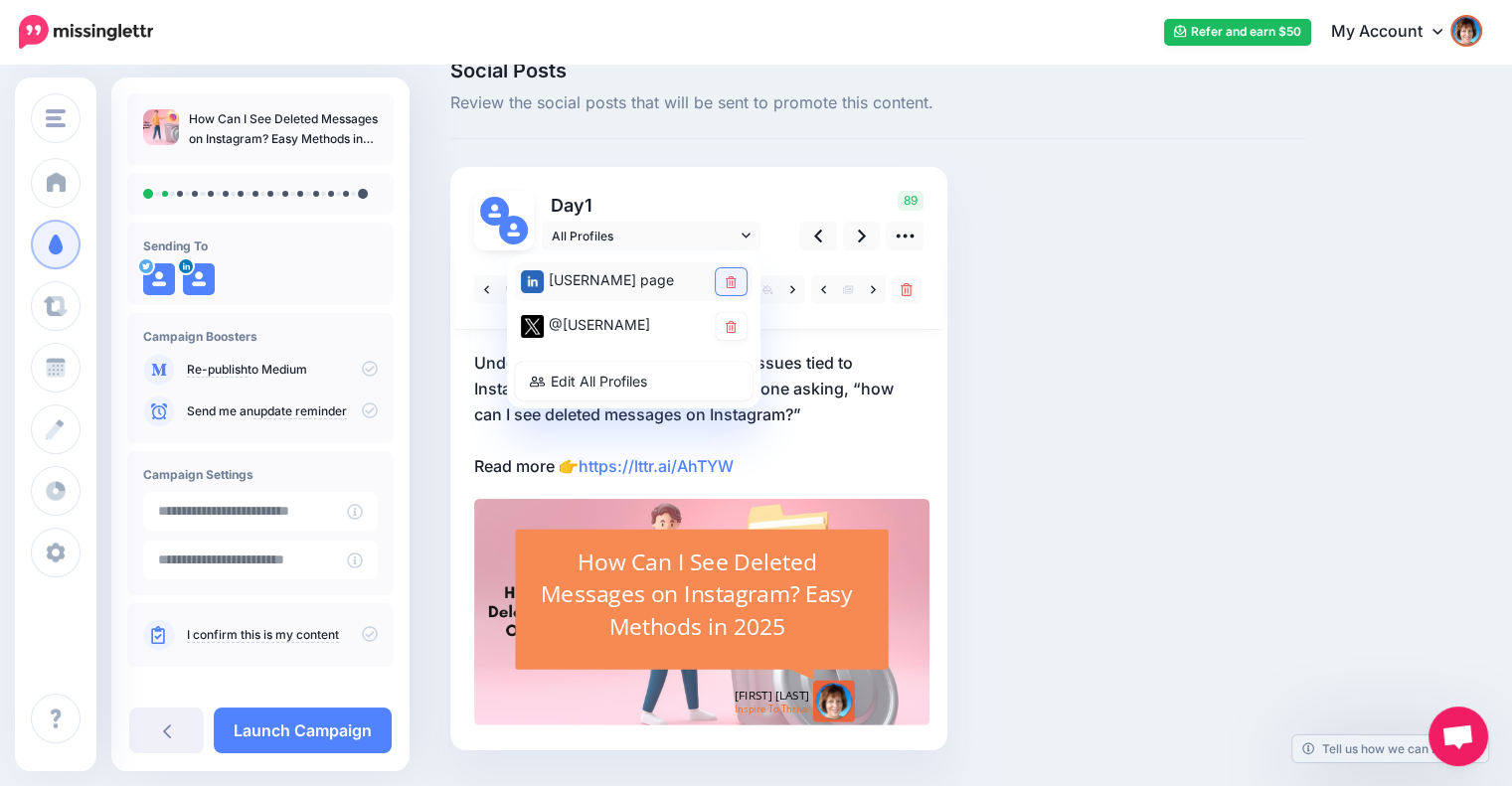 click 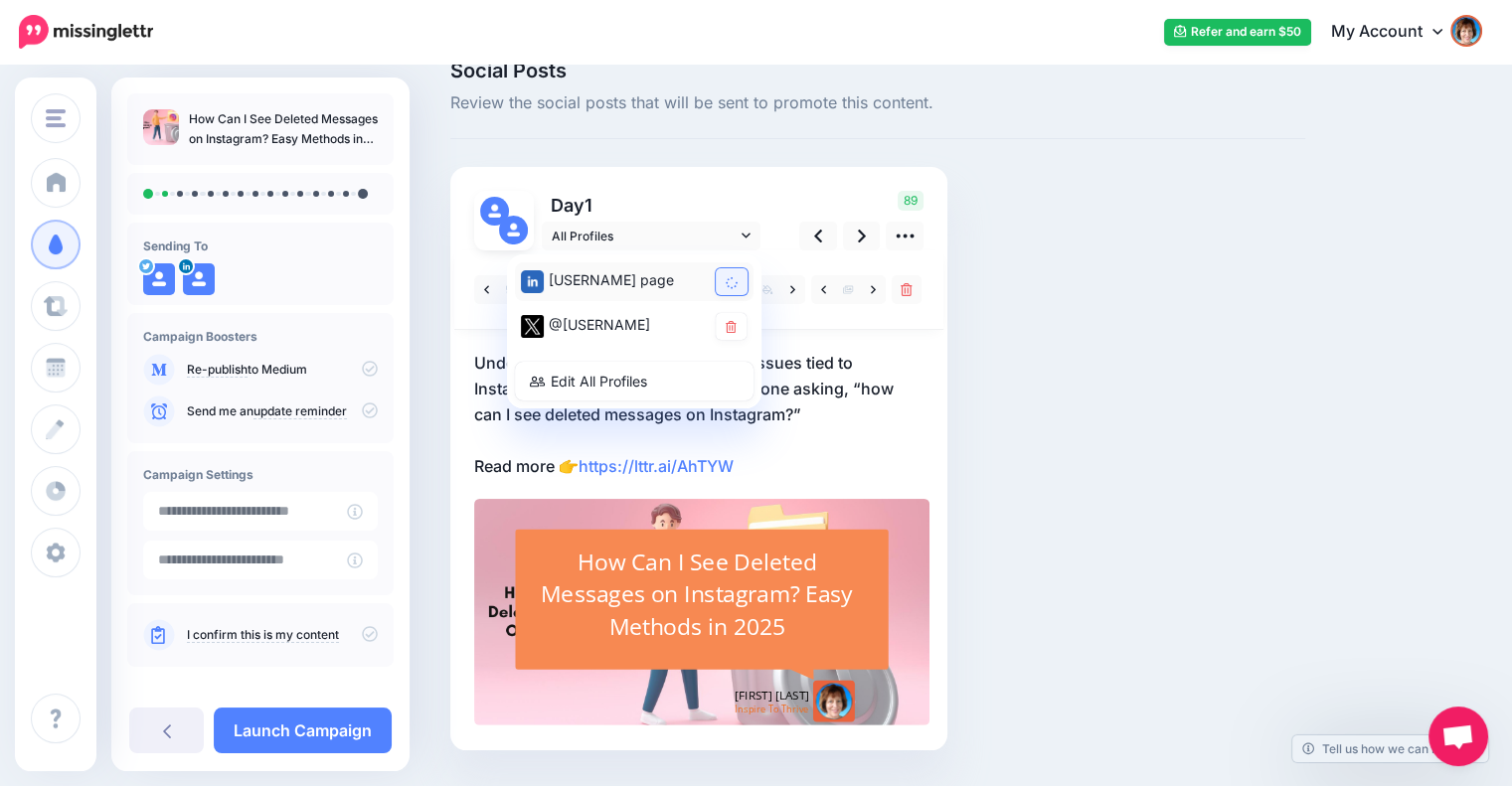 click on "Social Posts
Review the social posts that will be sent to promote this content.
Day  1" at bounding box center (878, 435) 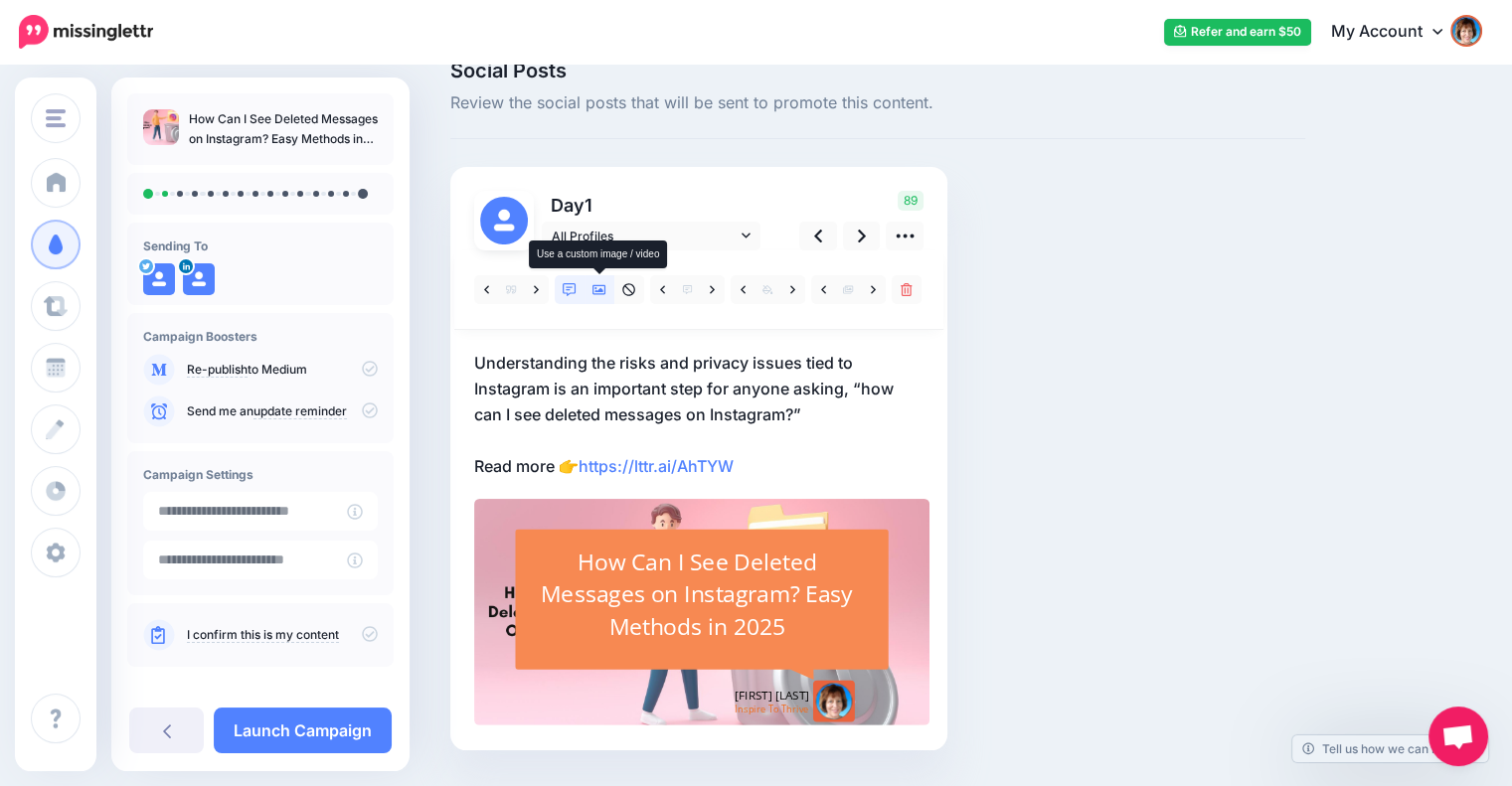click at bounding box center (599, 289) 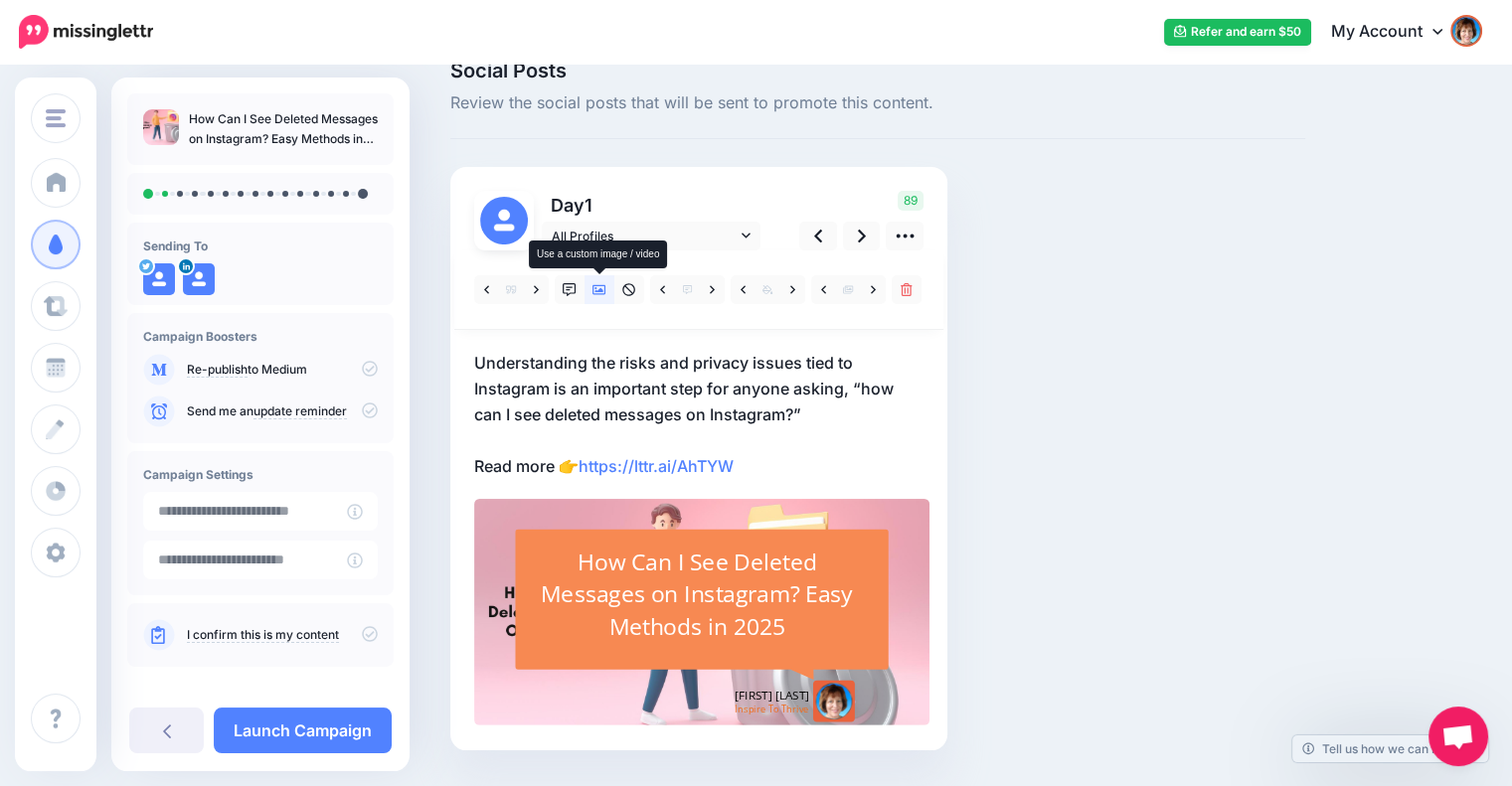 scroll, scrollTop: 0, scrollLeft: 0, axis: both 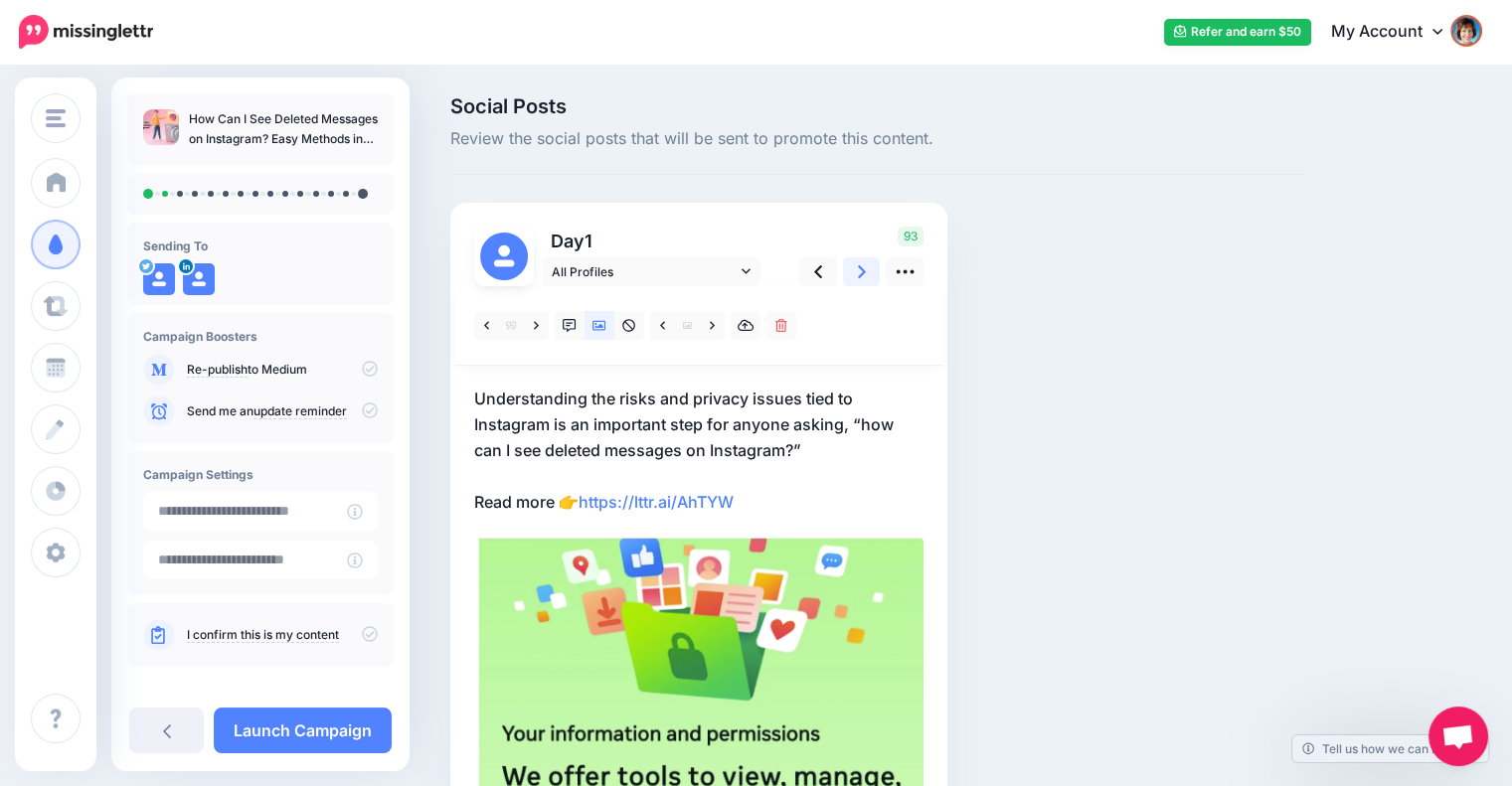 click 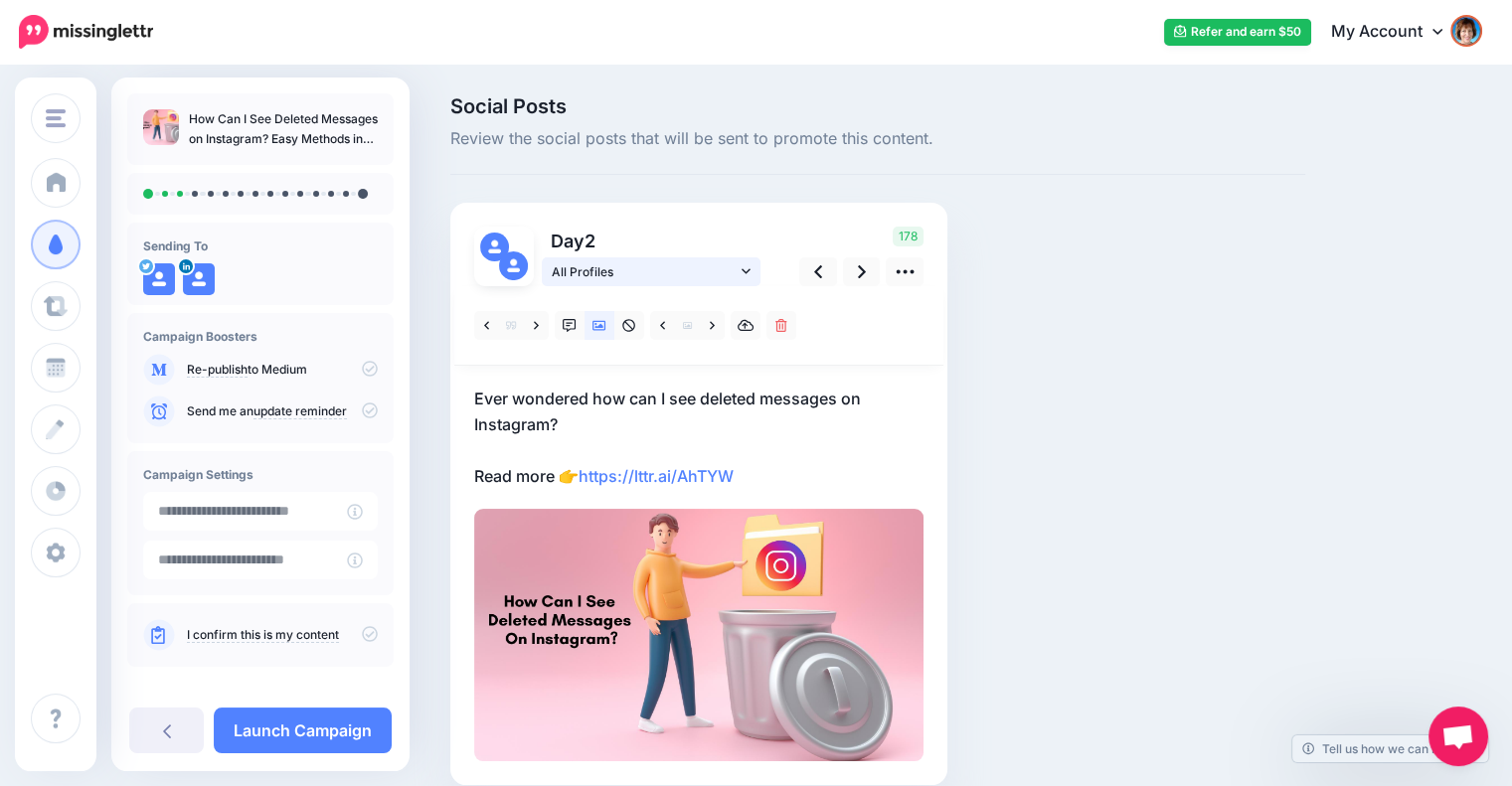 click on "All
Profiles" at bounding box center (651, 271) 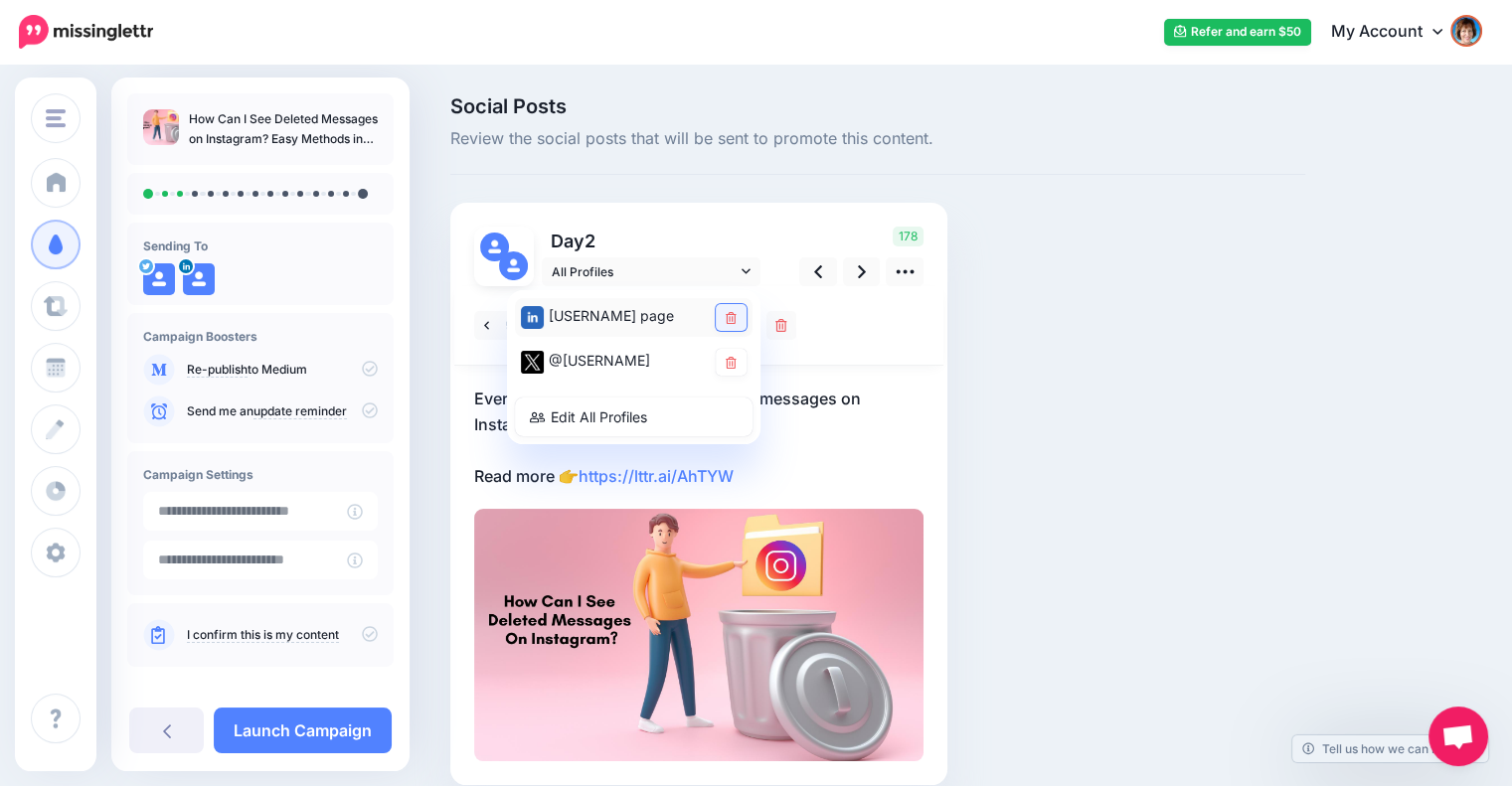 click 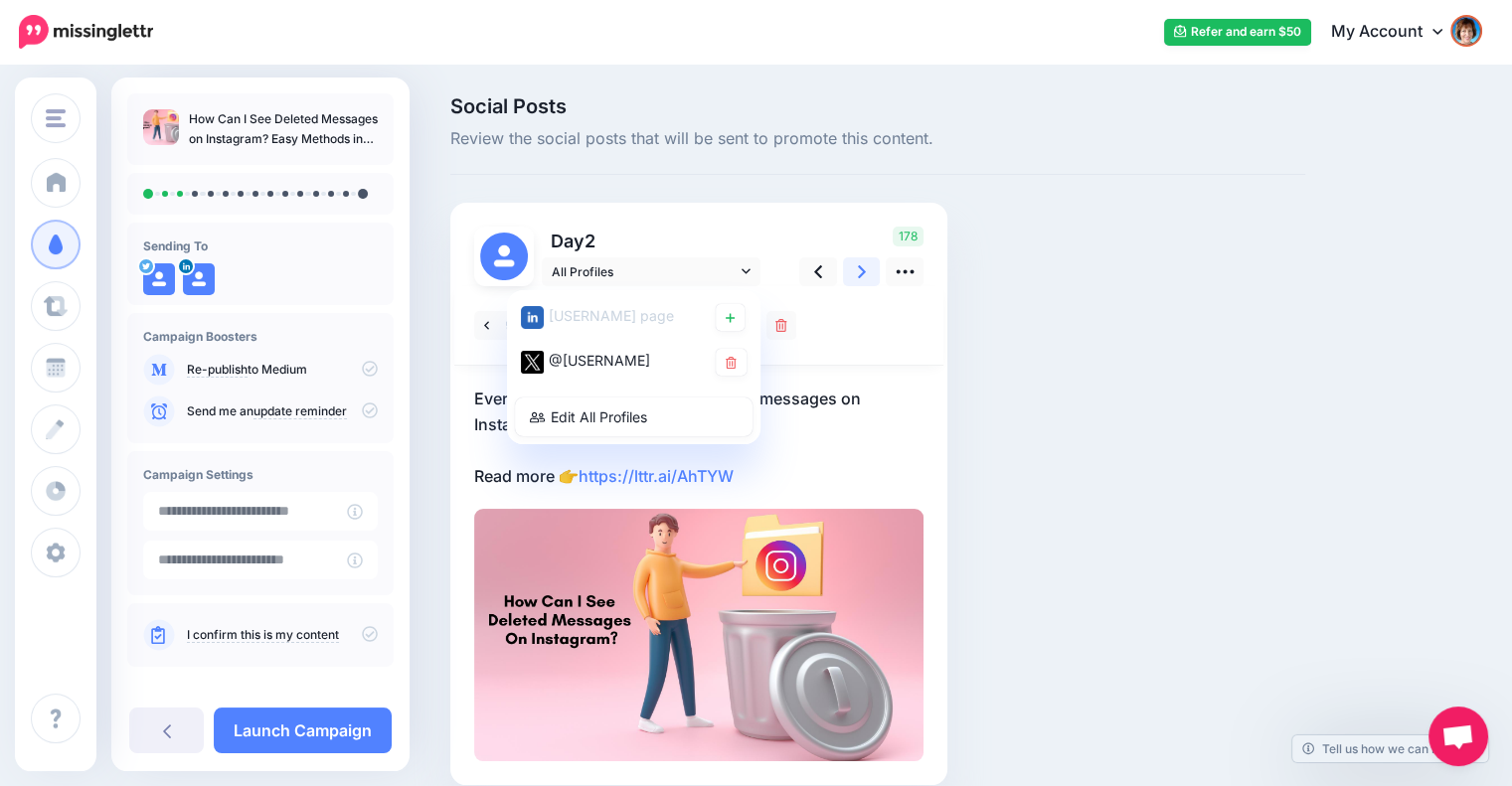 click at bounding box center (862, 271) 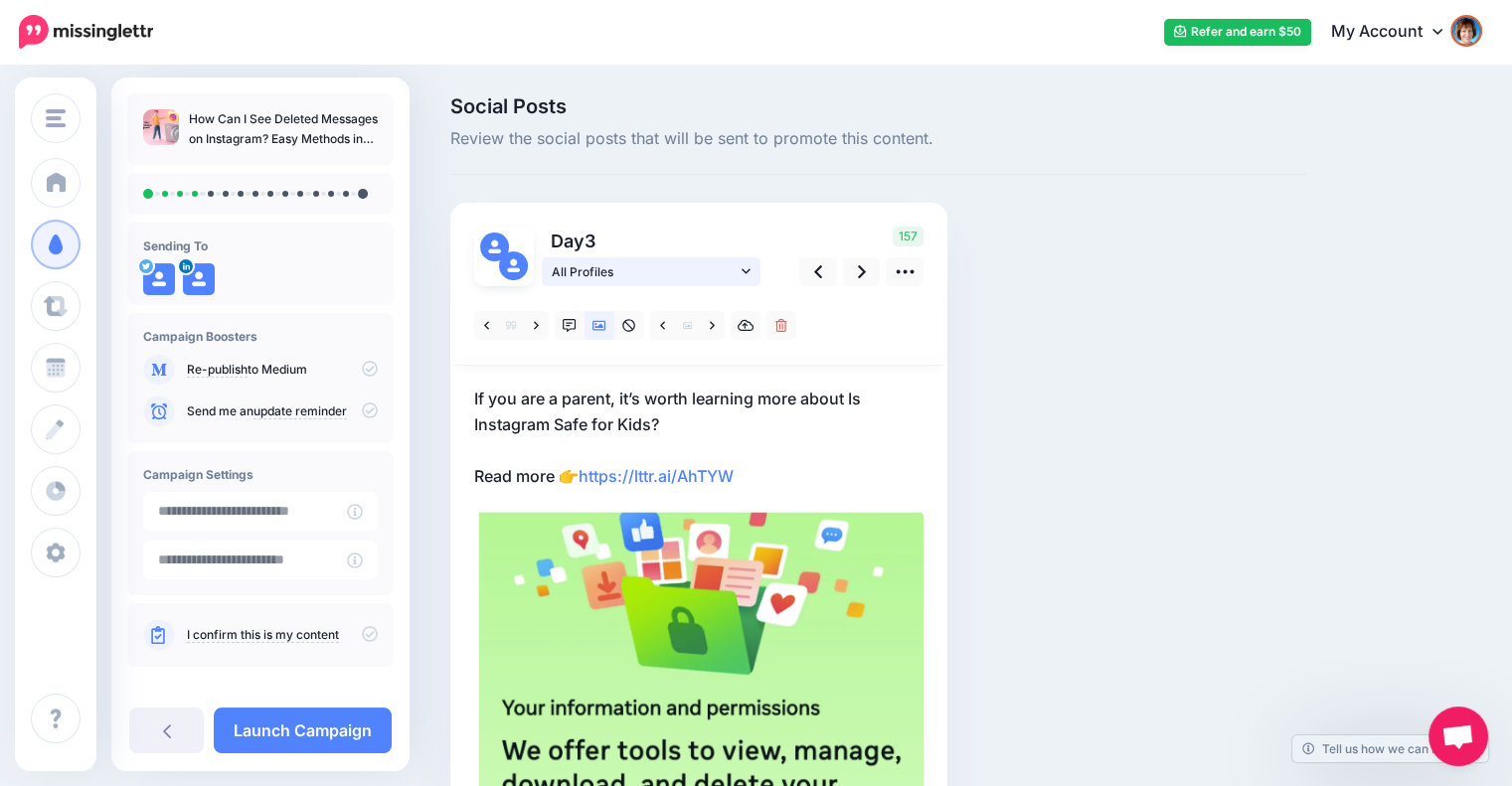click 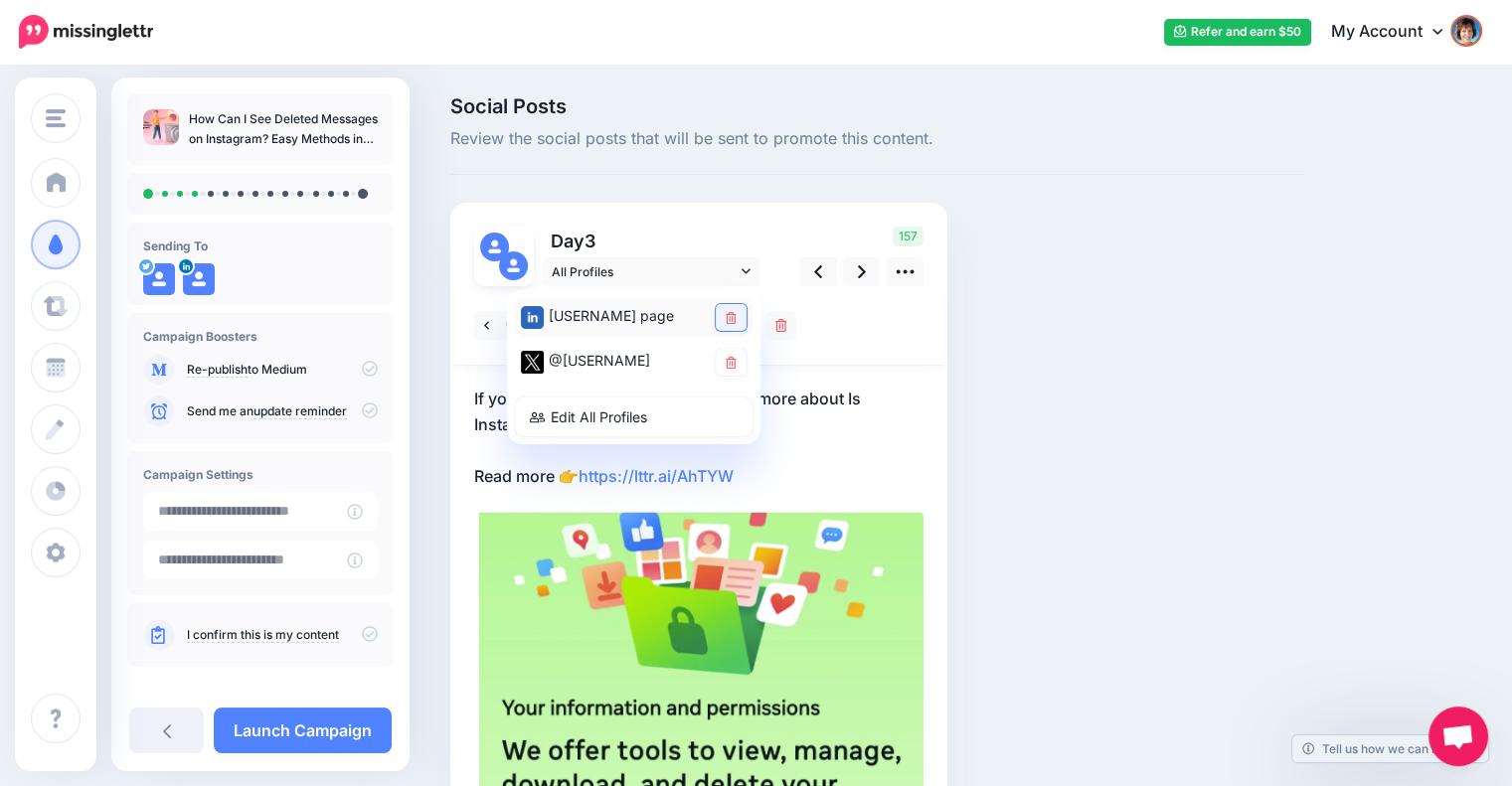 click at bounding box center [731, 317] 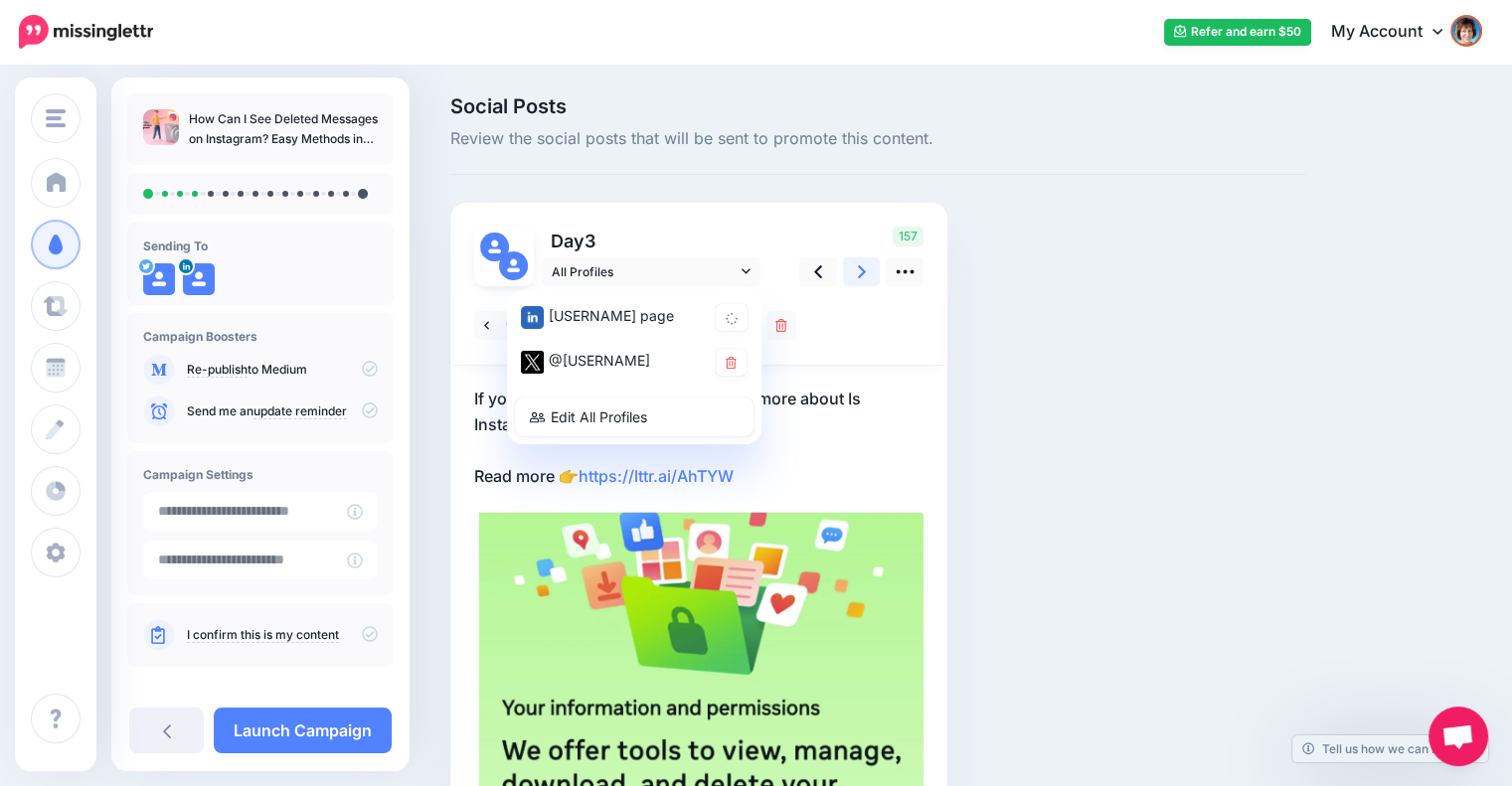 click at bounding box center (862, 271) 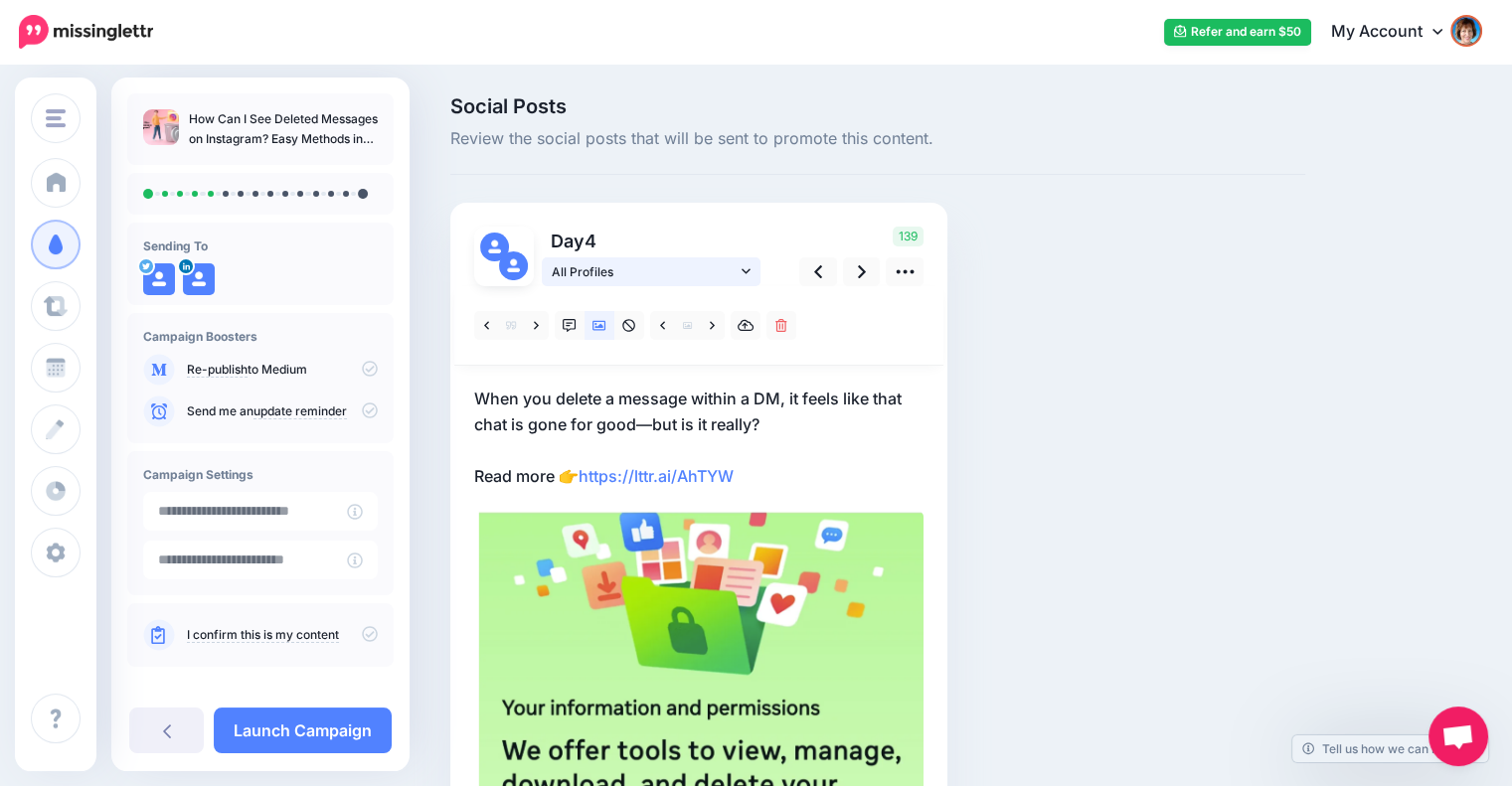 click on "All
Profiles" at bounding box center (644, 271) 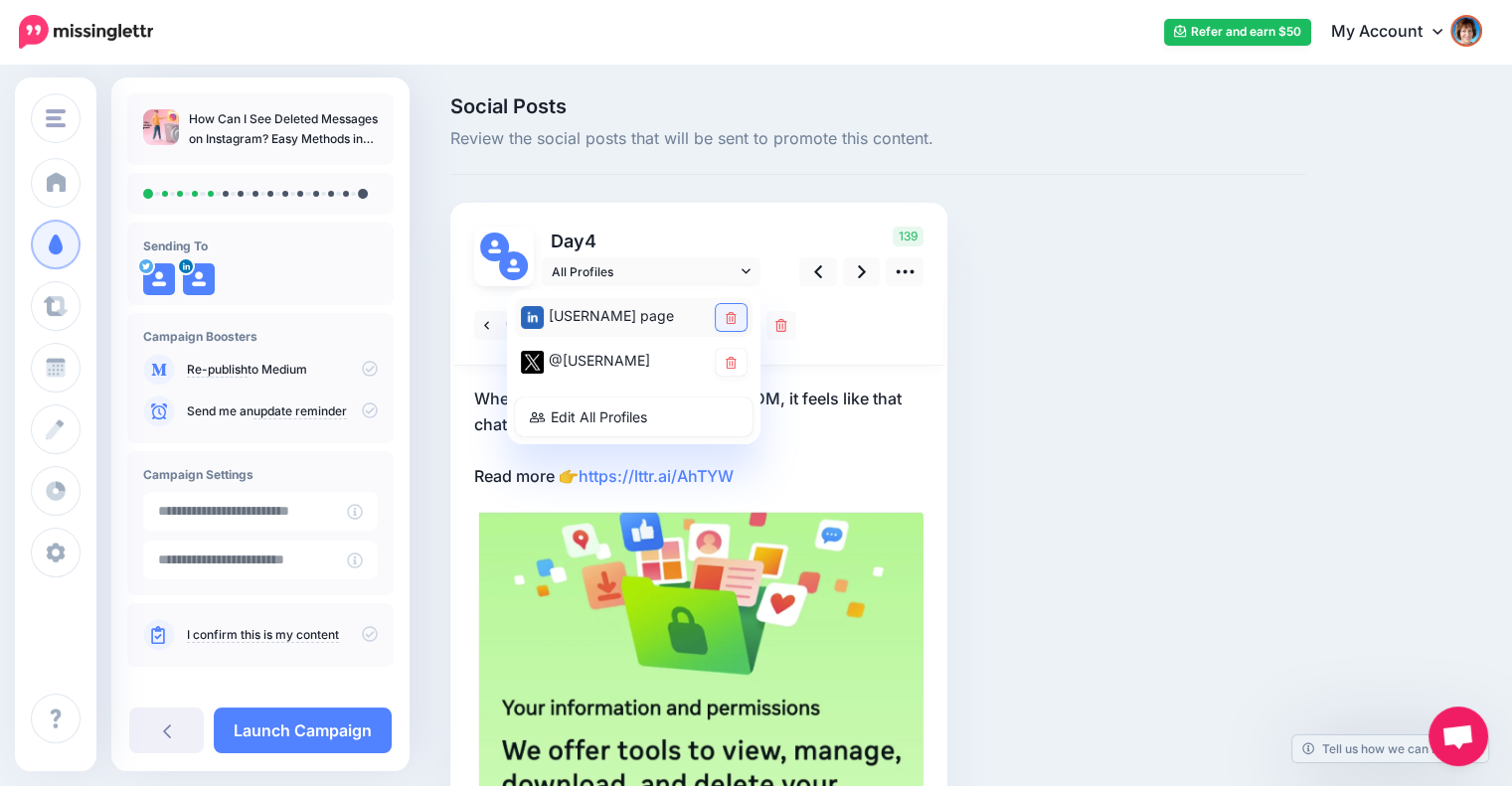 click 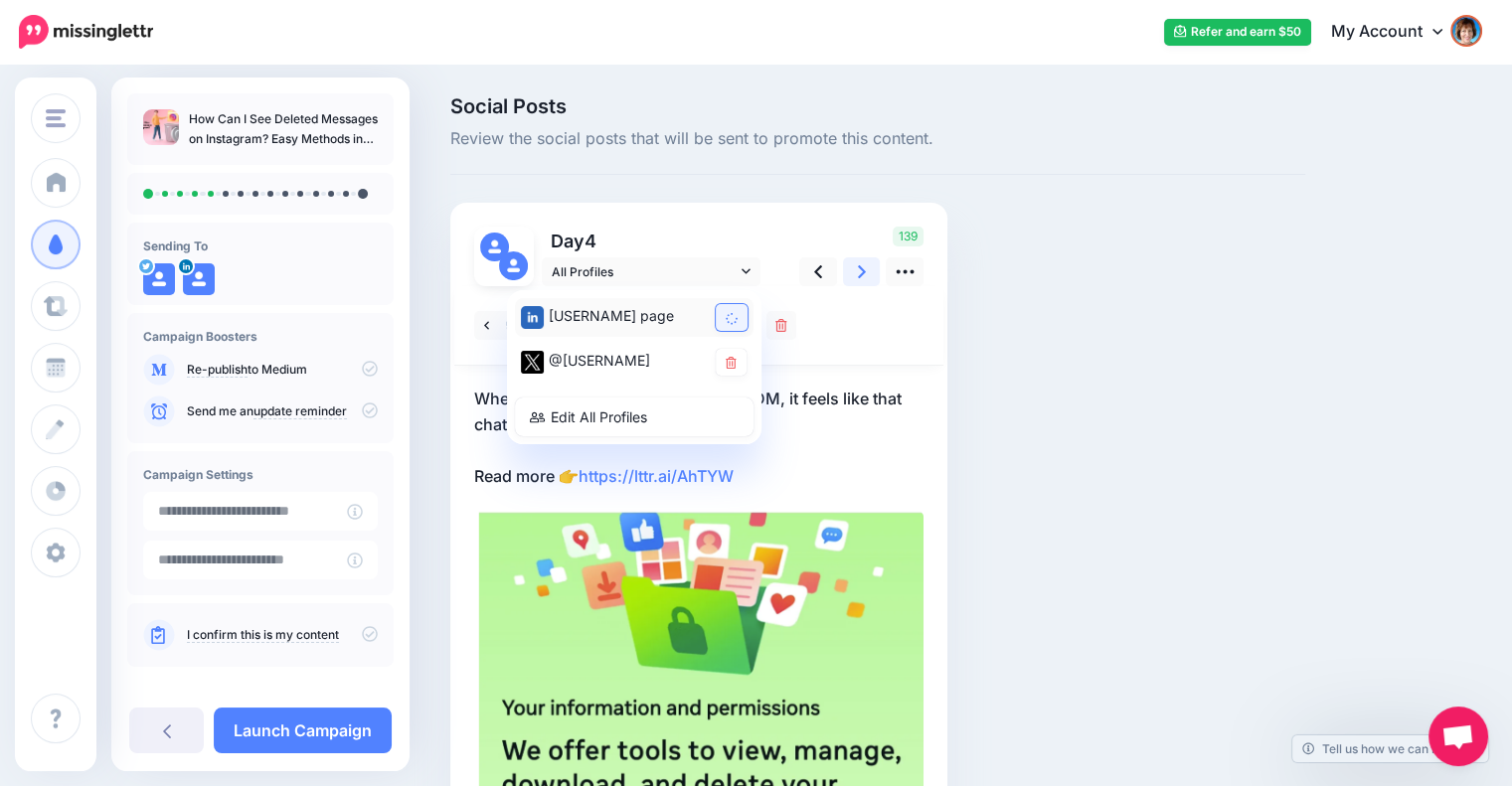 click 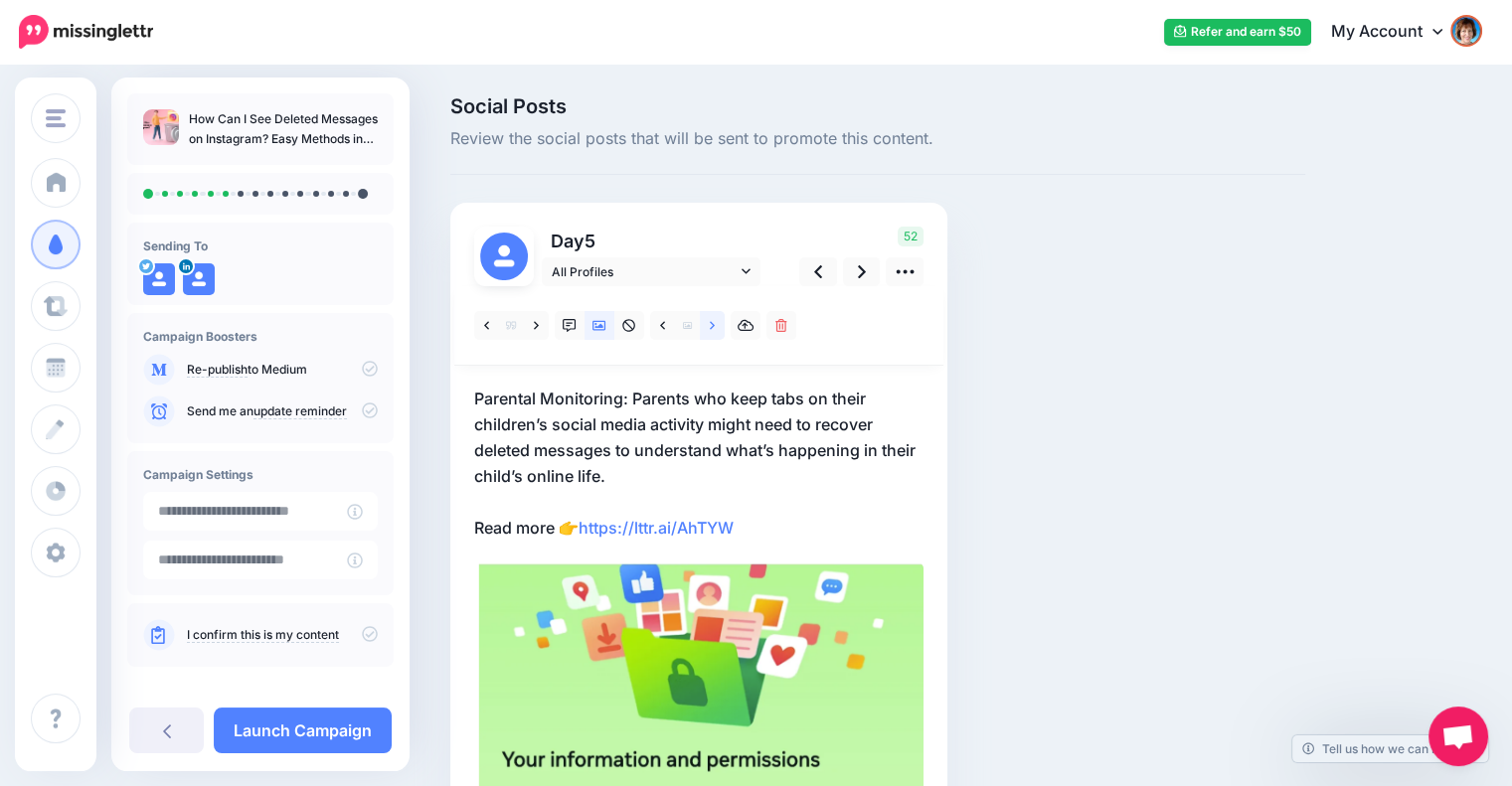 click at bounding box center (712, 325) 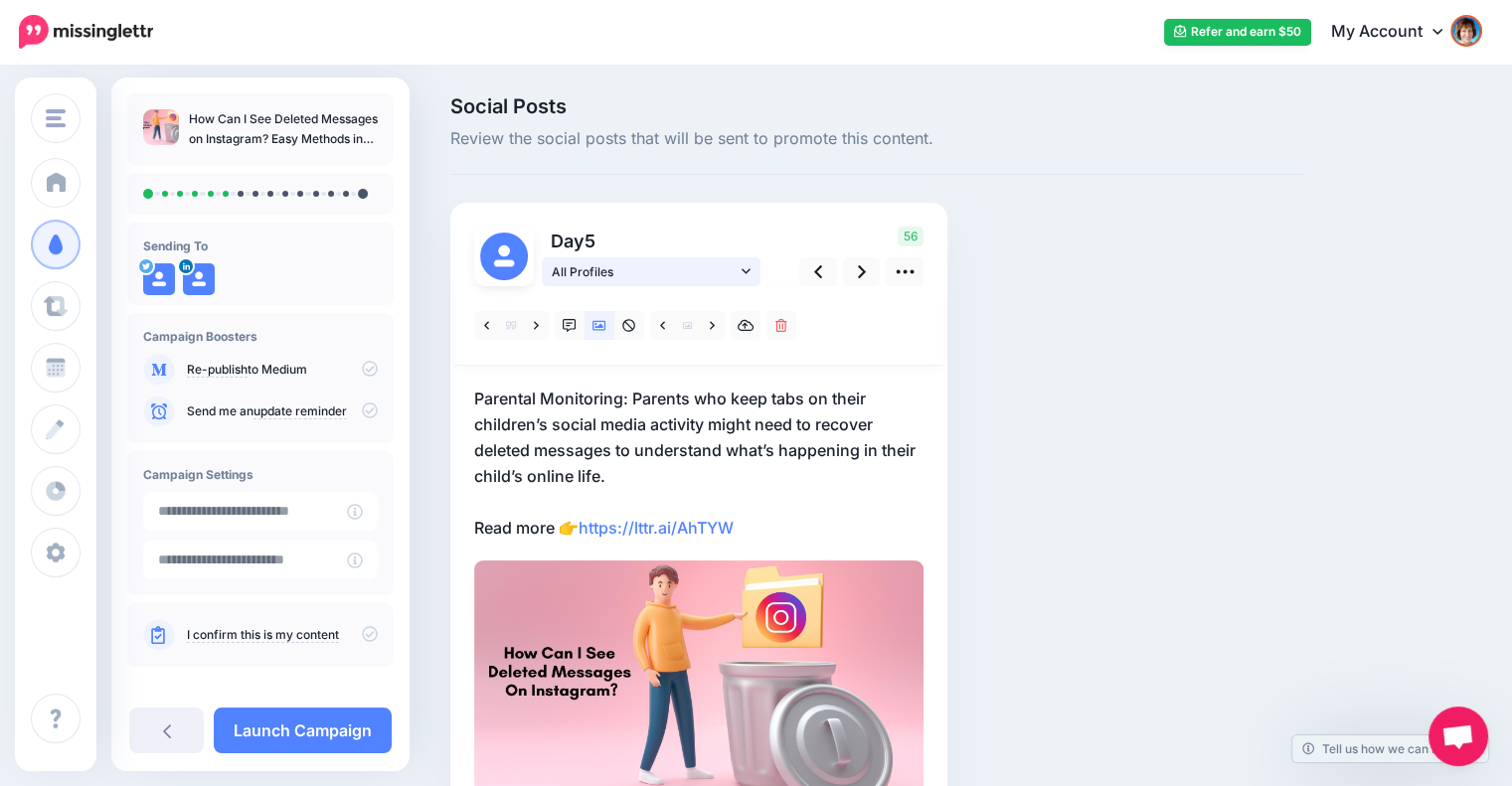 click on "All
Profiles" at bounding box center (644, 271) 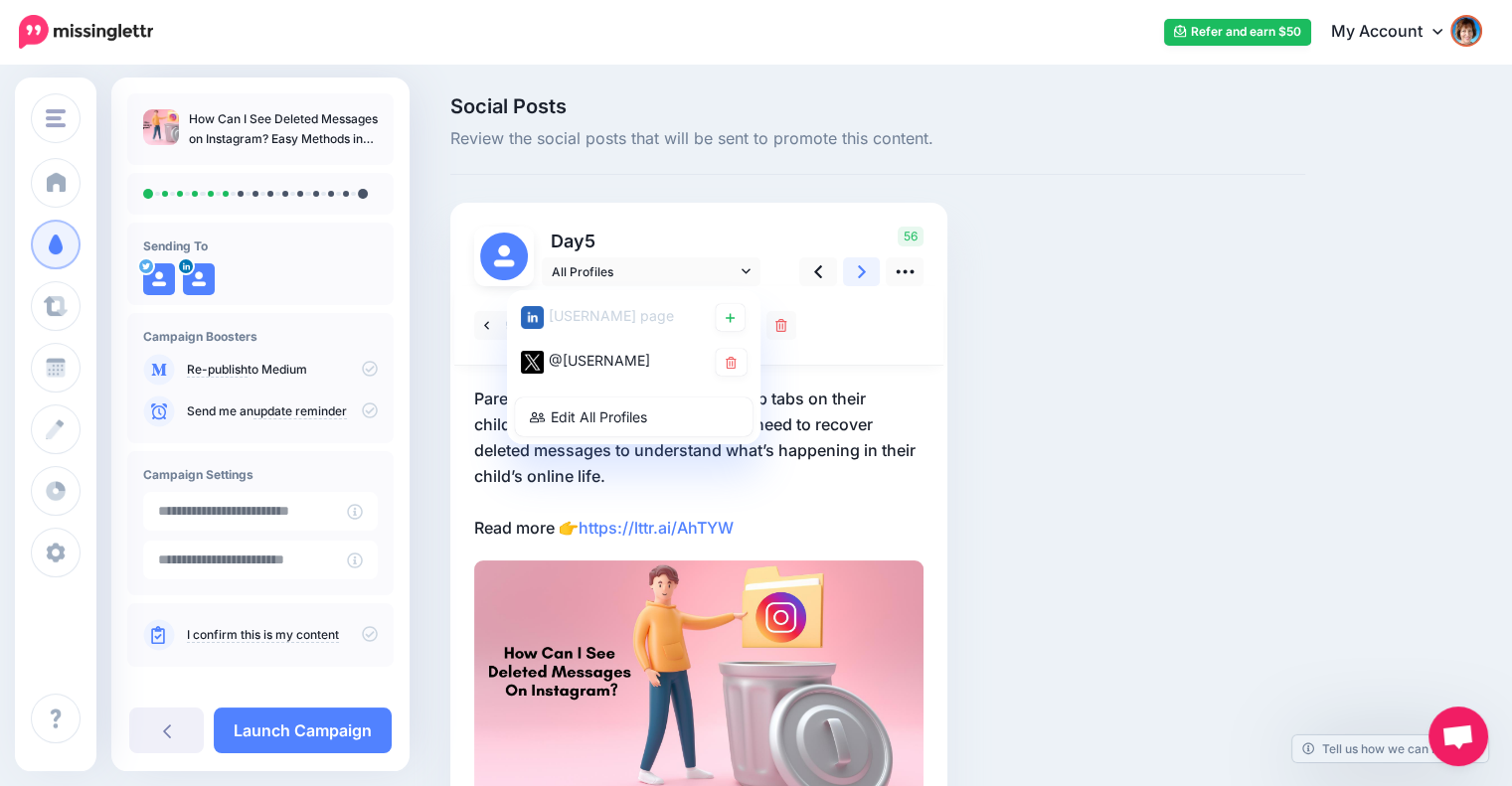 click 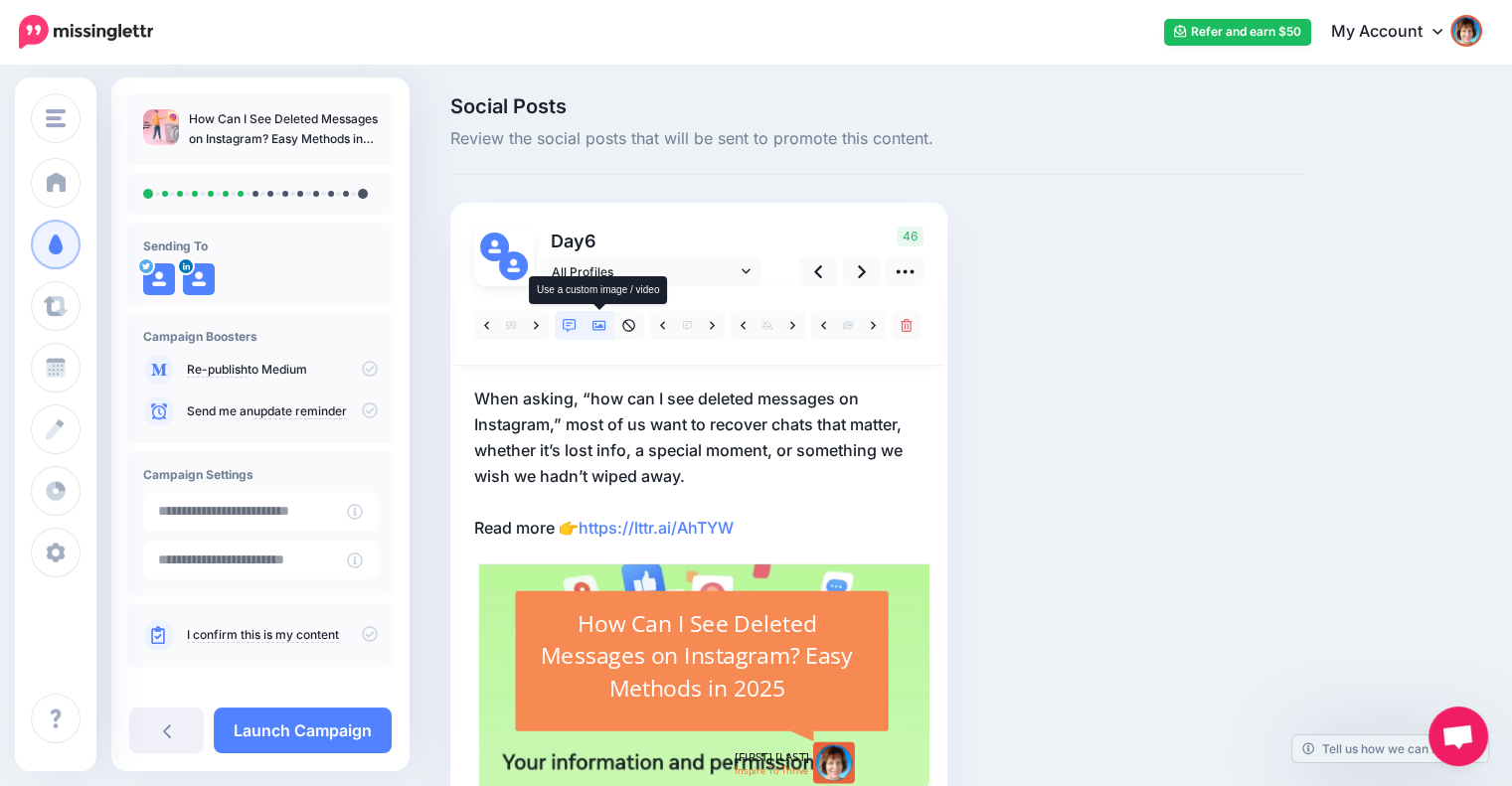 click 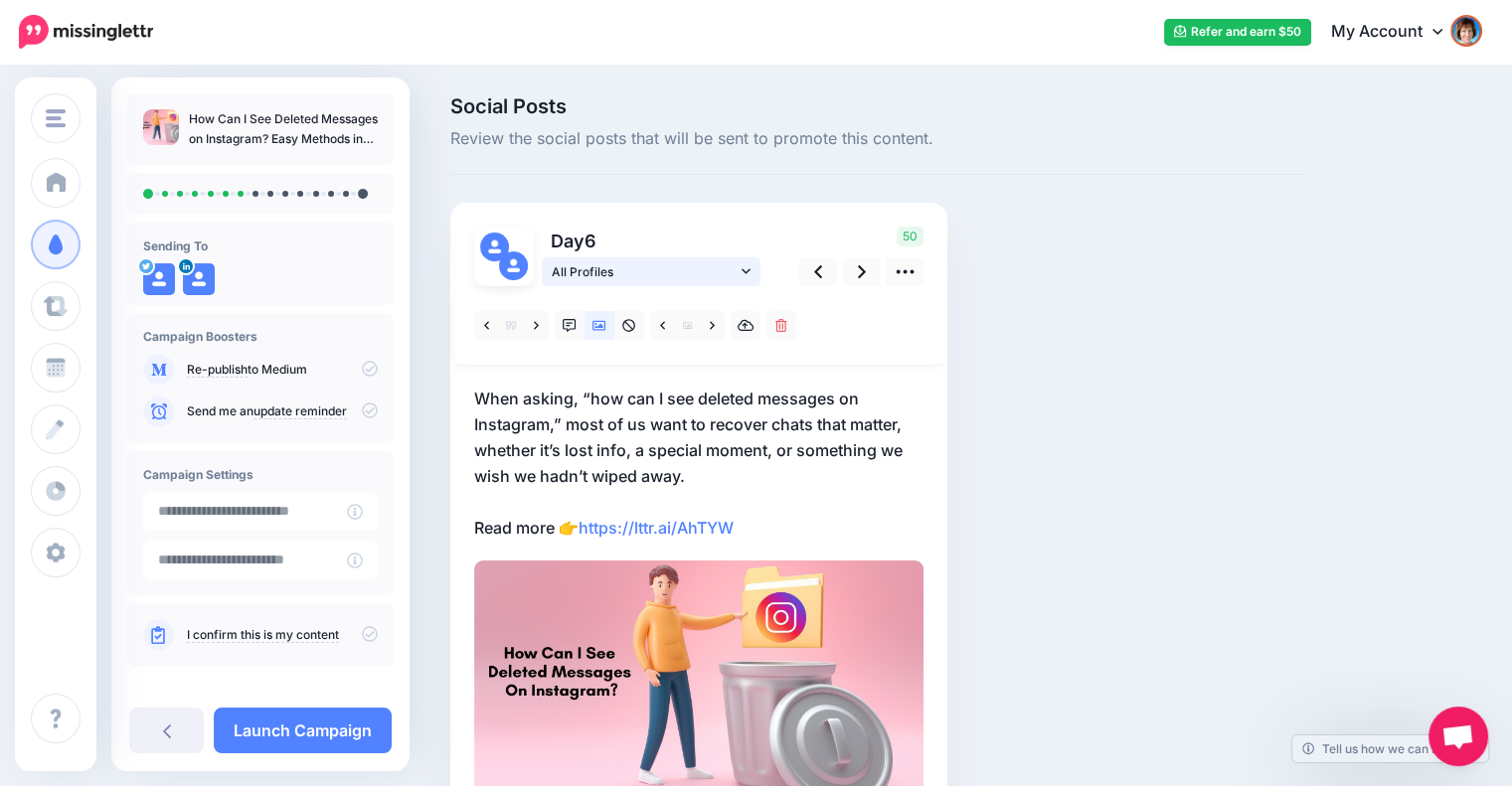 click on "All
Profiles" at bounding box center (651, 271) 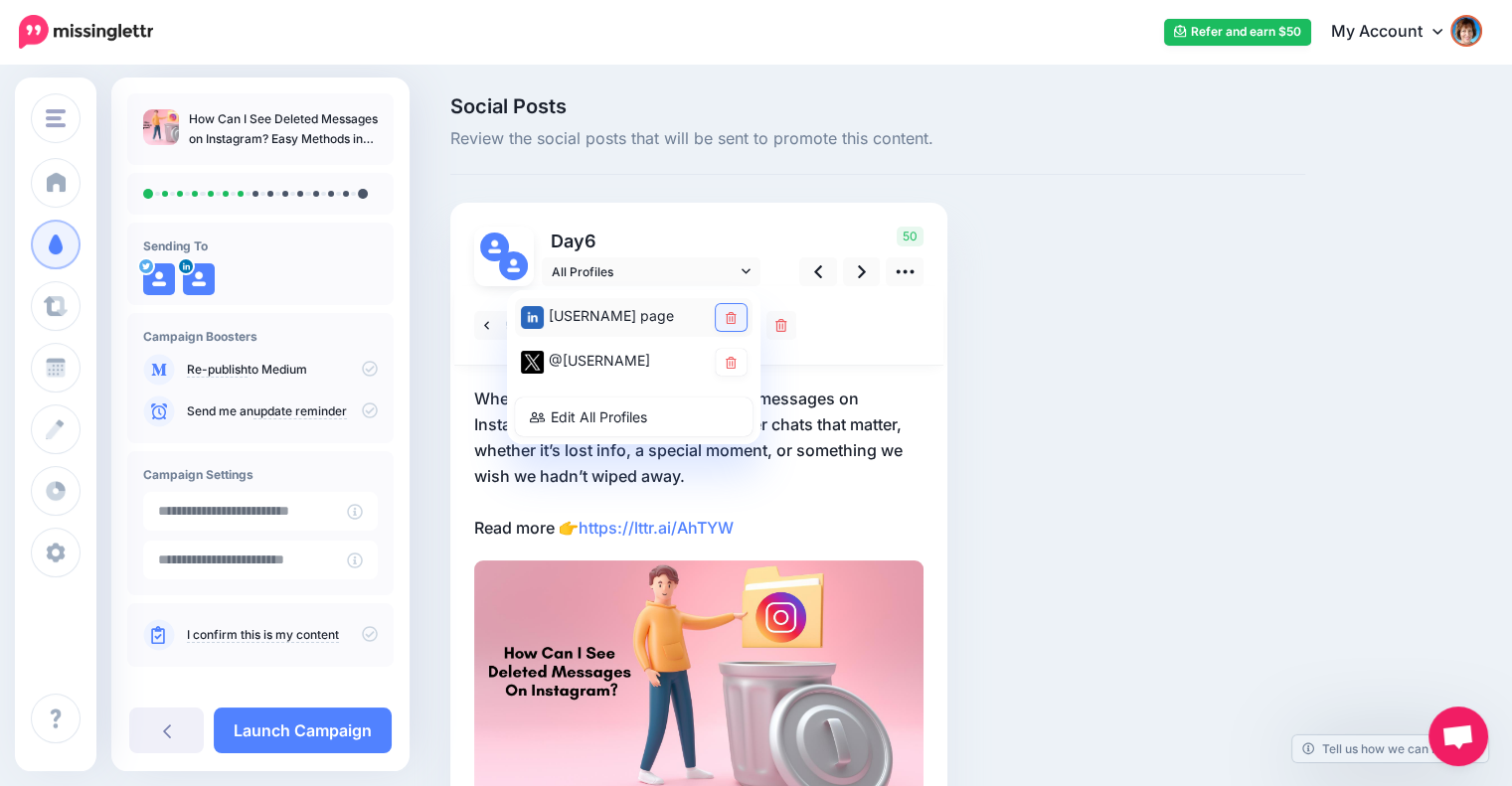 click at bounding box center (731, 317) 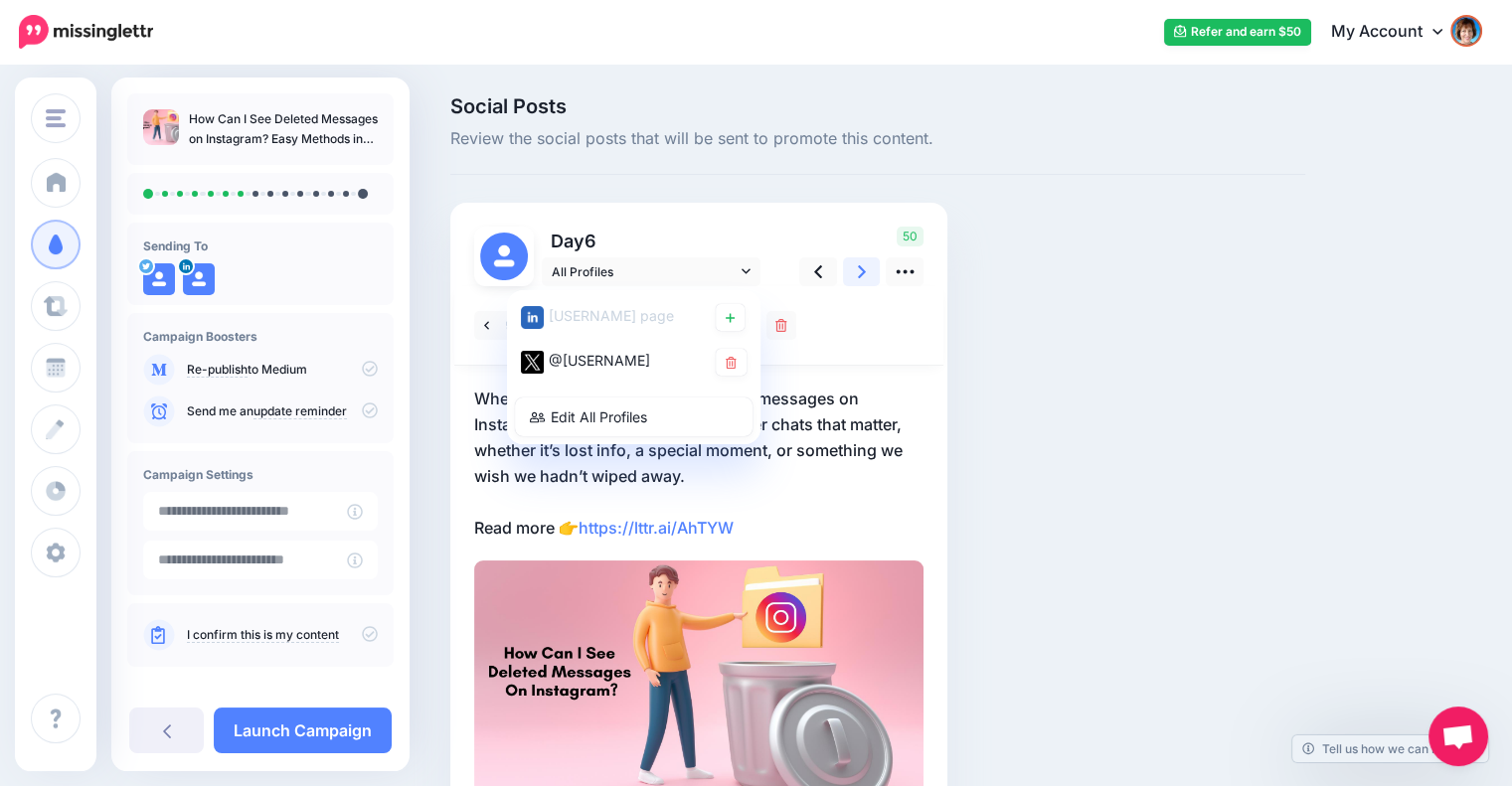 click 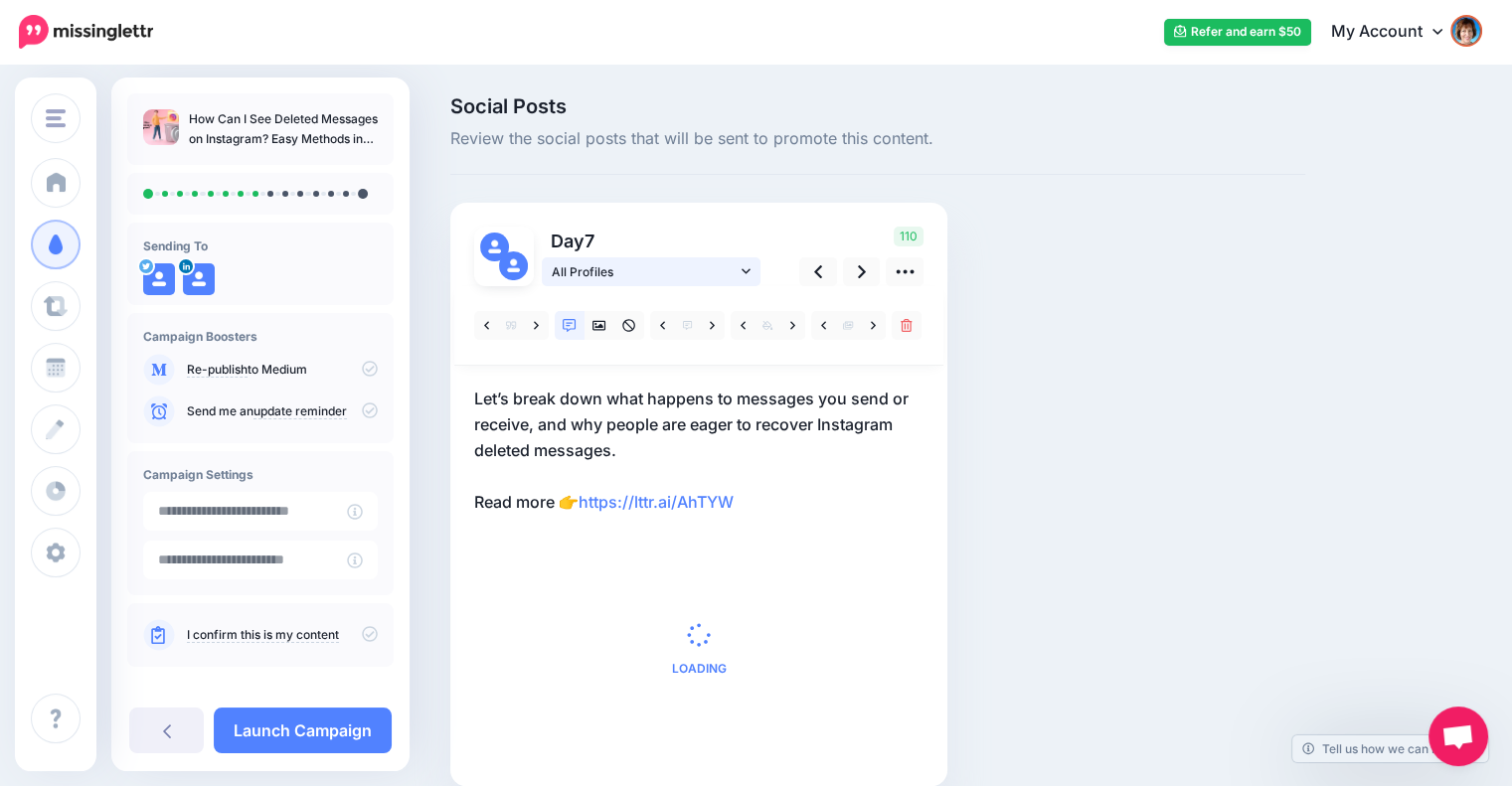 click on "All
Profiles" at bounding box center (651, 271) 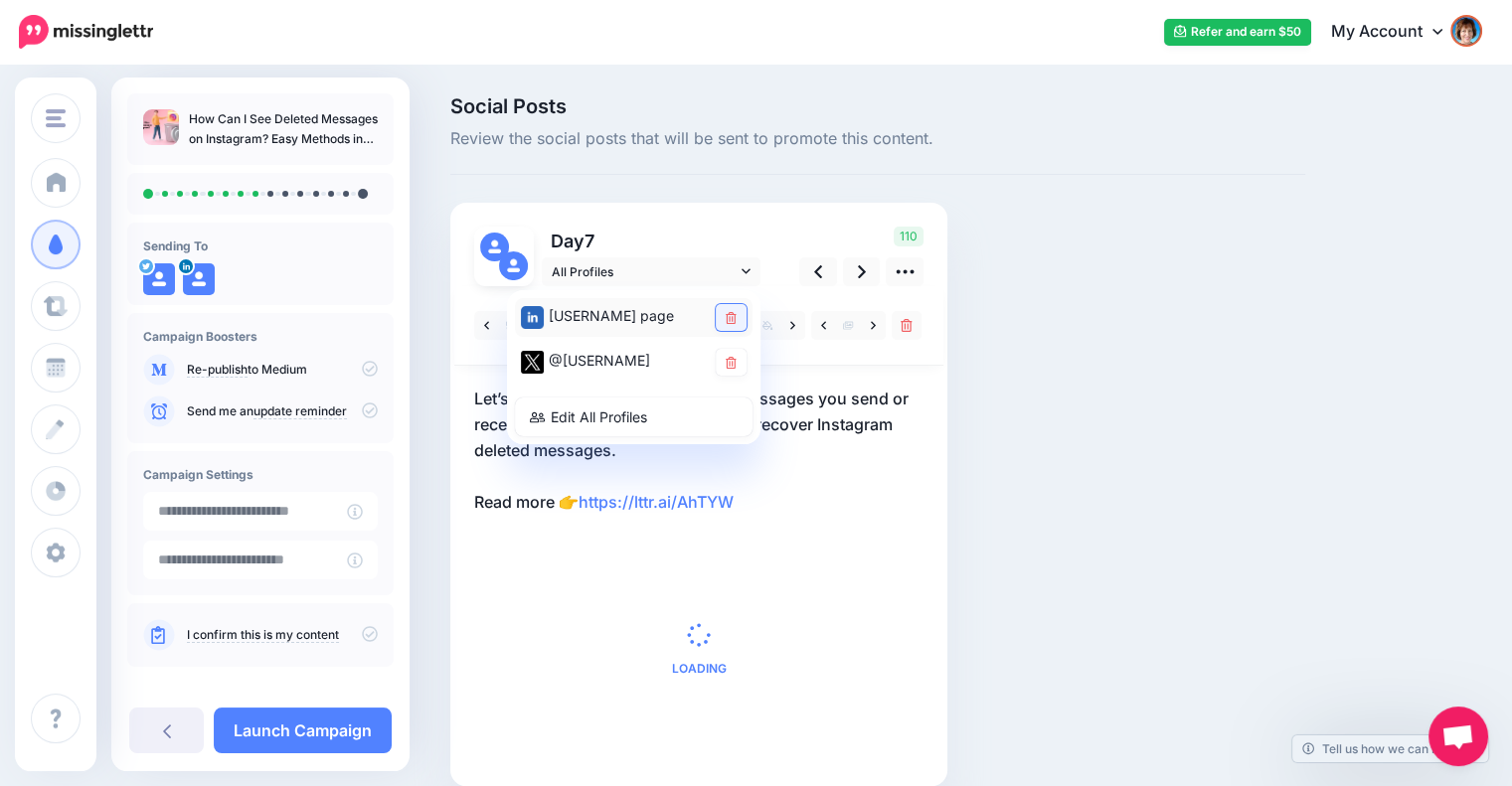 click 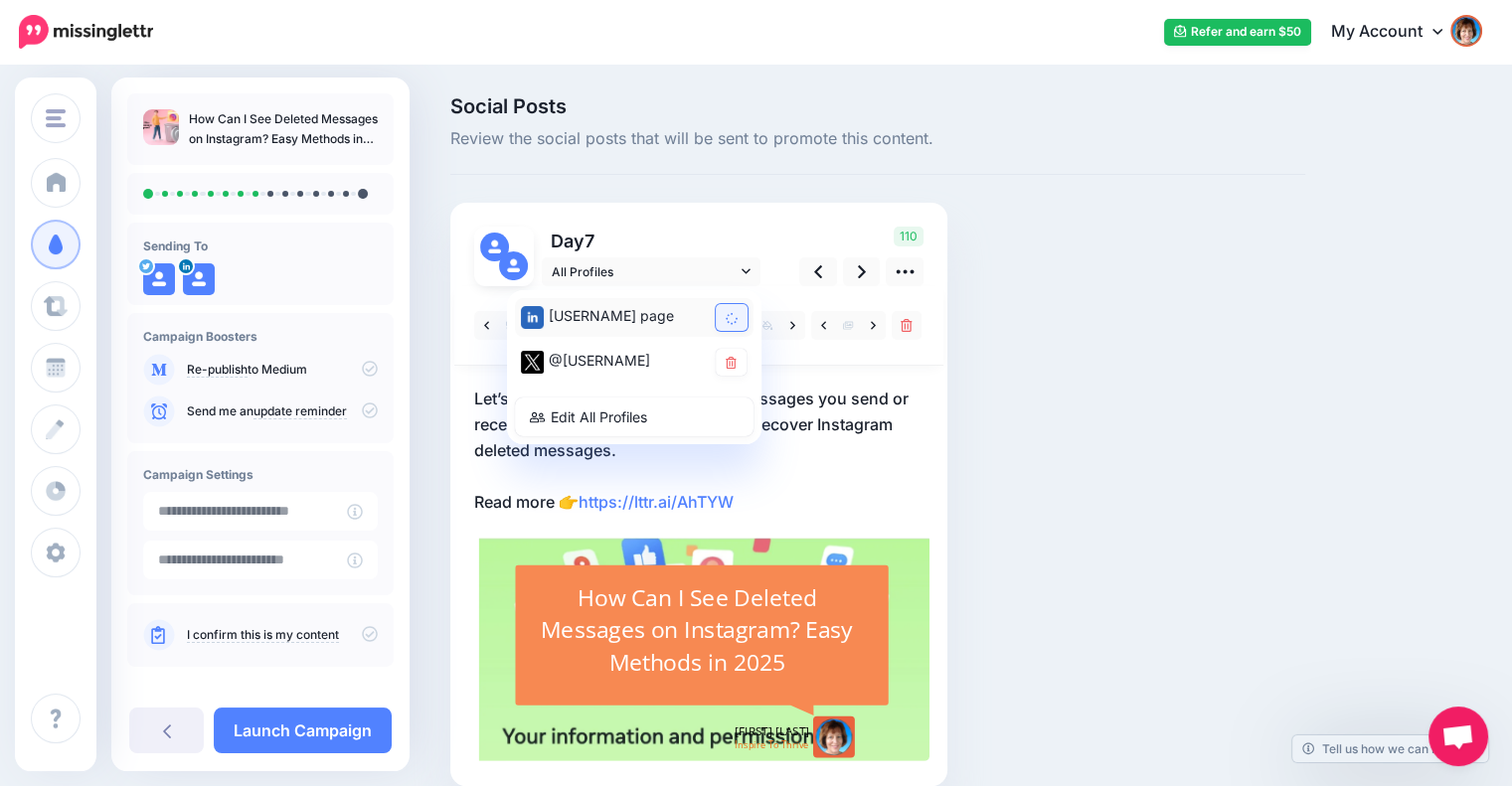 click on "Social Posts
Review the social posts that will be sent to promote this content.
Day  7" at bounding box center (878, 471) 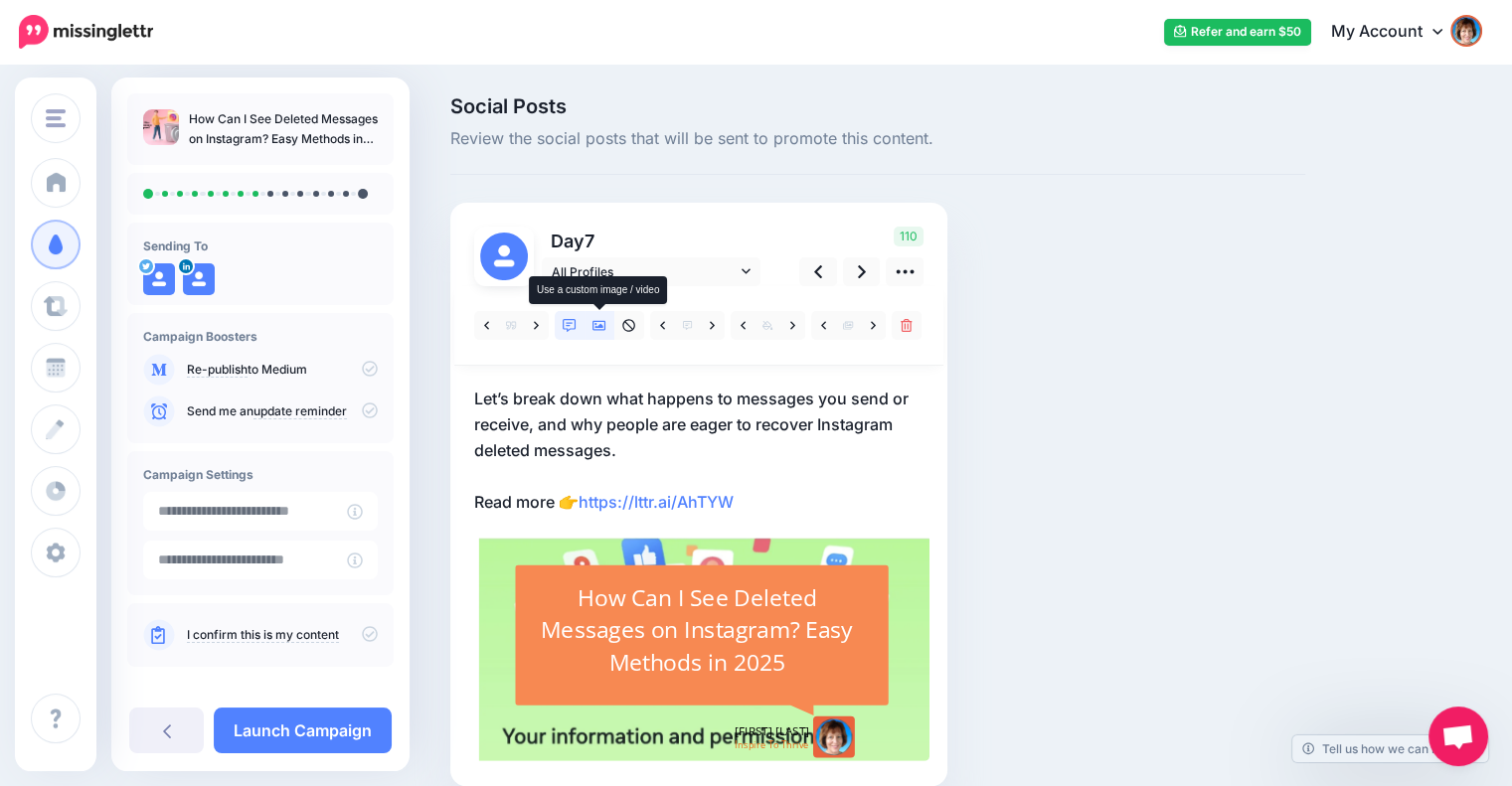 click 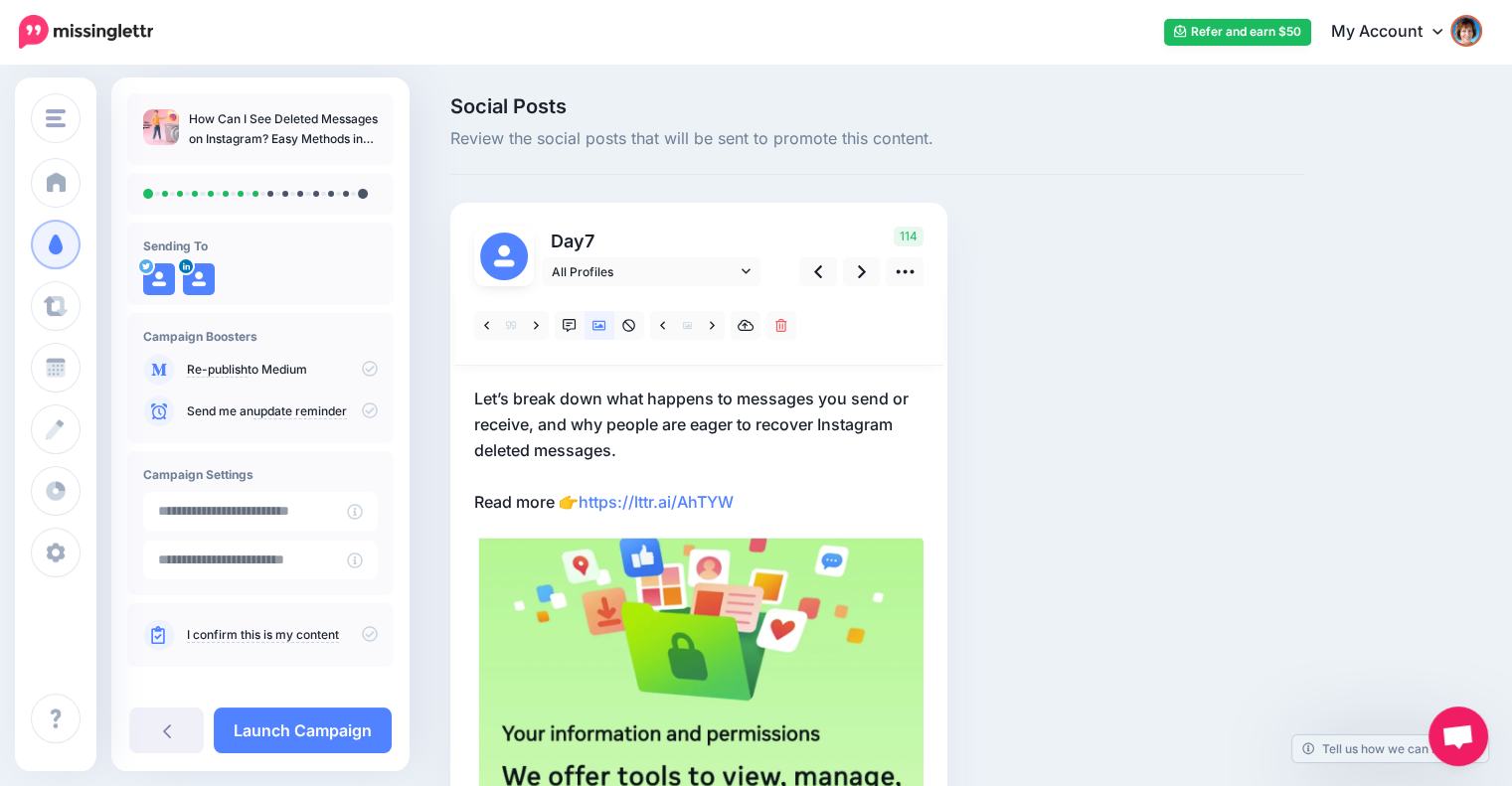 click on "114" at bounding box center (858, 256) 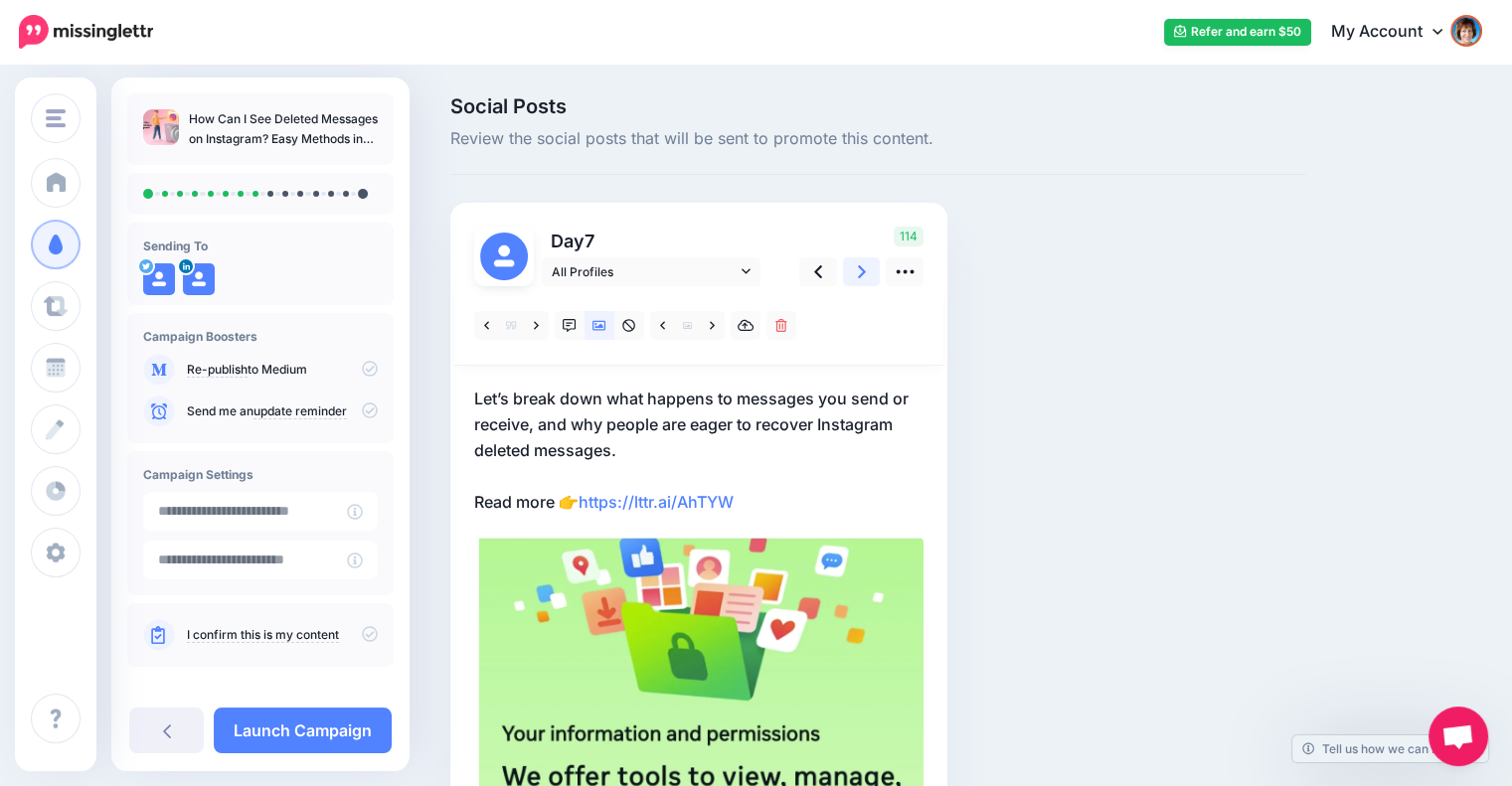 click at bounding box center (862, 271) 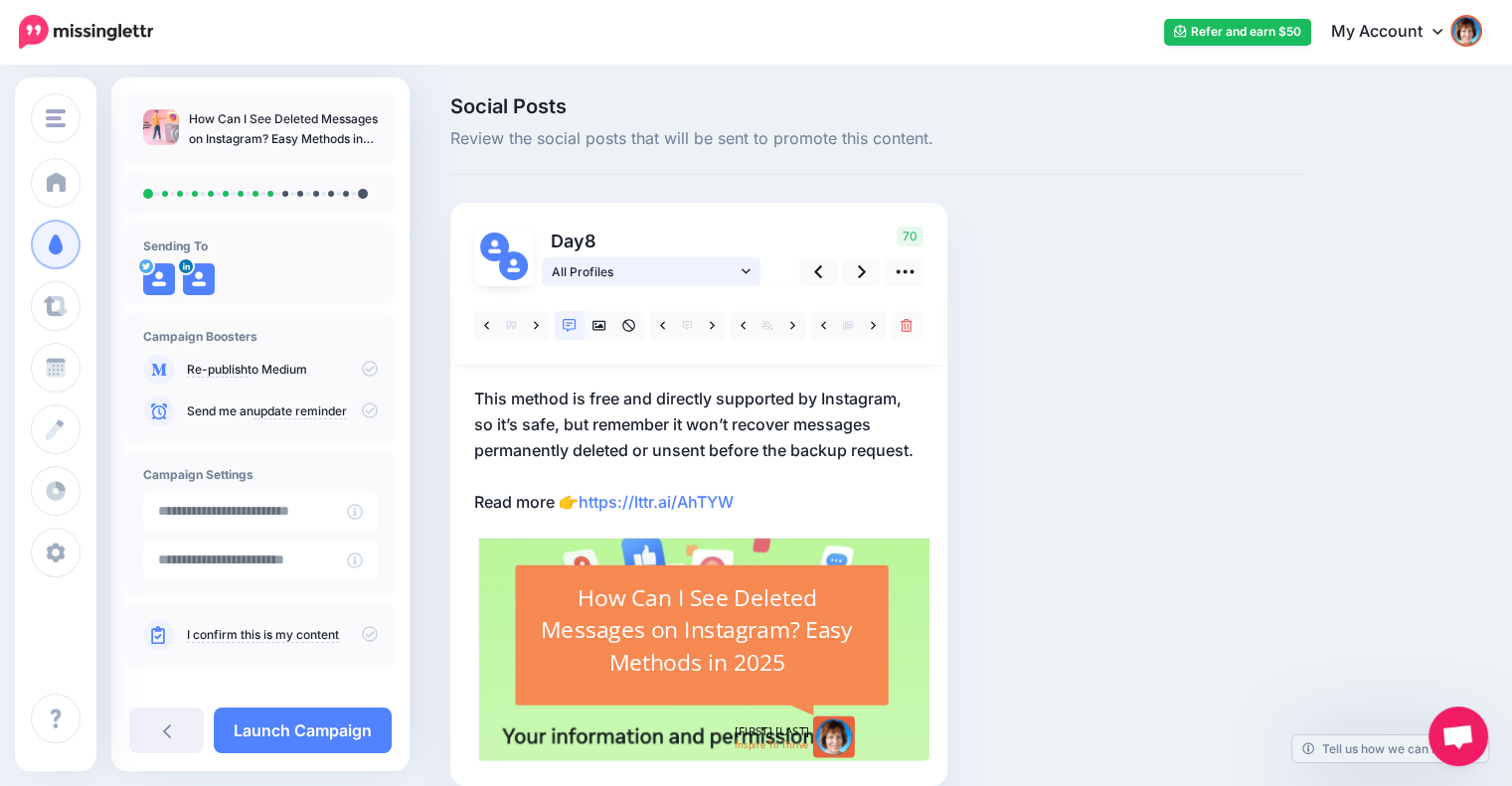click 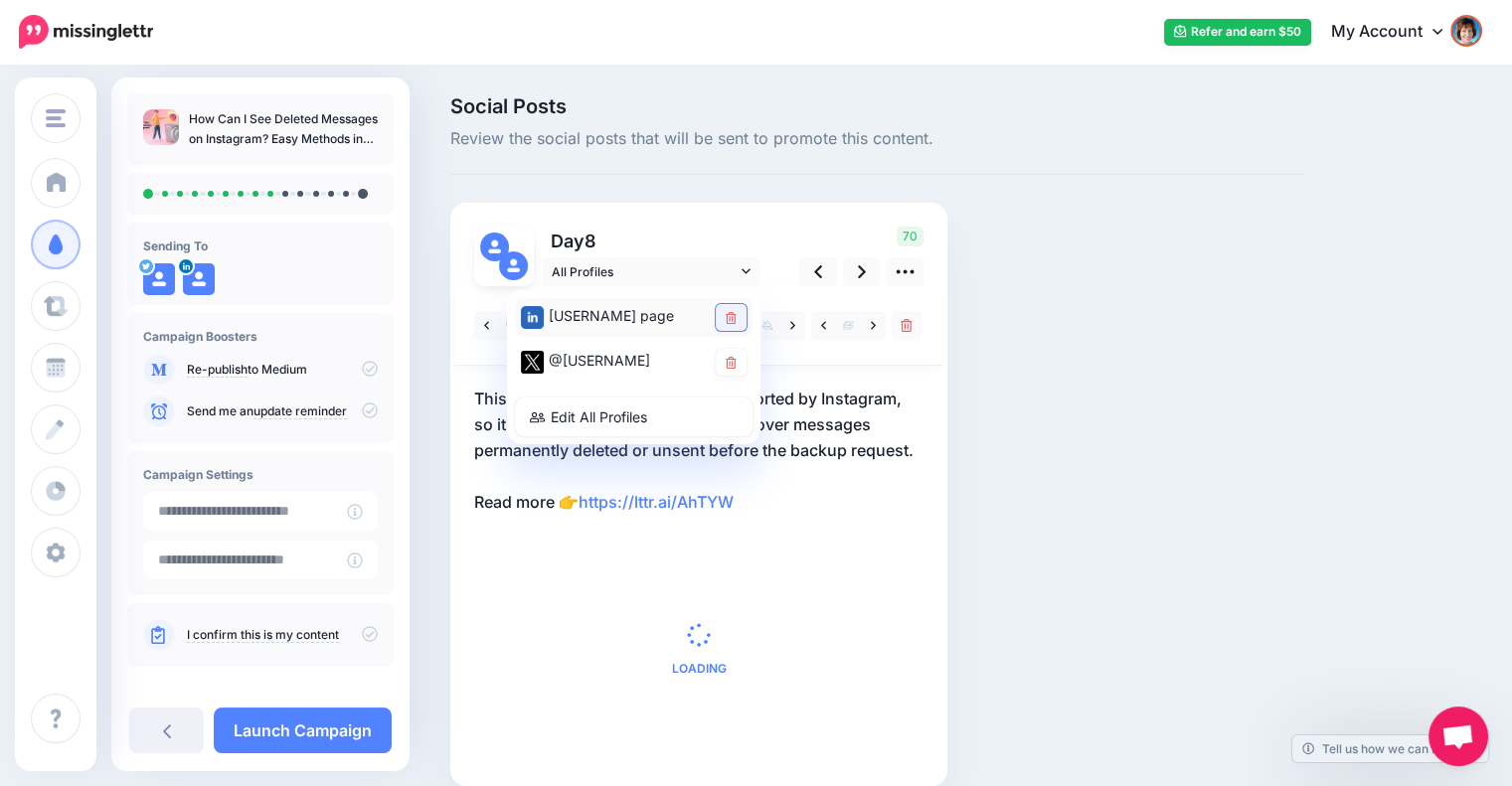 click at bounding box center [731, 317] 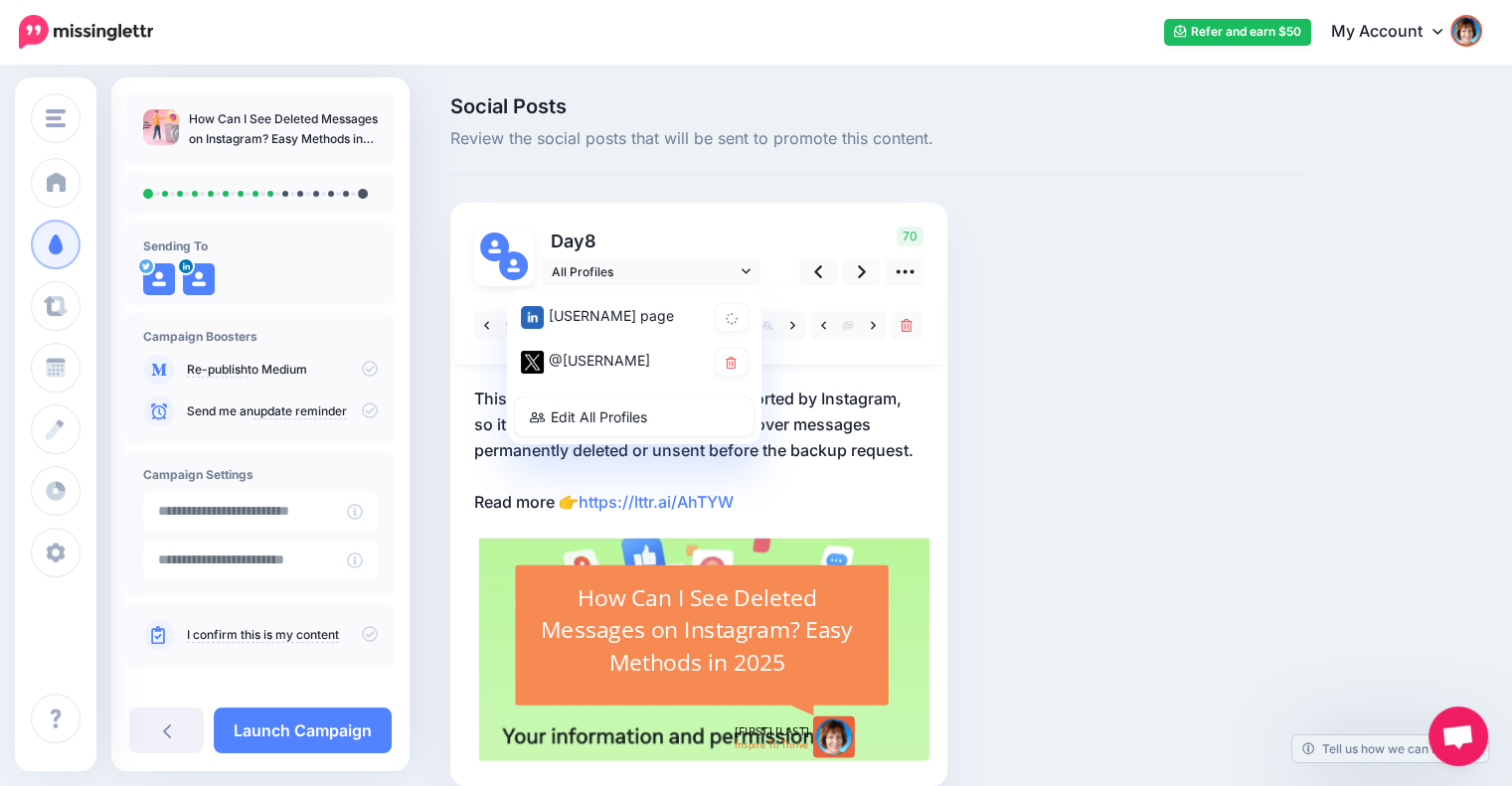 click on "Social Posts
Review the social posts that will be sent to promote this content.
Day  8" at bounding box center (878, 471) 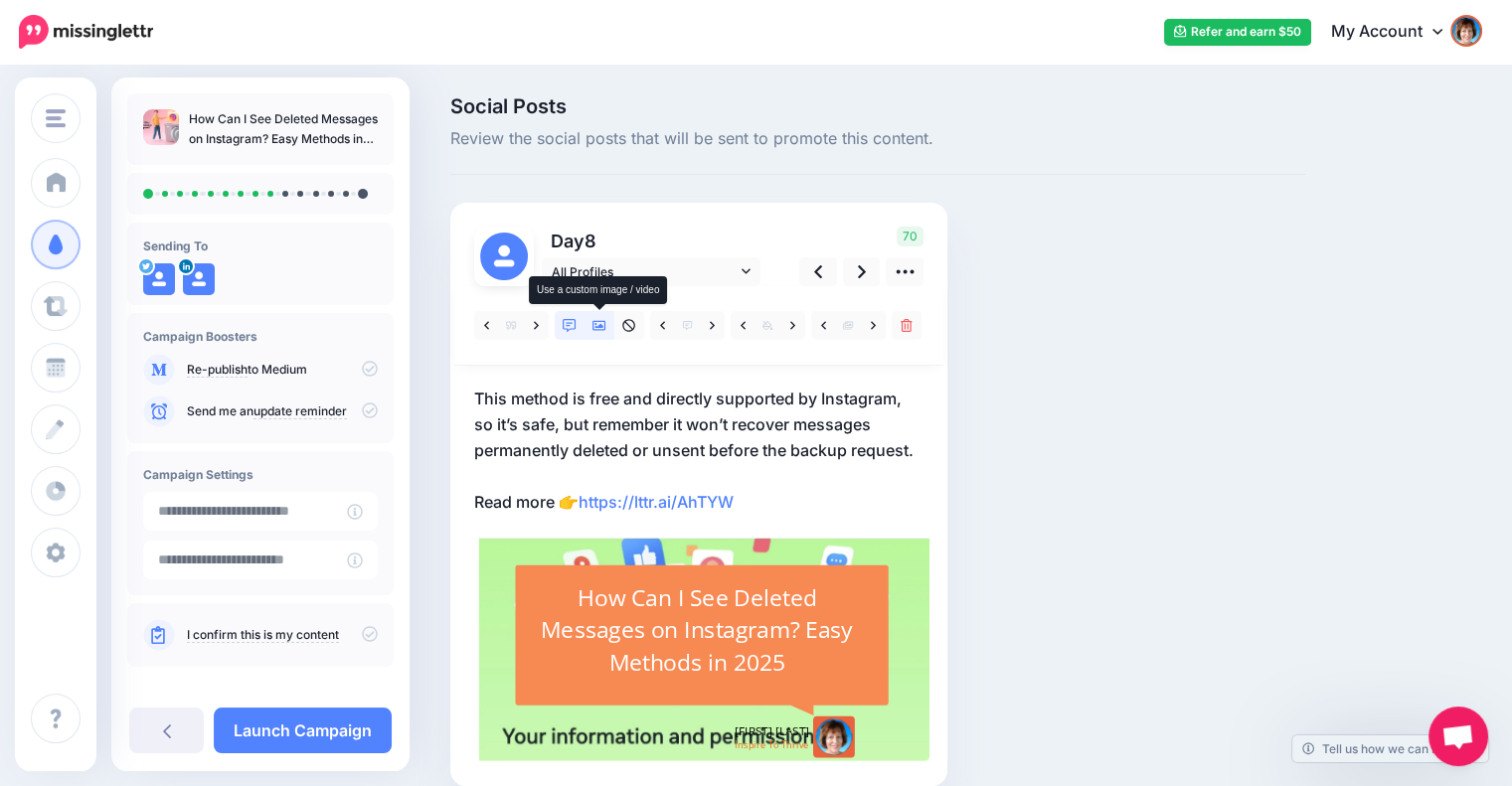 click 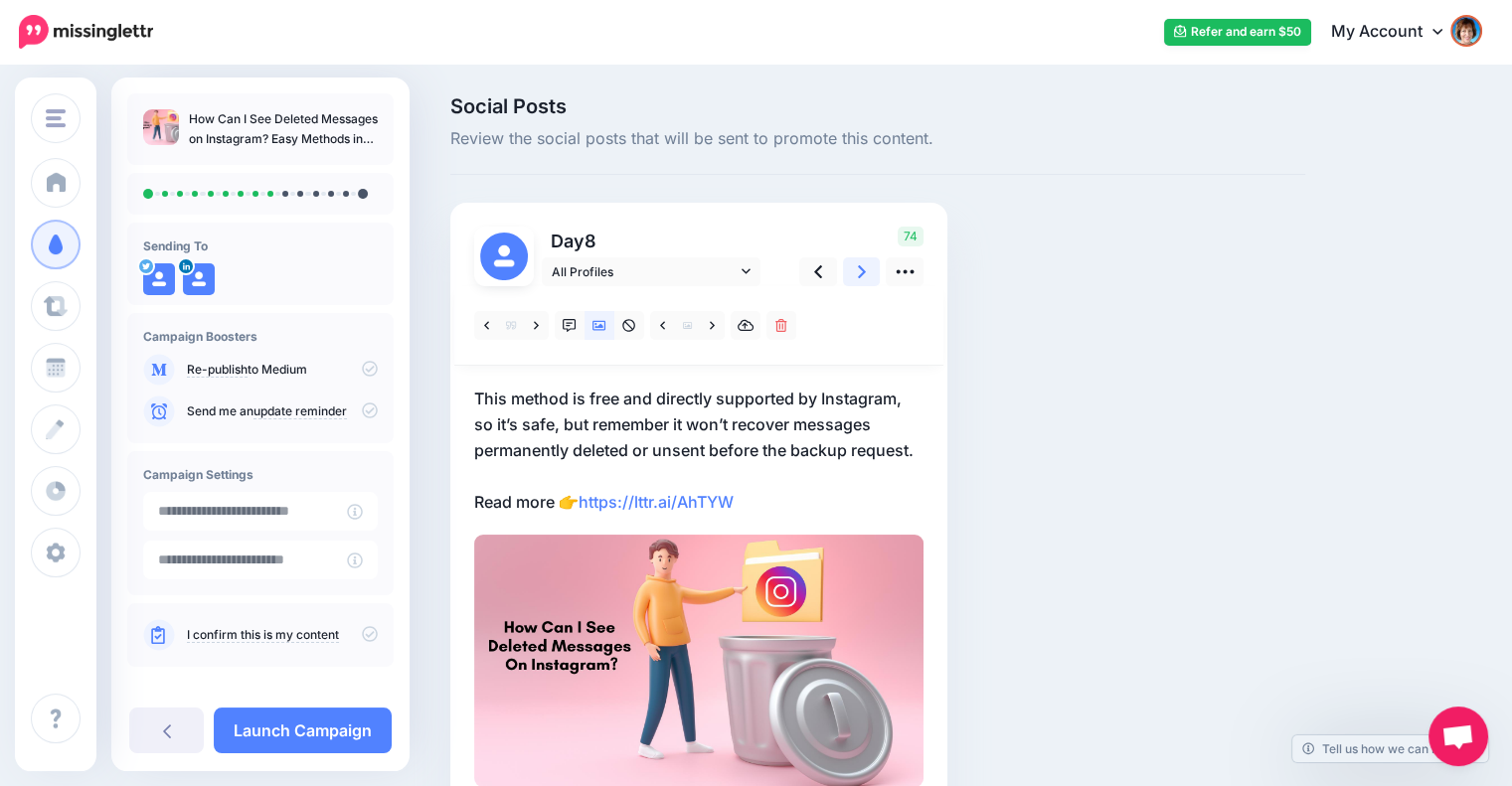 click 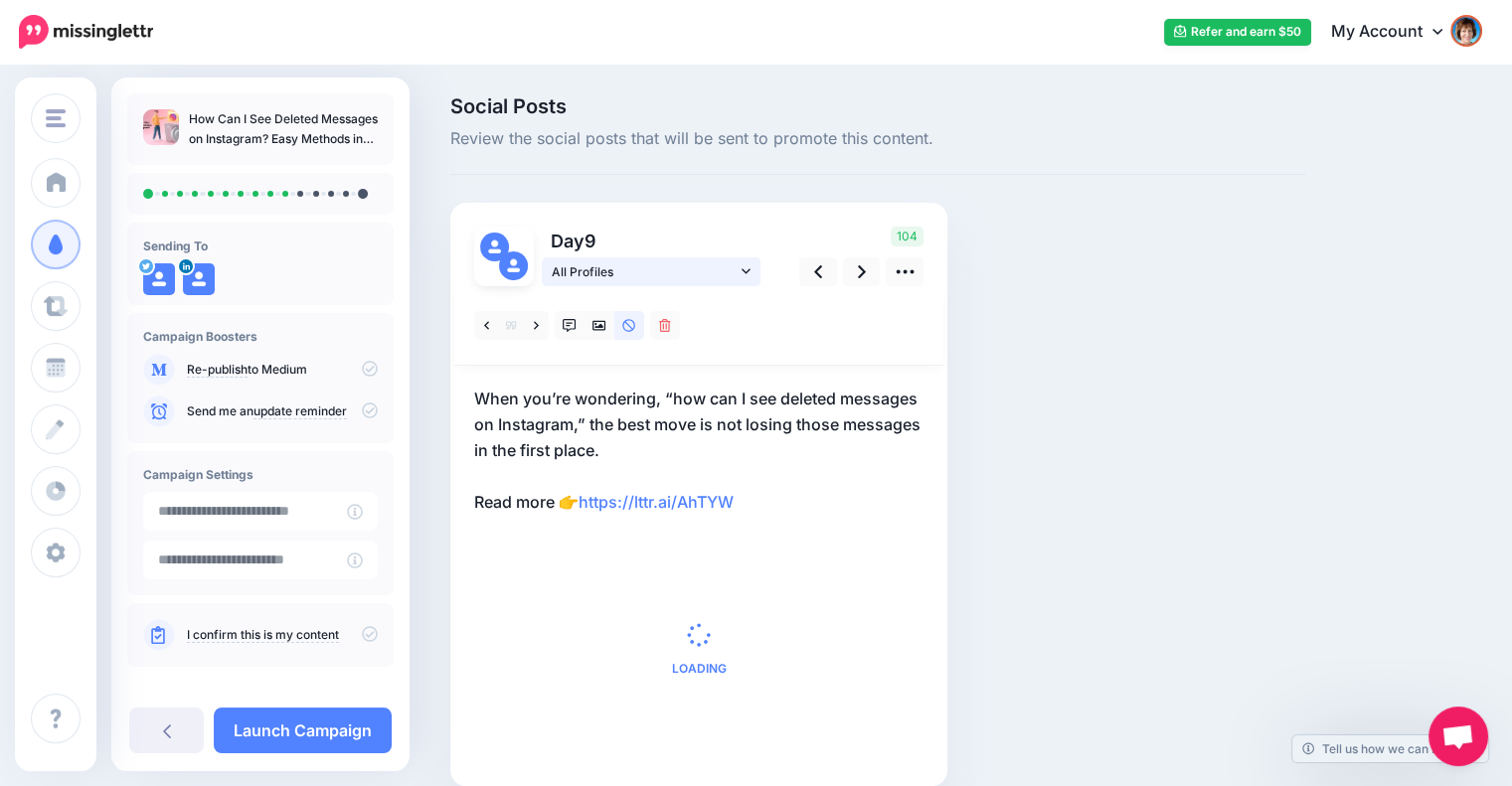 click 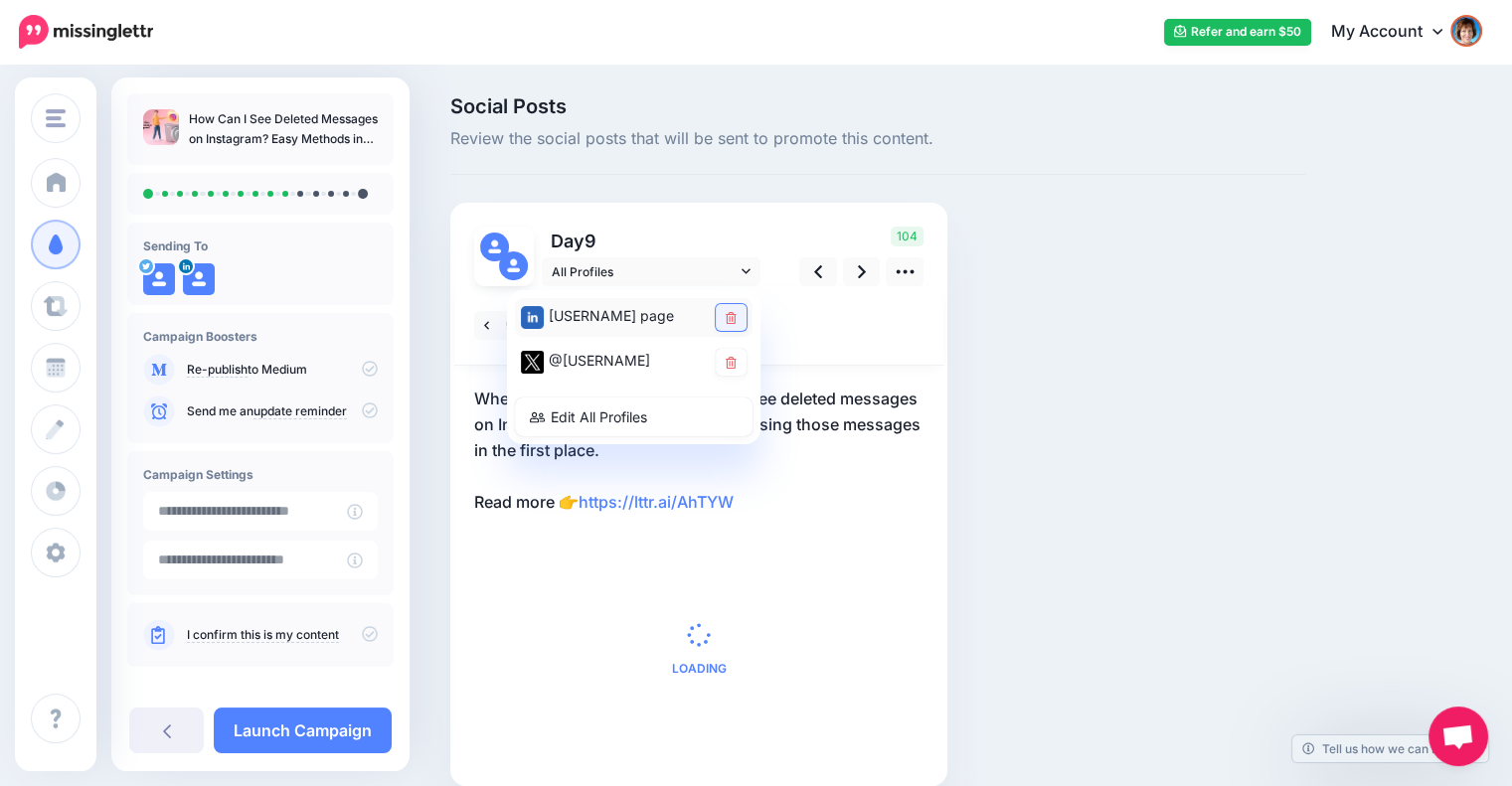 click 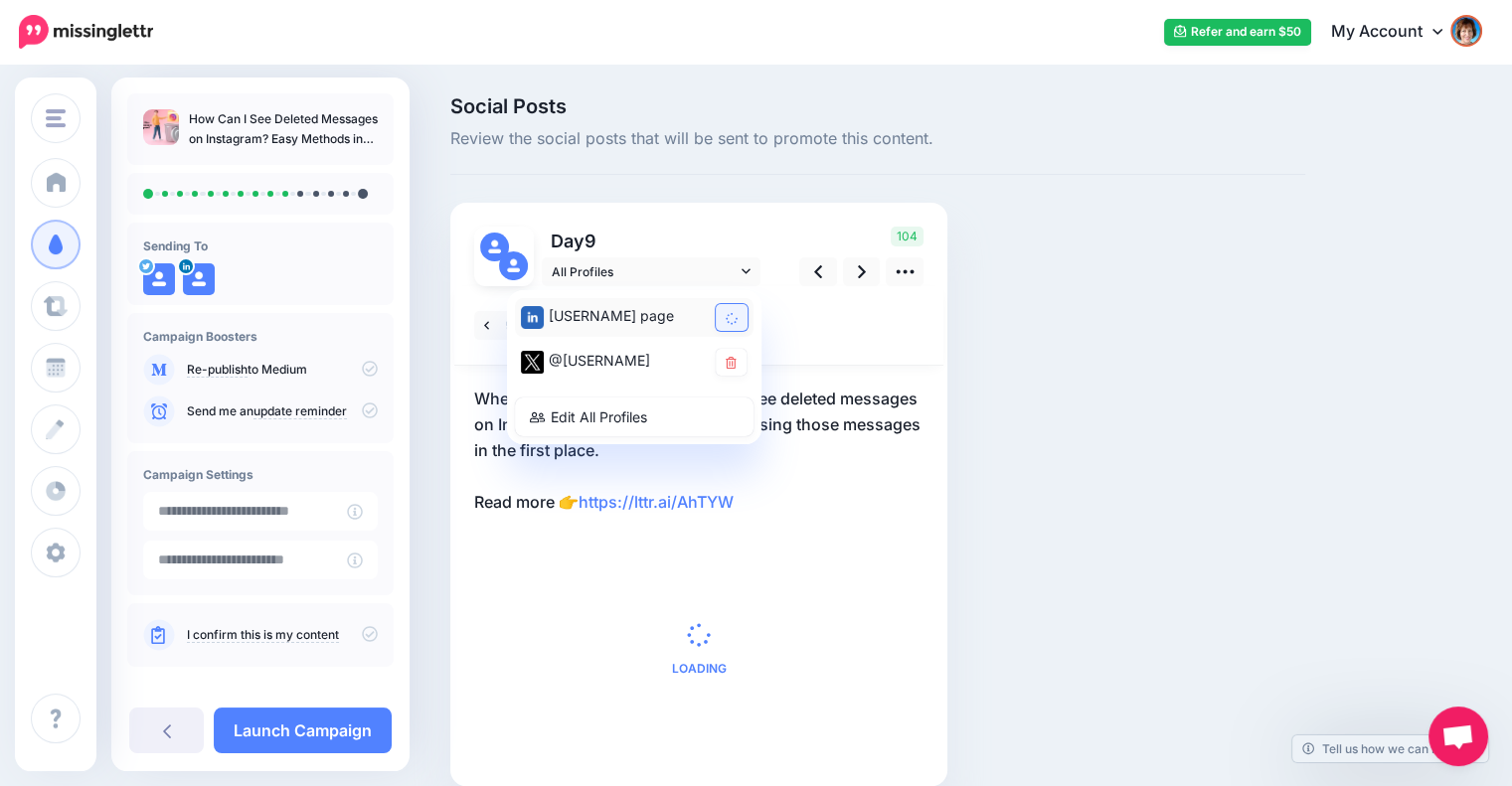 click on "Social Posts
Review the social posts that will be sent to promote this content.
Day  9" at bounding box center [878, 471] 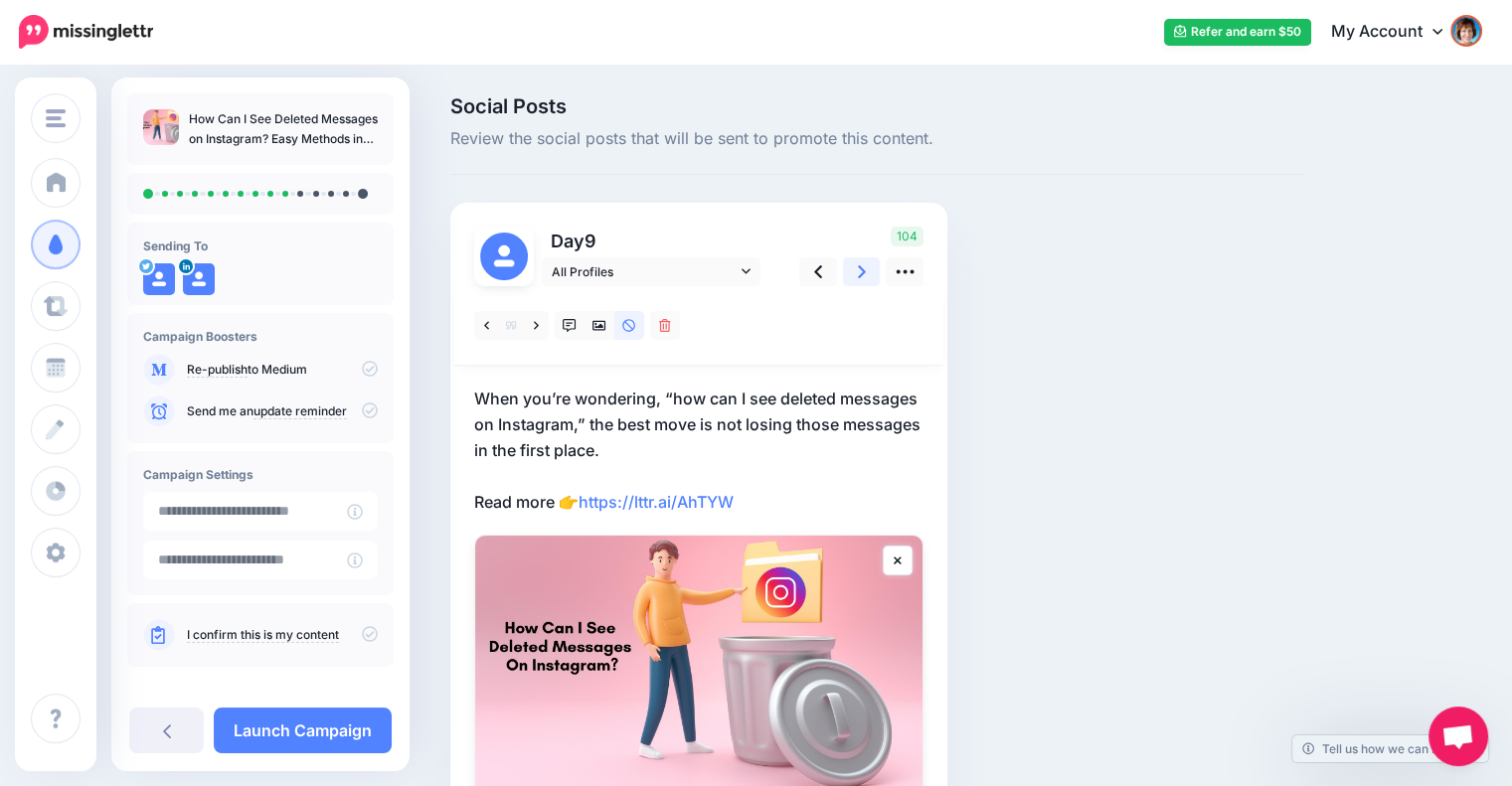 click at bounding box center [862, 271] 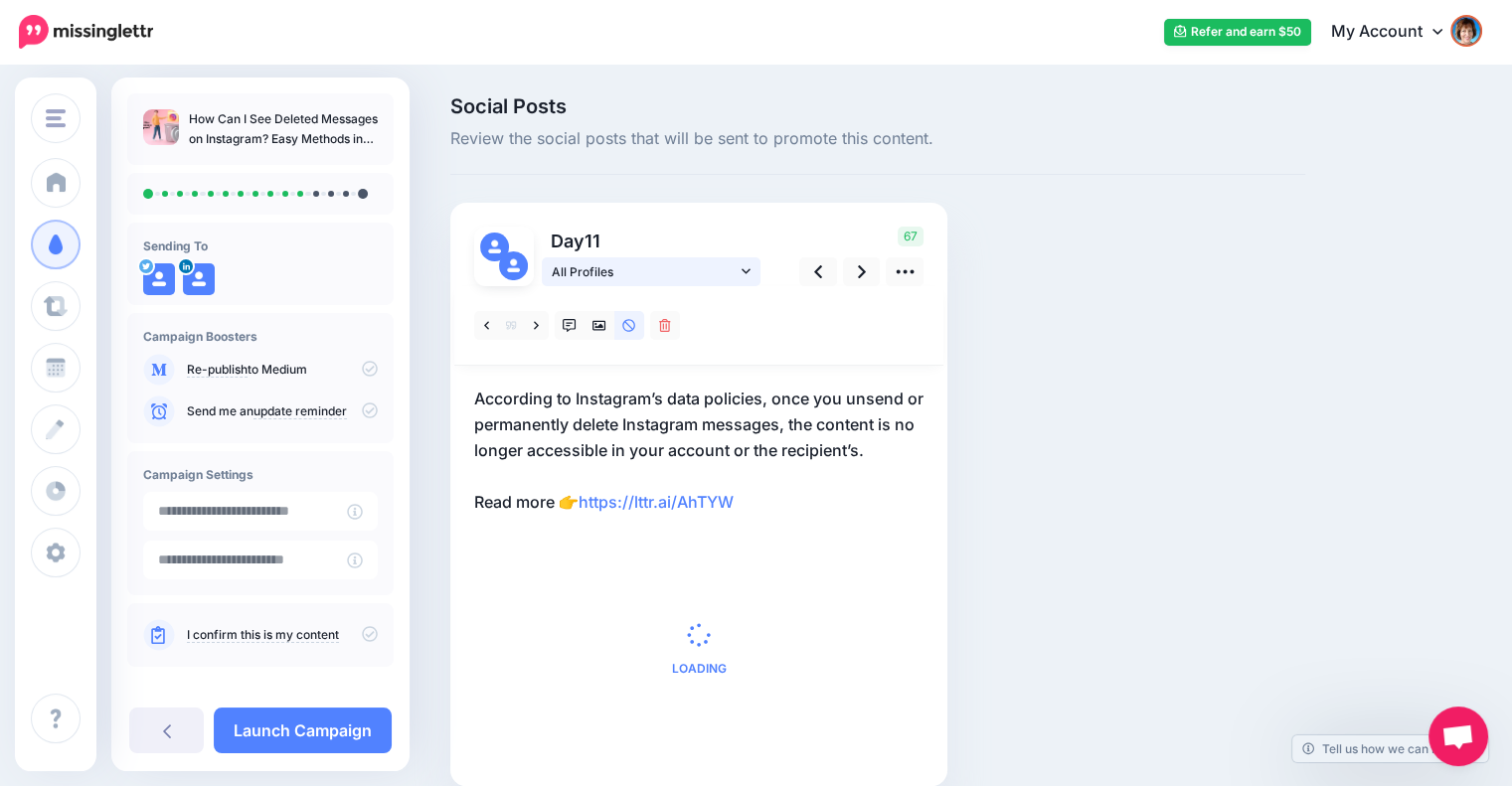 click on "All
Profiles" at bounding box center [651, 271] 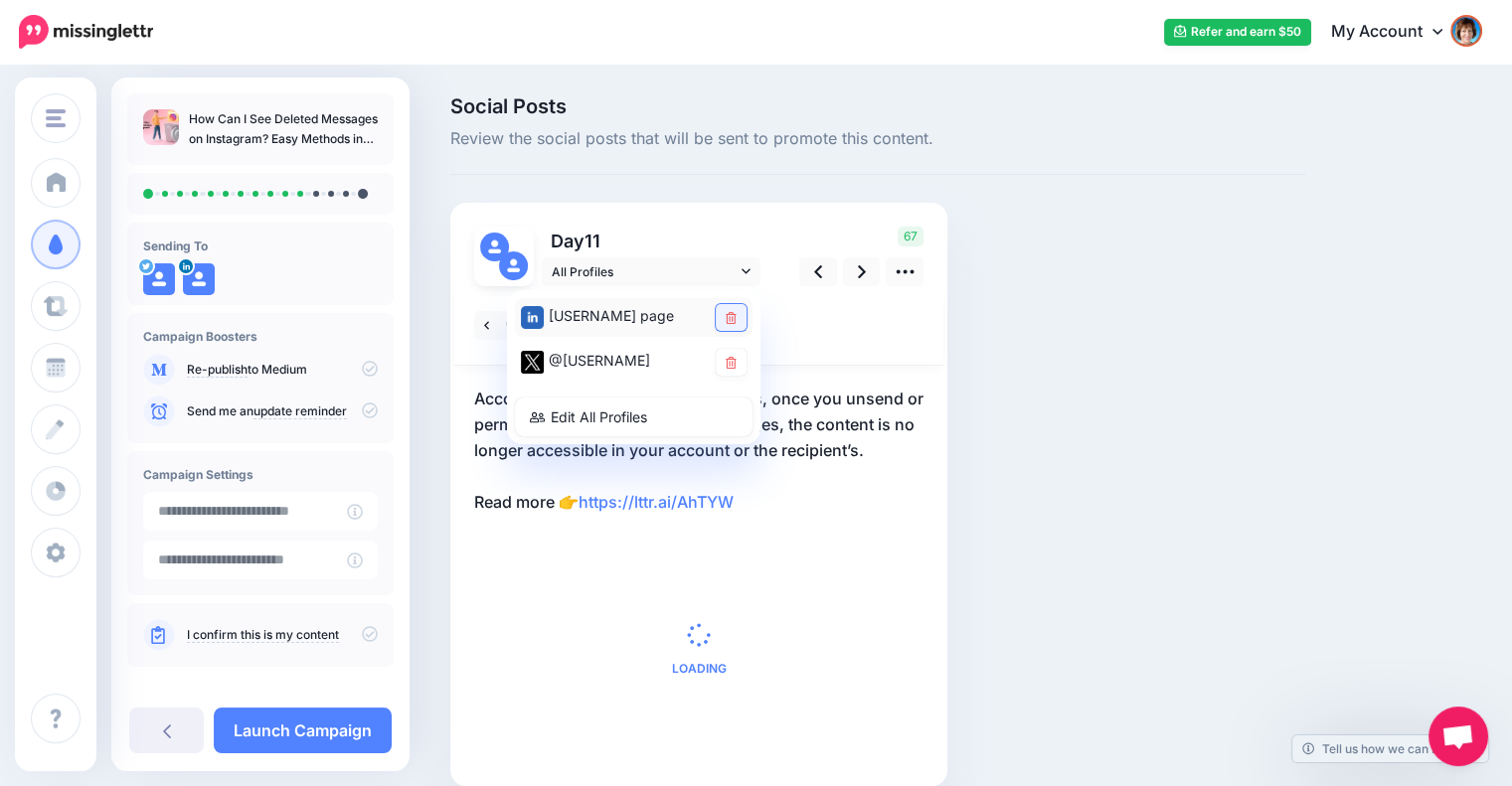 click at bounding box center (731, 317) 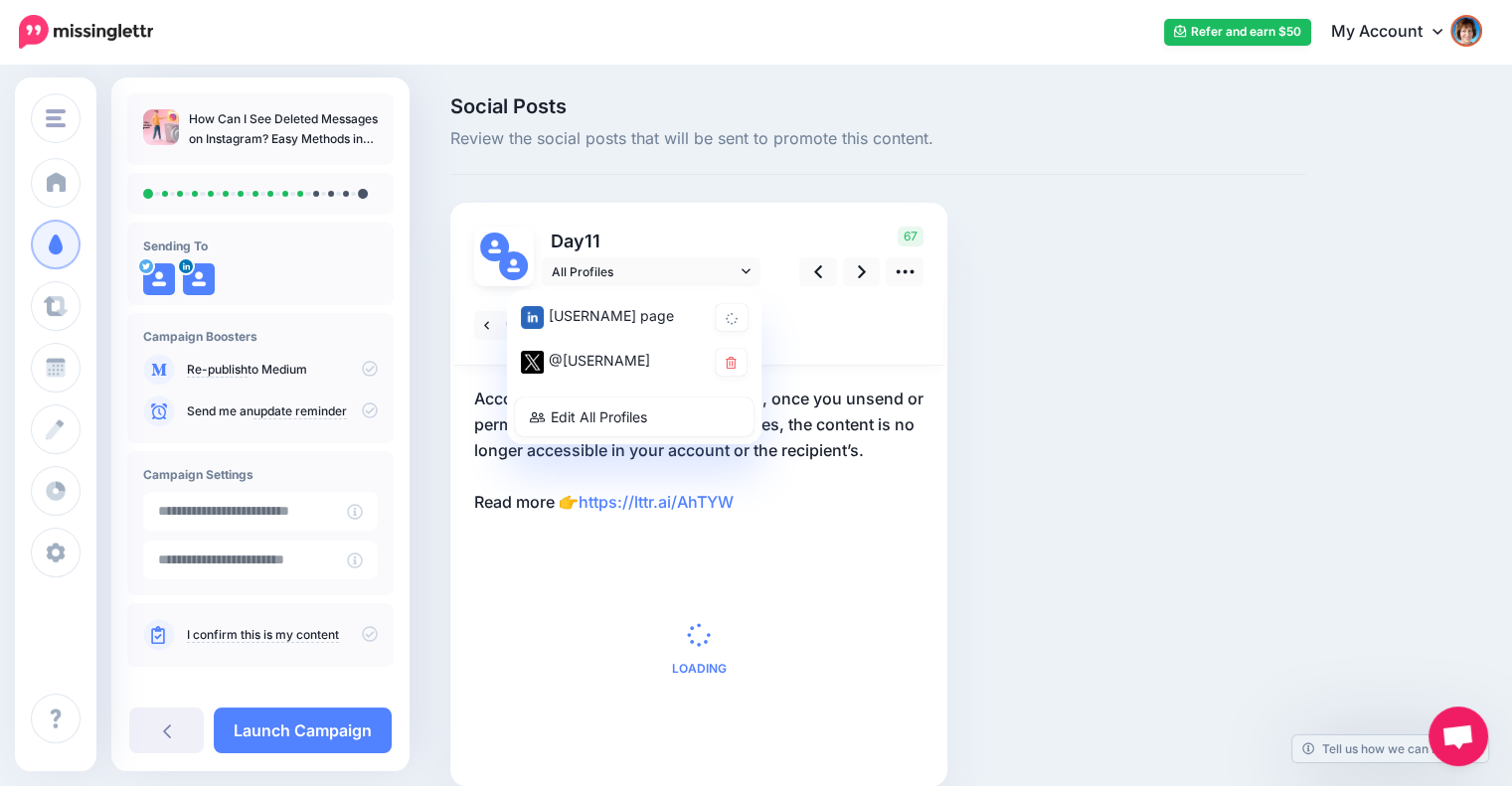 click on "Social Posts
Review the social posts that will be sent to promote this content.
Day  11" at bounding box center [878, 471] 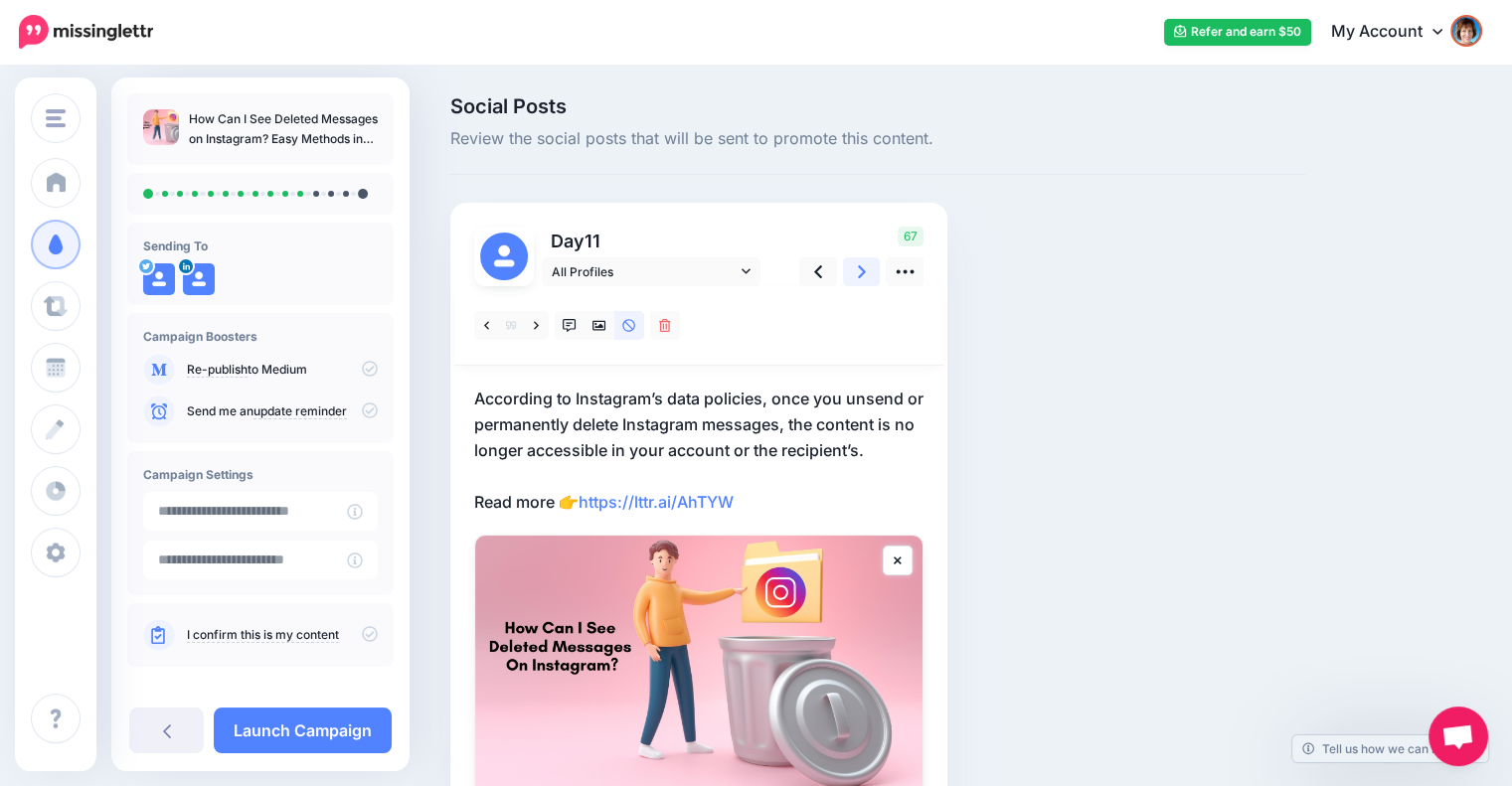 click at bounding box center (862, 271) 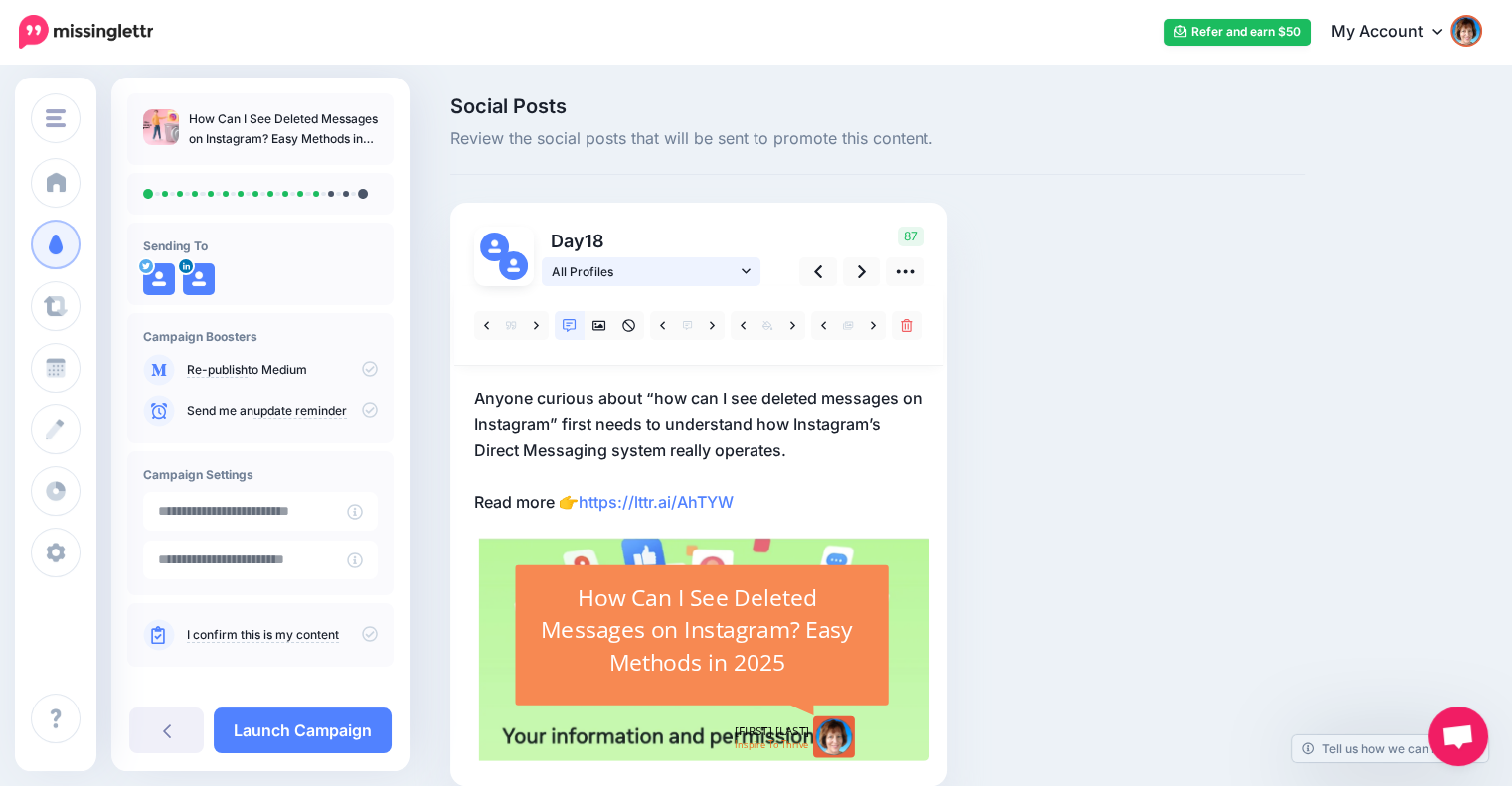 click 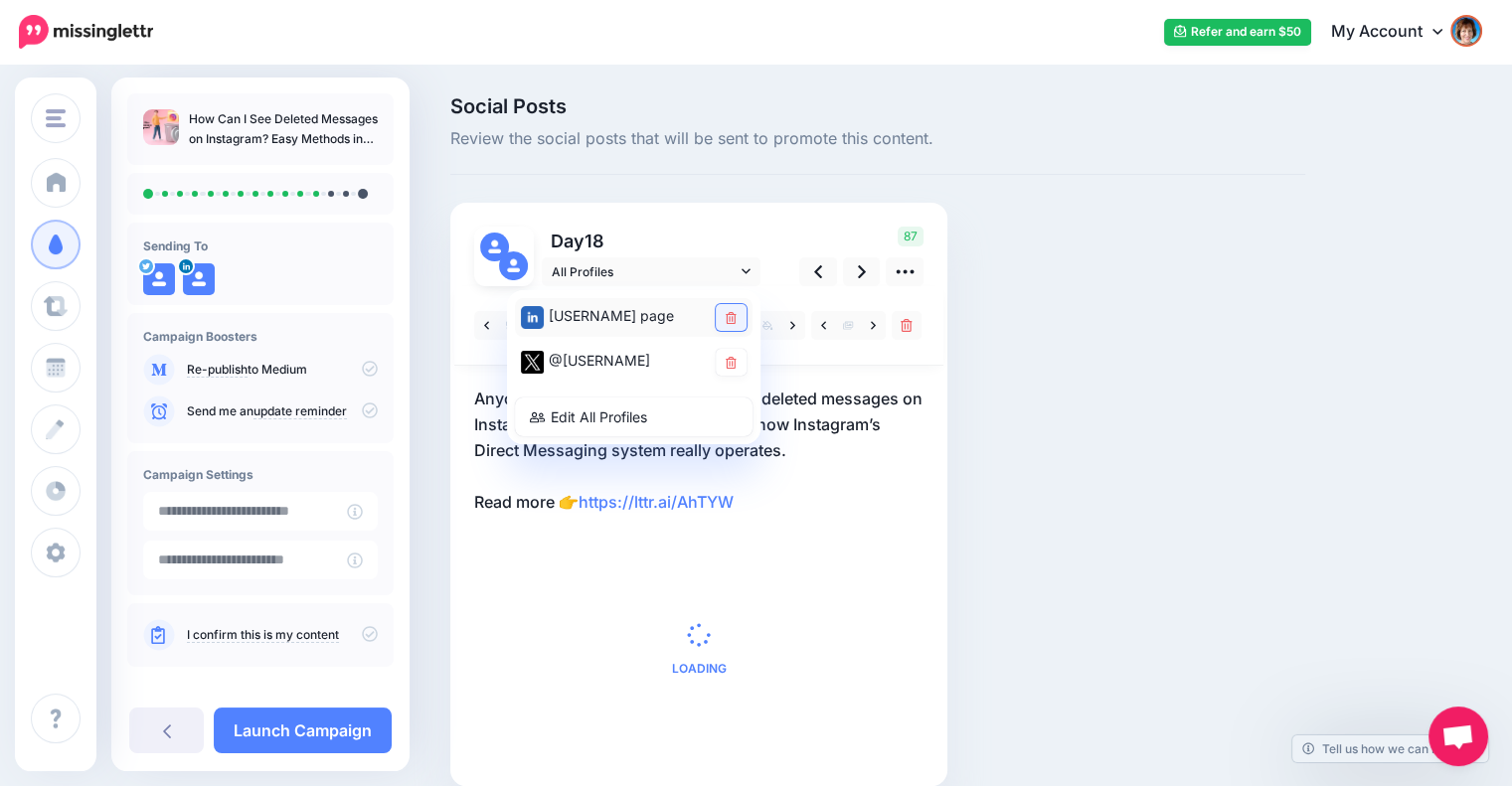 click 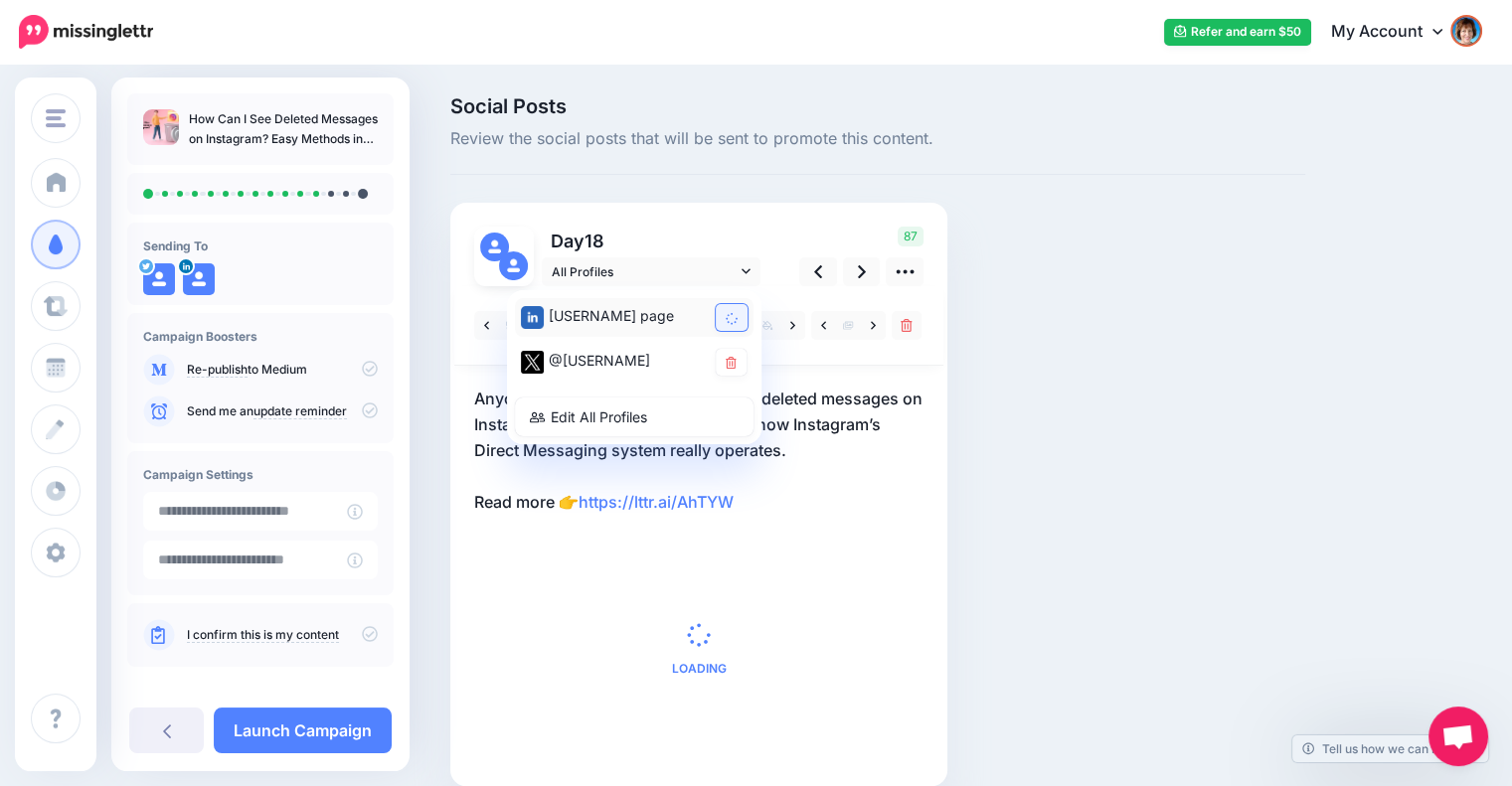 click on "Social Posts
Review the social posts that will be sent to promote this content.
Day  18" at bounding box center (878, 471) 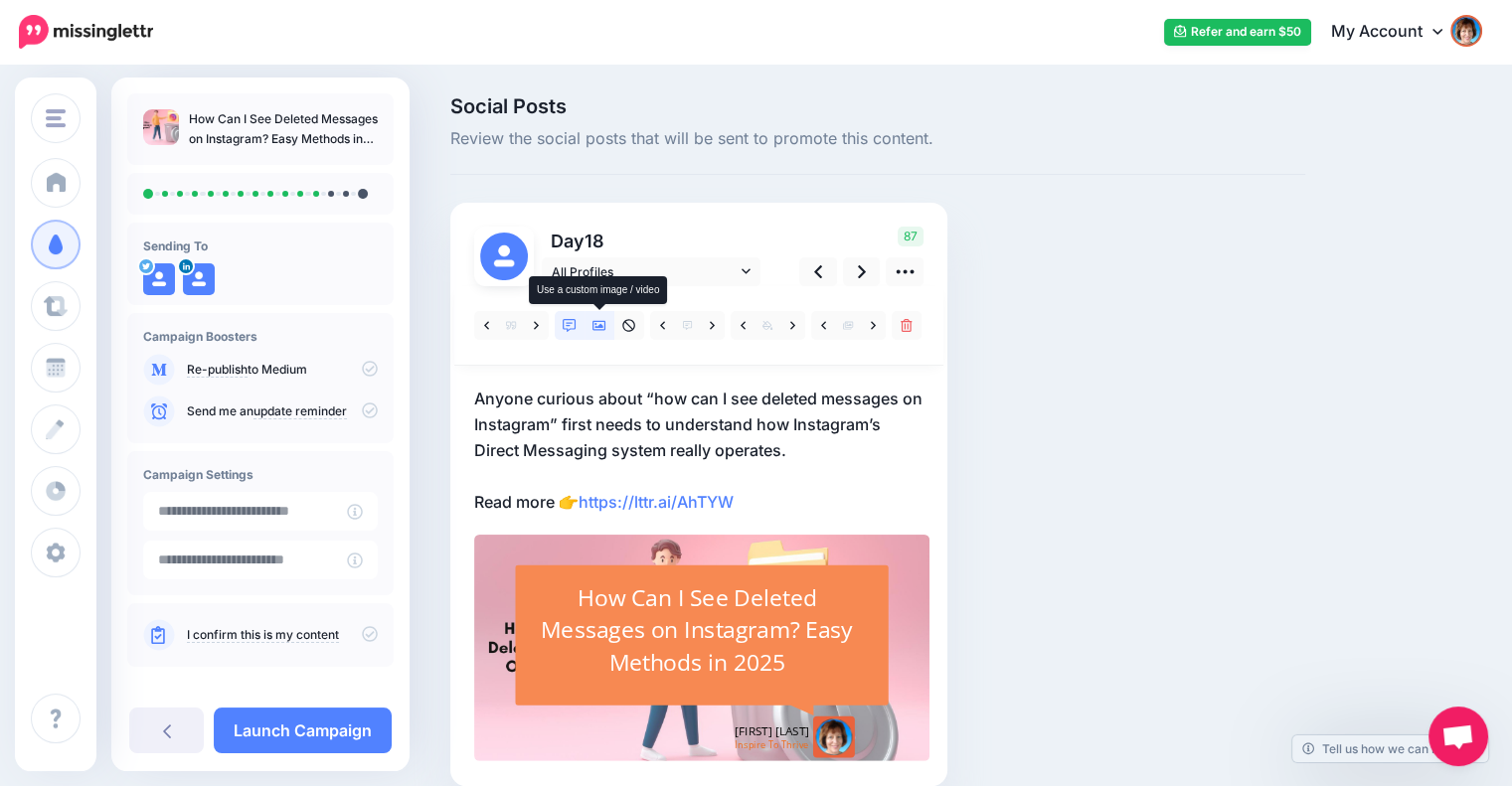 click 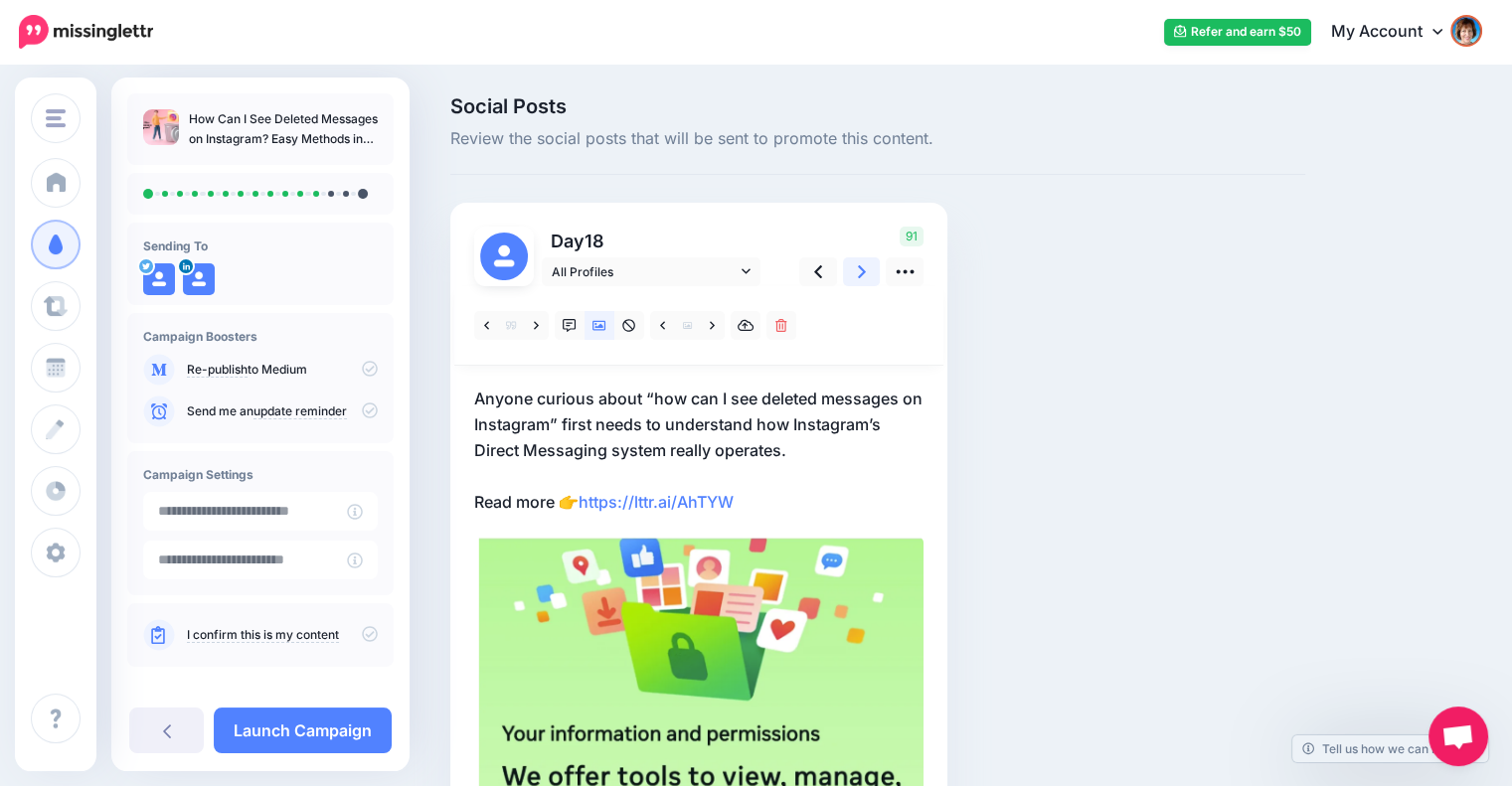 click at bounding box center [862, 271] 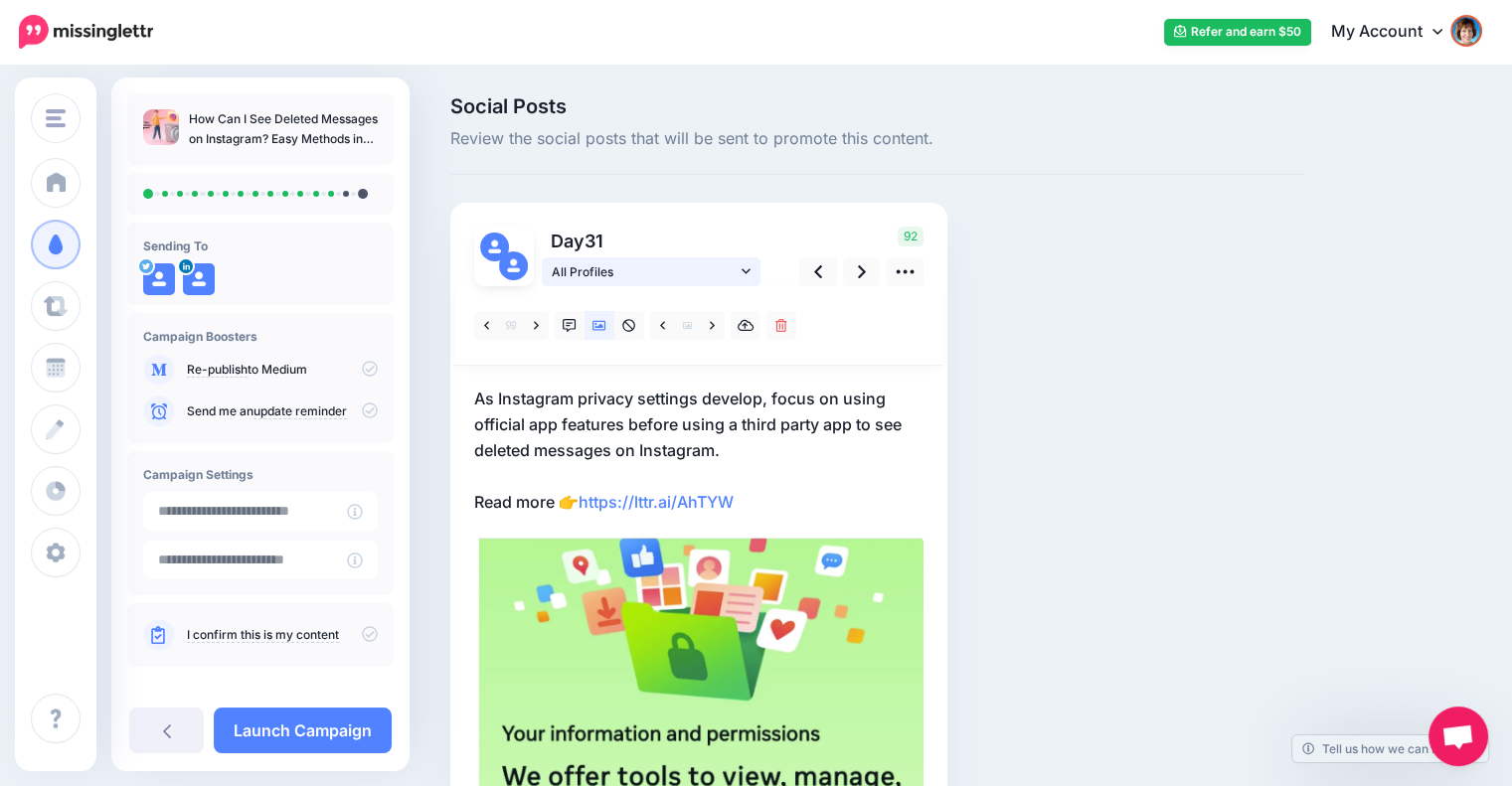 click 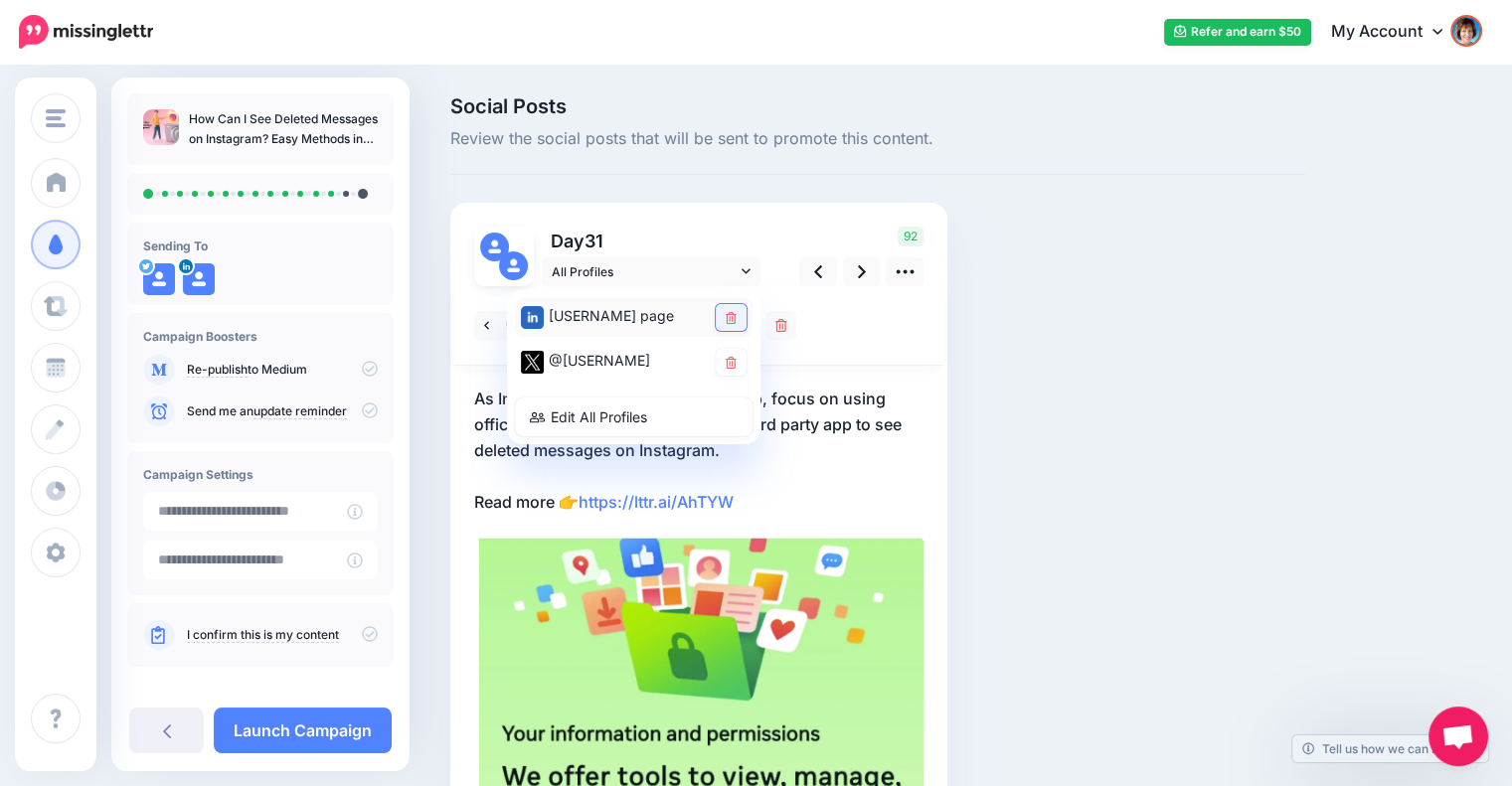 click 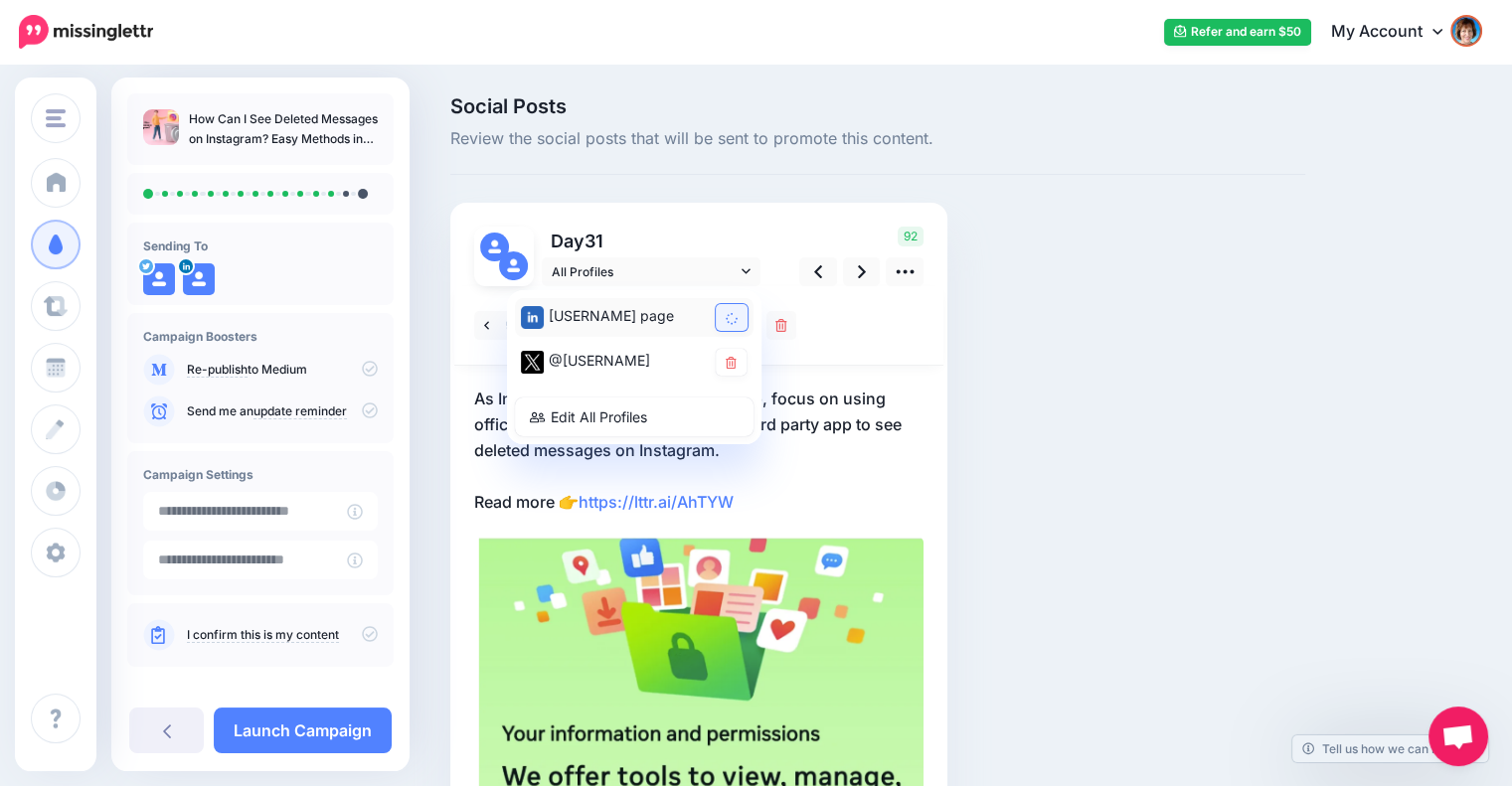 click on "Social Posts
Review the social posts that will be sent to promote this content.
Day  31" at bounding box center [878, 738] 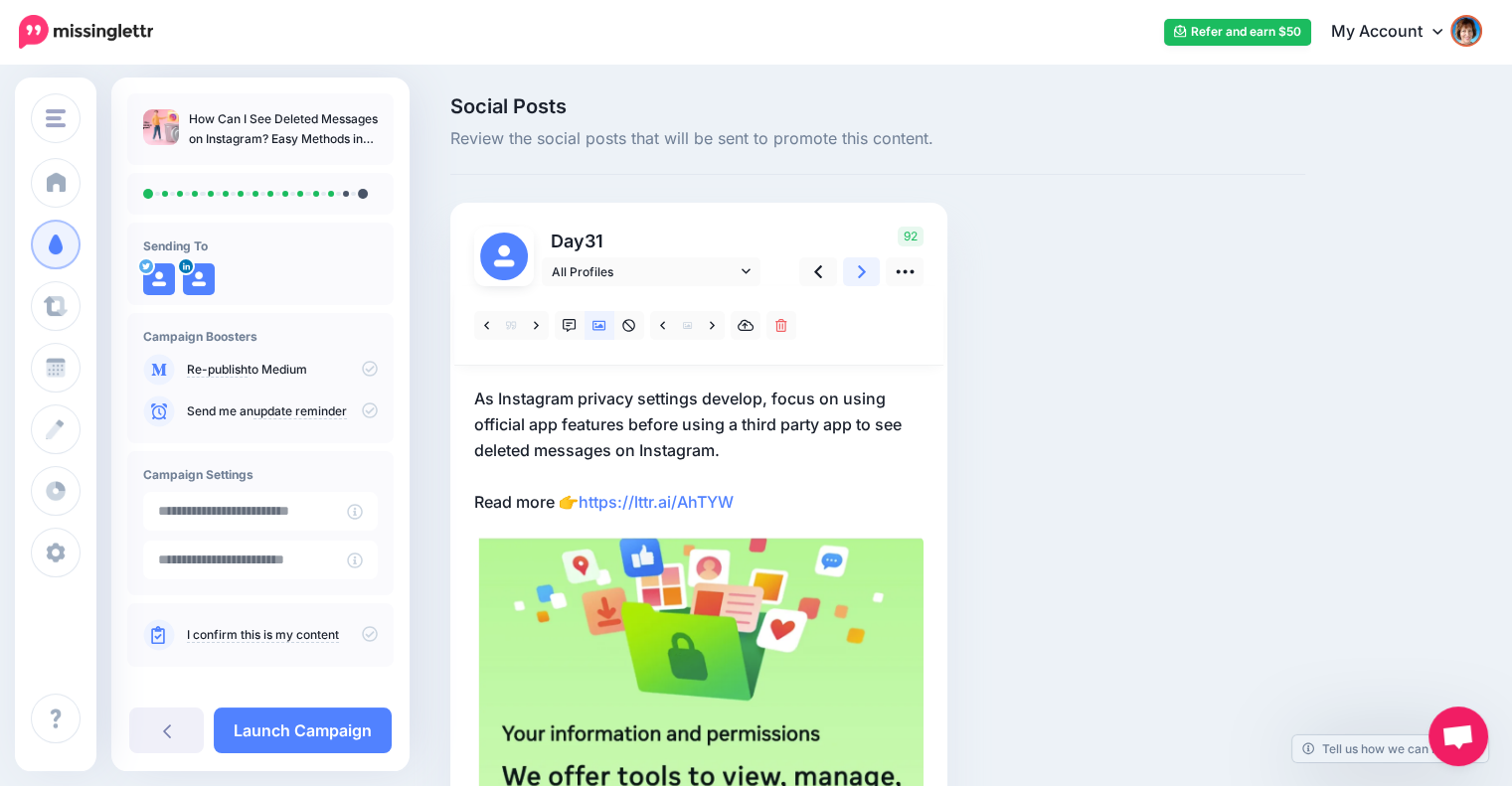 click at bounding box center [862, 271] 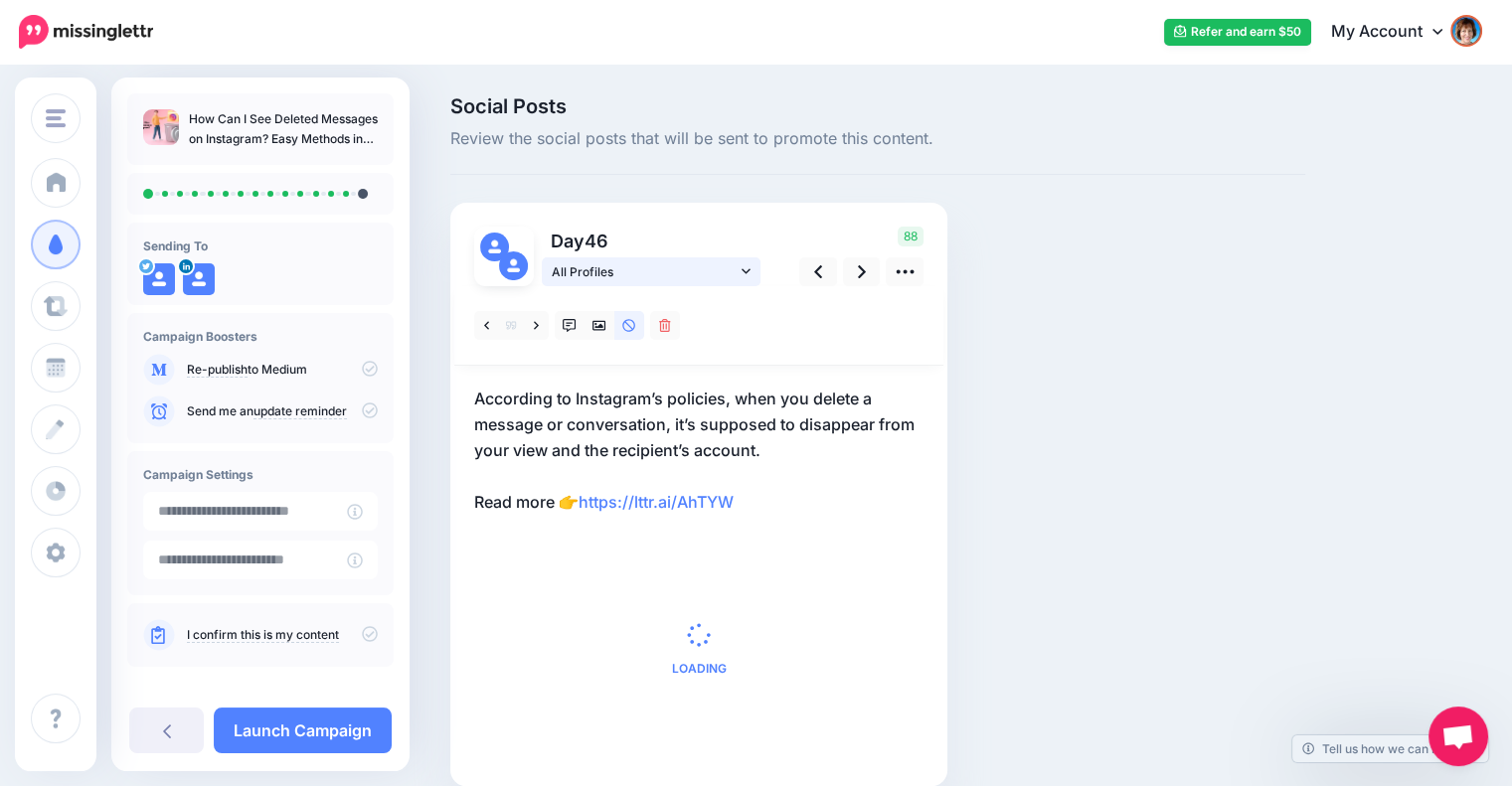 click 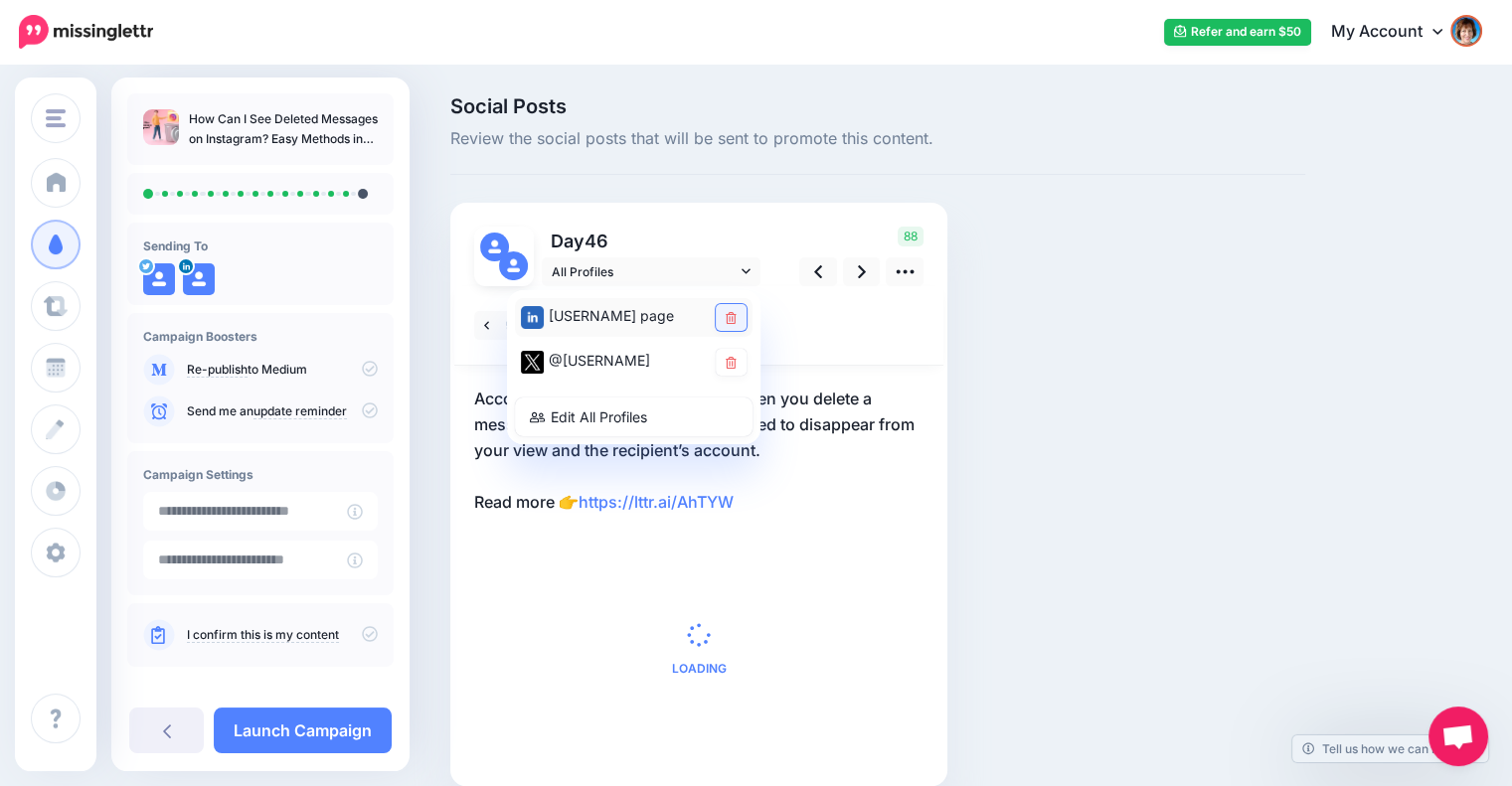 click at bounding box center [731, 317] 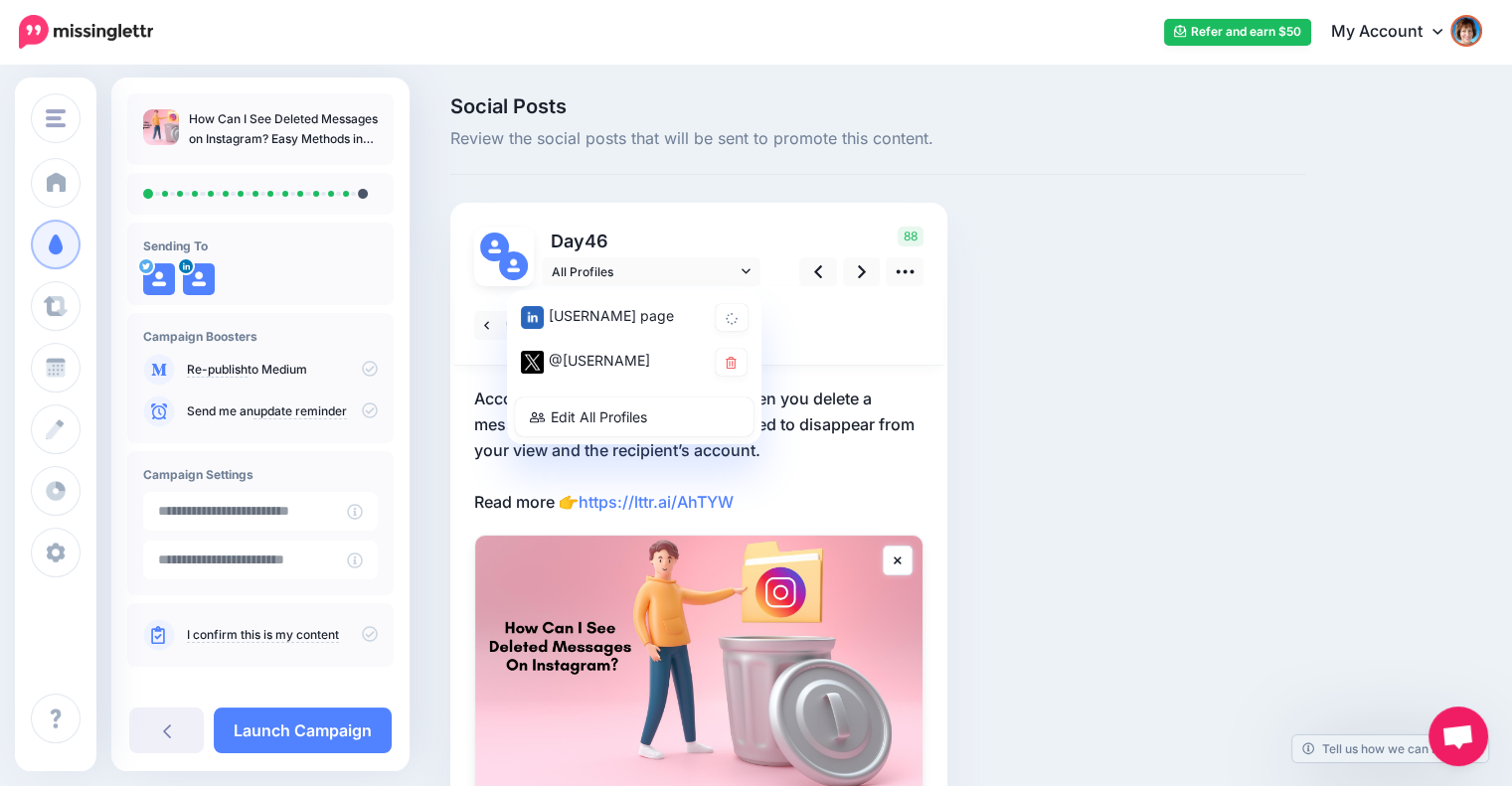 click on "Social Posts
Review the social posts that will be sent to promote this content.
Day  46" at bounding box center [878, 521] 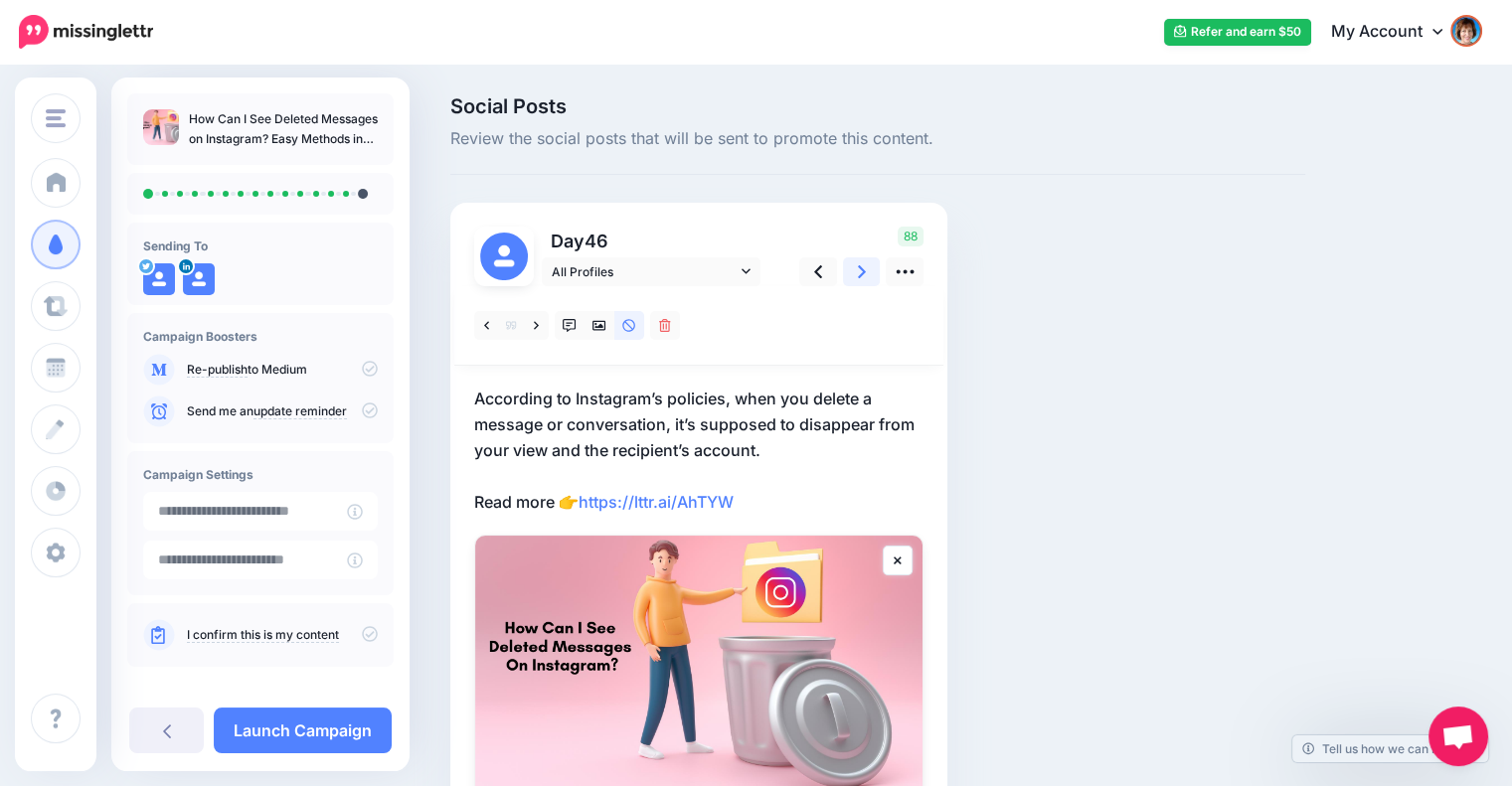 click 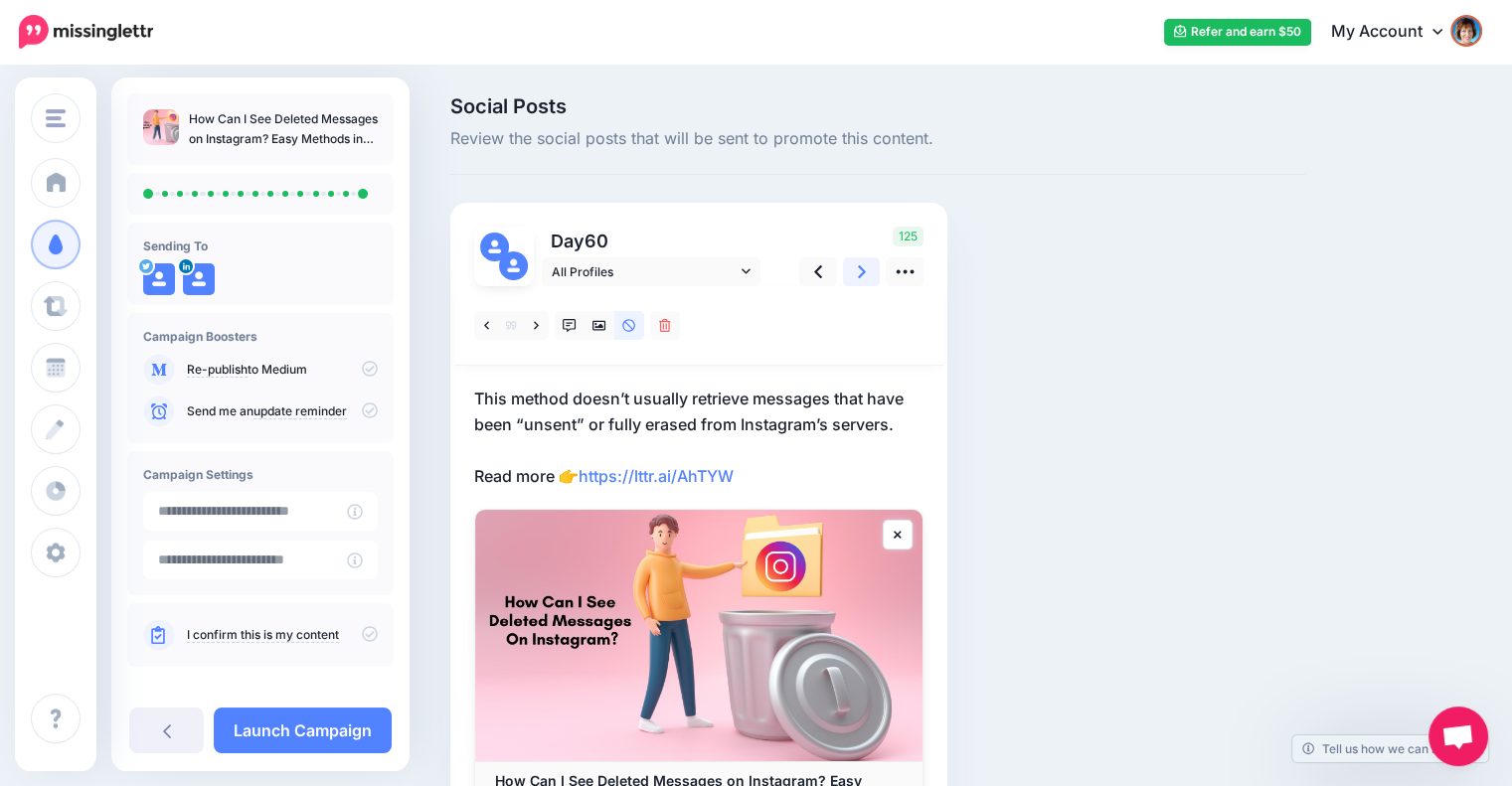 click 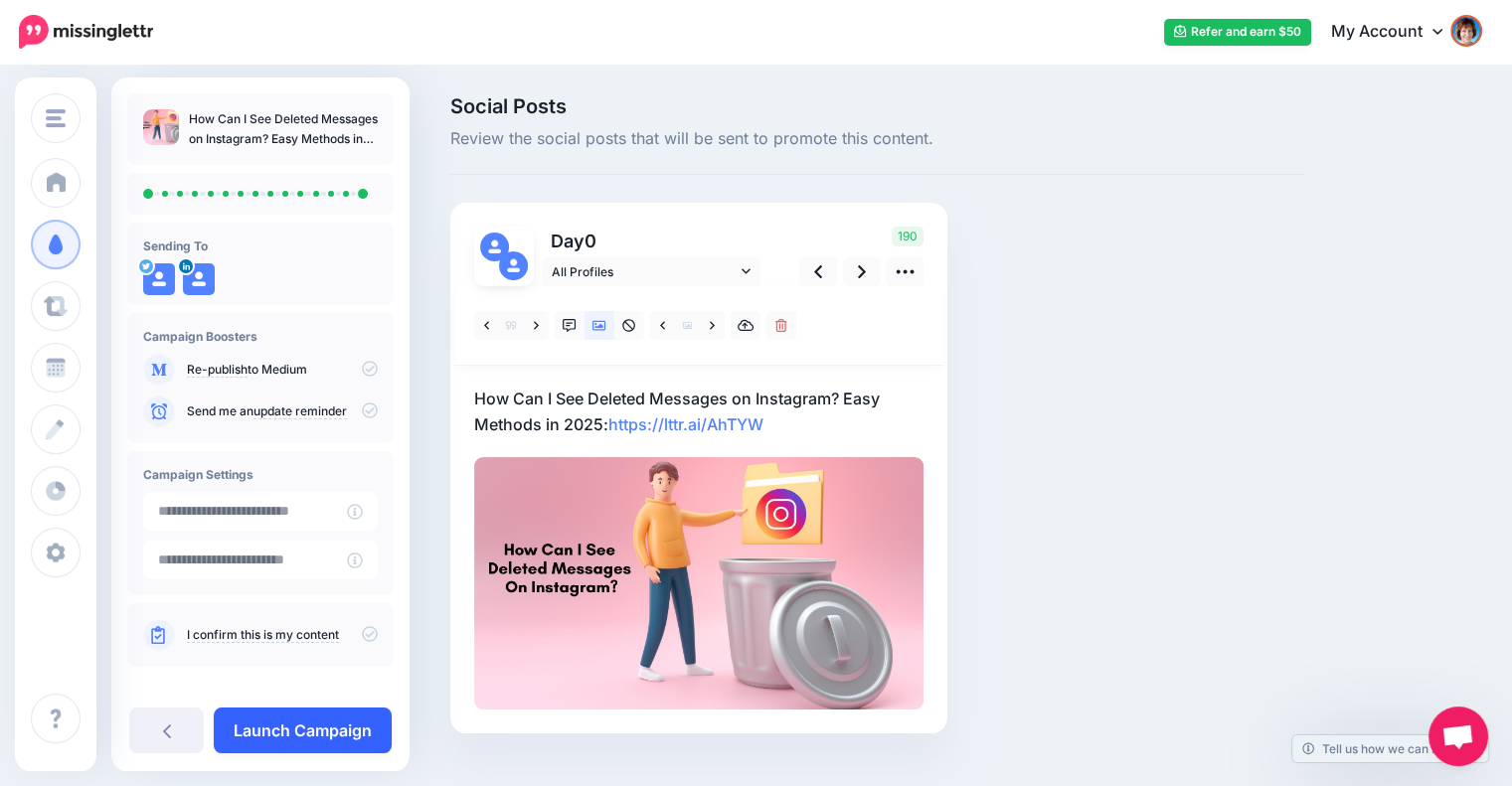 click on "Launch Campaign" at bounding box center (302, 730) 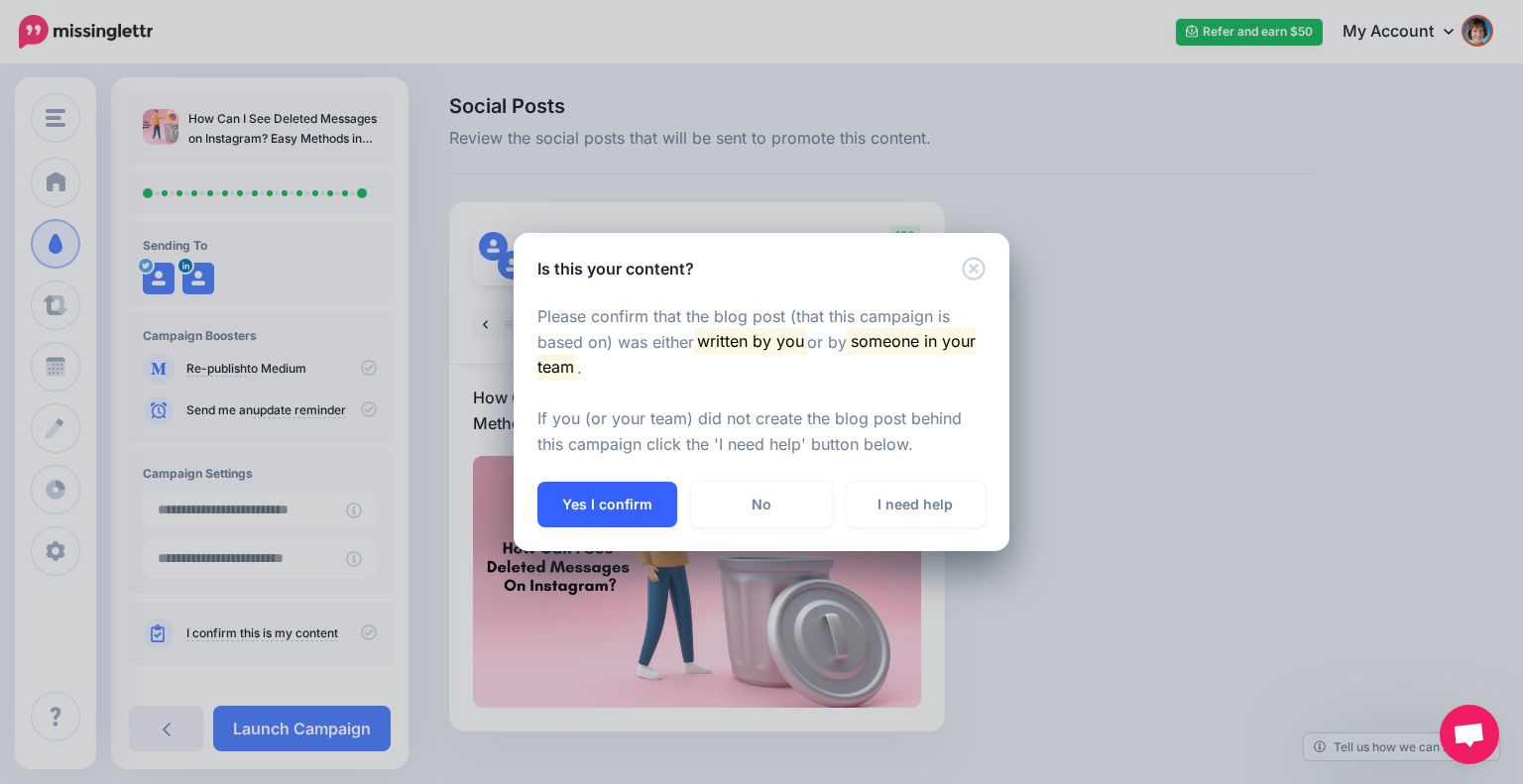 click on "Yes I confirm" at bounding box center [607, 504] 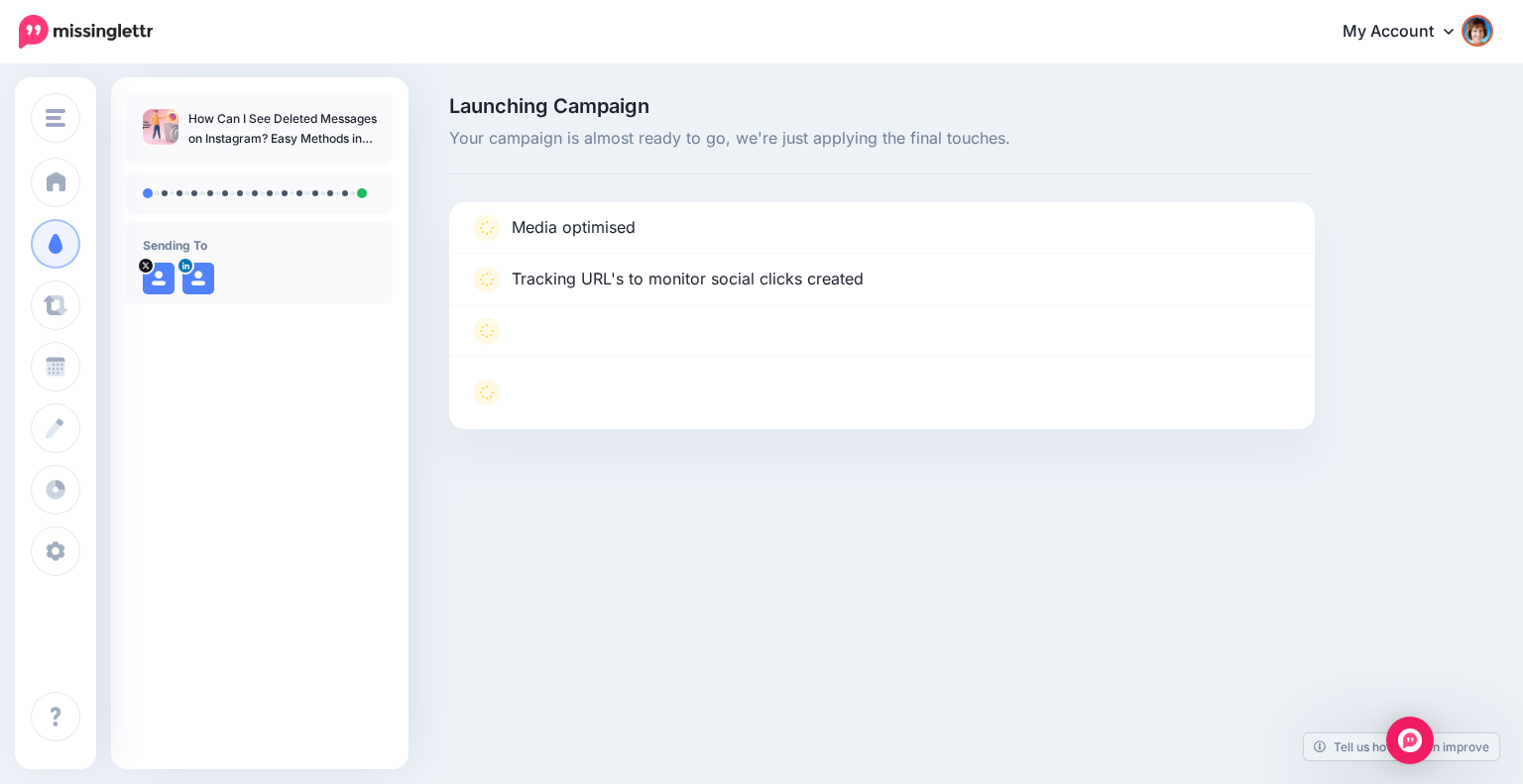 scroll, scrollTop: 0, scrollLeft: 0, axis: both 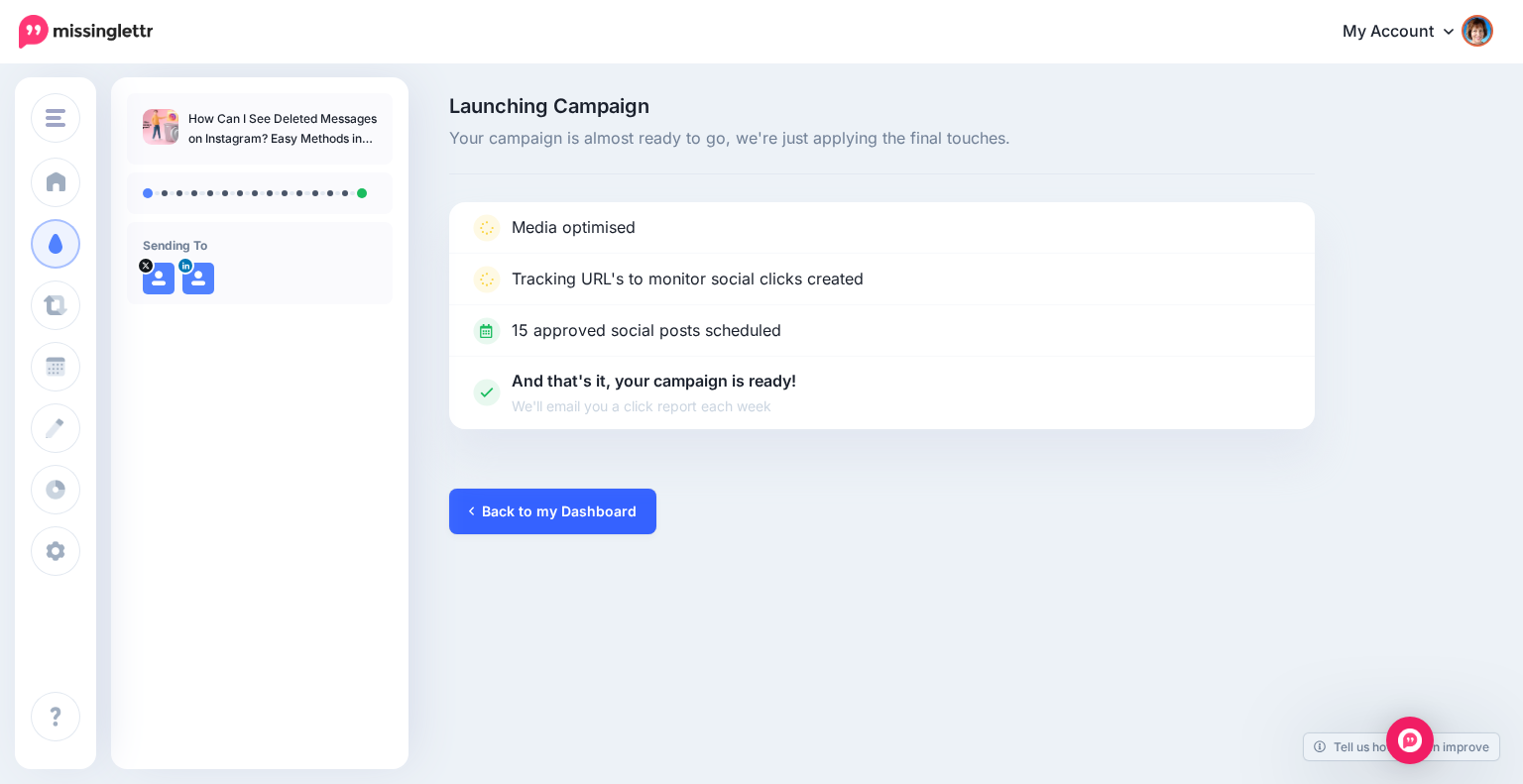 click on "Back to my Dashboard" at bounding box center (552, 511) 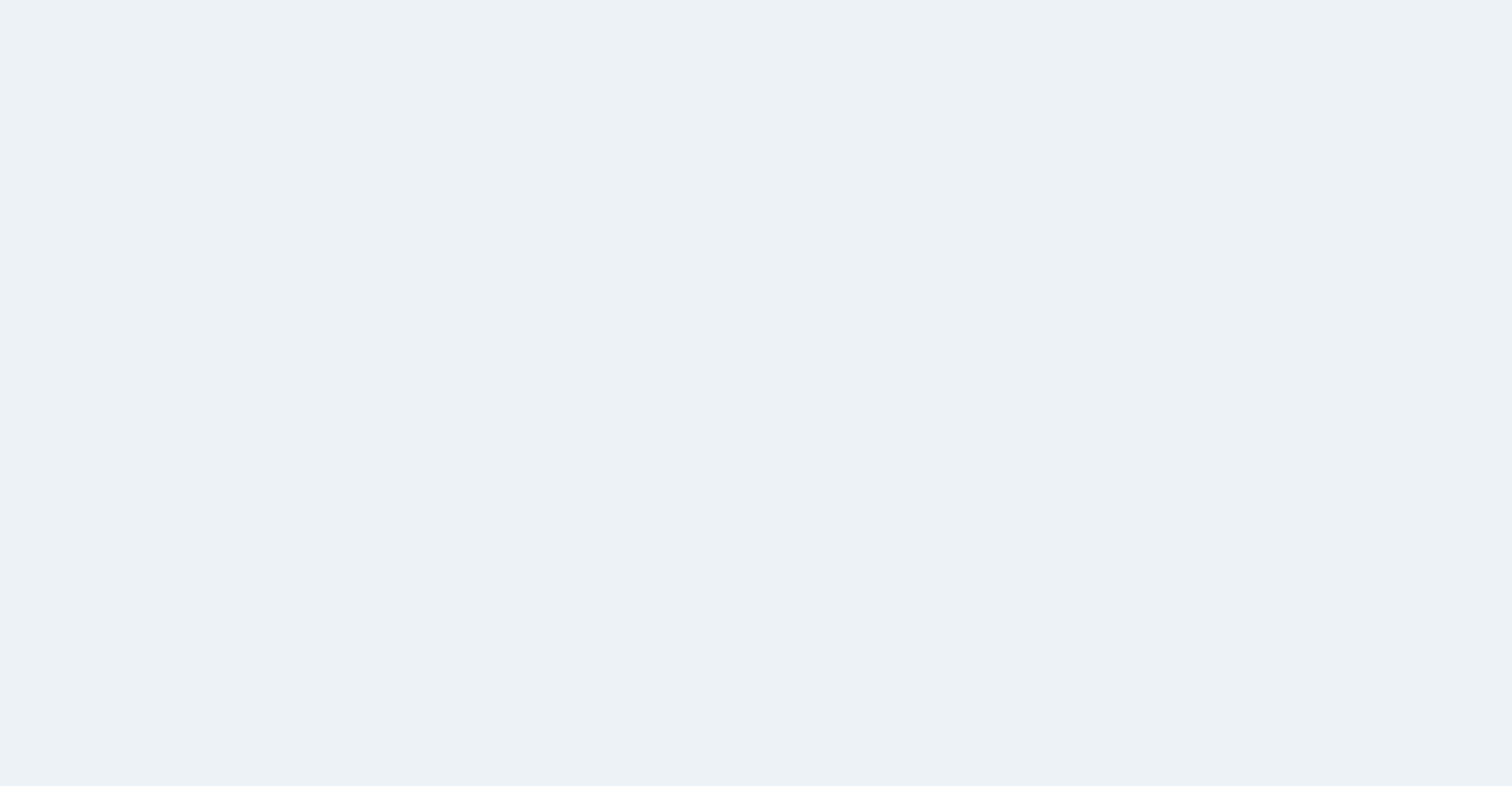 scroll, scrollTop: 0, scrollLeft: 0, axis: both 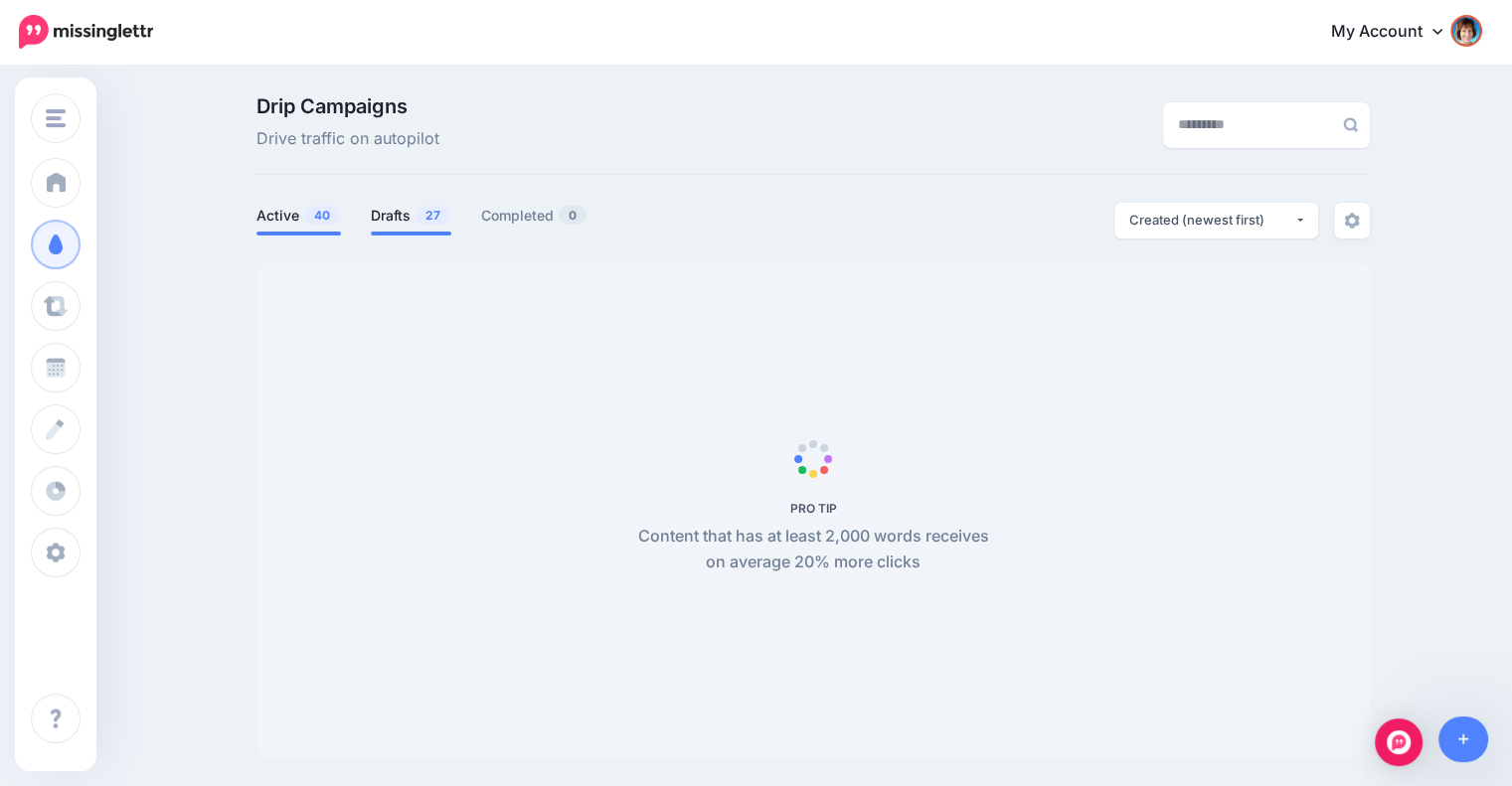 click on "Drafts  27" at bounding box center (411, 216) 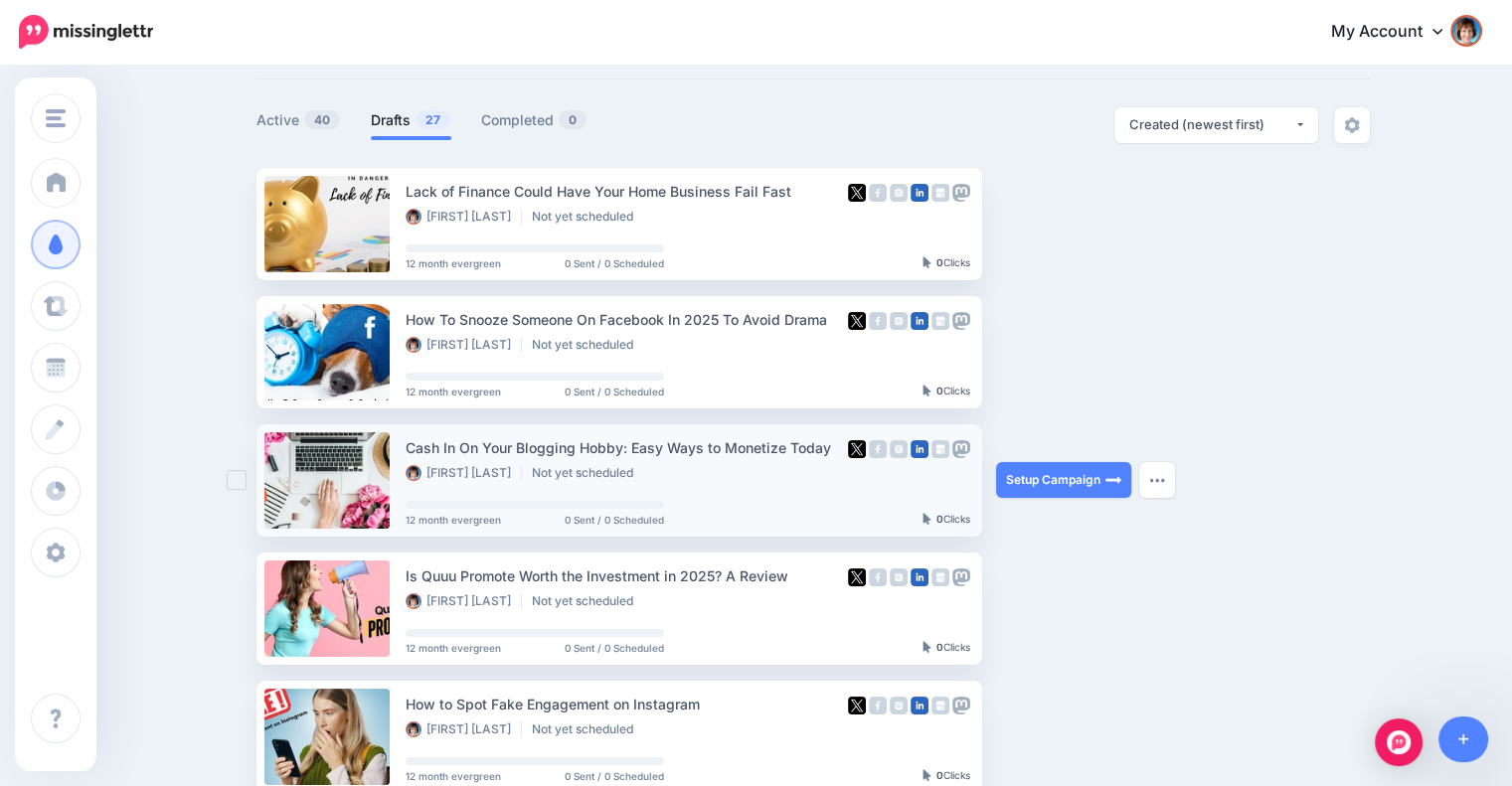 scroll, scrollTop: 0, scrollLeft: 0, axis: both 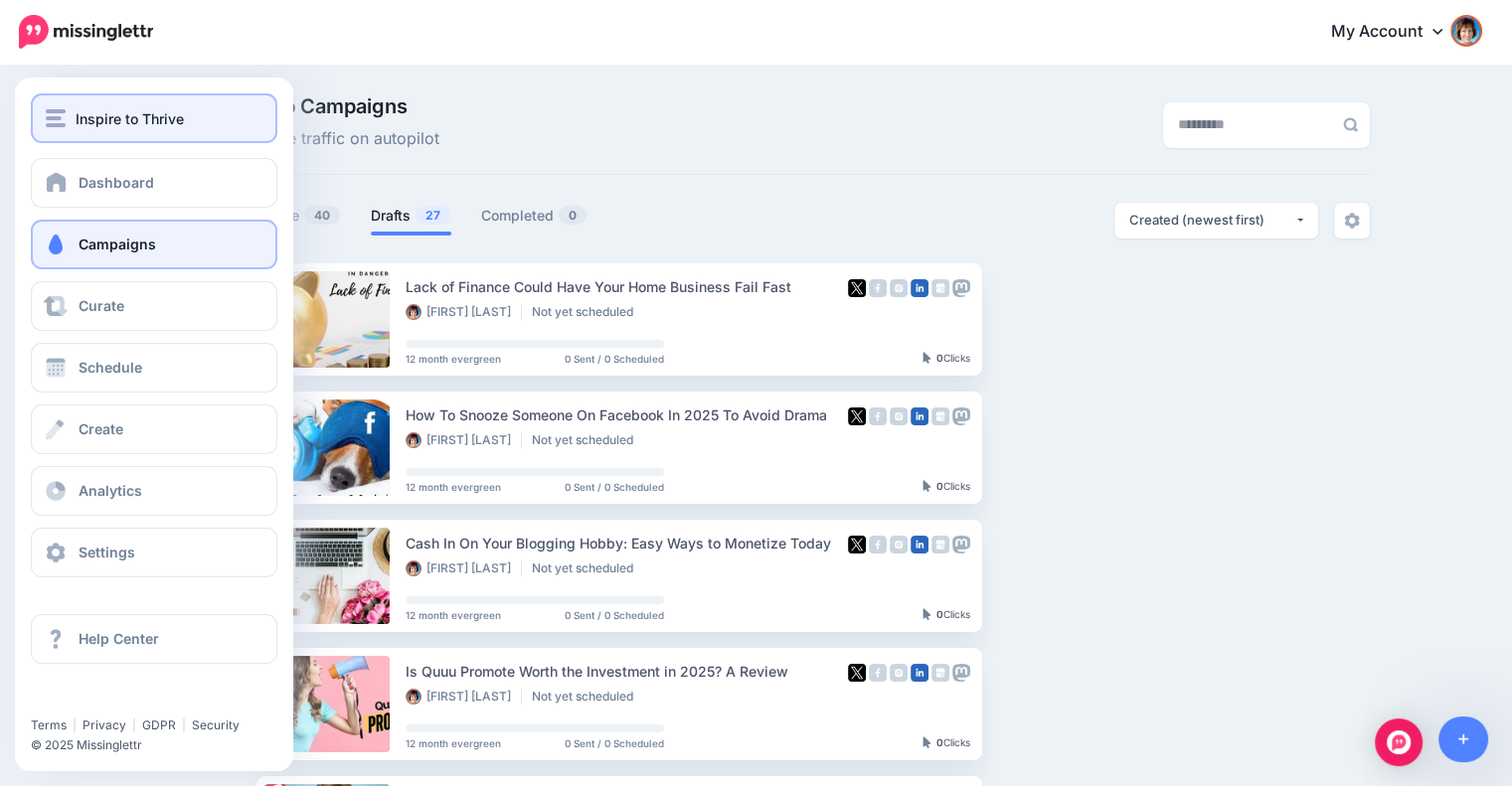 click on "Inspire to Thrive" at bounding box center [154, 118] 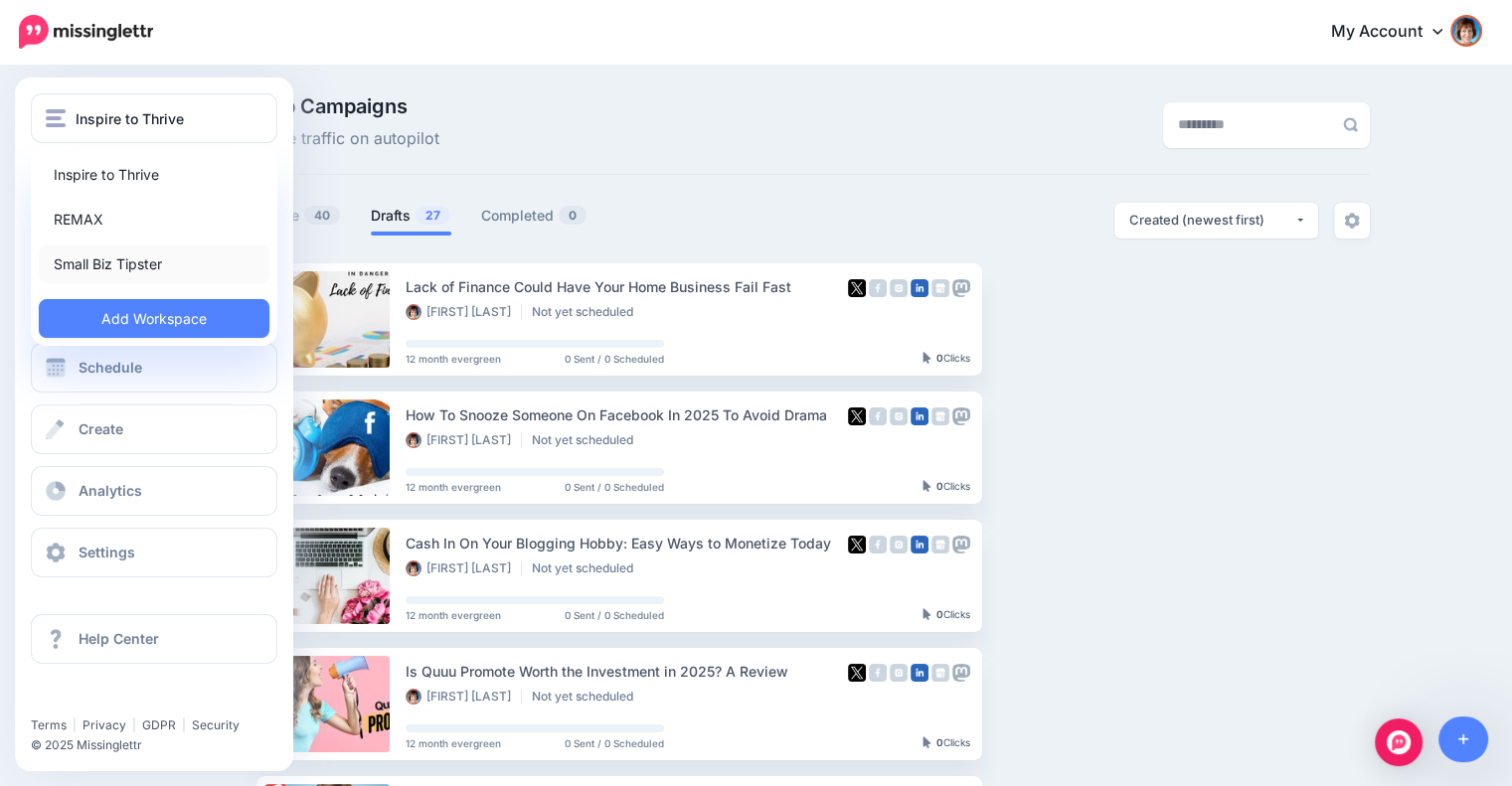 click on "Small Biz Tipster" at bounding box center [154, 263] 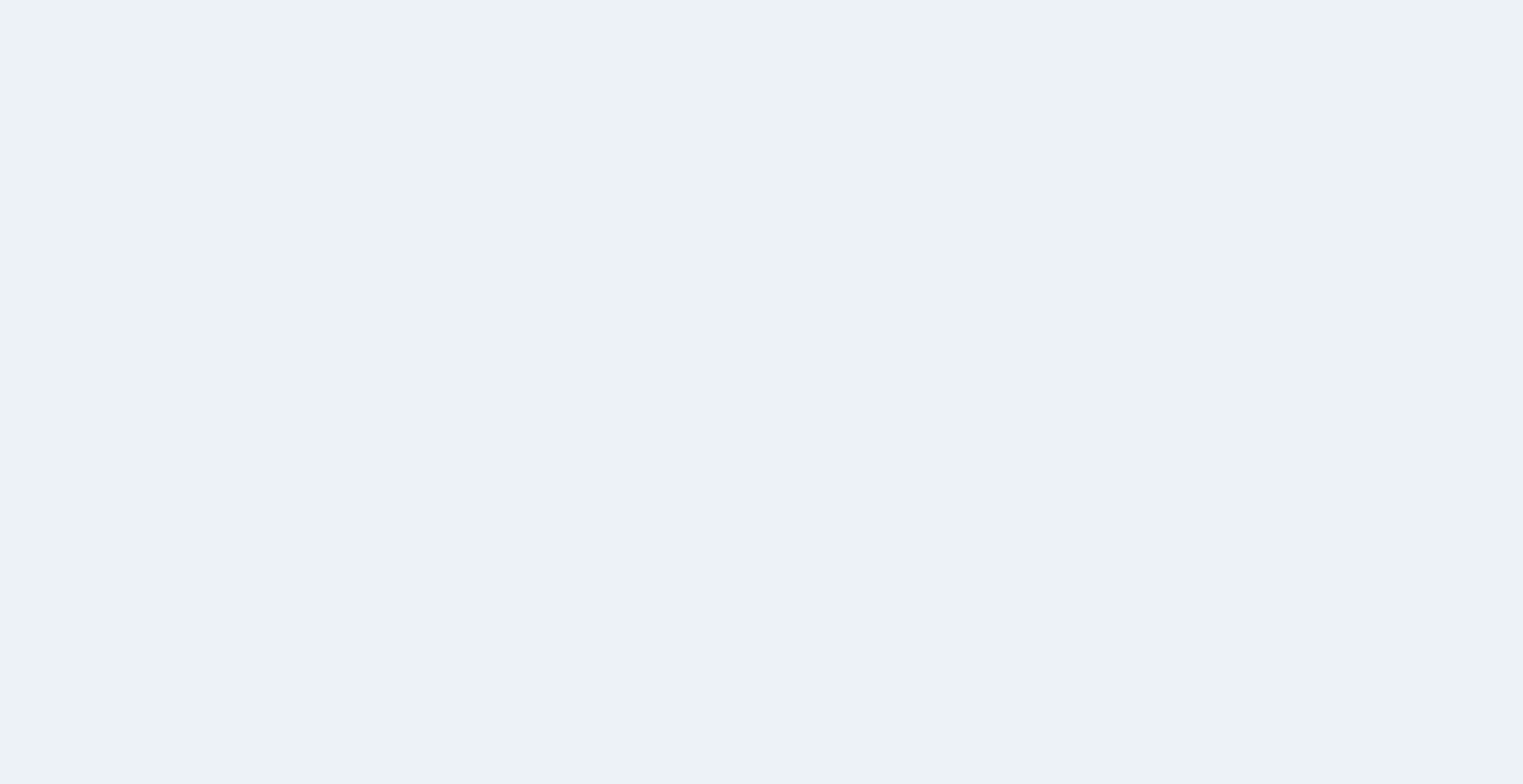scroll, scrollTop: 0, scrollLeft: 0, axis: both 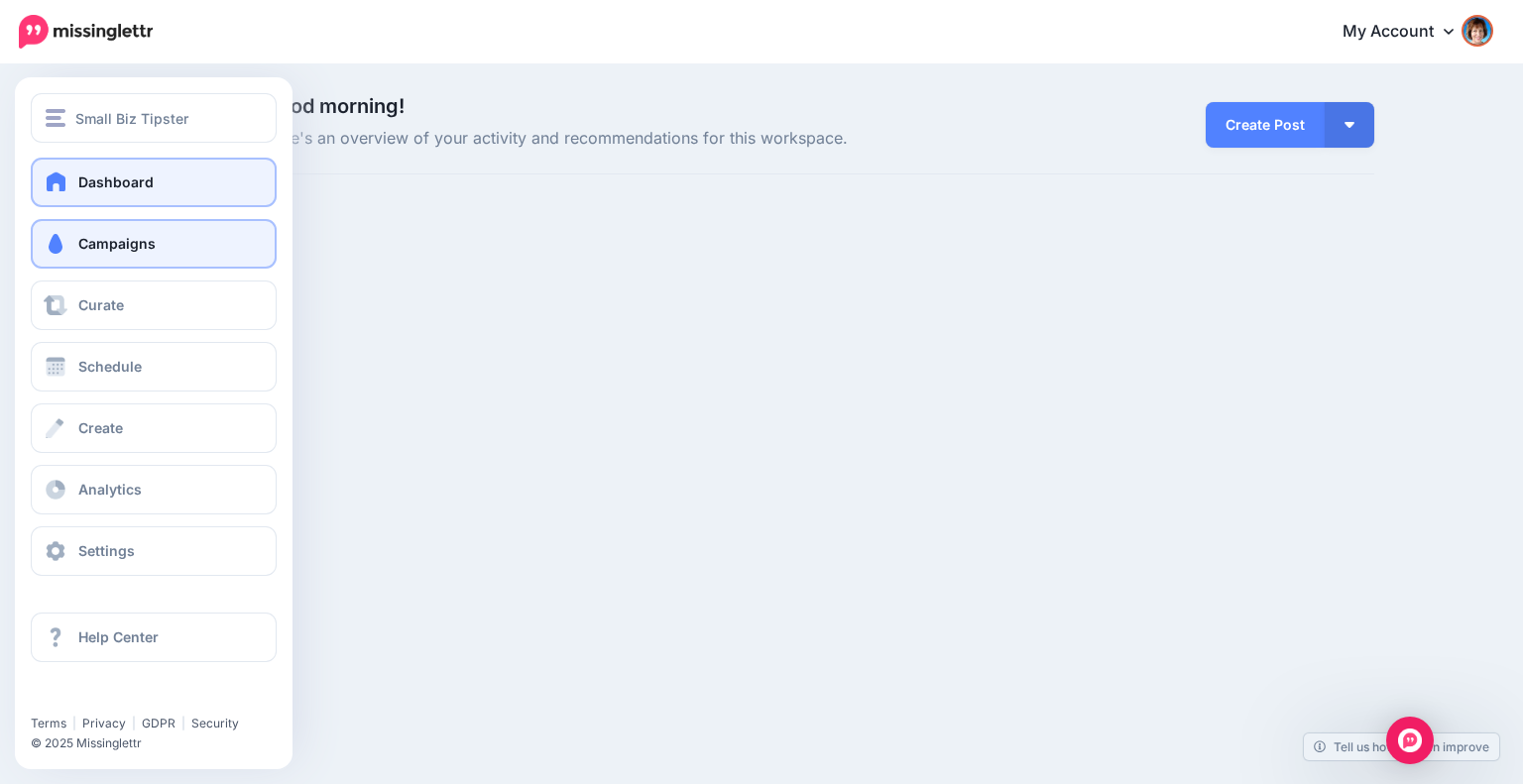 click at bounding box center [56, 244] 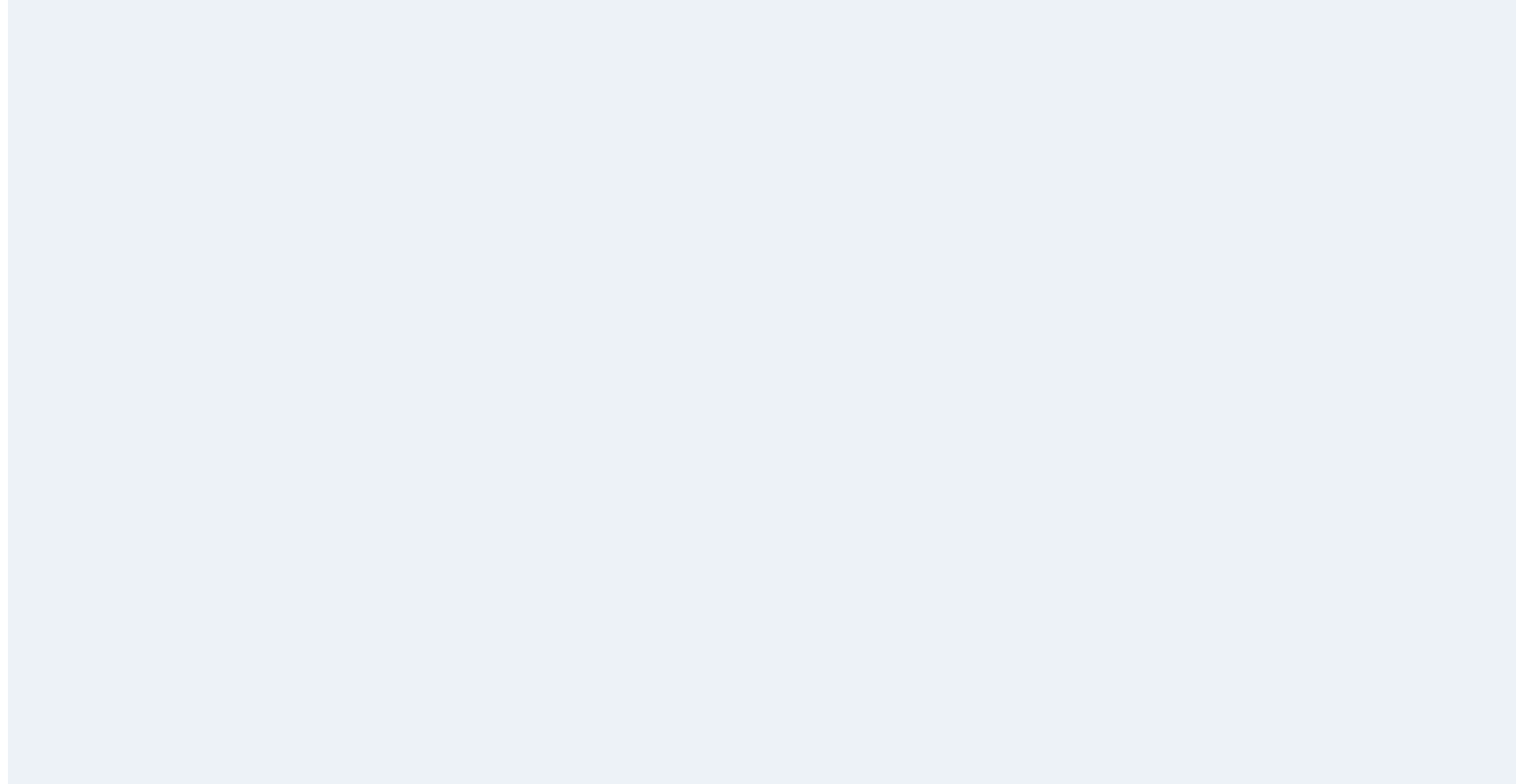 scroll, scrollTop: 0, scrollLeft: 0, axis: both 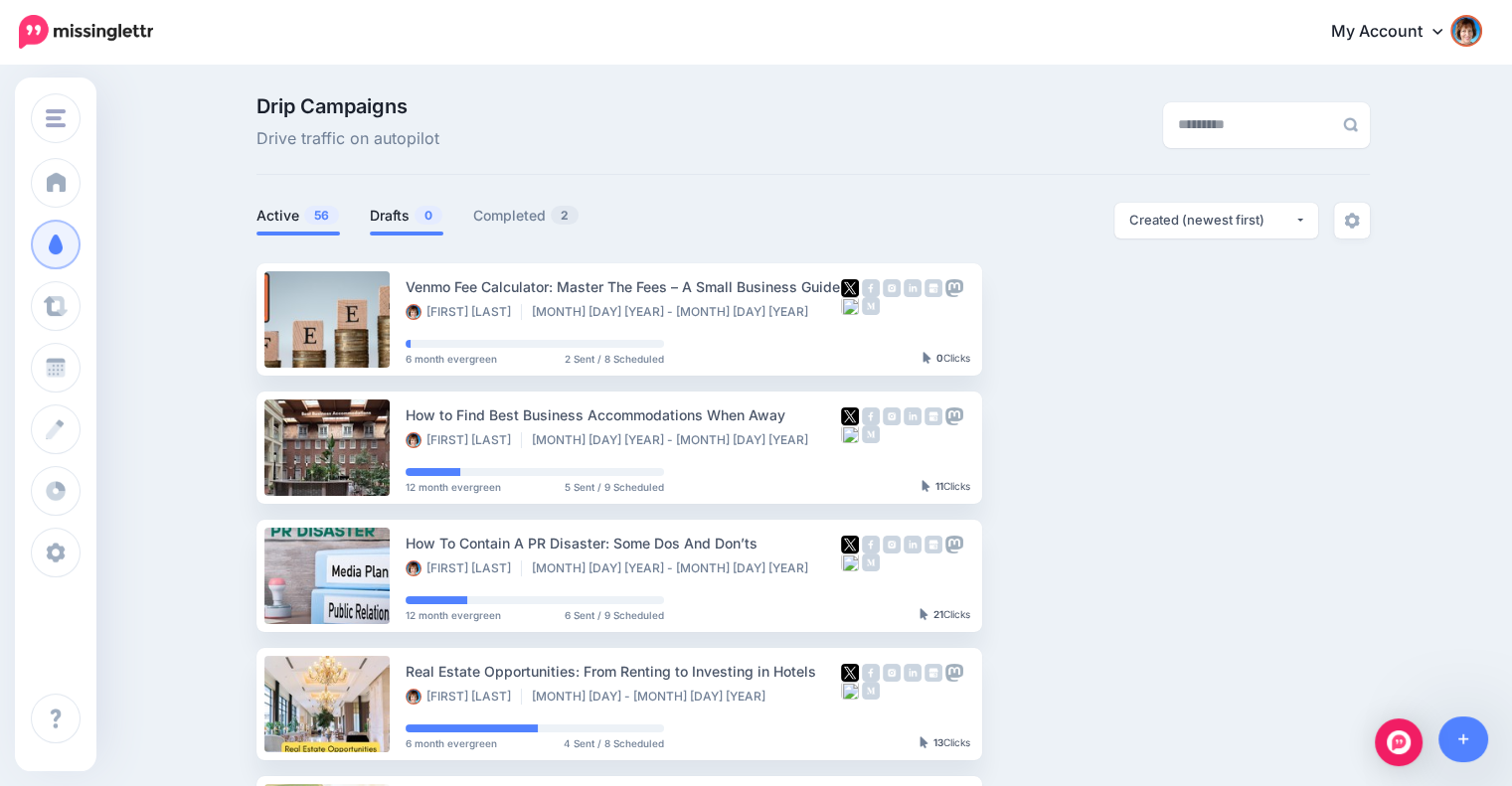 click on "Drafts  0" at bounding box center [407, 216] 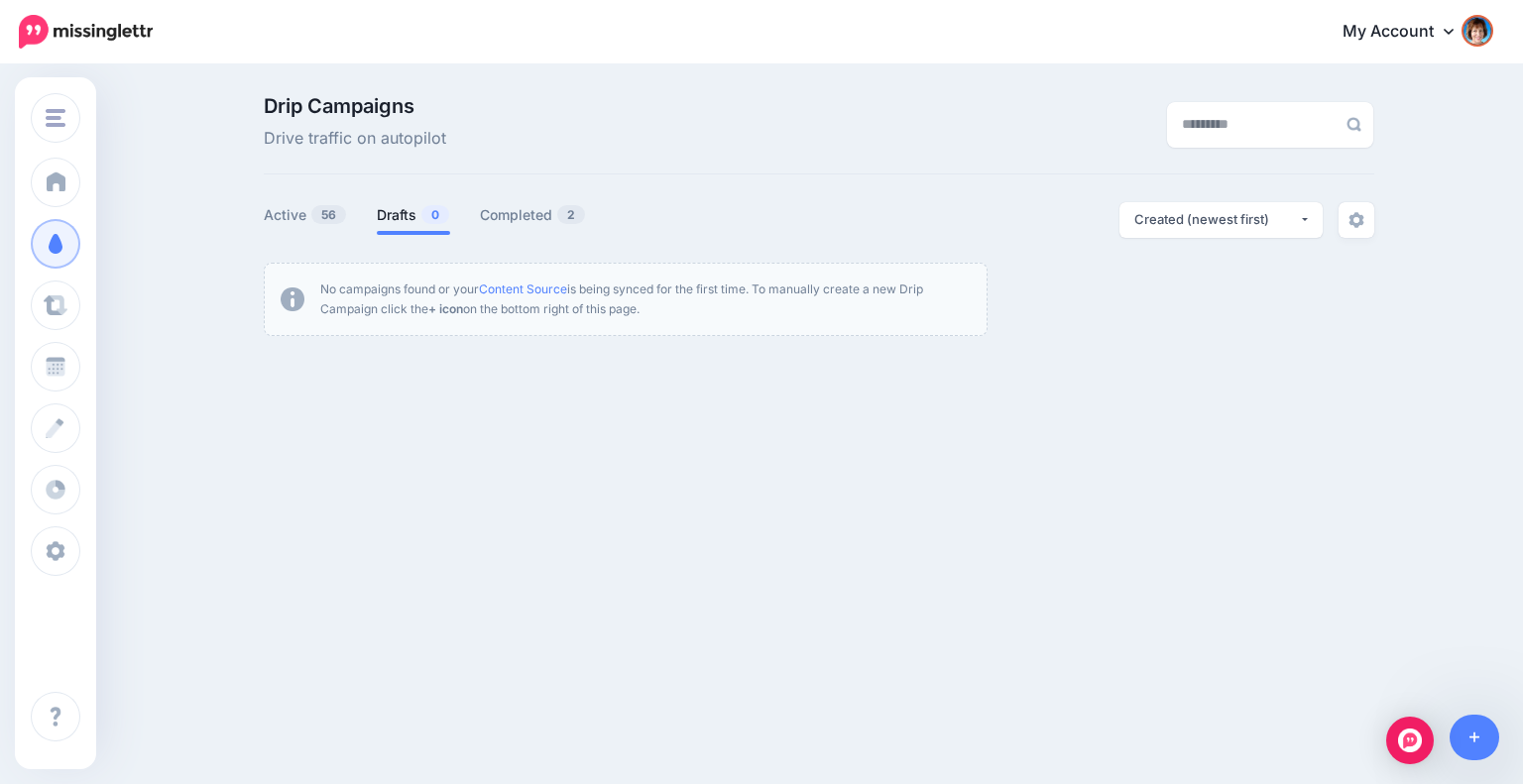 click at bounding box center [413, 233] 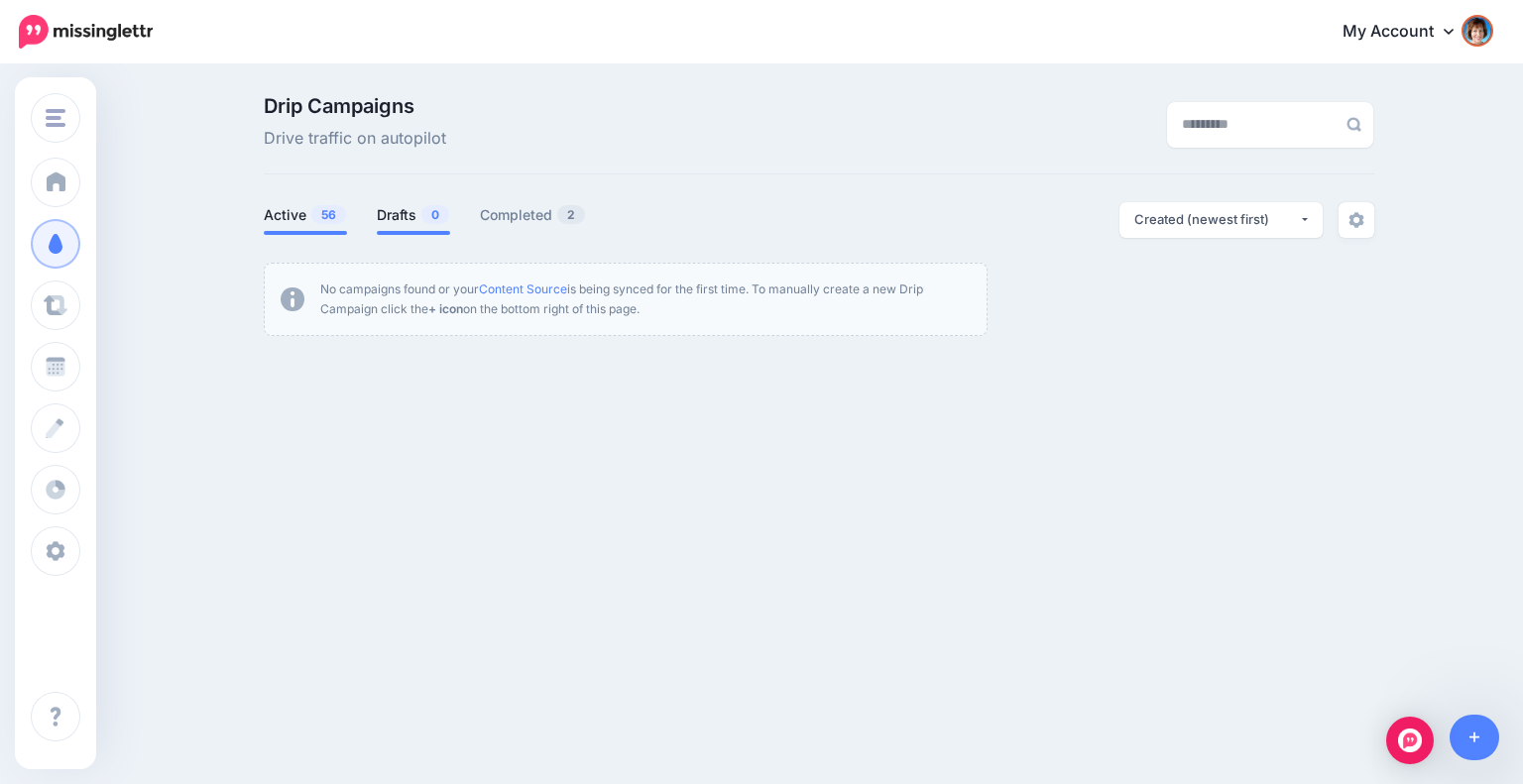 click on "56" at bounding box center (328, 214) 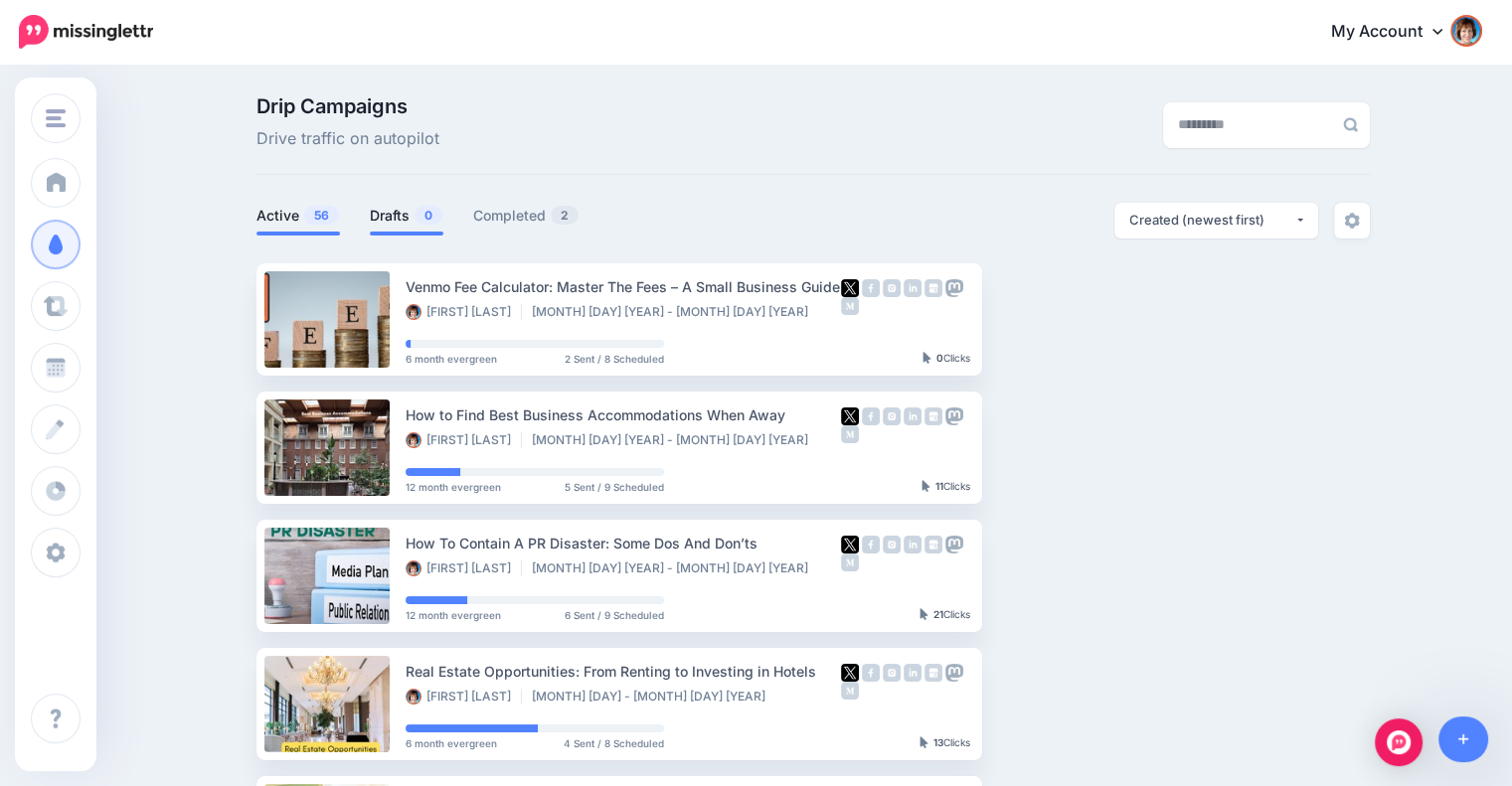click on "Drafts  0" at bounding box center [407, 216] 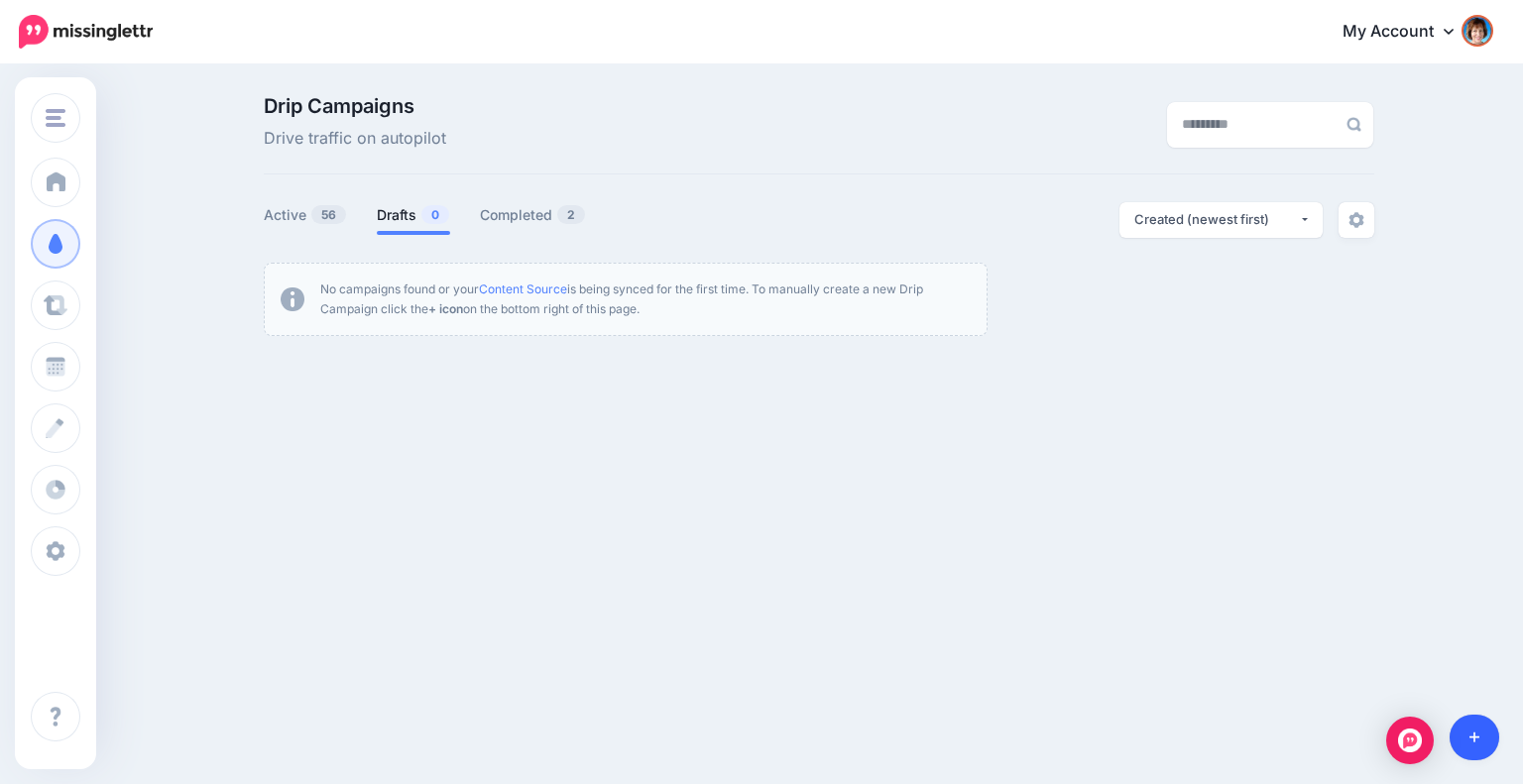 click 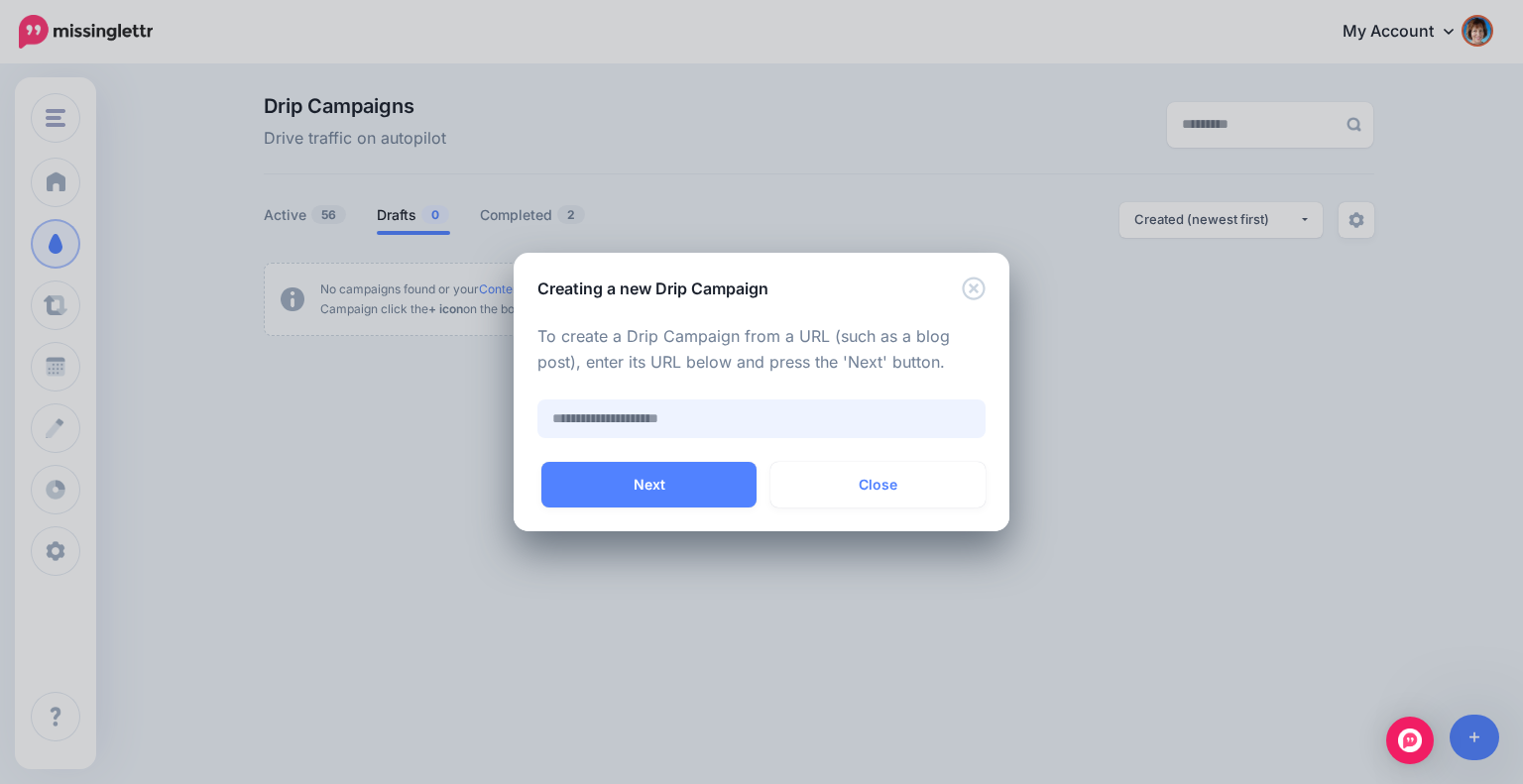 paste on "**********" 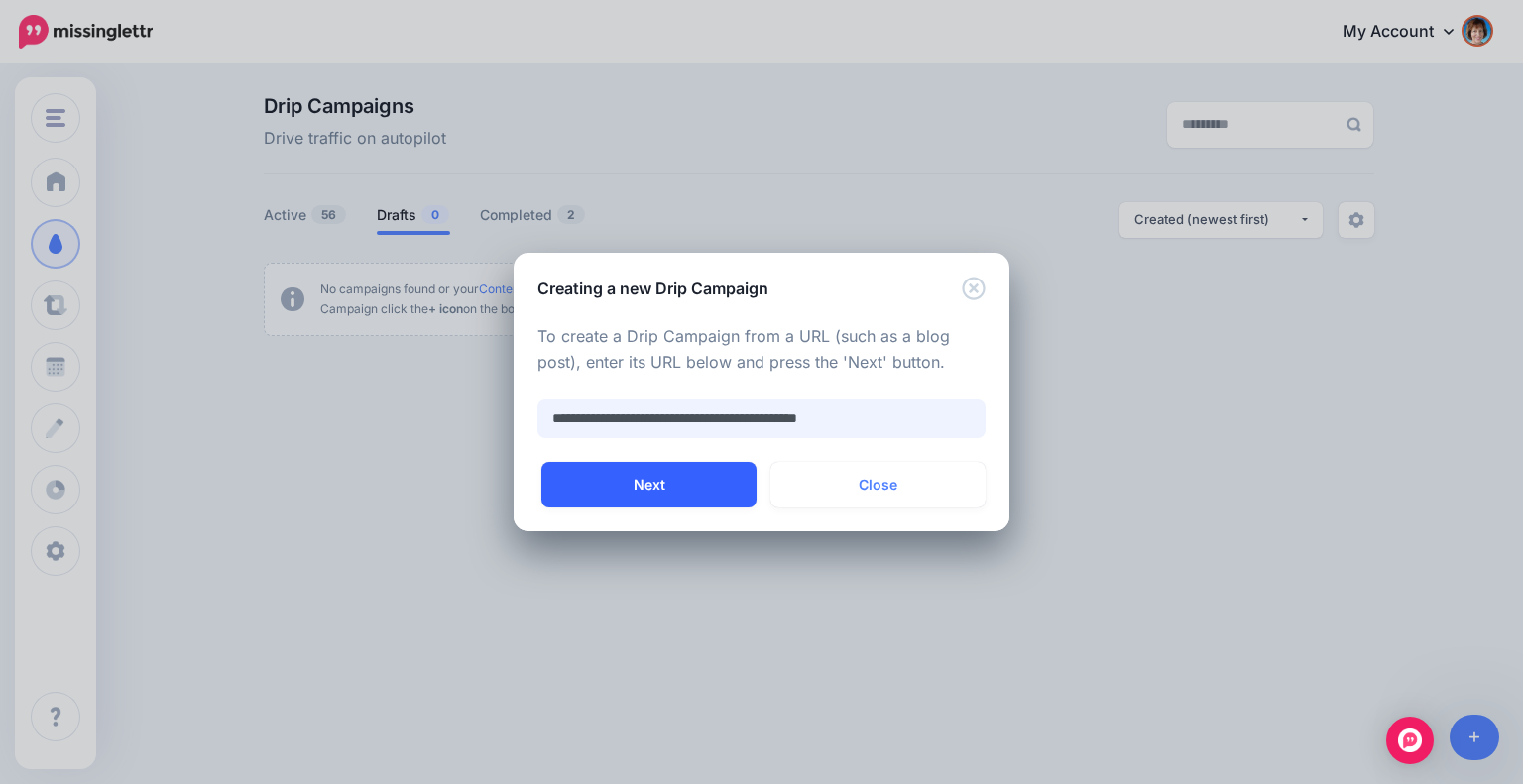 type on "**********" 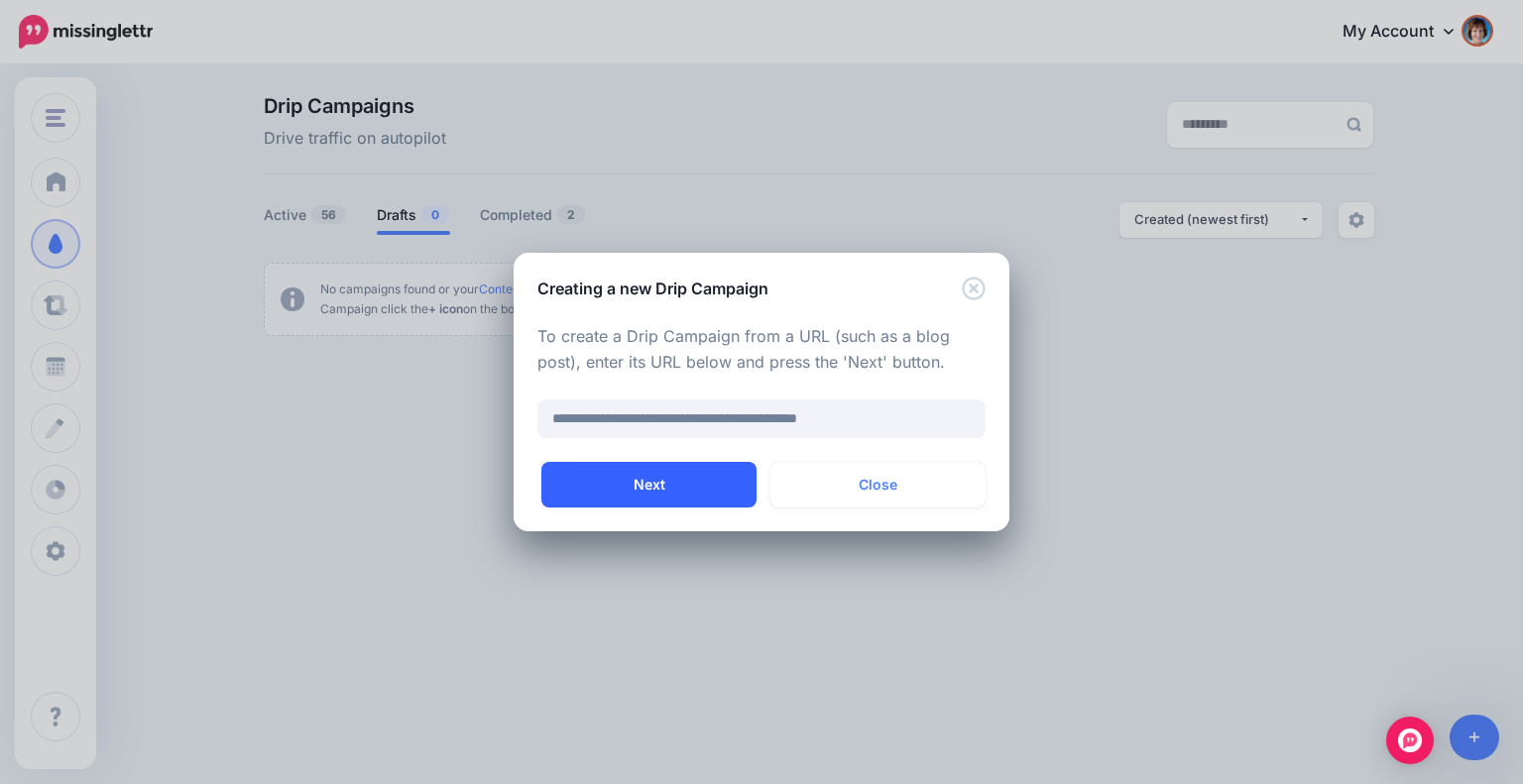 click on "Next" at bounding box center (648, 485) 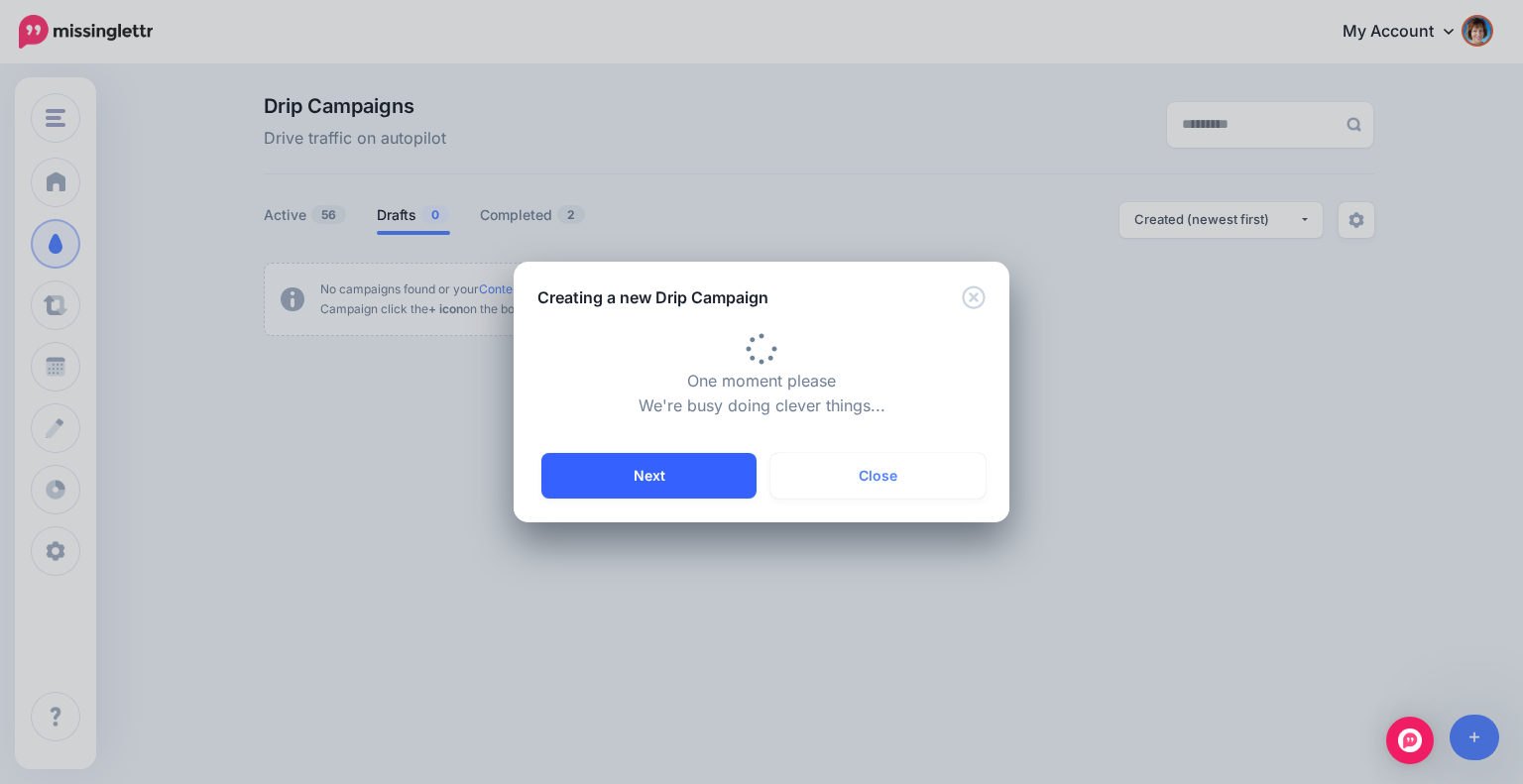 type on "**********" 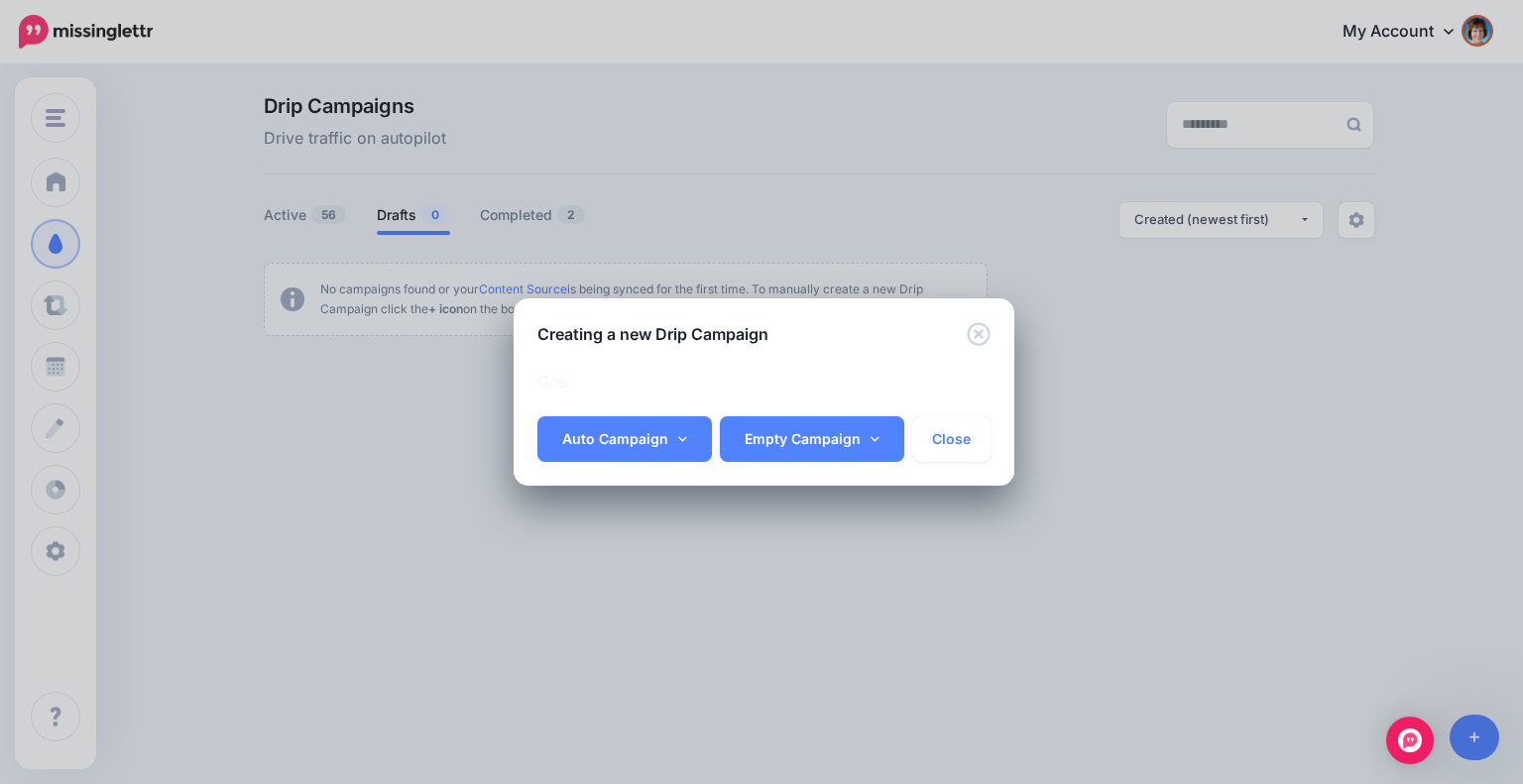 scroll, scrollTop: 0, scrollLeft: 0, axis: both 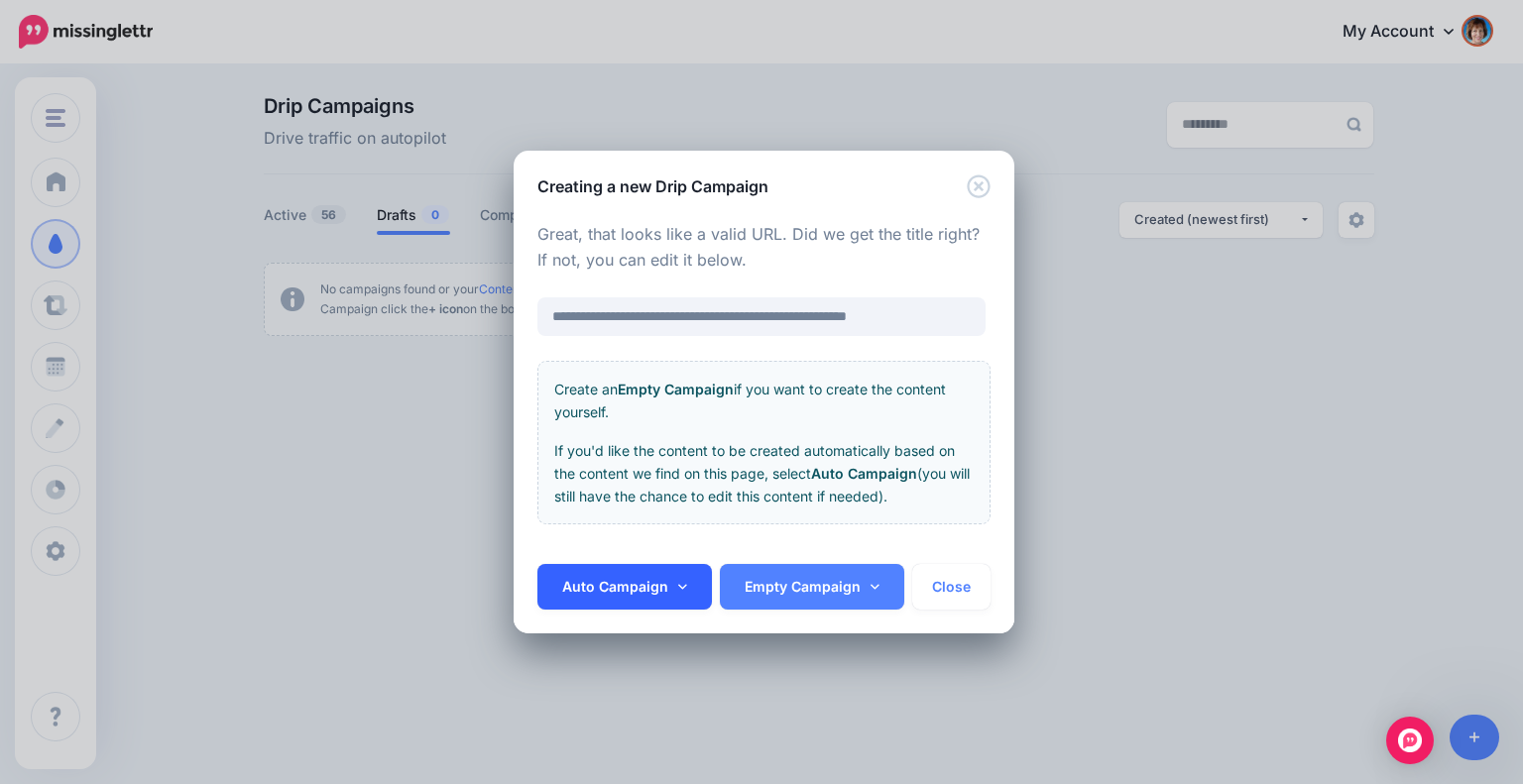 click 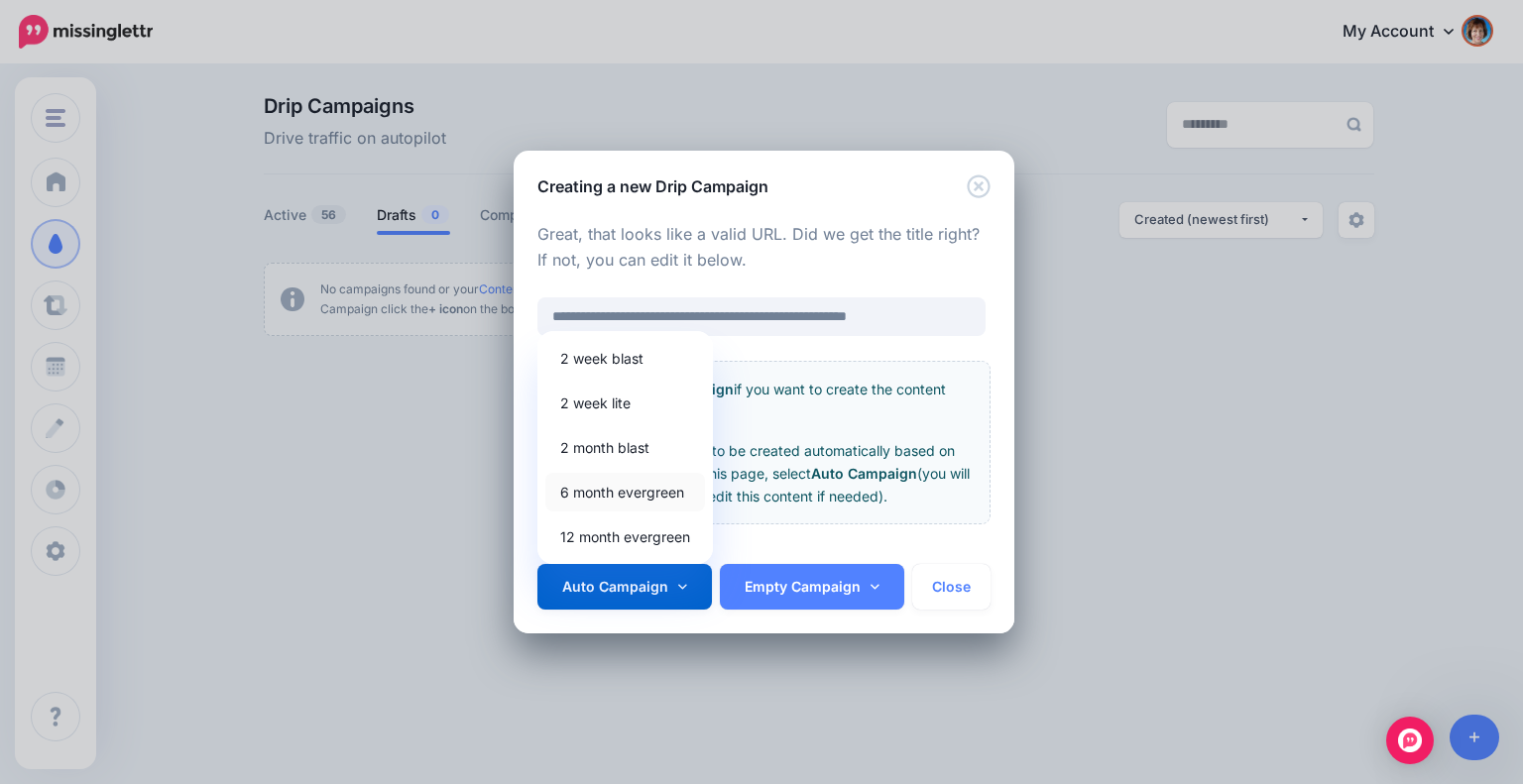 click on "6 month evergreen" at bounding box center [625, 492] 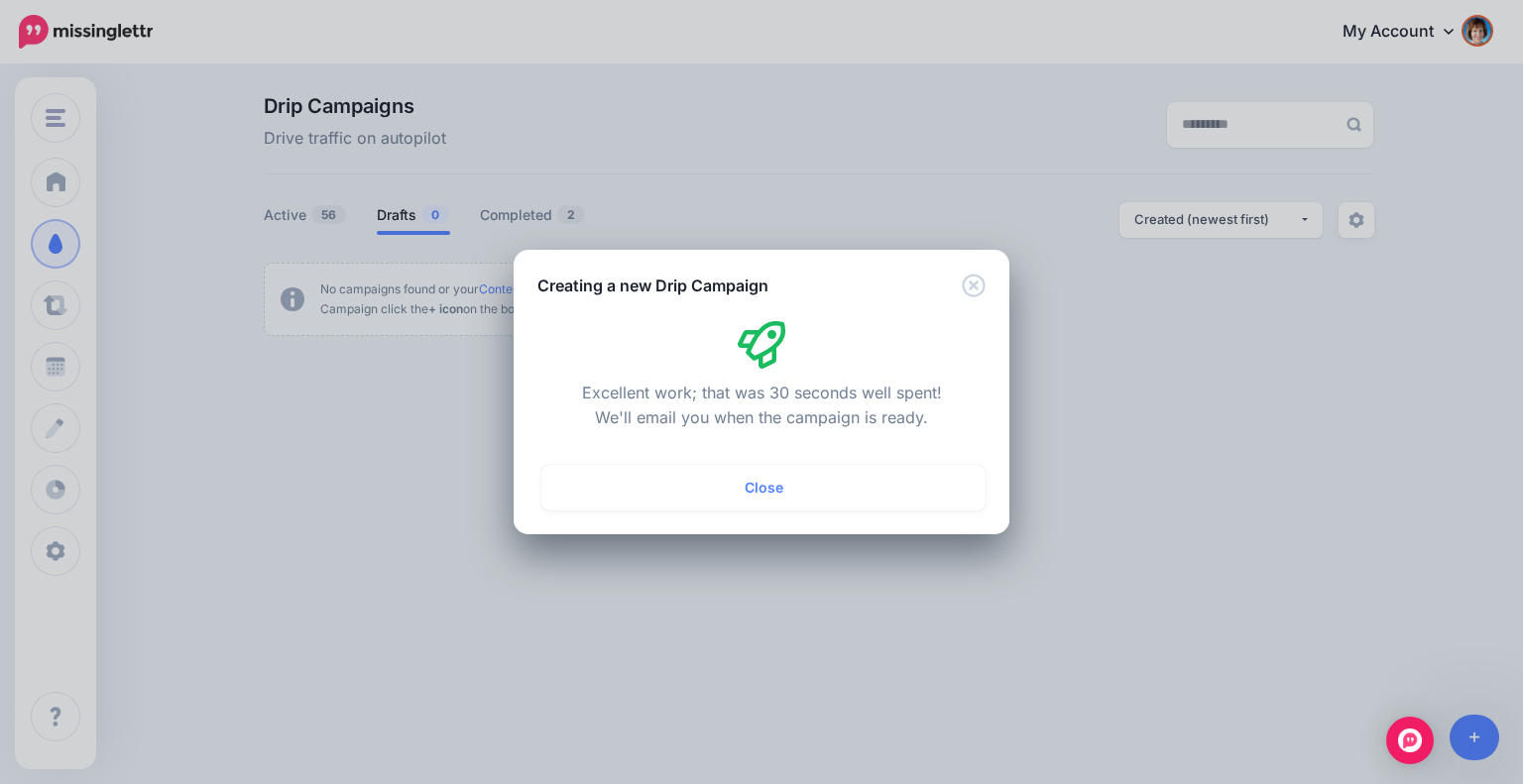 click on "Close" at bounding box center (763, 488) 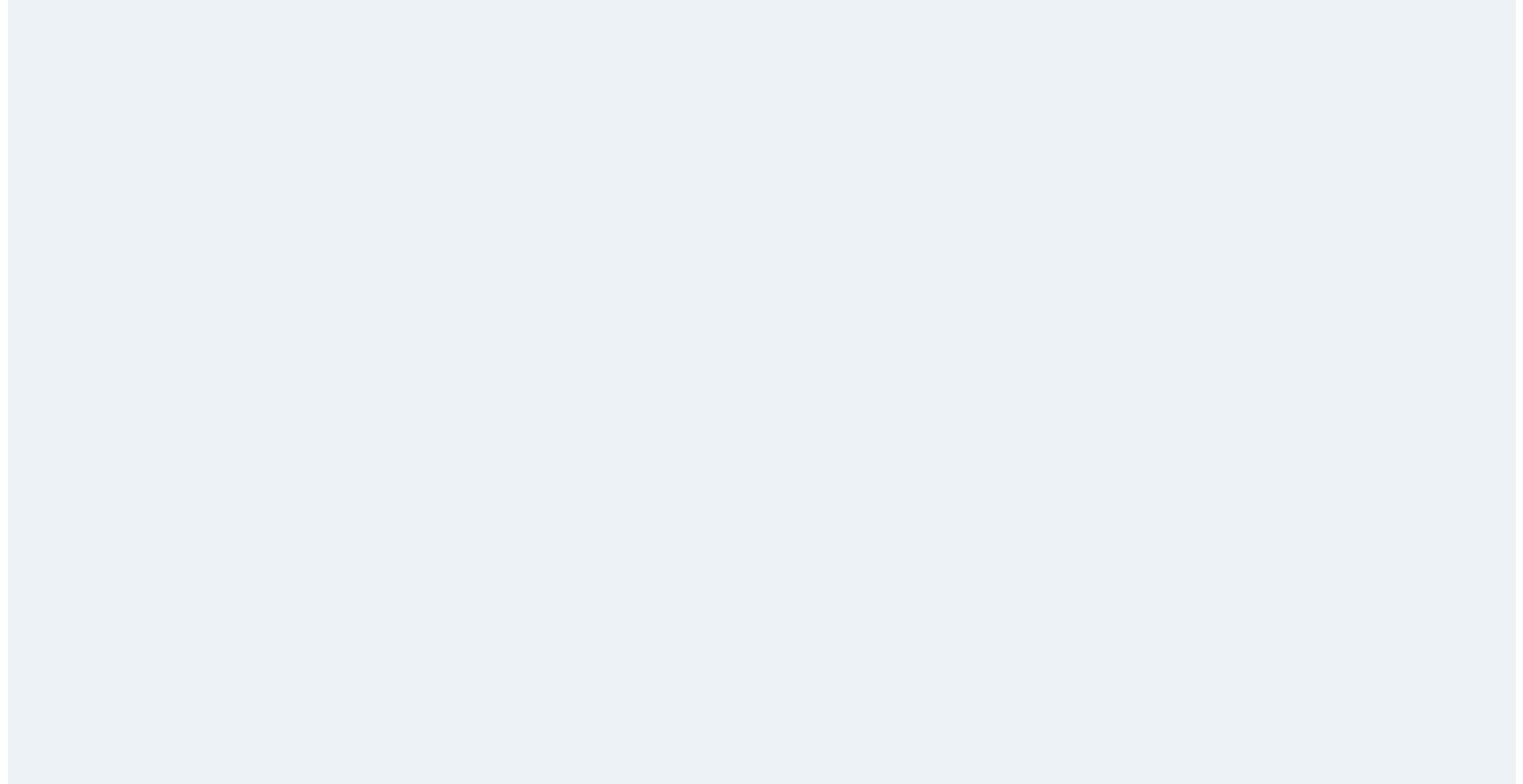 scroll, scrollTop: 0, scrollLeft: 0, axis: both 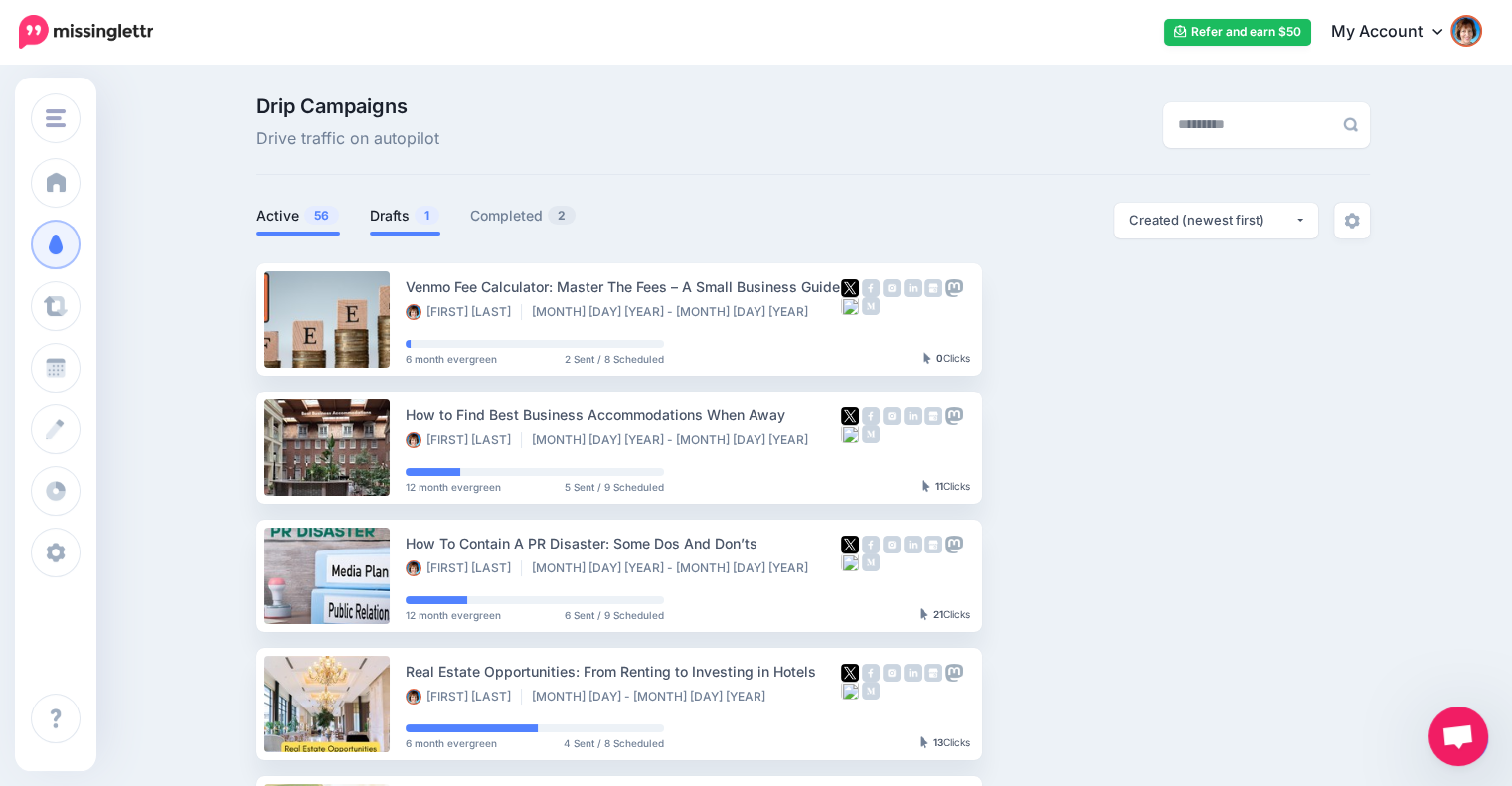 click on "Drafts  1" at bounding box center [405, 216] 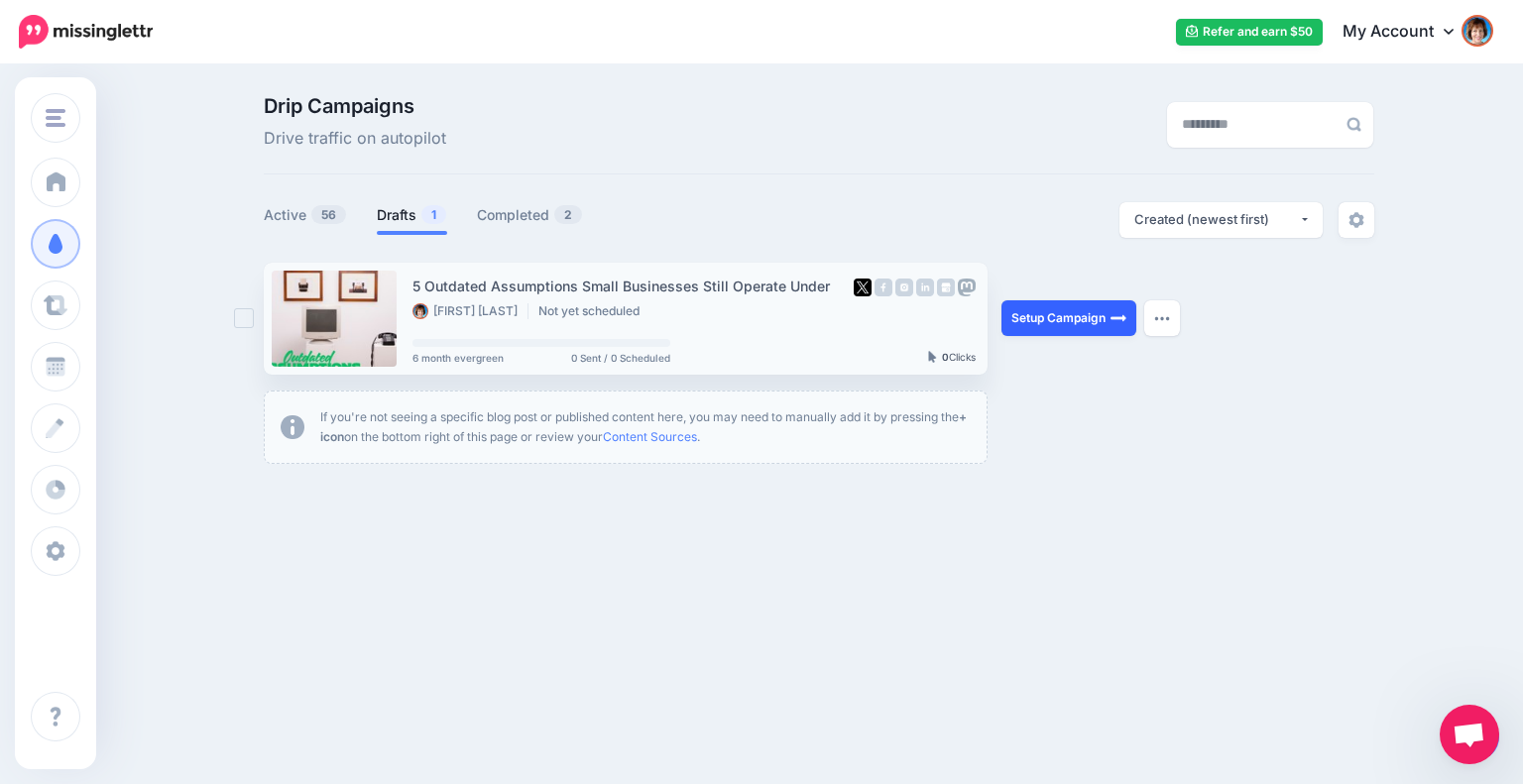 click on "Setup Campaign" at bounding box center (1069, 318) 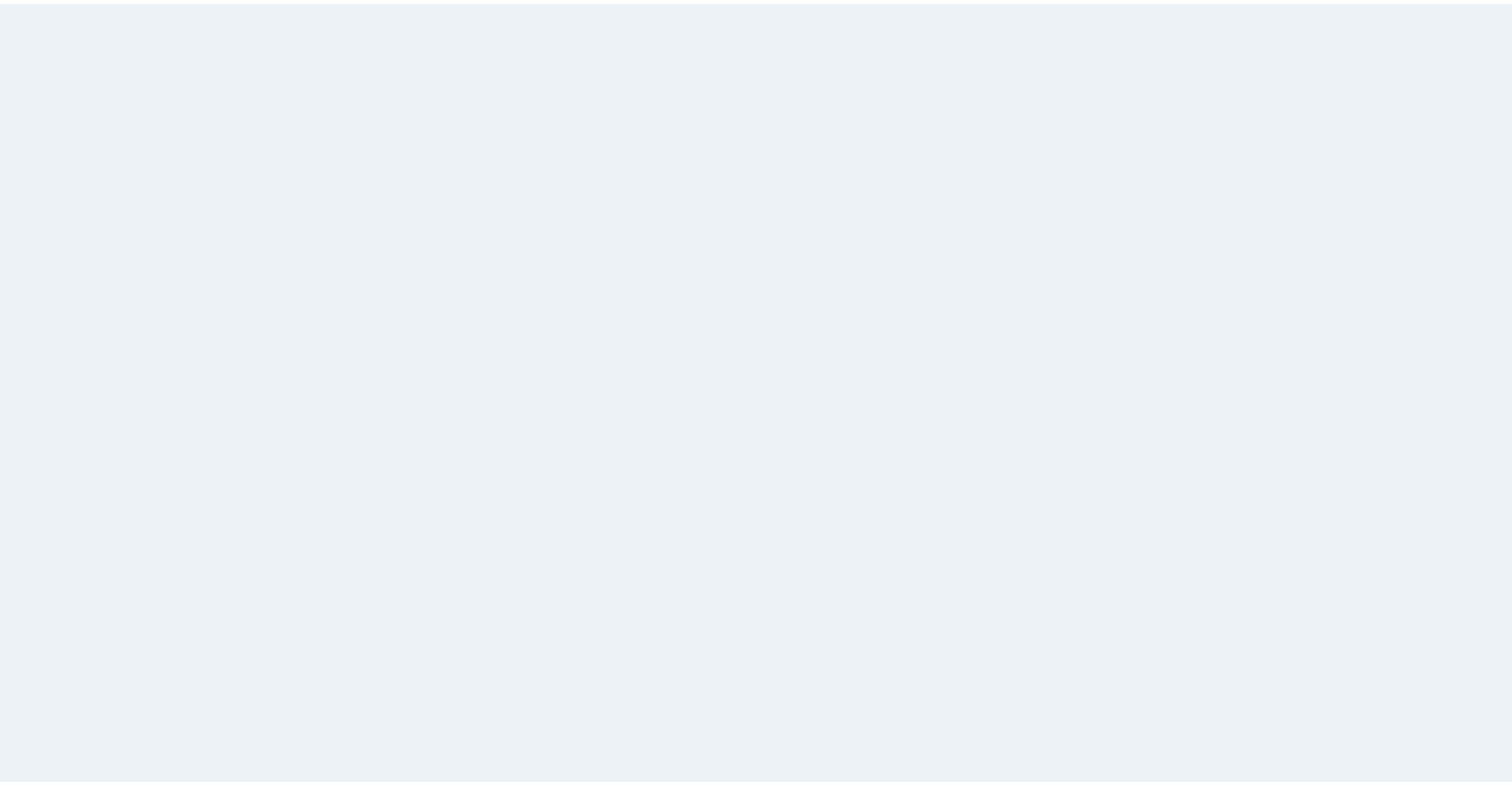 scroll, scrollTop: 0, scrollLeft: 0, axis: both 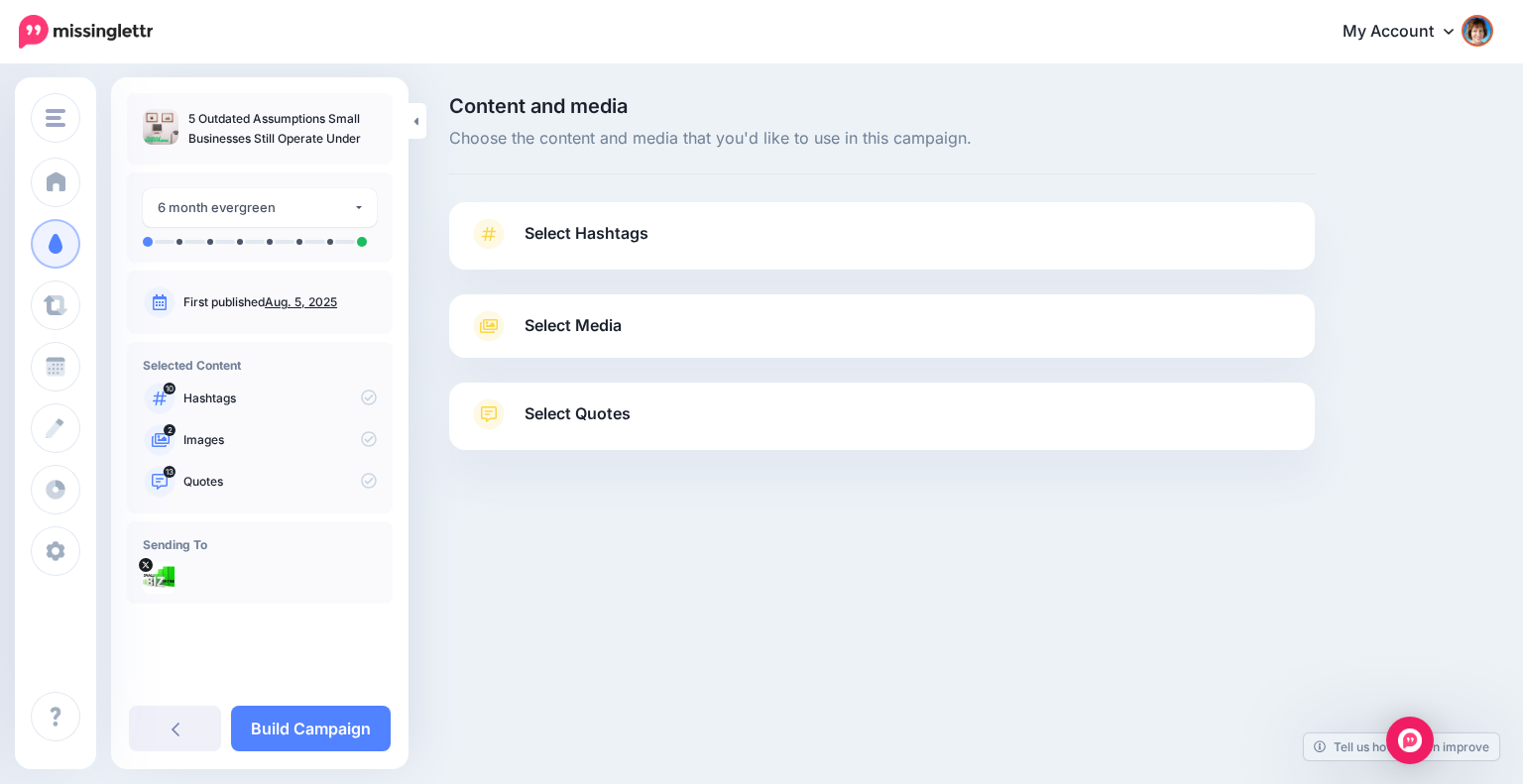 click at bounding box center (881, 281) 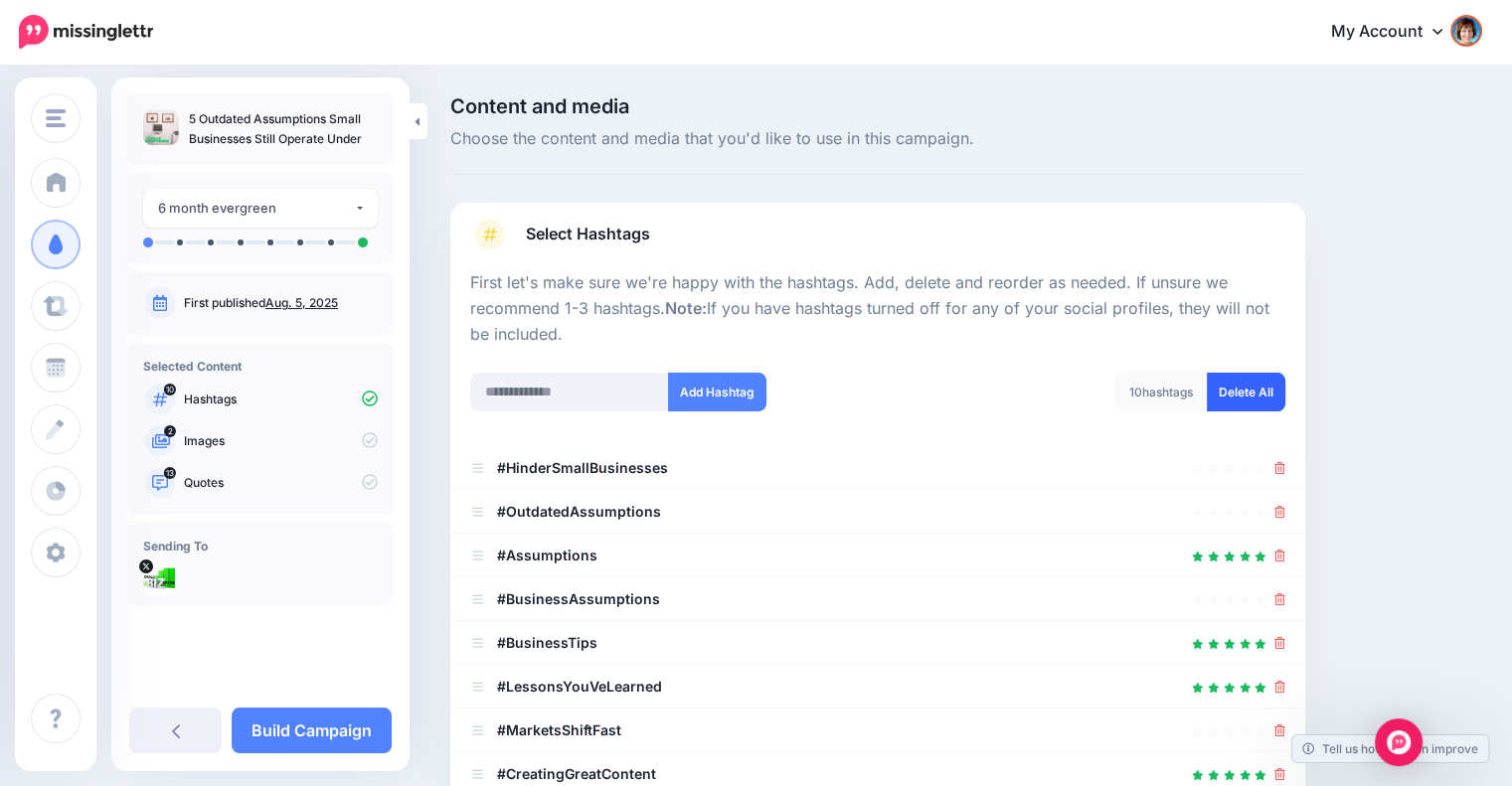 click on "Delete All" at bounding box center (1246, 392) 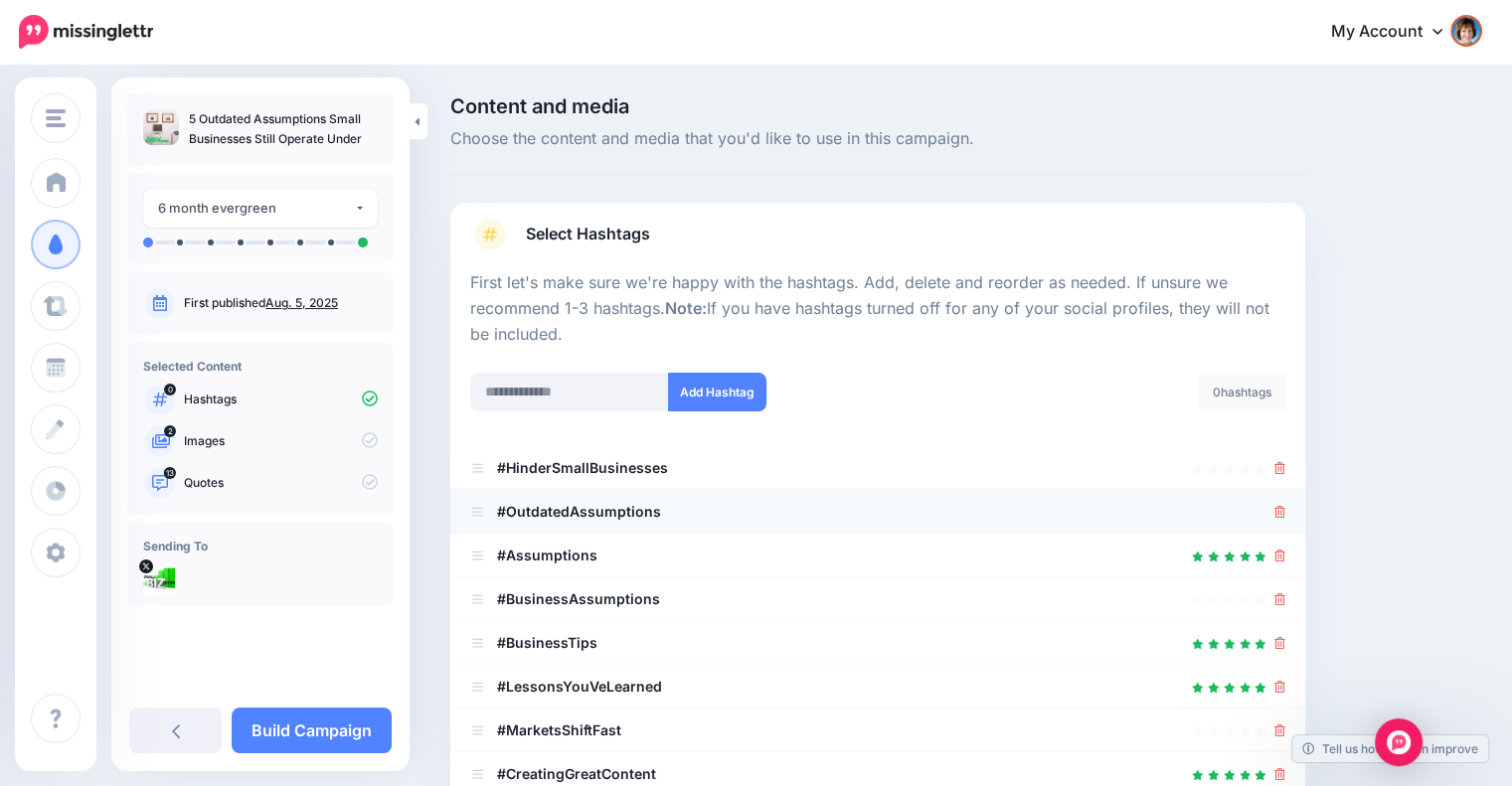 scroll, scrollTop: 331, scrollLeft: 0, axis: vertical 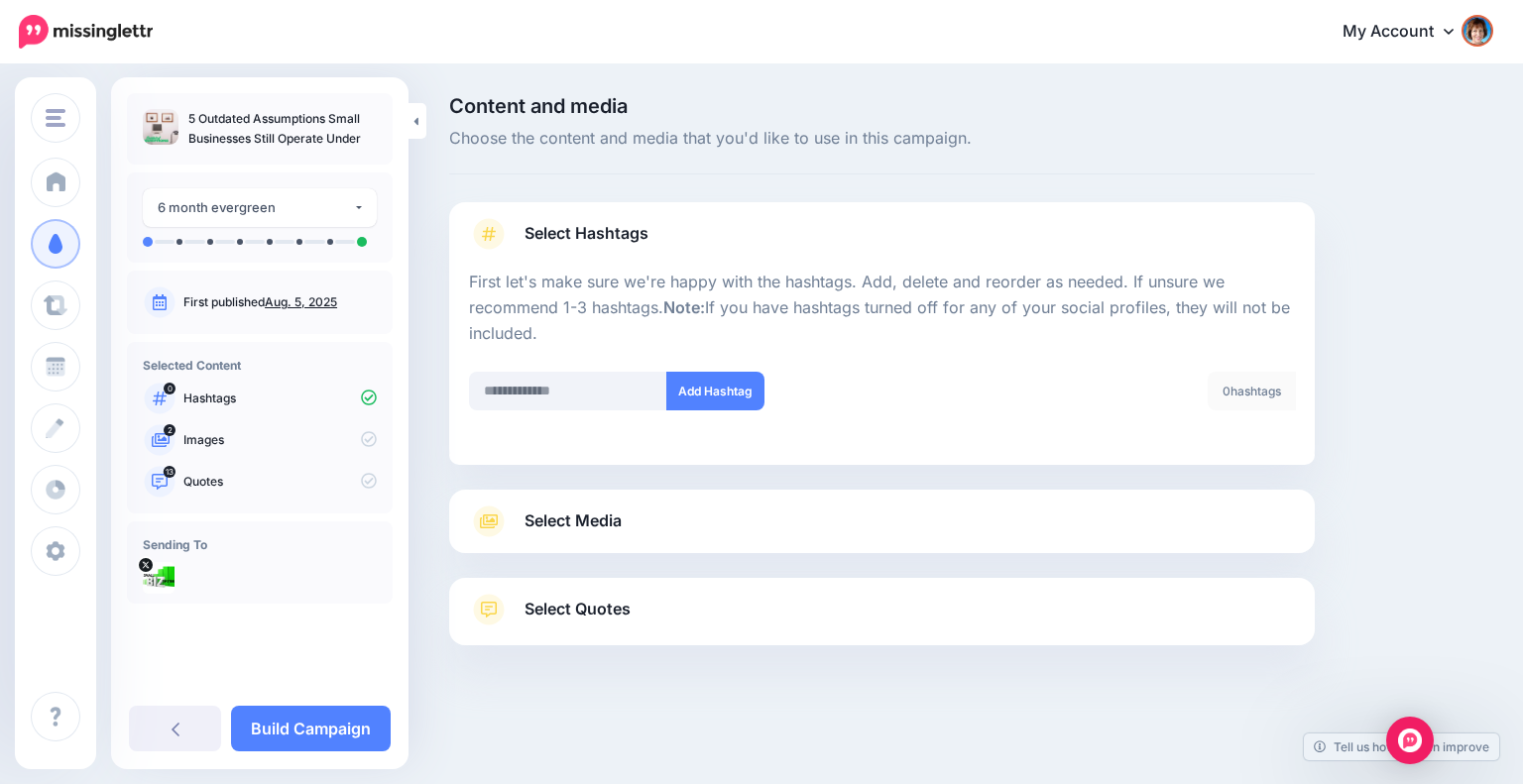 click on "Select Quotes" at bounding box center [881, 619] 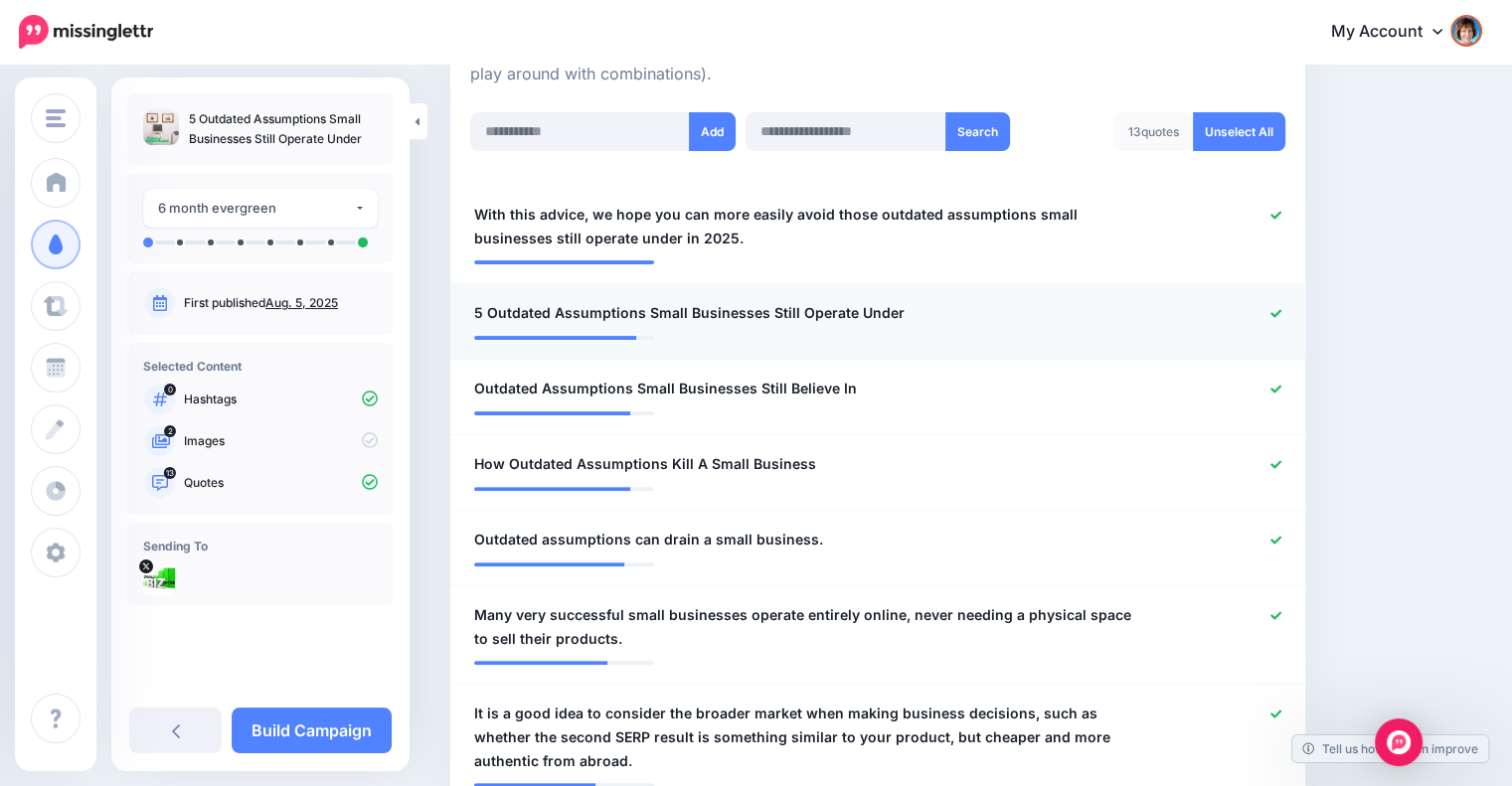 scroll, scrollTop: 615, scrollLeft: 0, axis: vertical 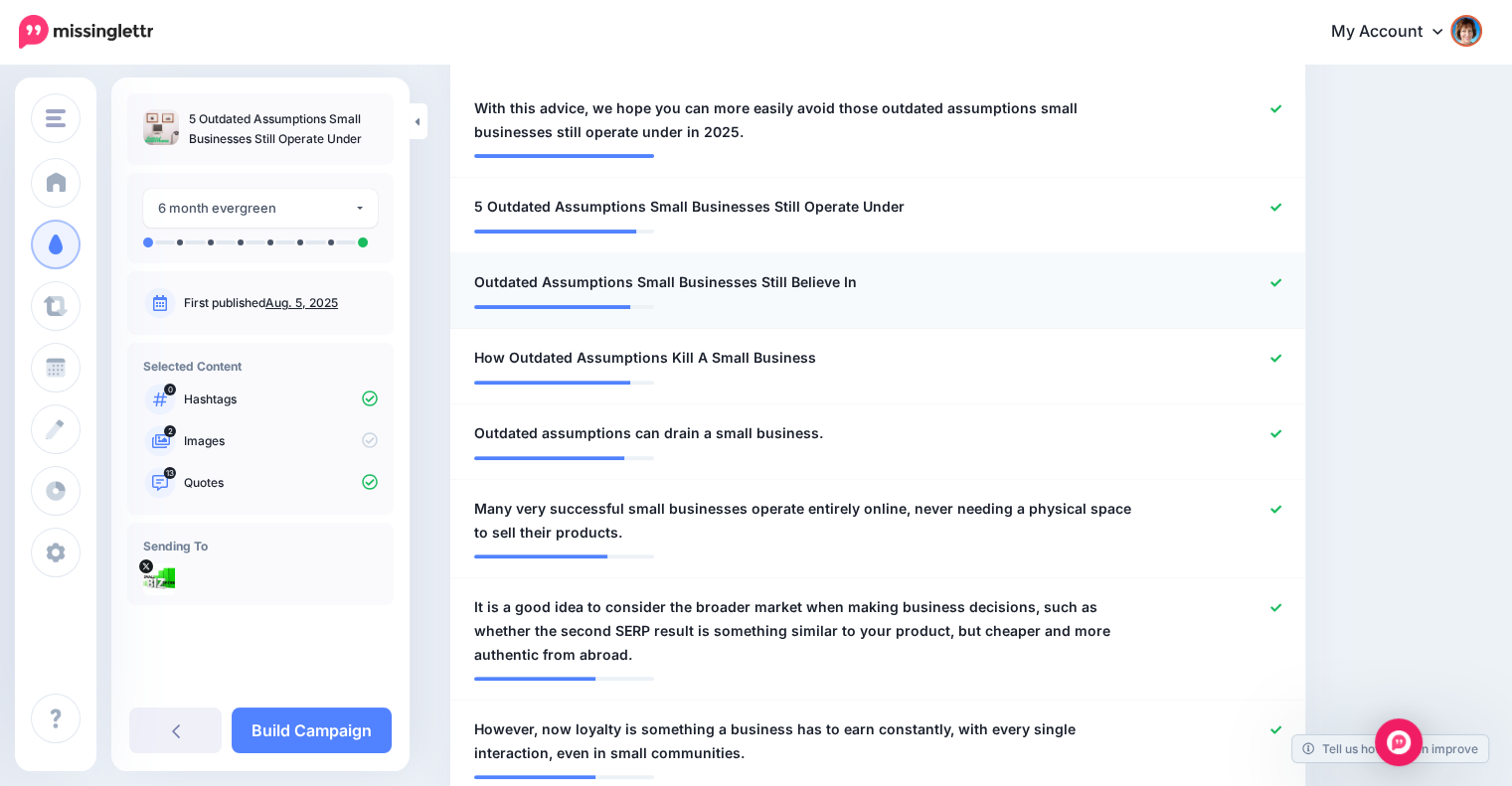 click 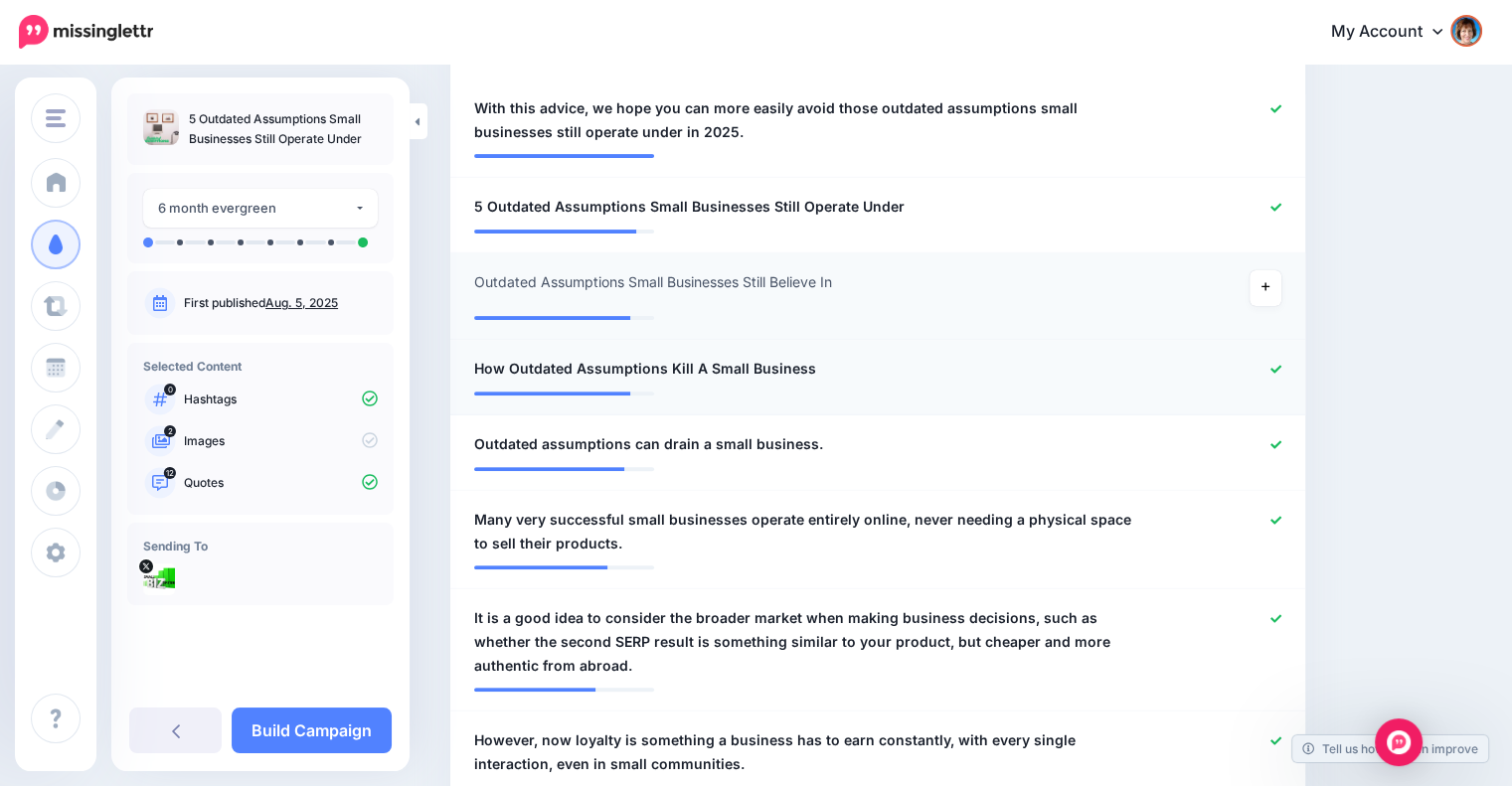click 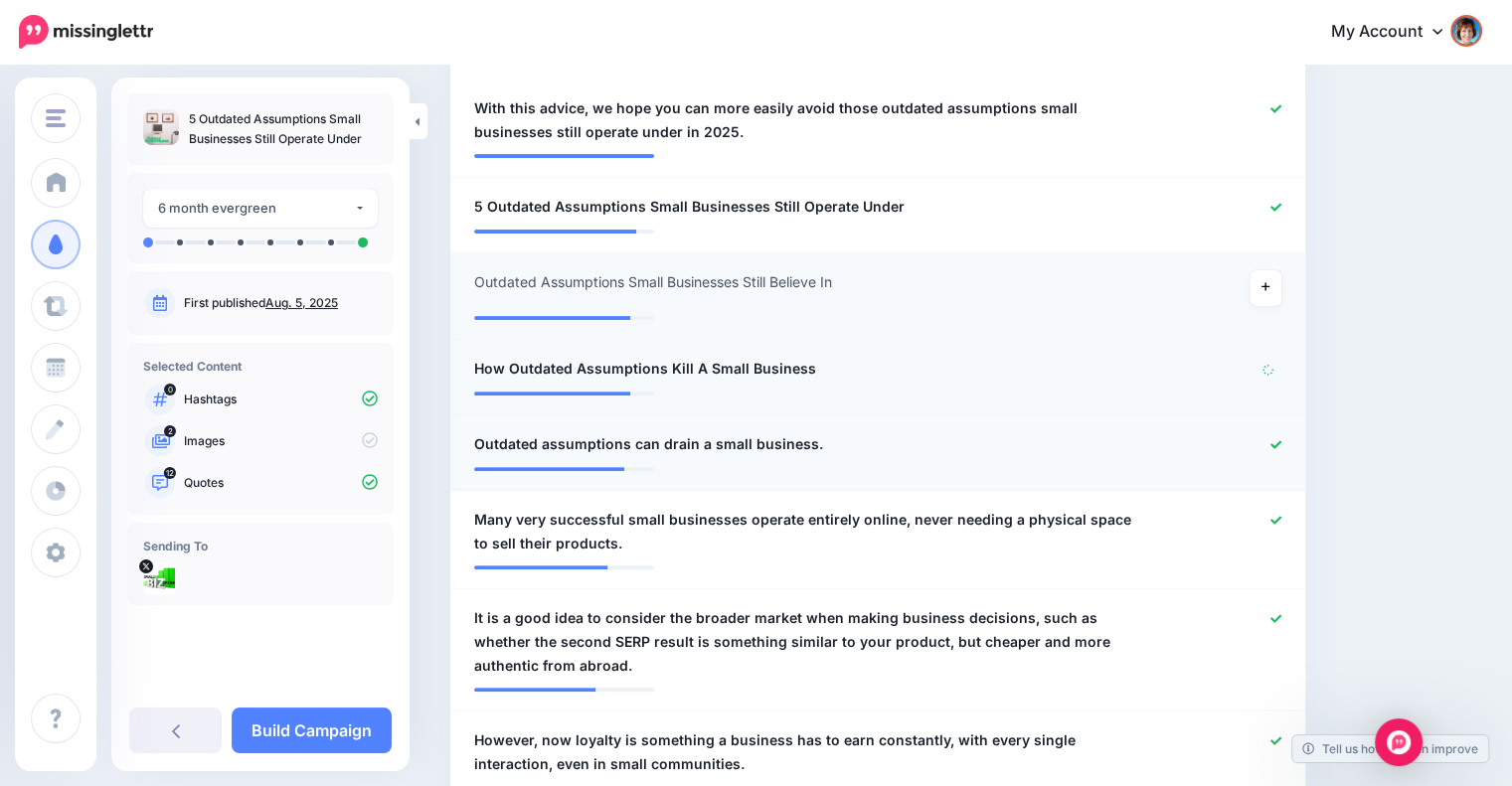 click on "**********" at bounding box center [878, 453] 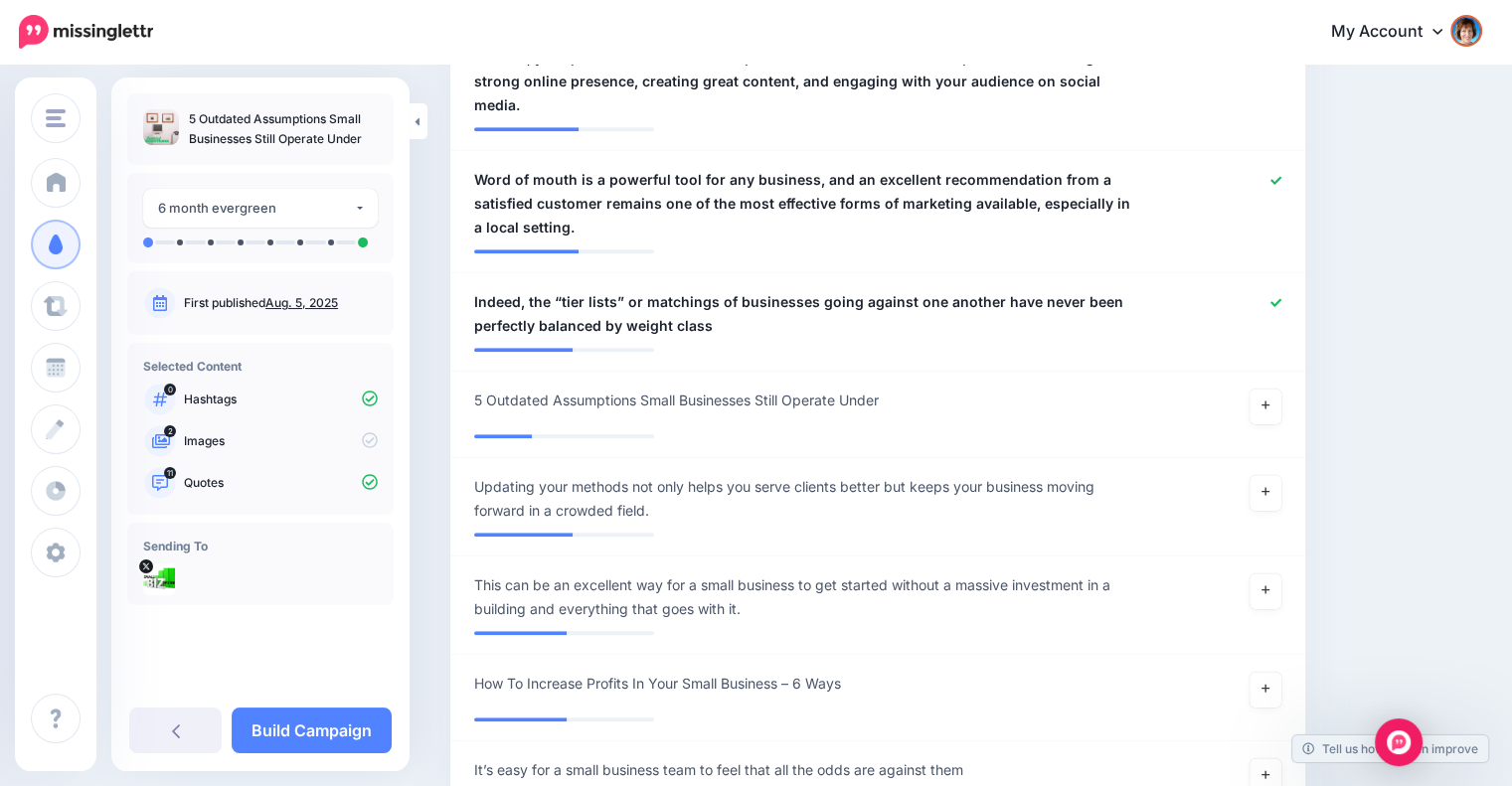 scroll, scrollTop: 1609, scrollLeft: 0, axis: vertical 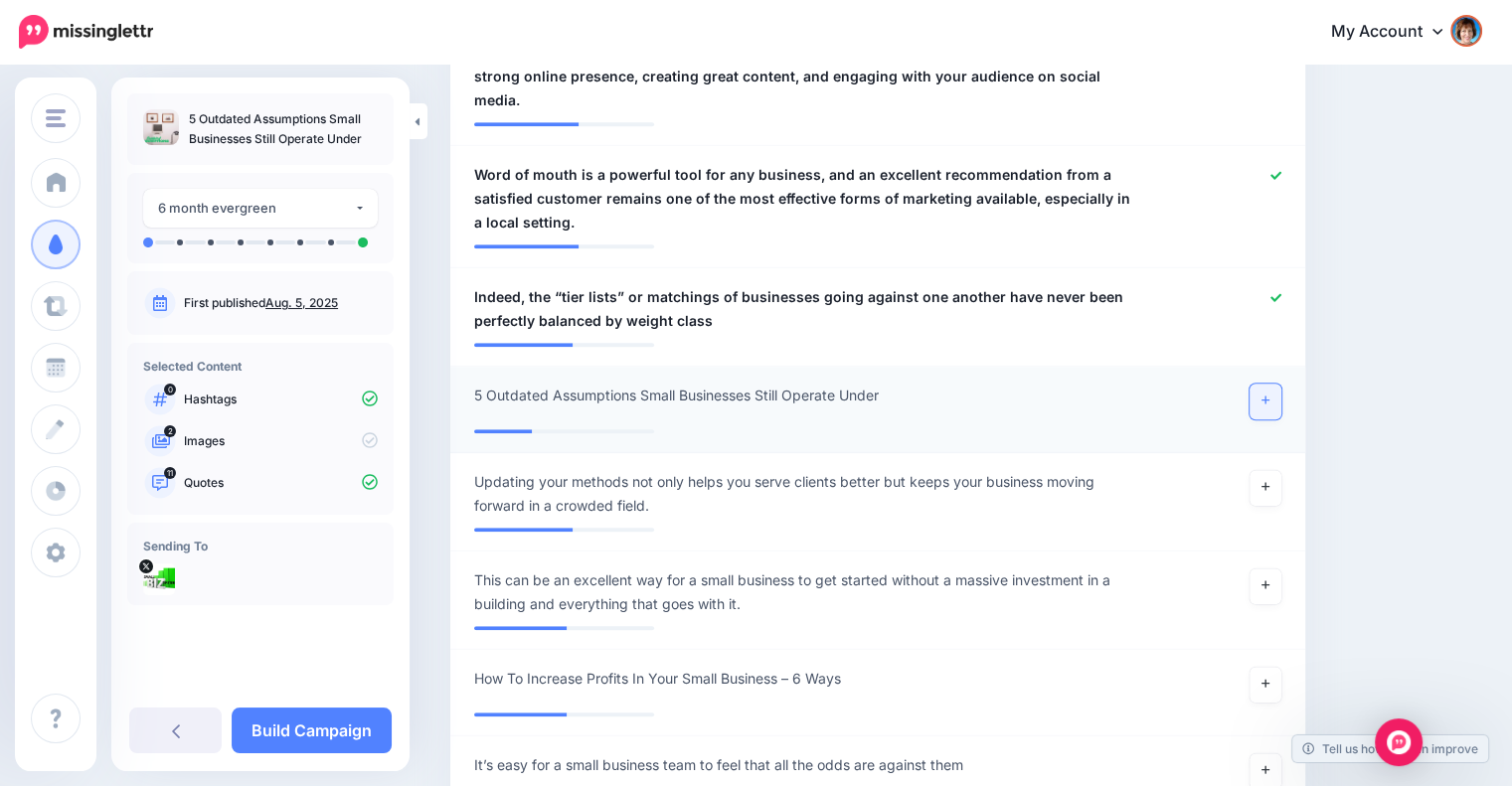 click at bounding box center [1265, 401] 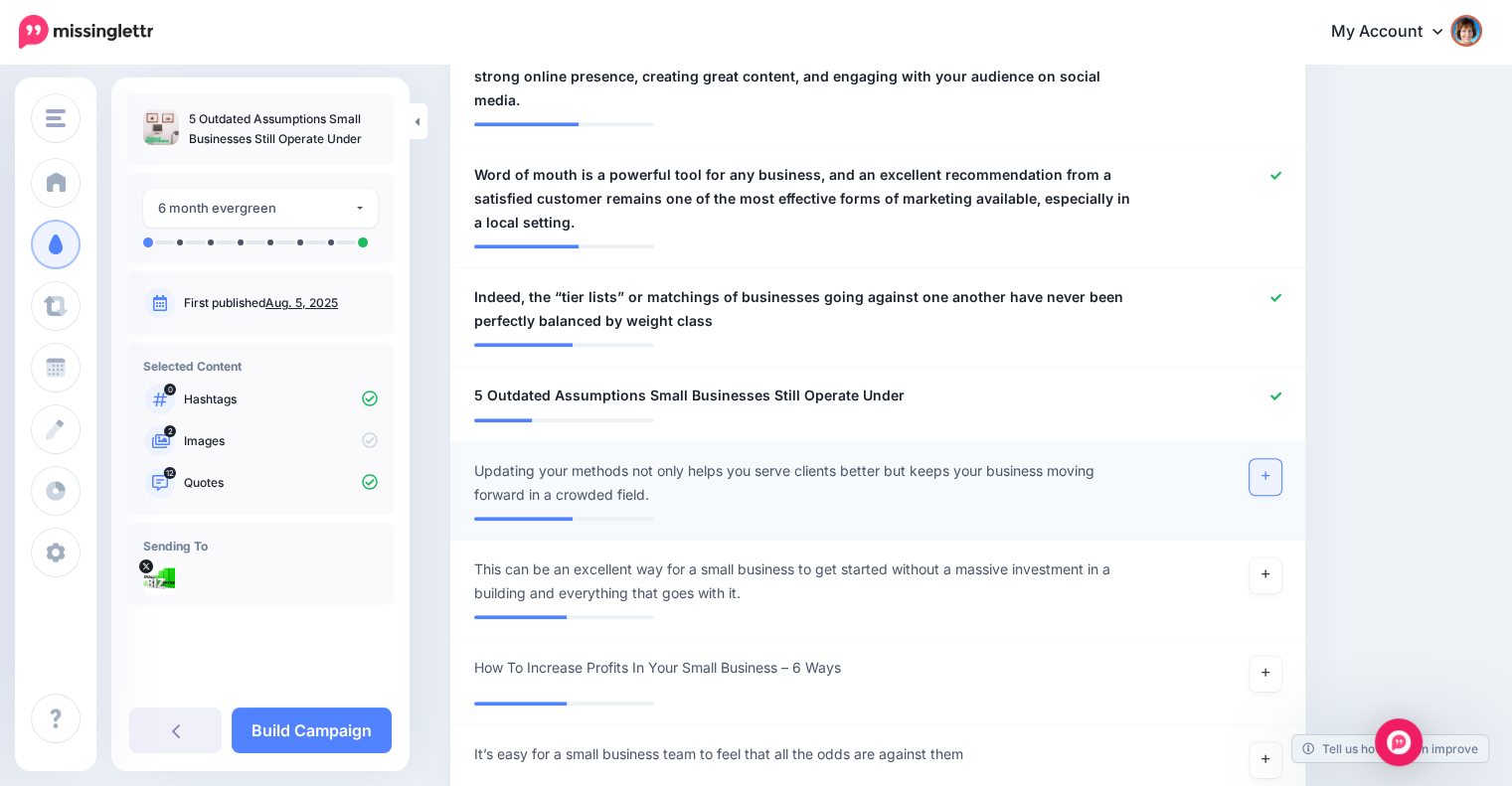 click at bounding box center (1265, 477) 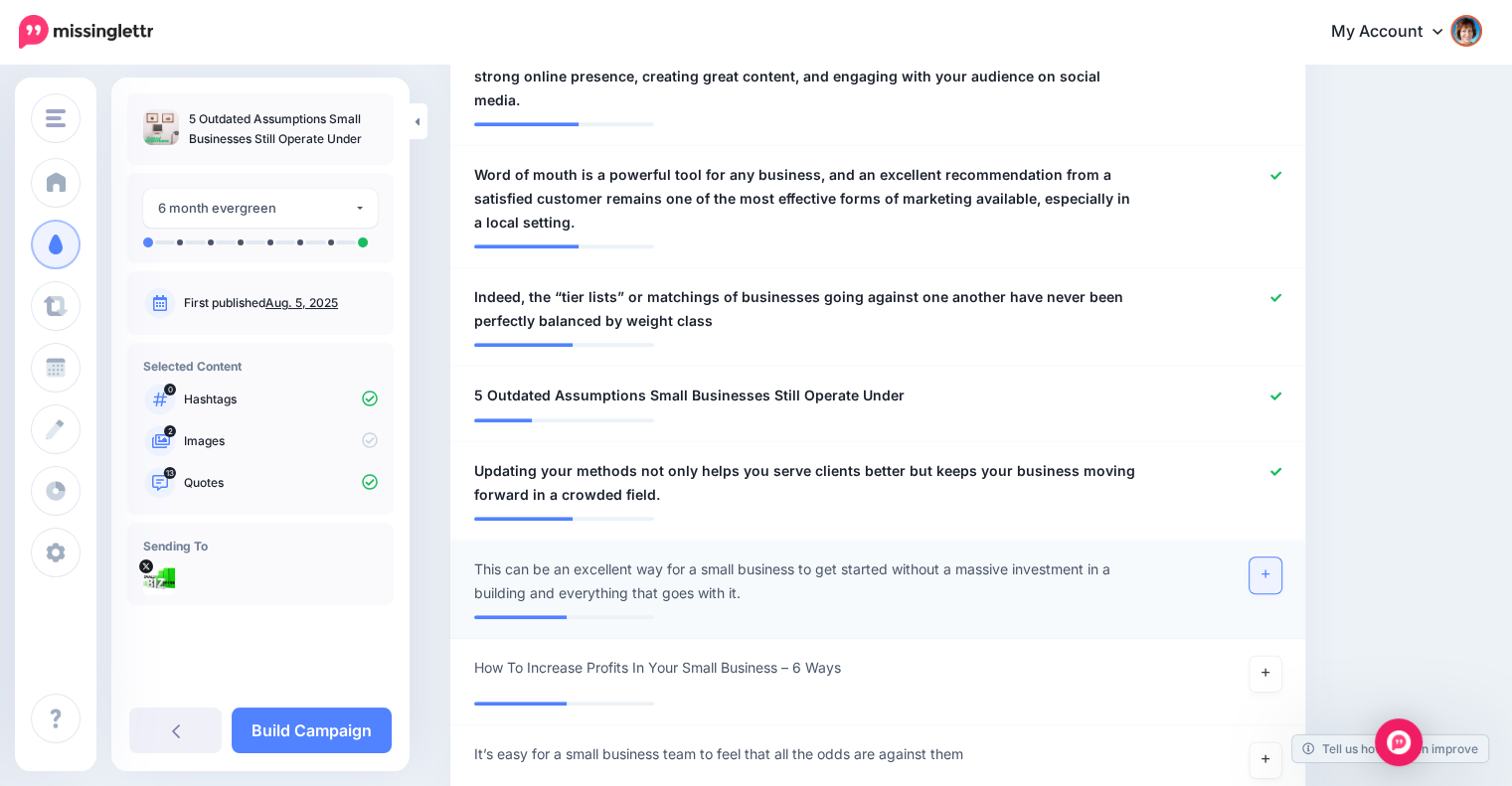 click at bounding box center (1265, 575) 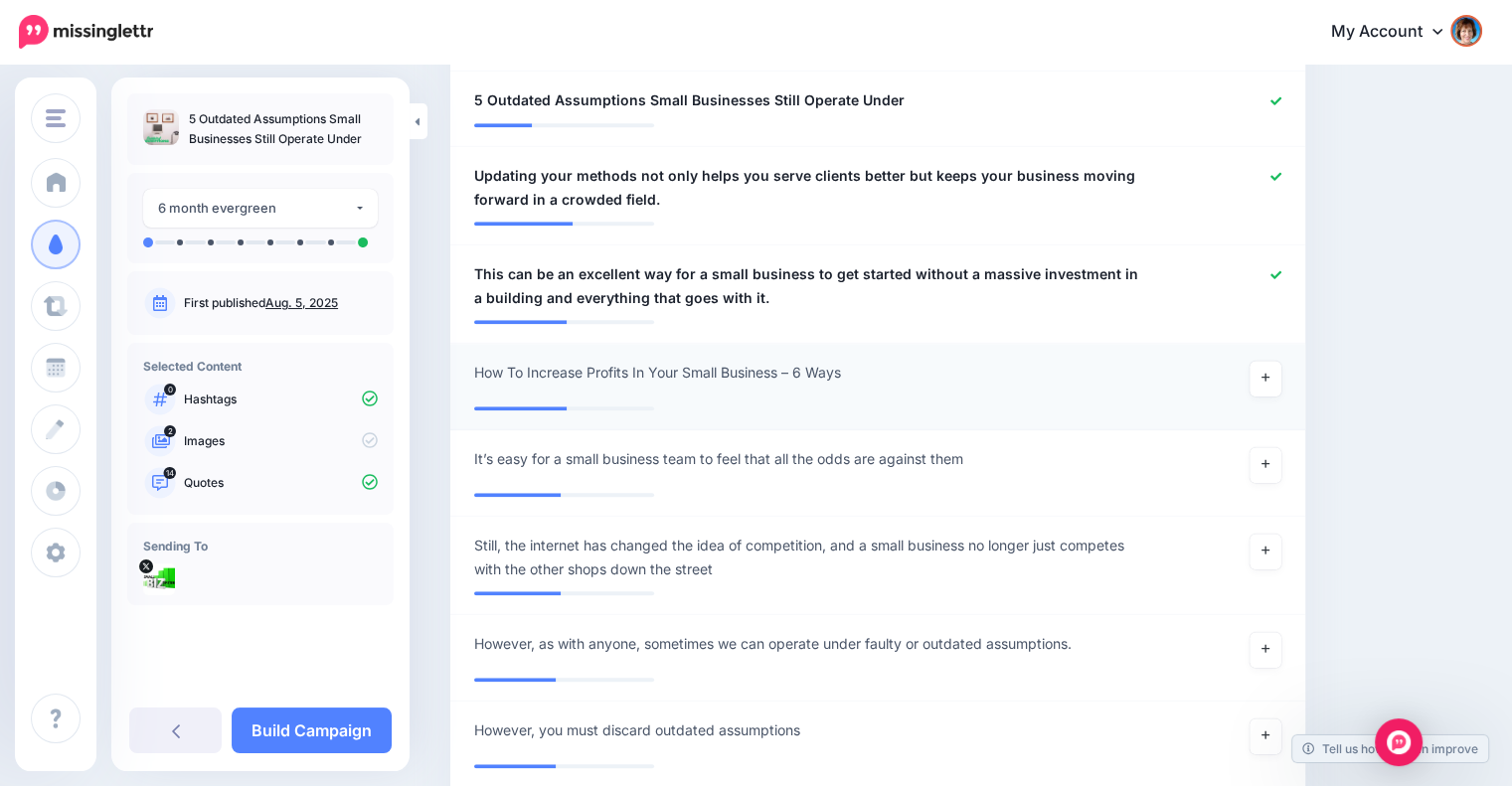 scroll, scrollTop: 1940, scrollLeft: 0, axis: vertical 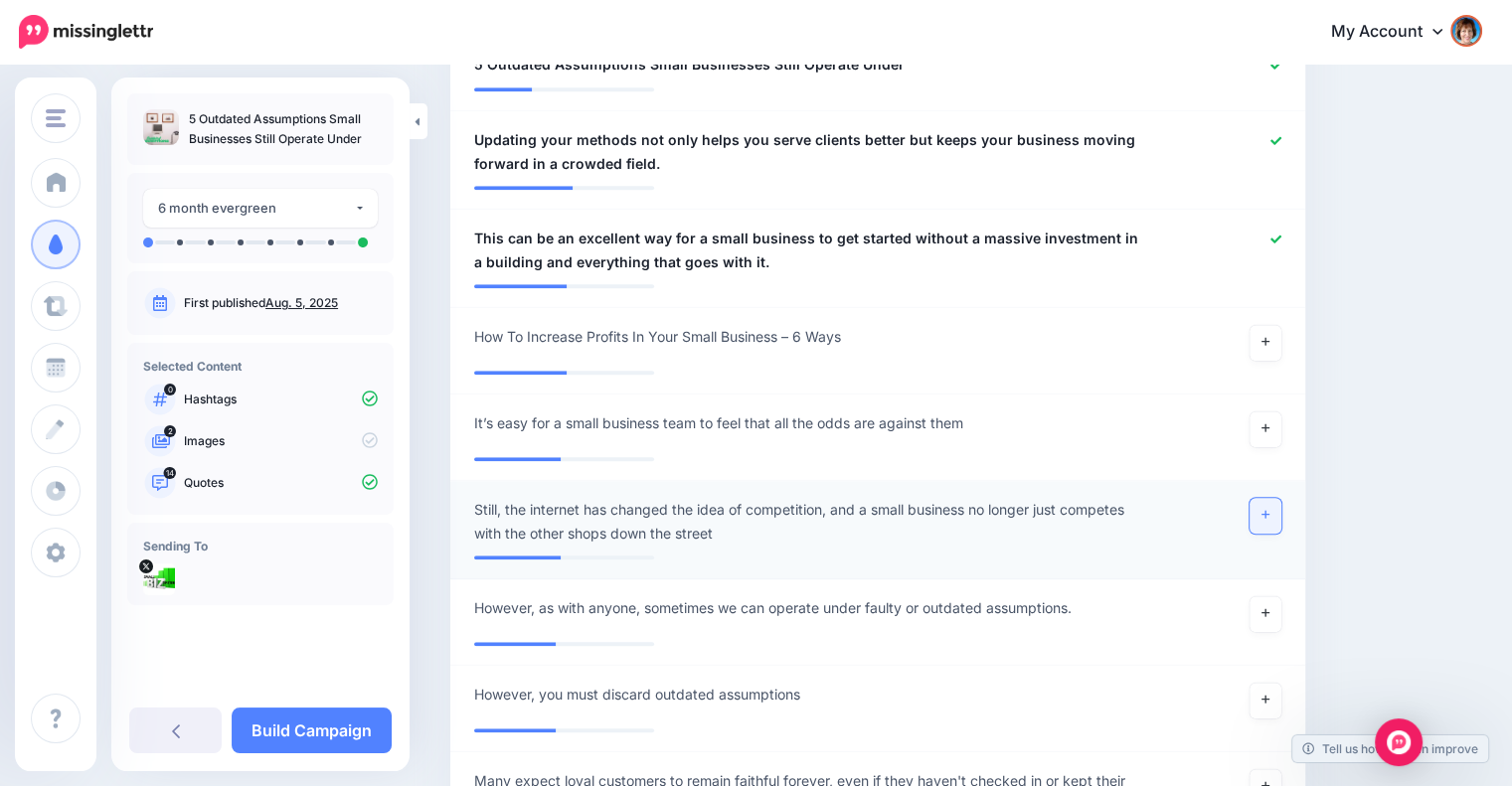 click at bounding box center [1265, 516] 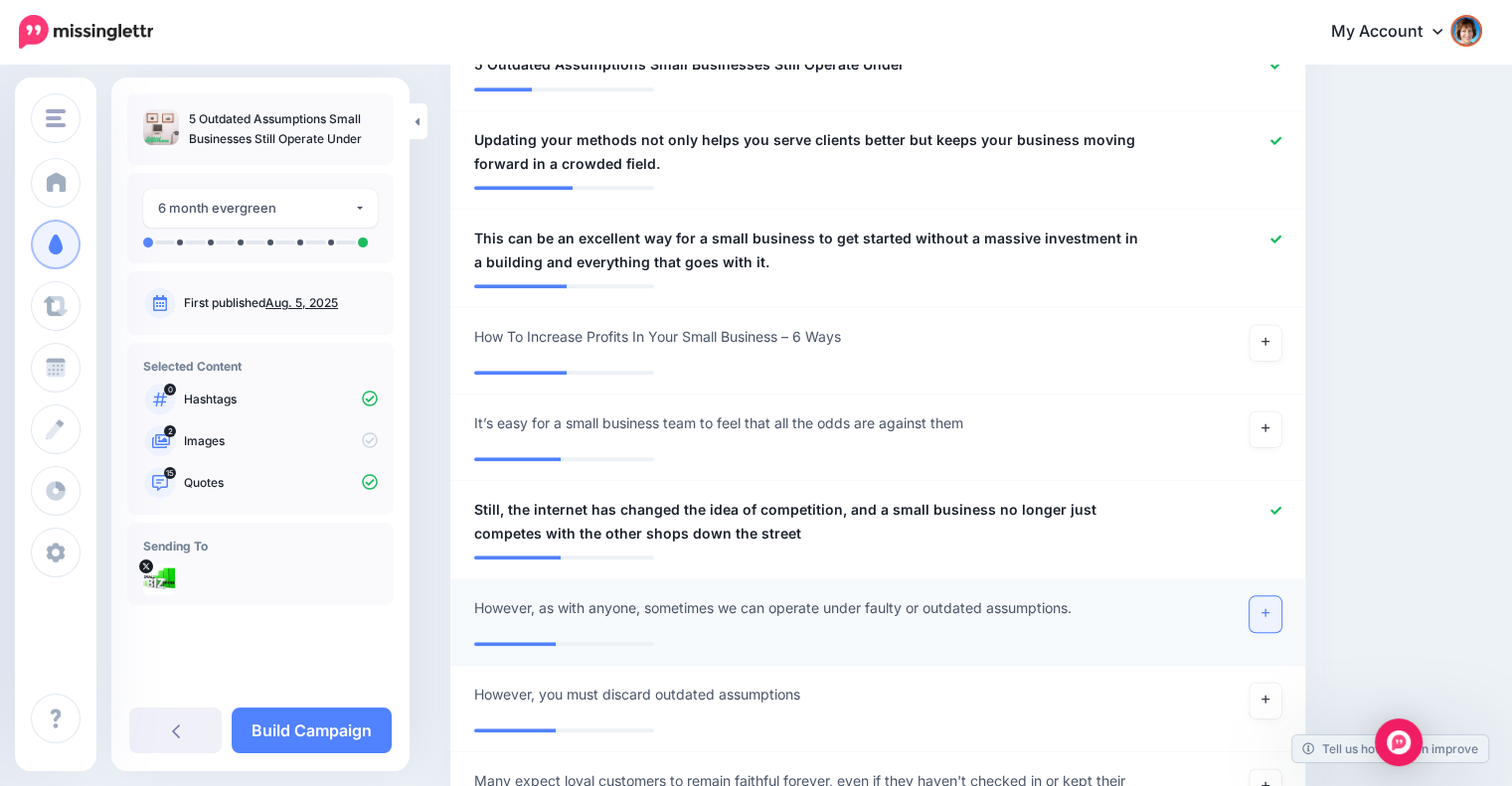 click at bounding box center (1265, 614) 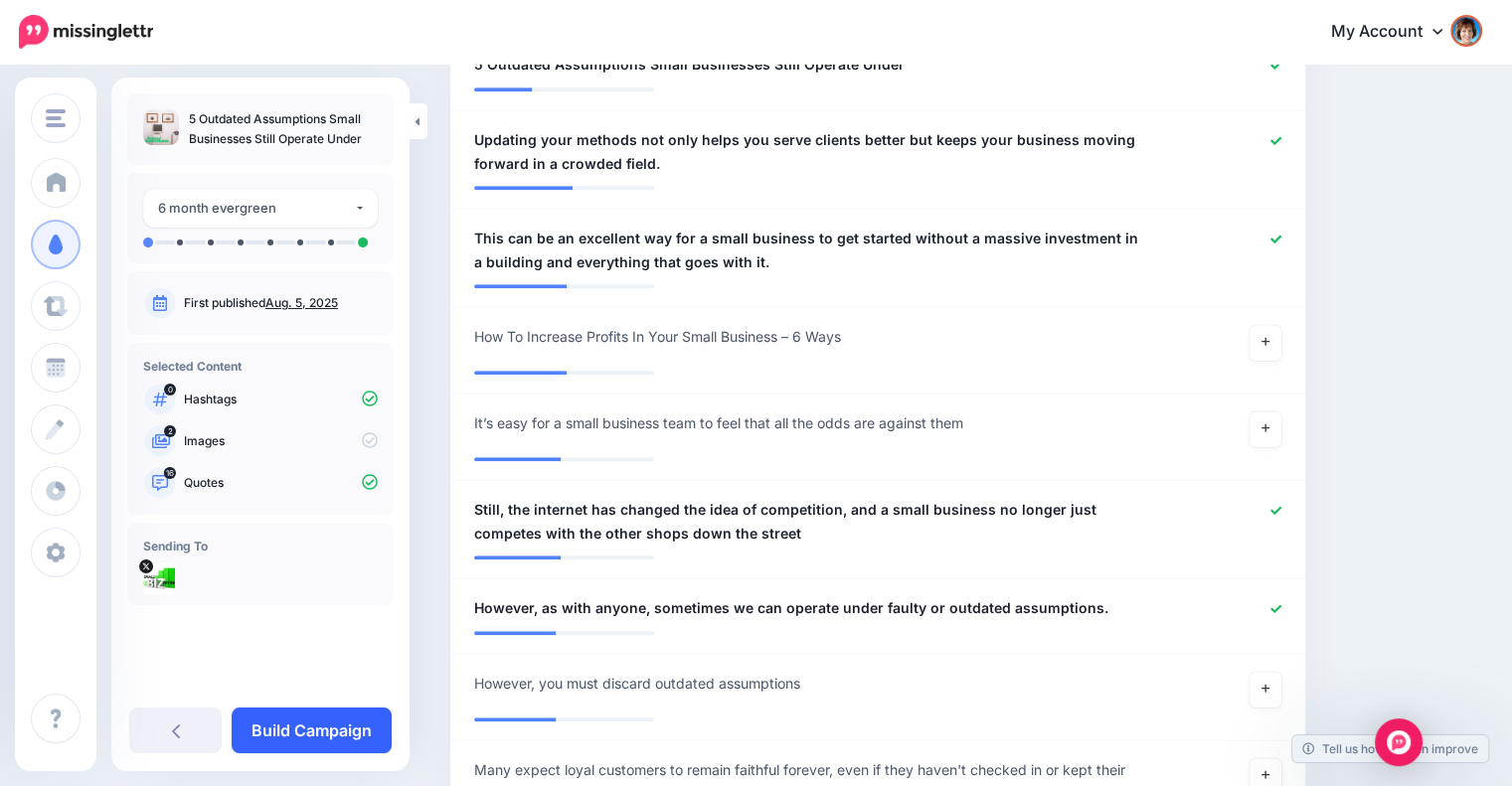 click on "Build Campaign" at bounding box center [311, 730] 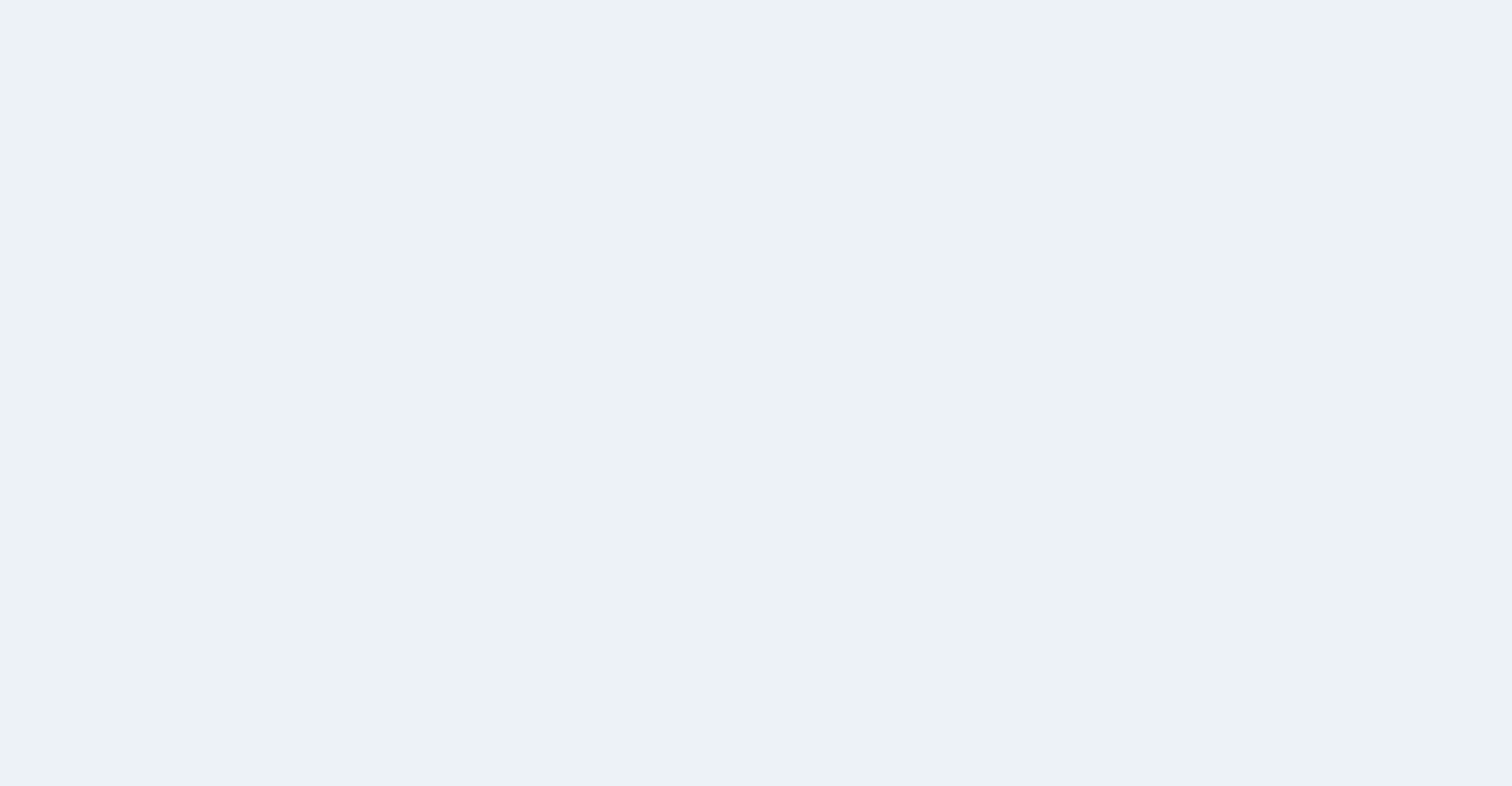 scroll, scrollTop: 0, scrollLeft: 0, axis: both 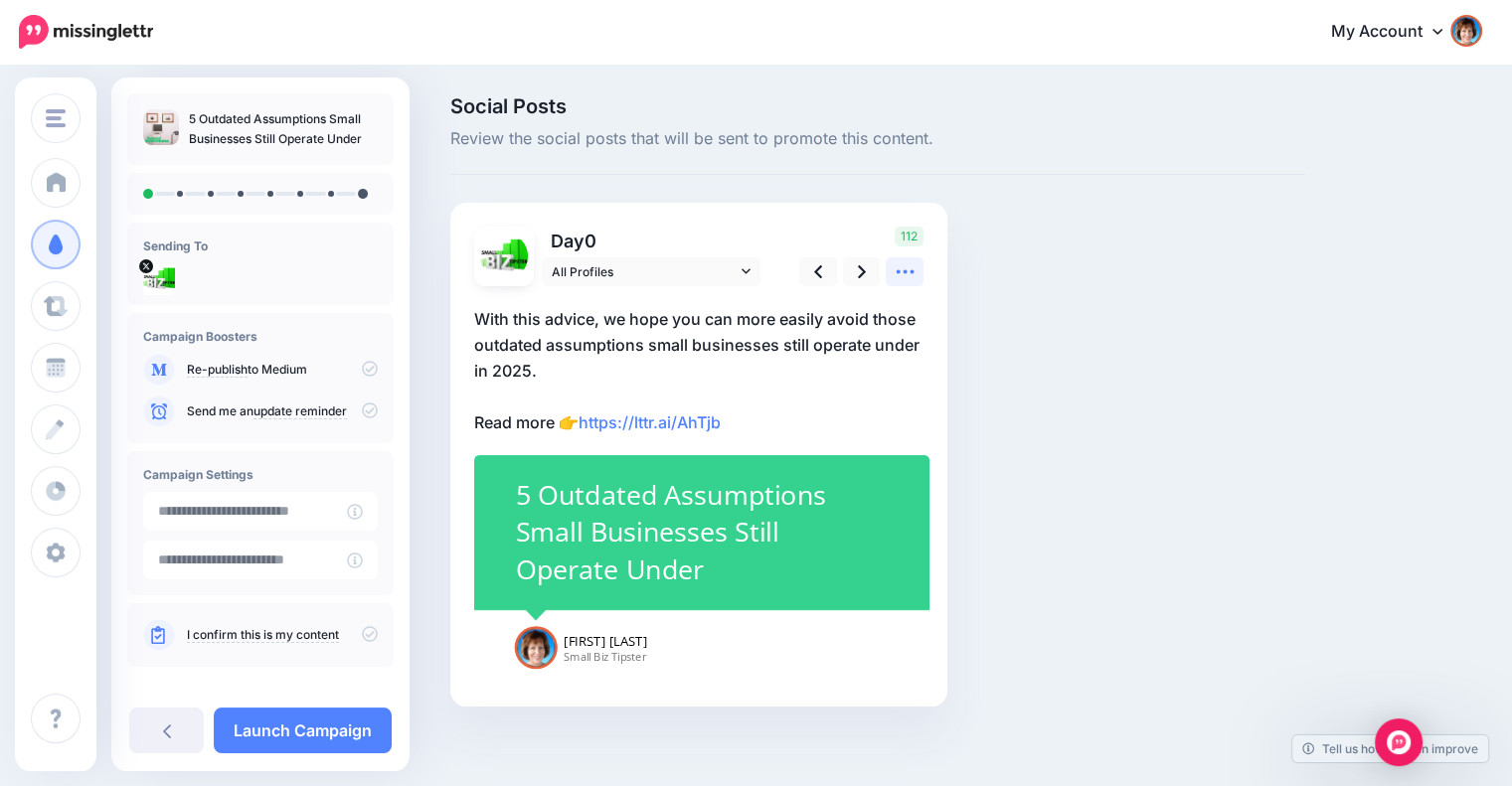 click 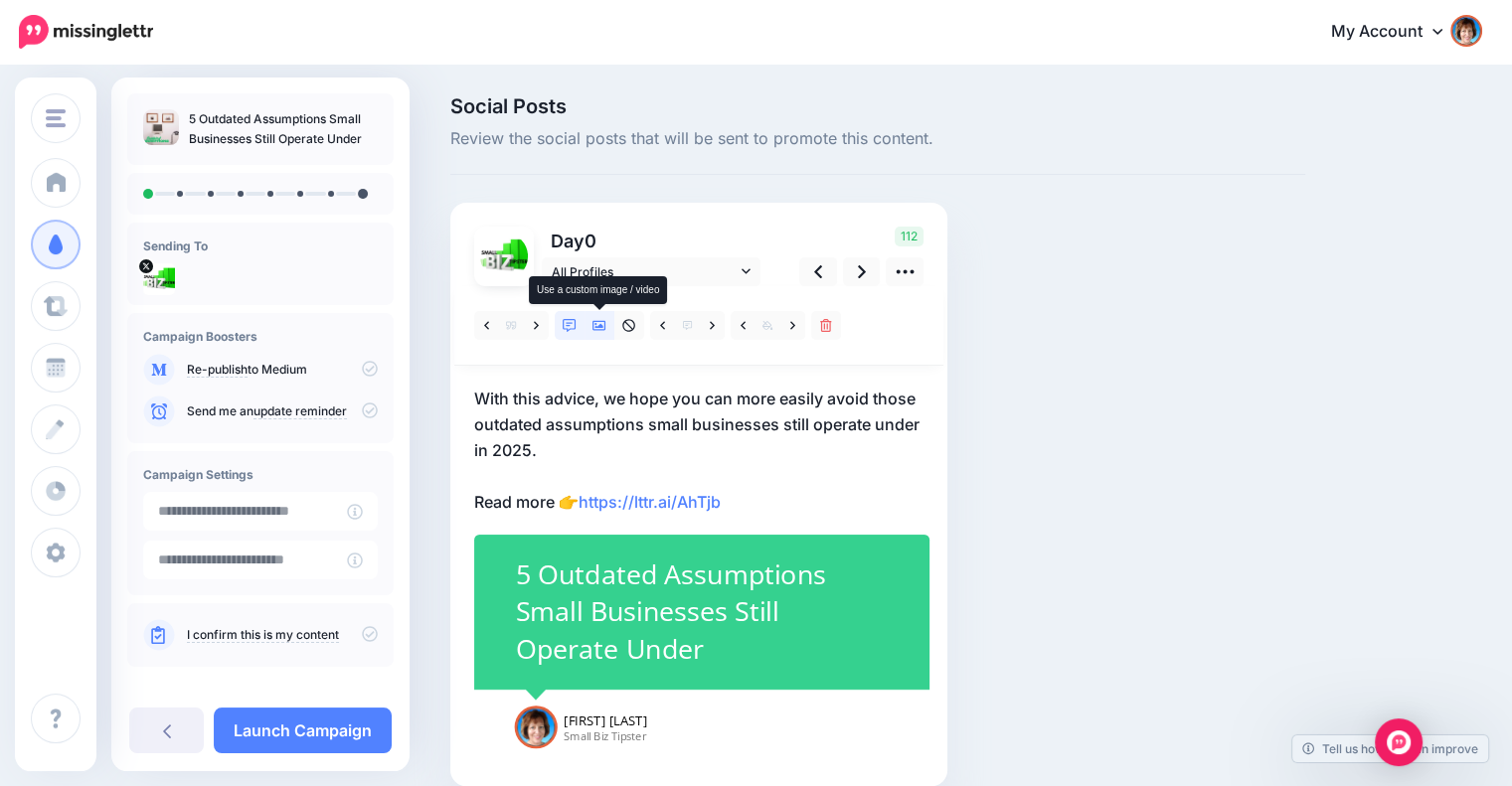 click 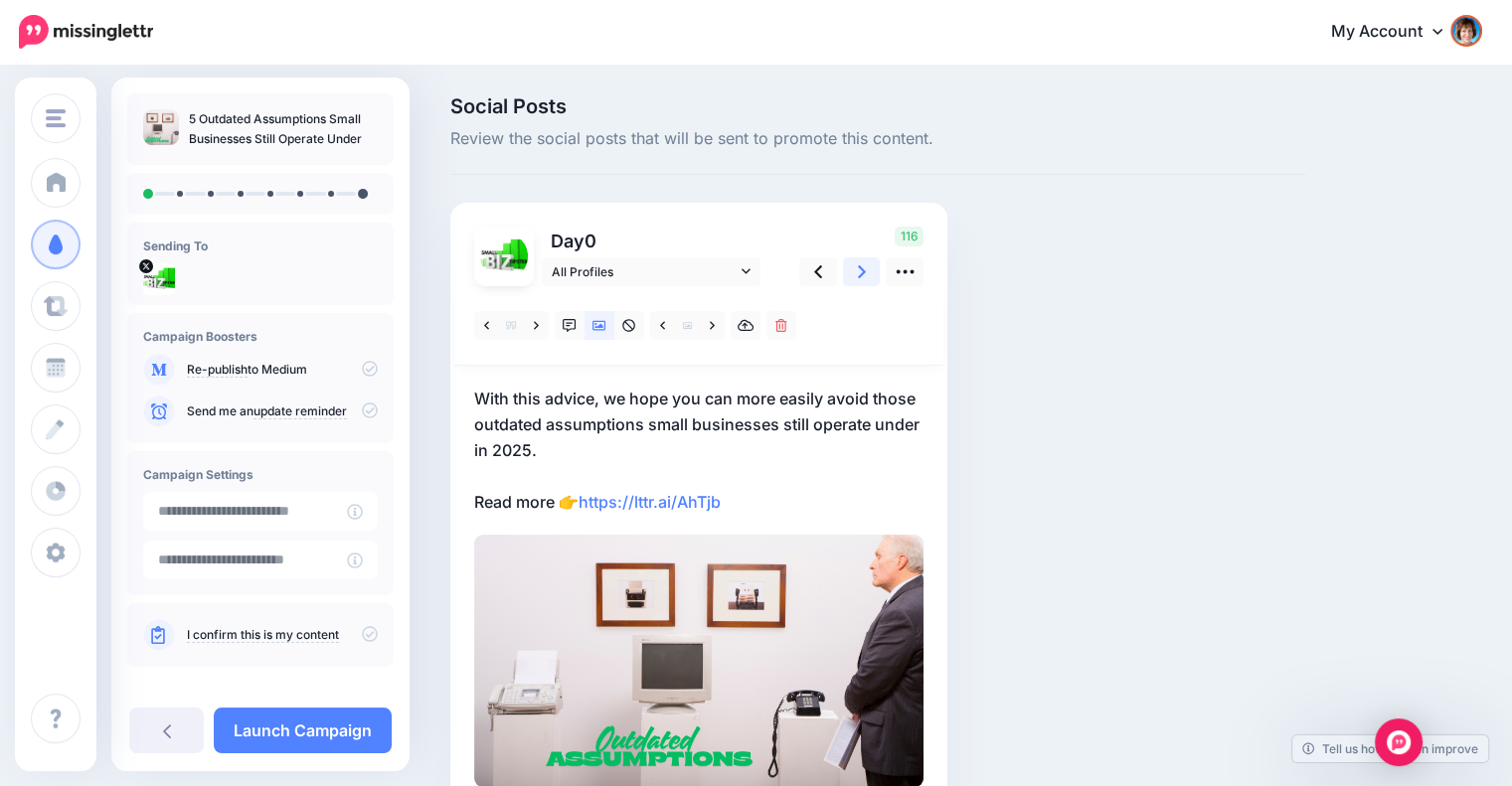 click at bounding box center [862, 271] 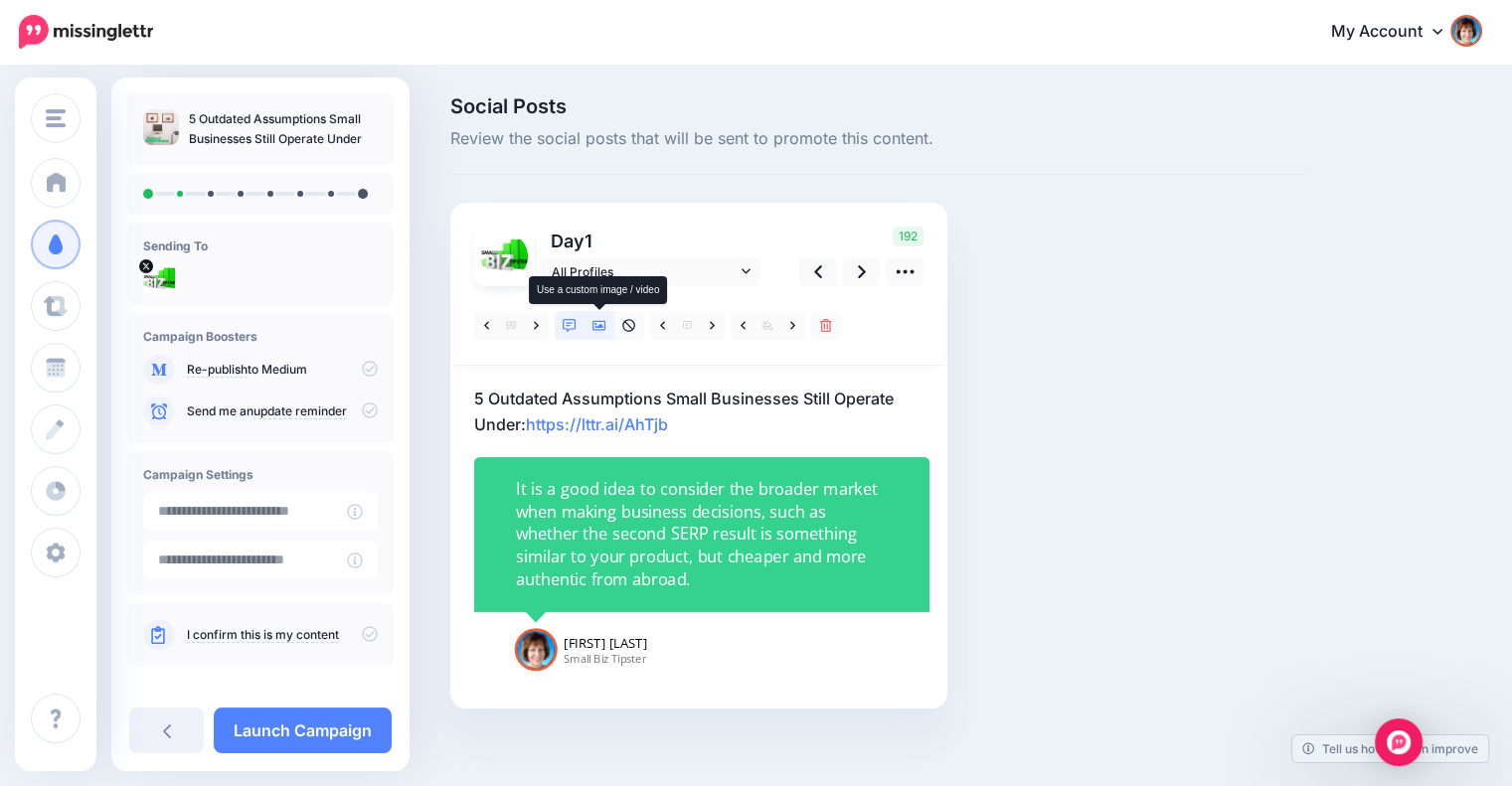 click 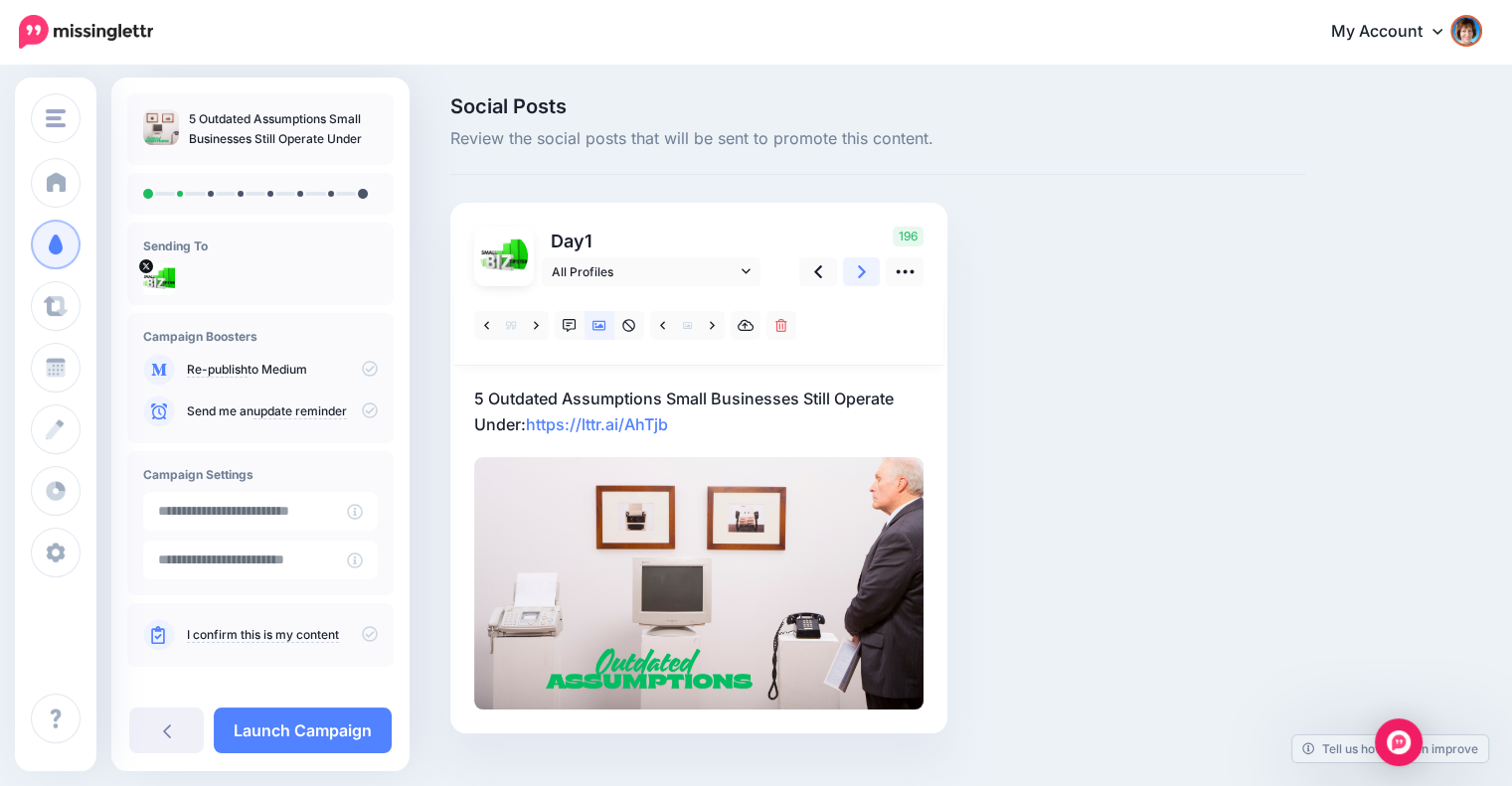 click 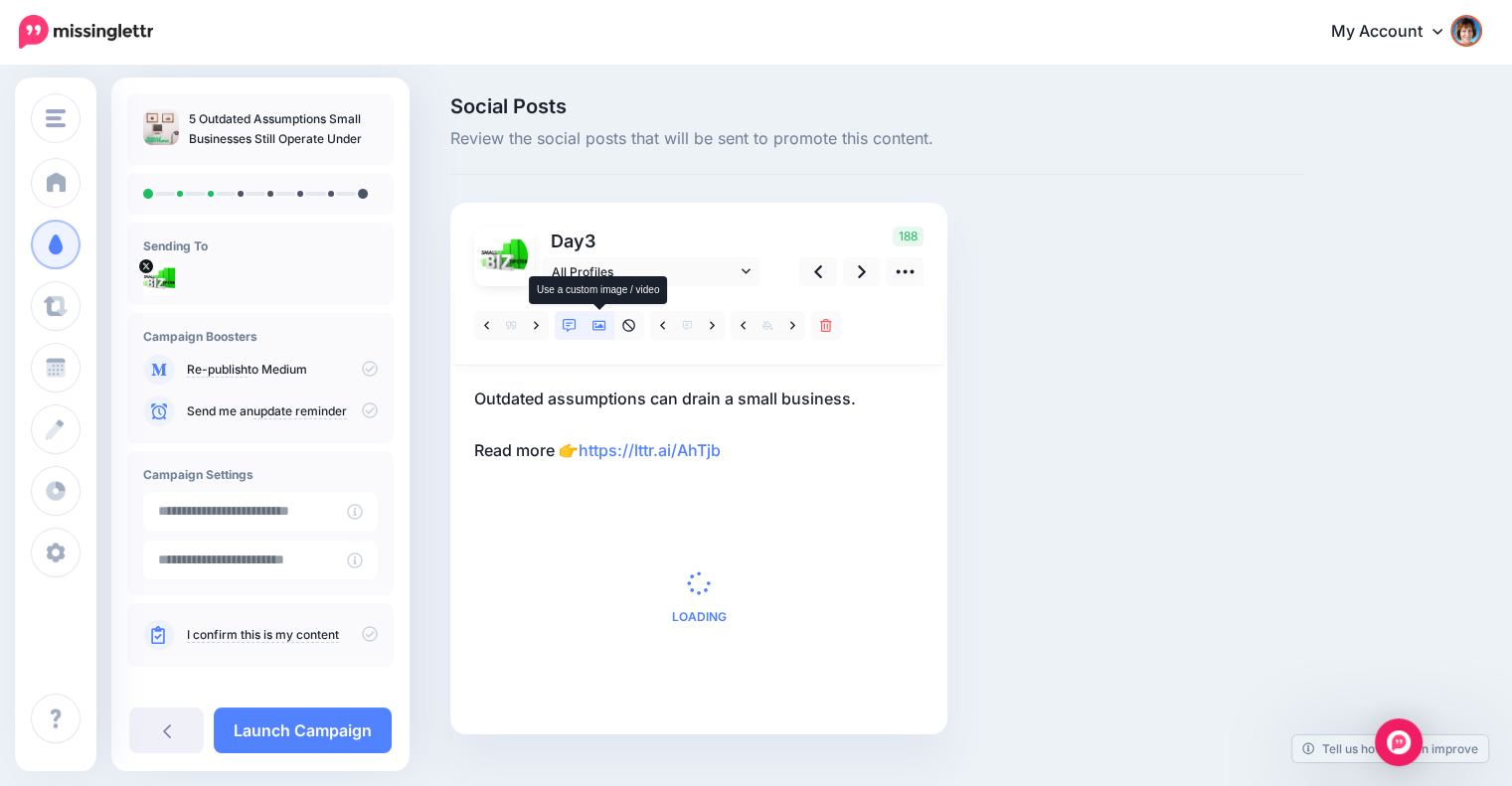 click at bounding box center [599, 325] 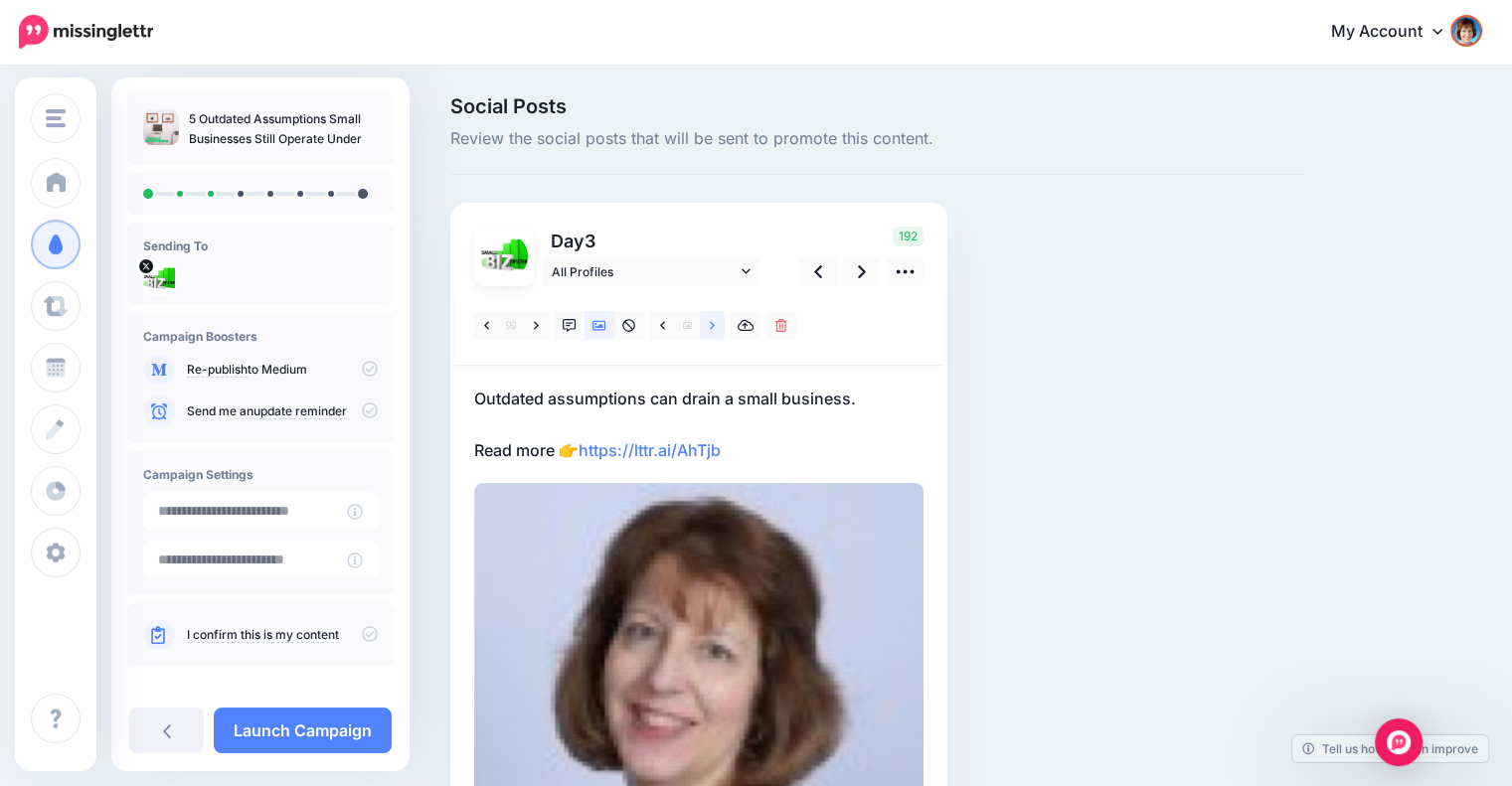 click at bounding box center (712, 325) 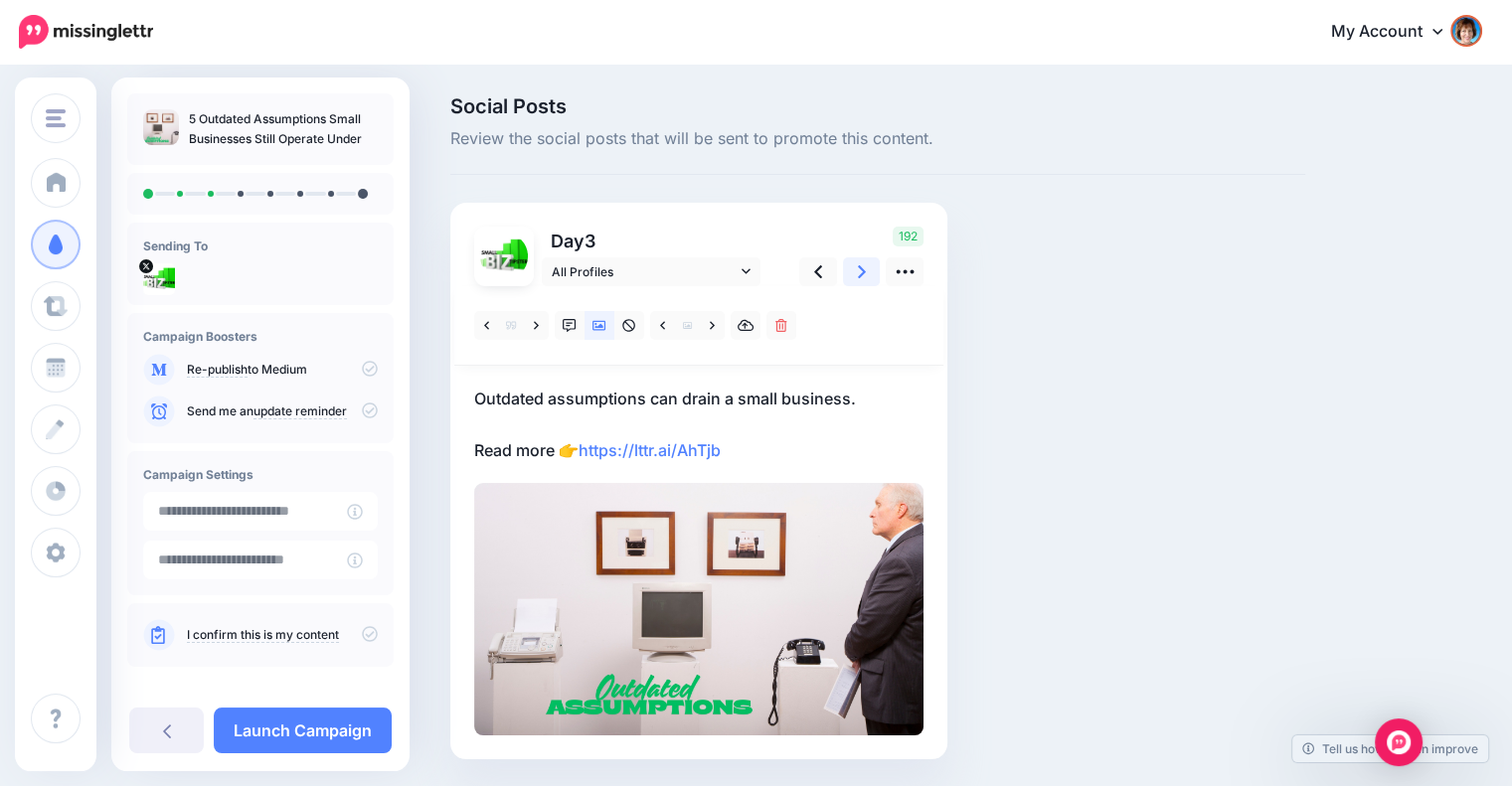 click at bounding box center (862, 271) 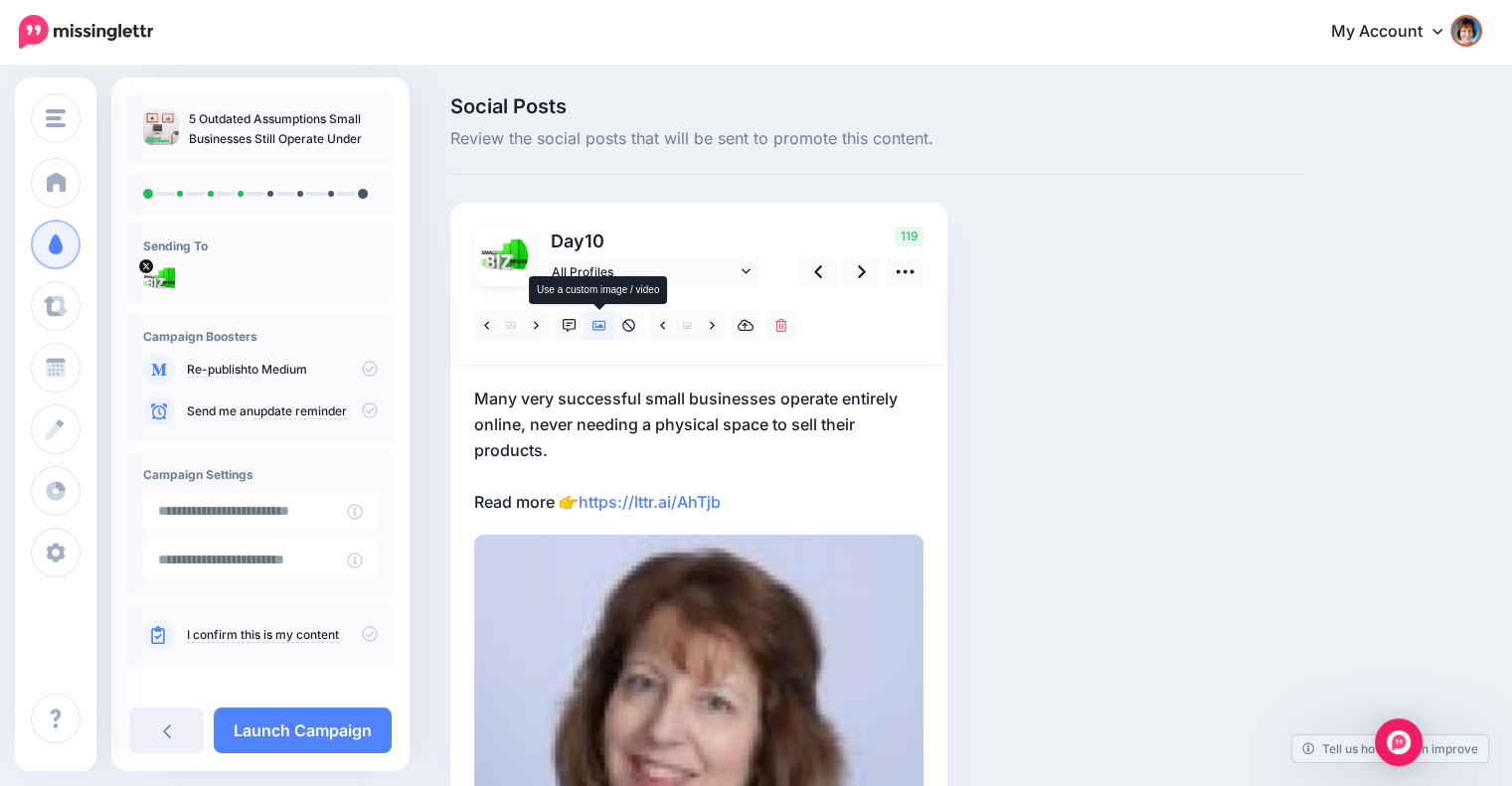 click 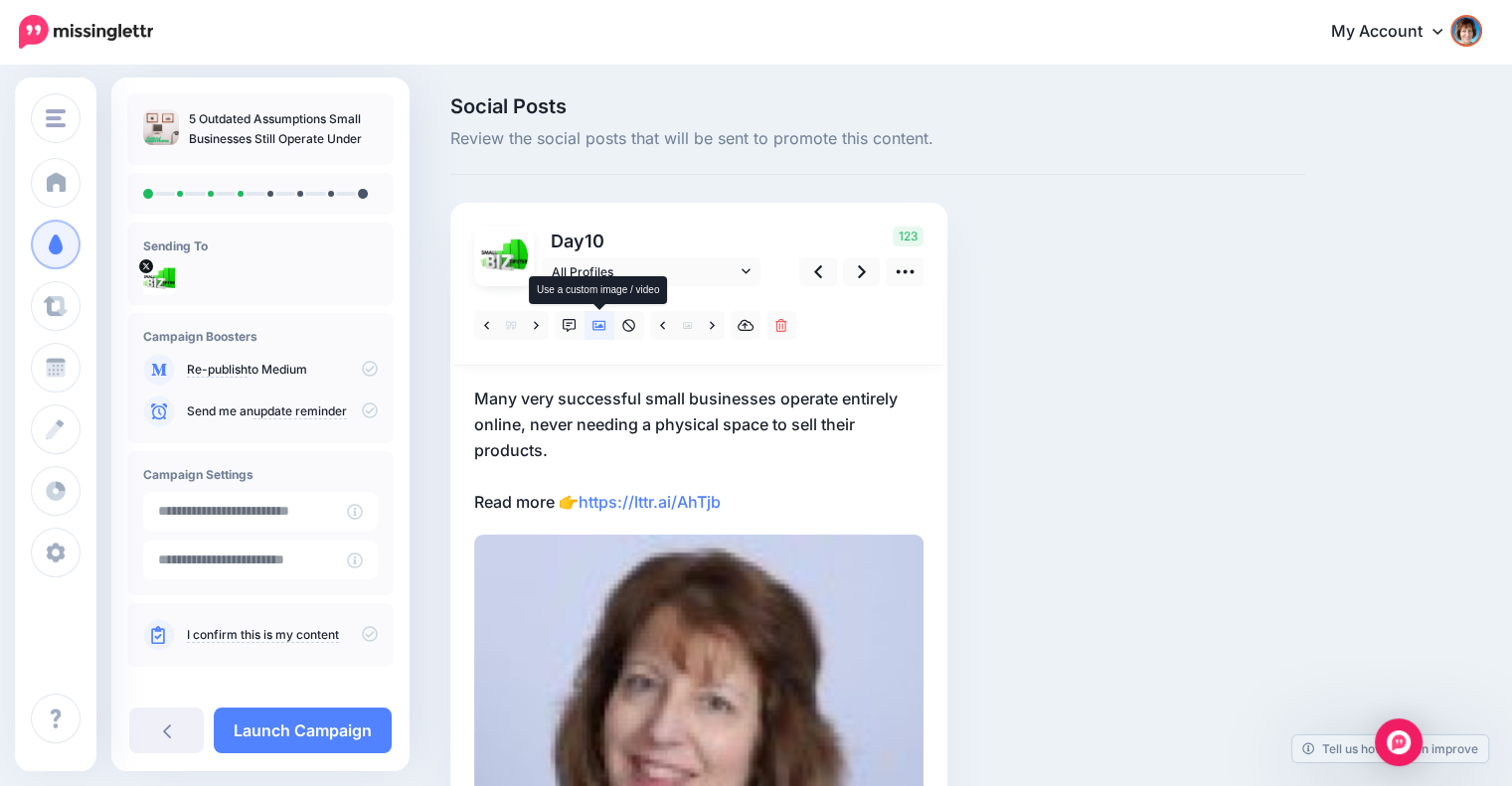 click 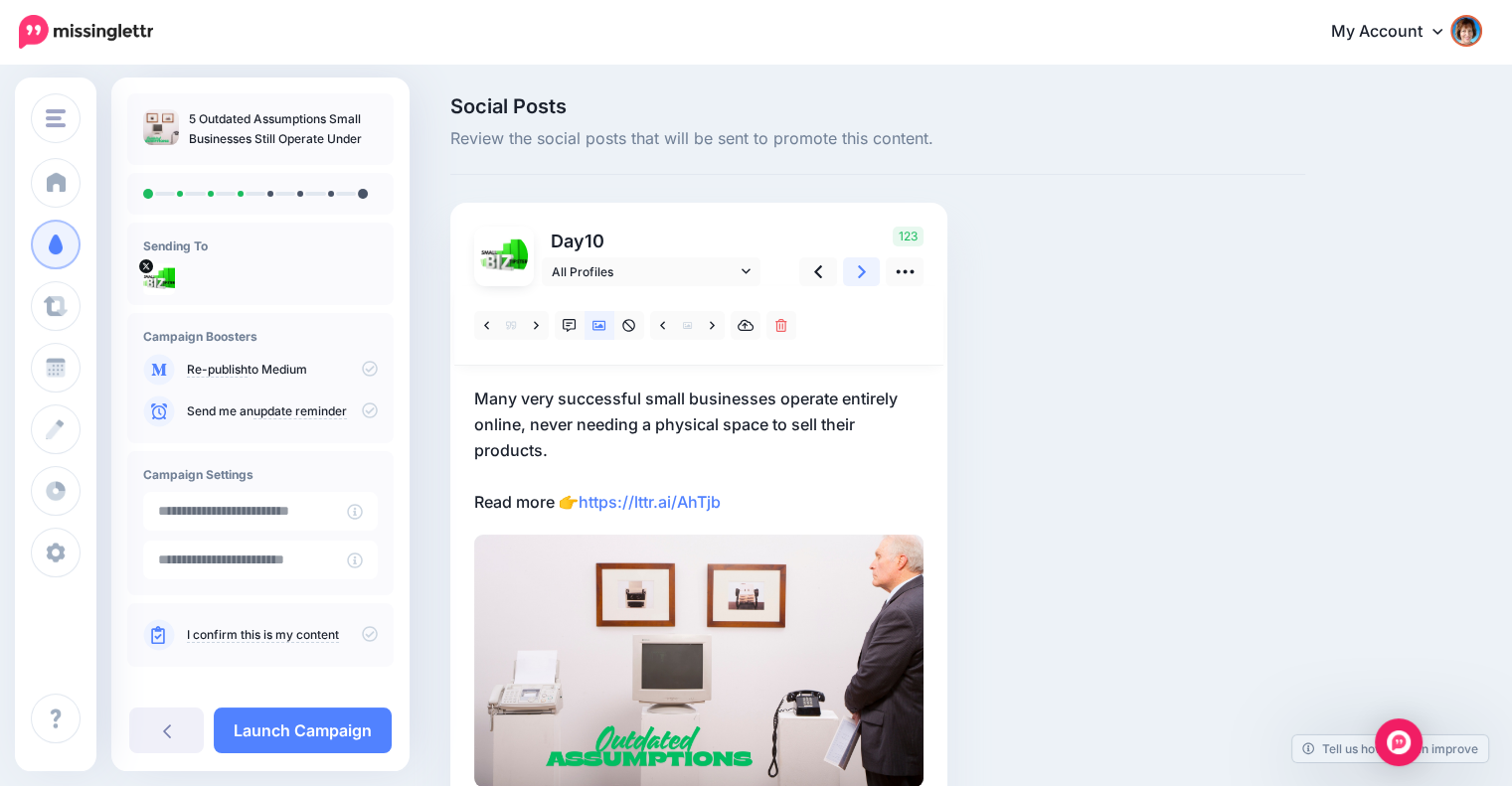 click at bounding box center [862, 271] 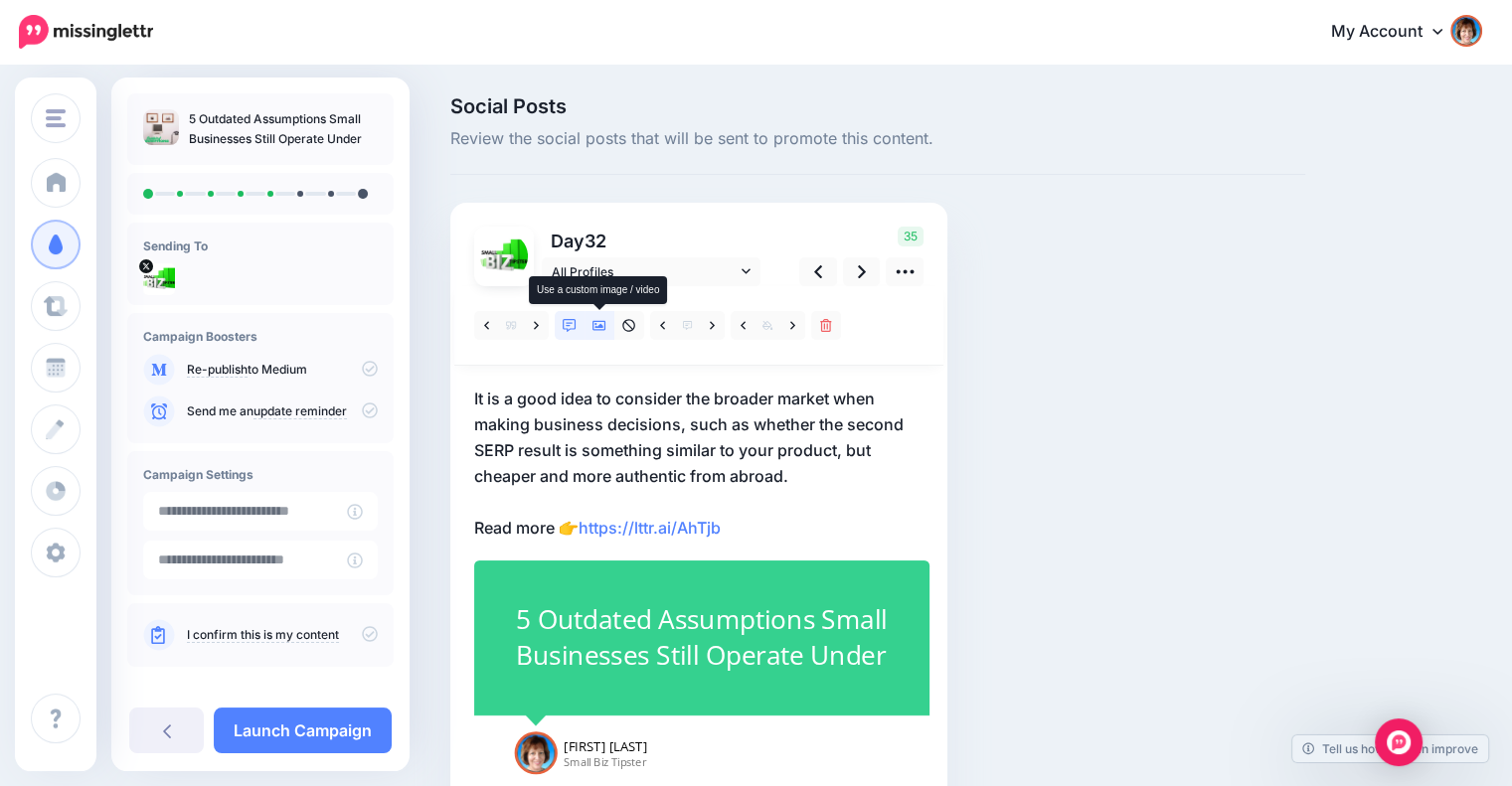 click 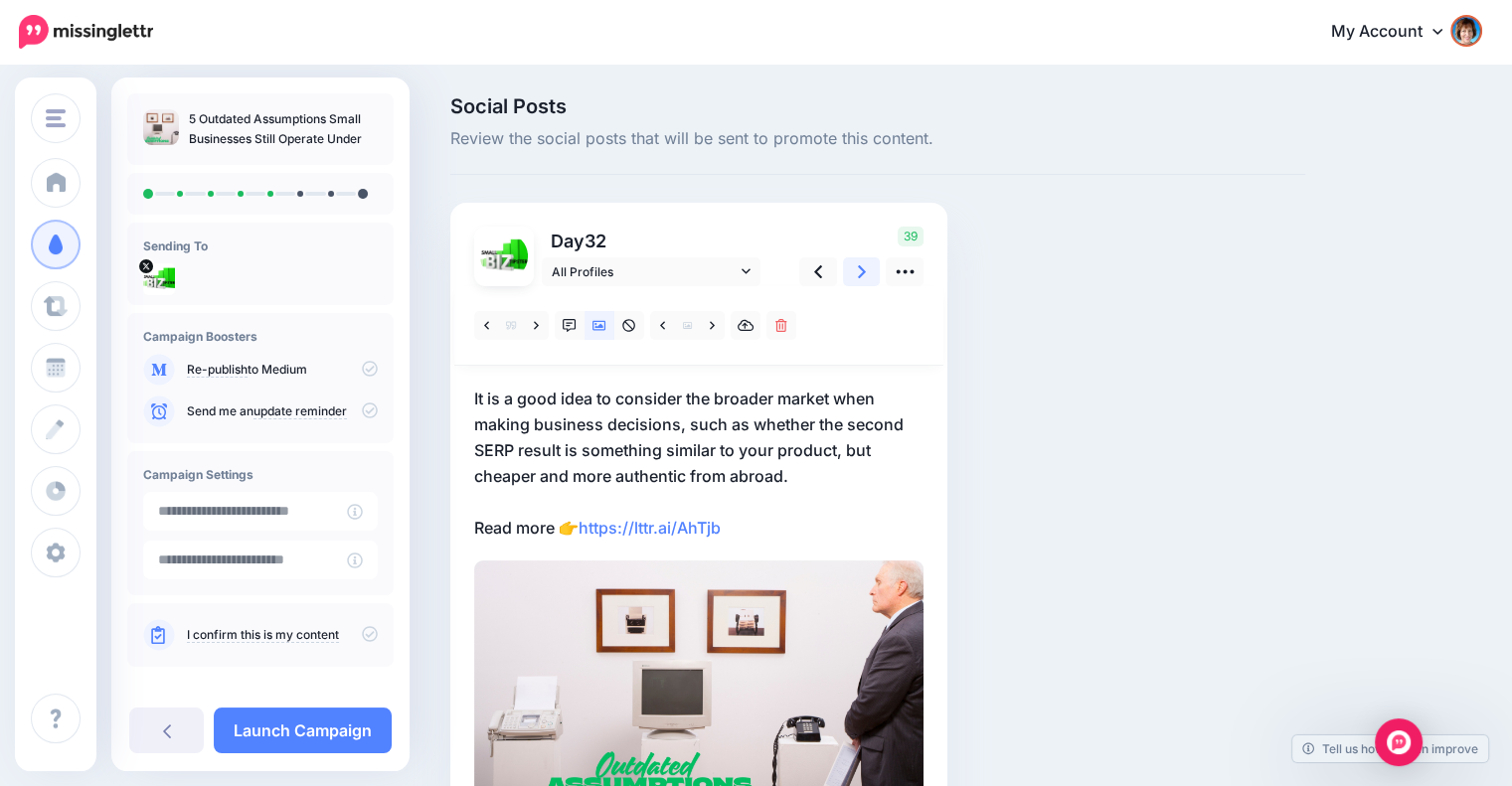 click at bounding box center (862, 271) 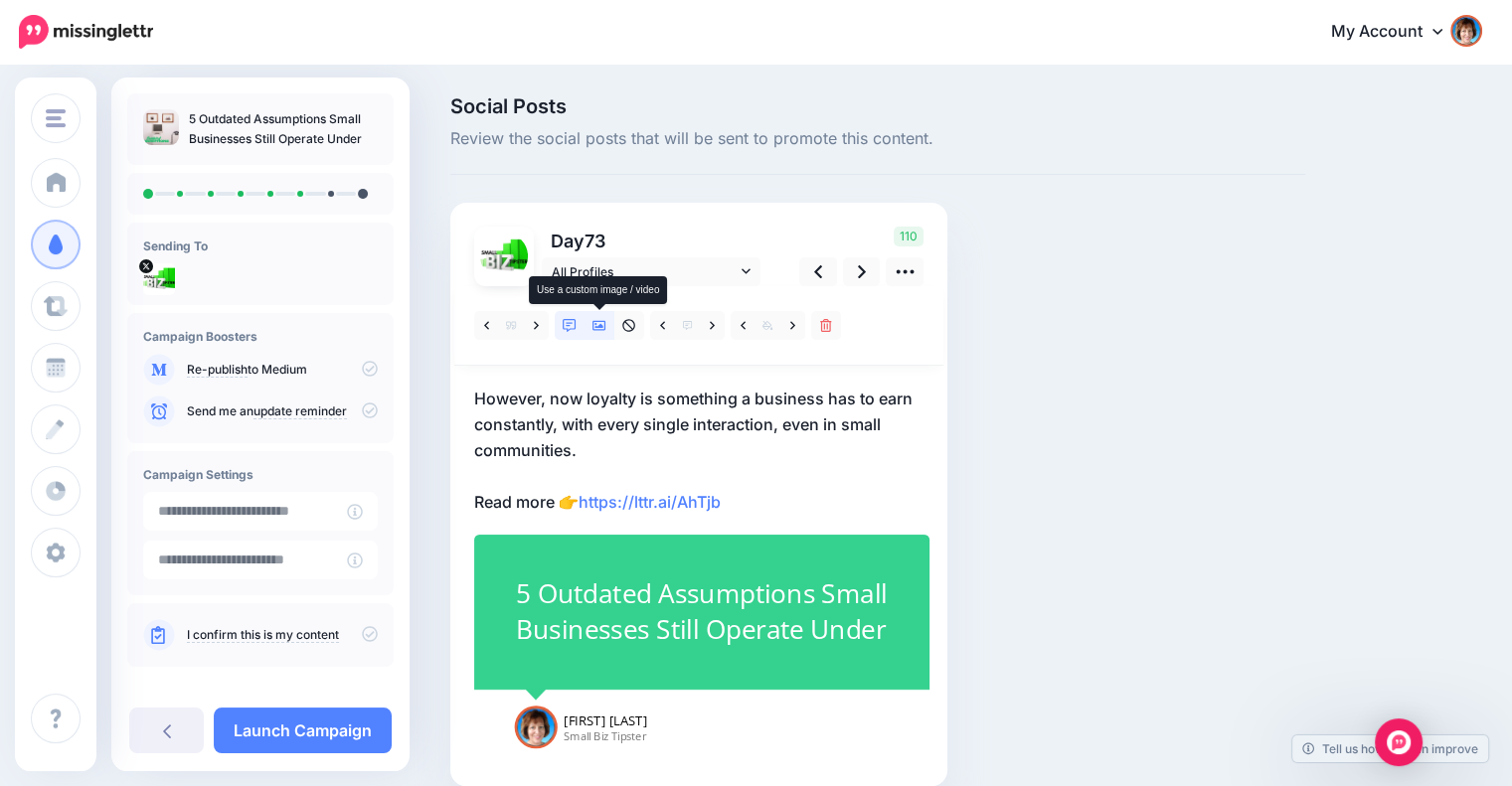 click 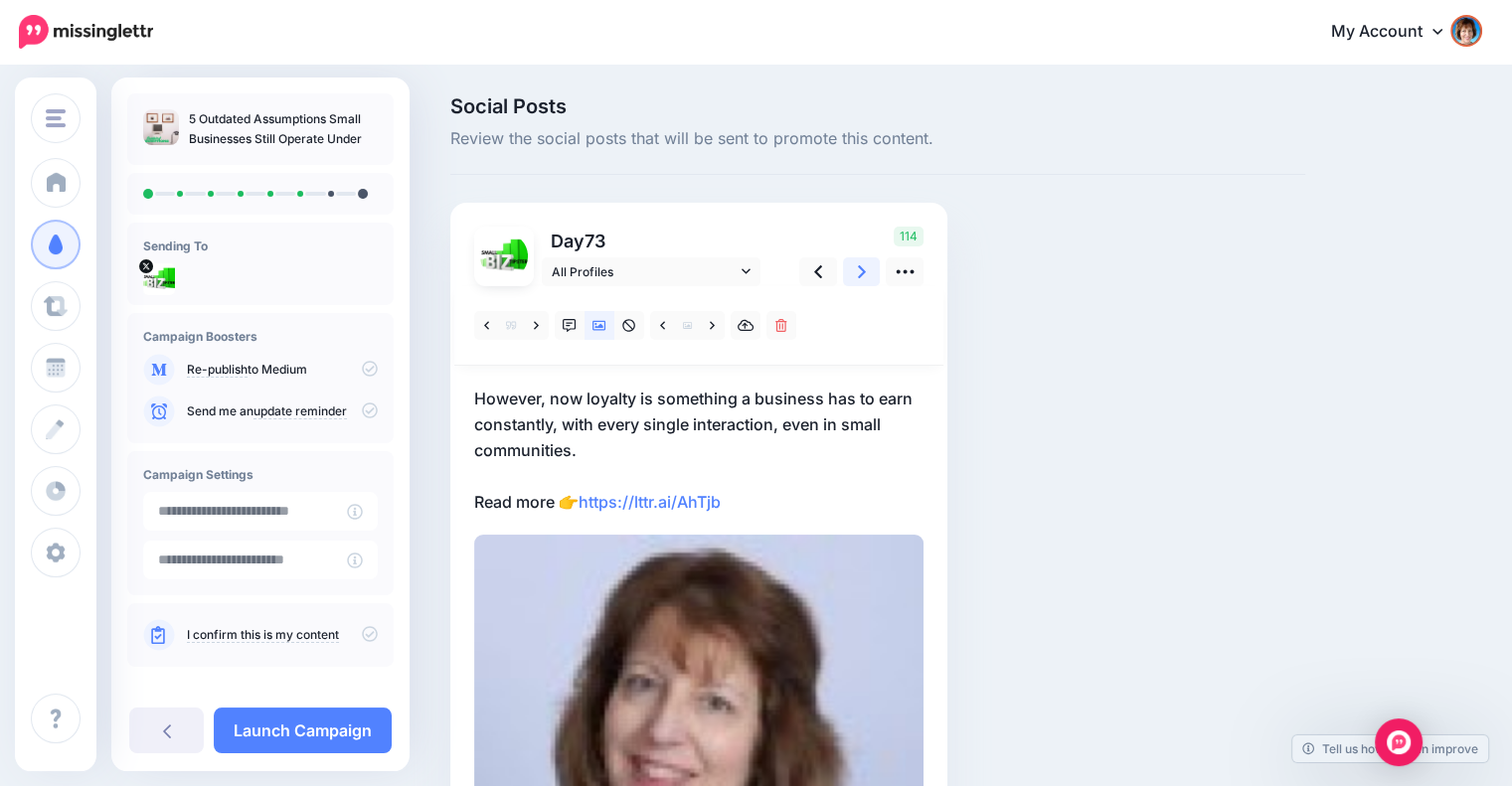 click at bounding box center [862, 271] 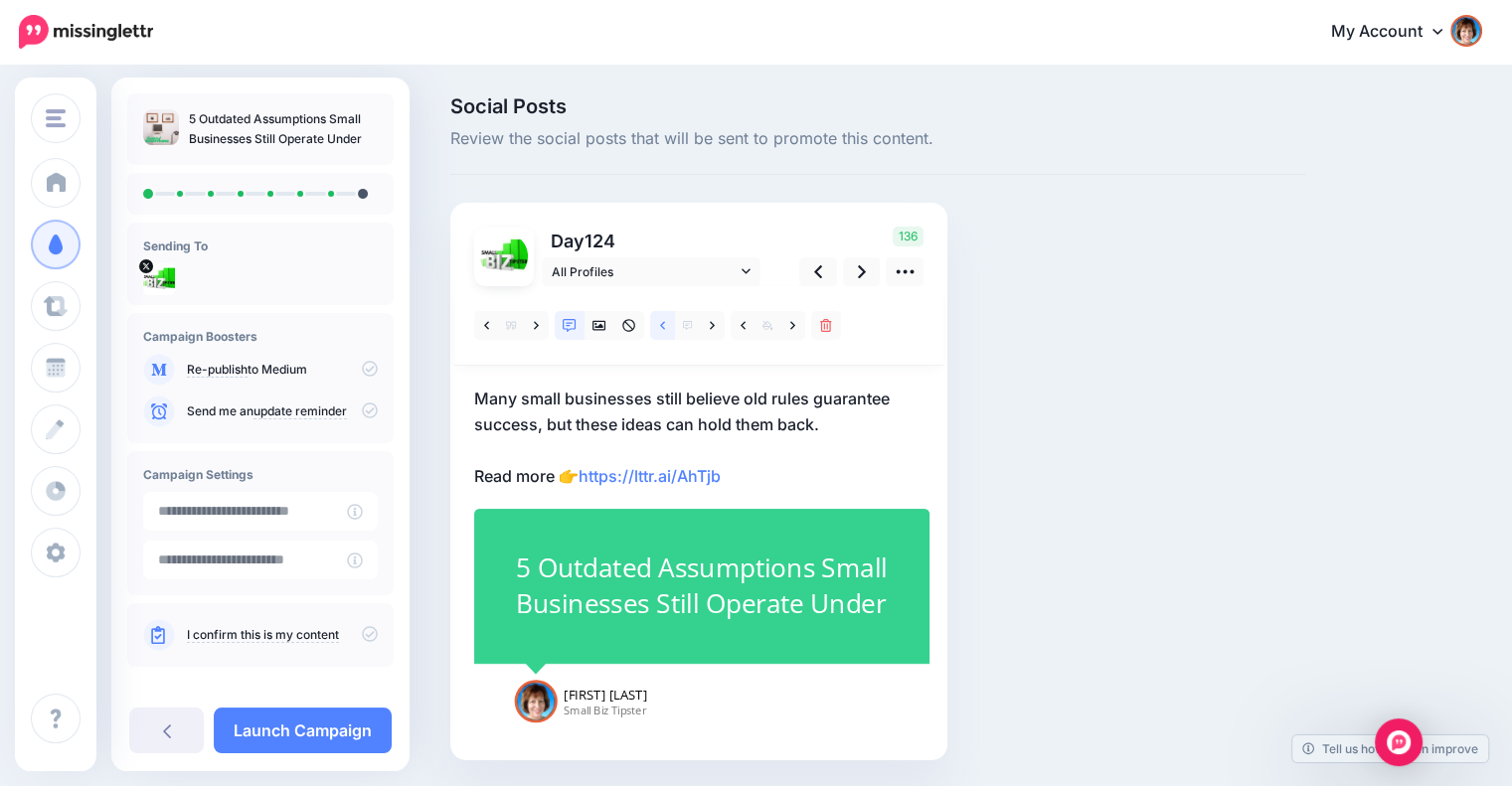 click 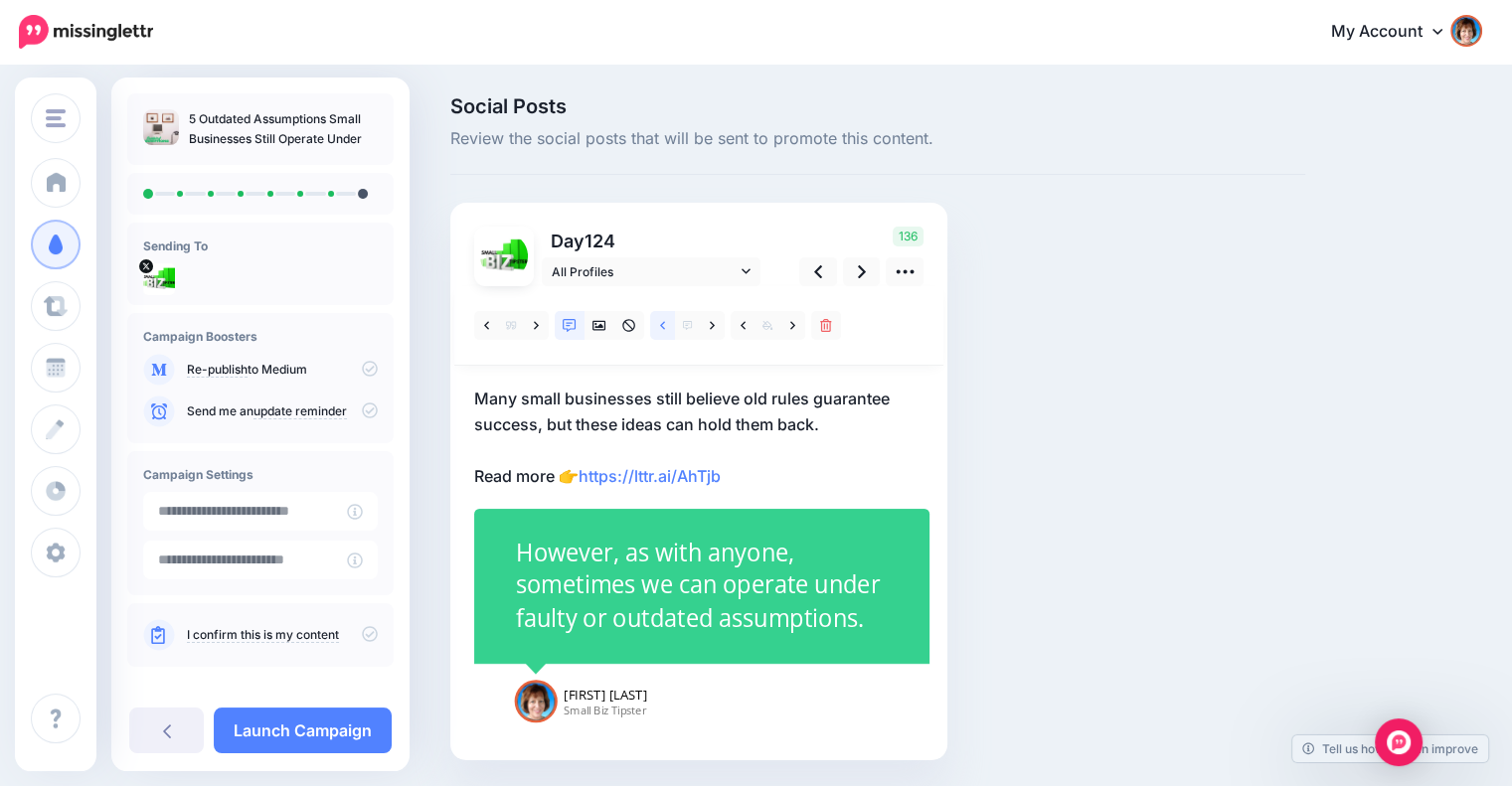 click 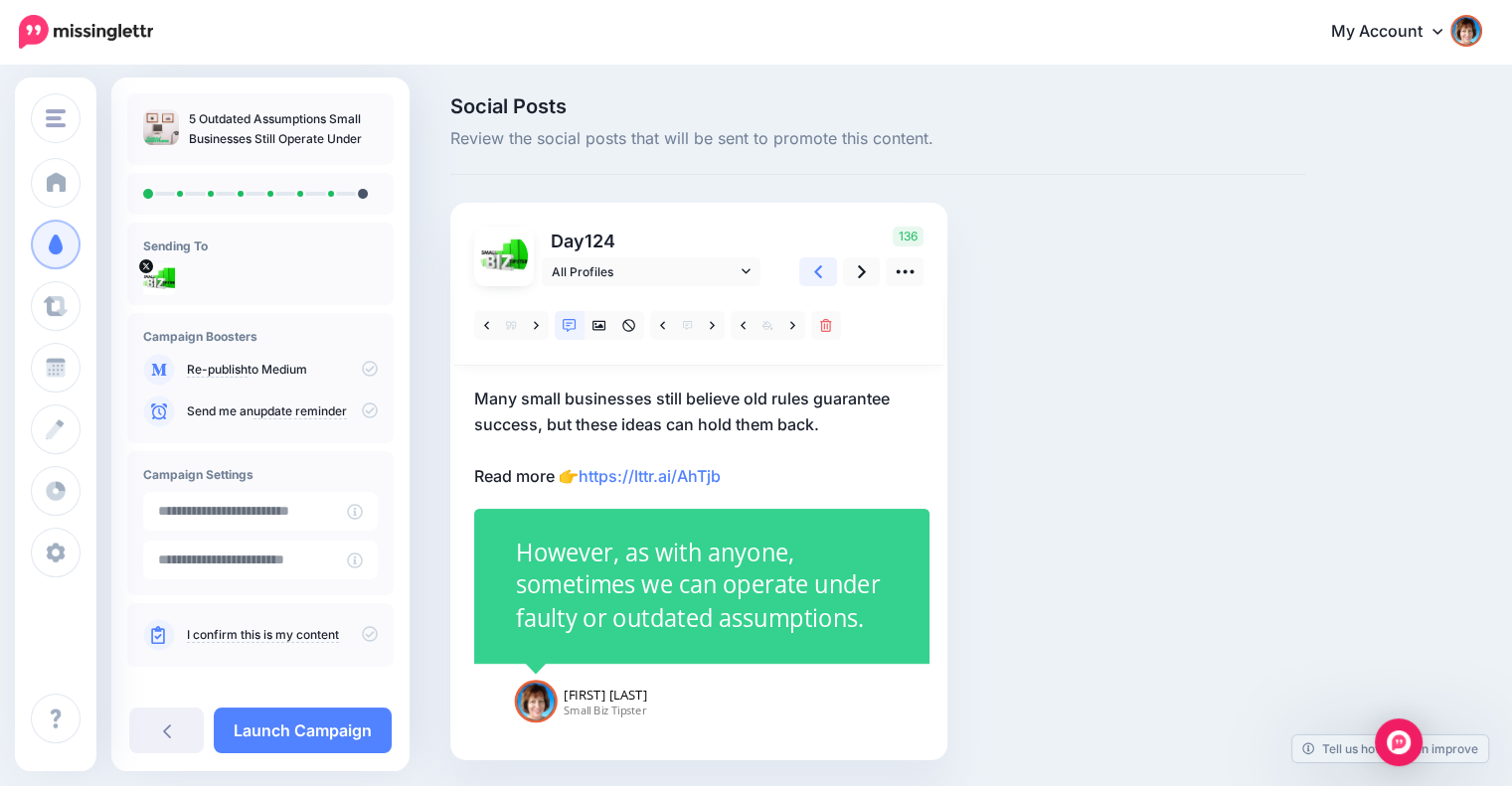 click at bounding box center [818, 271] 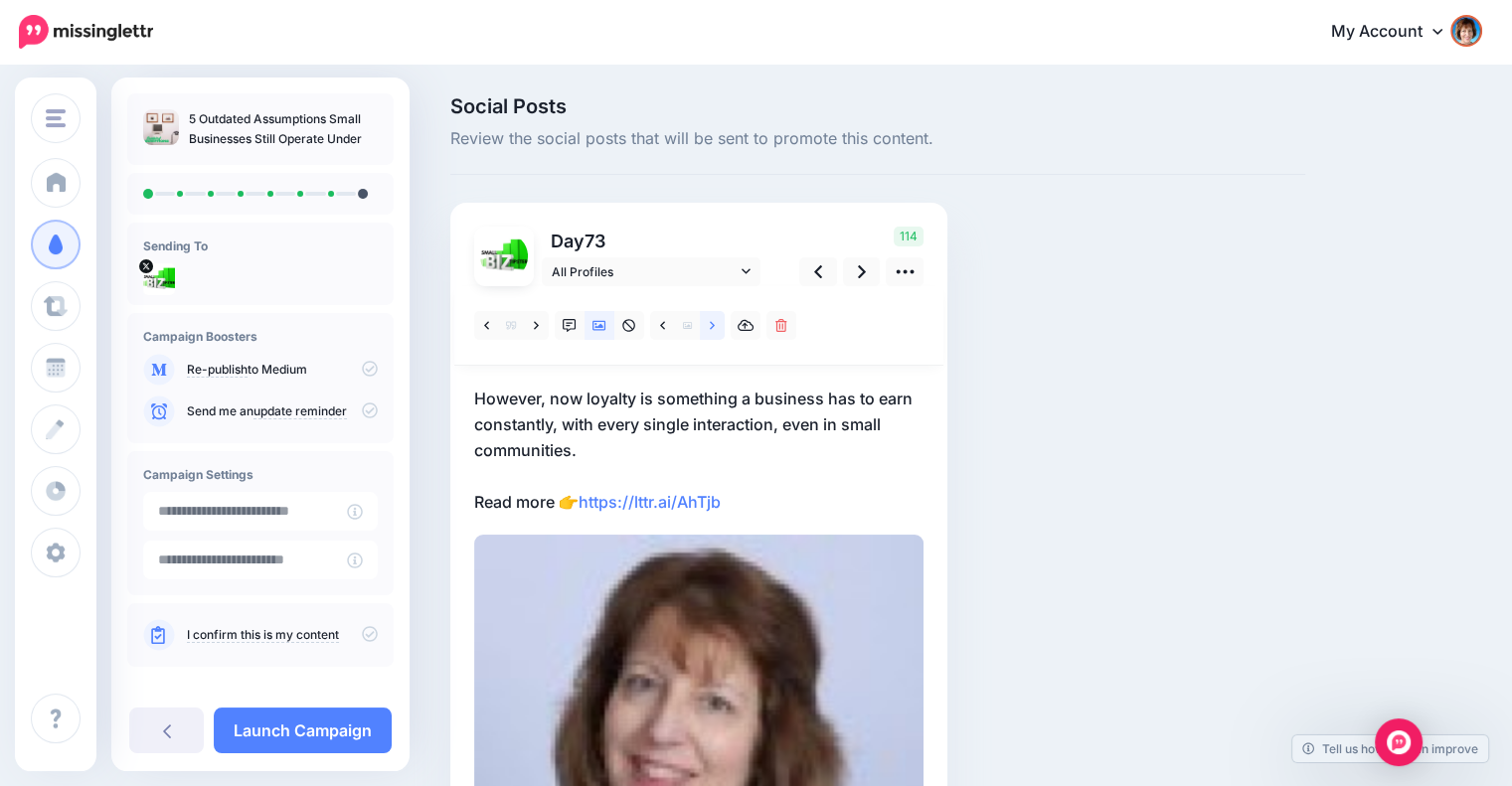 click at bounding box center [712, 325] 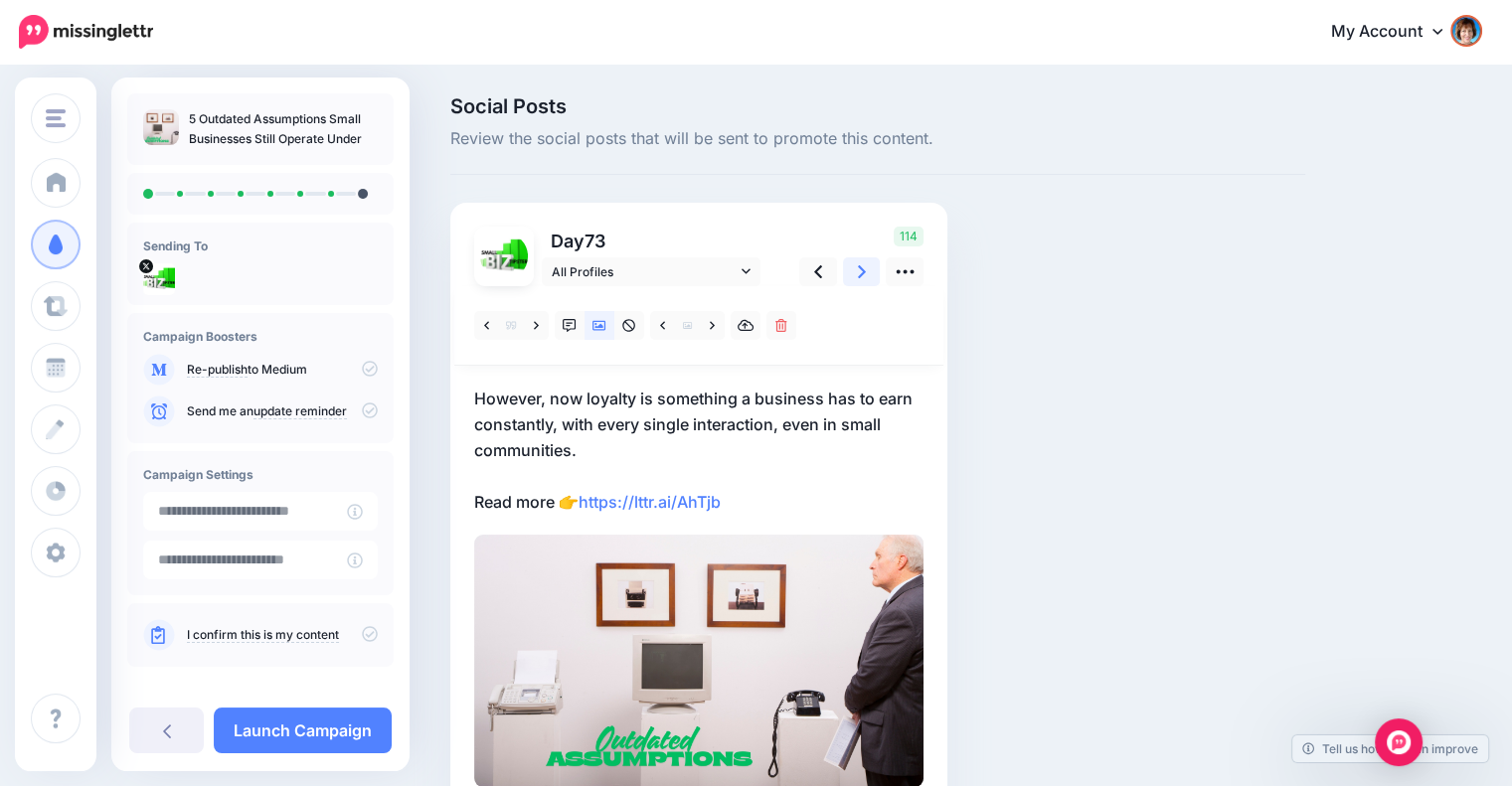 click 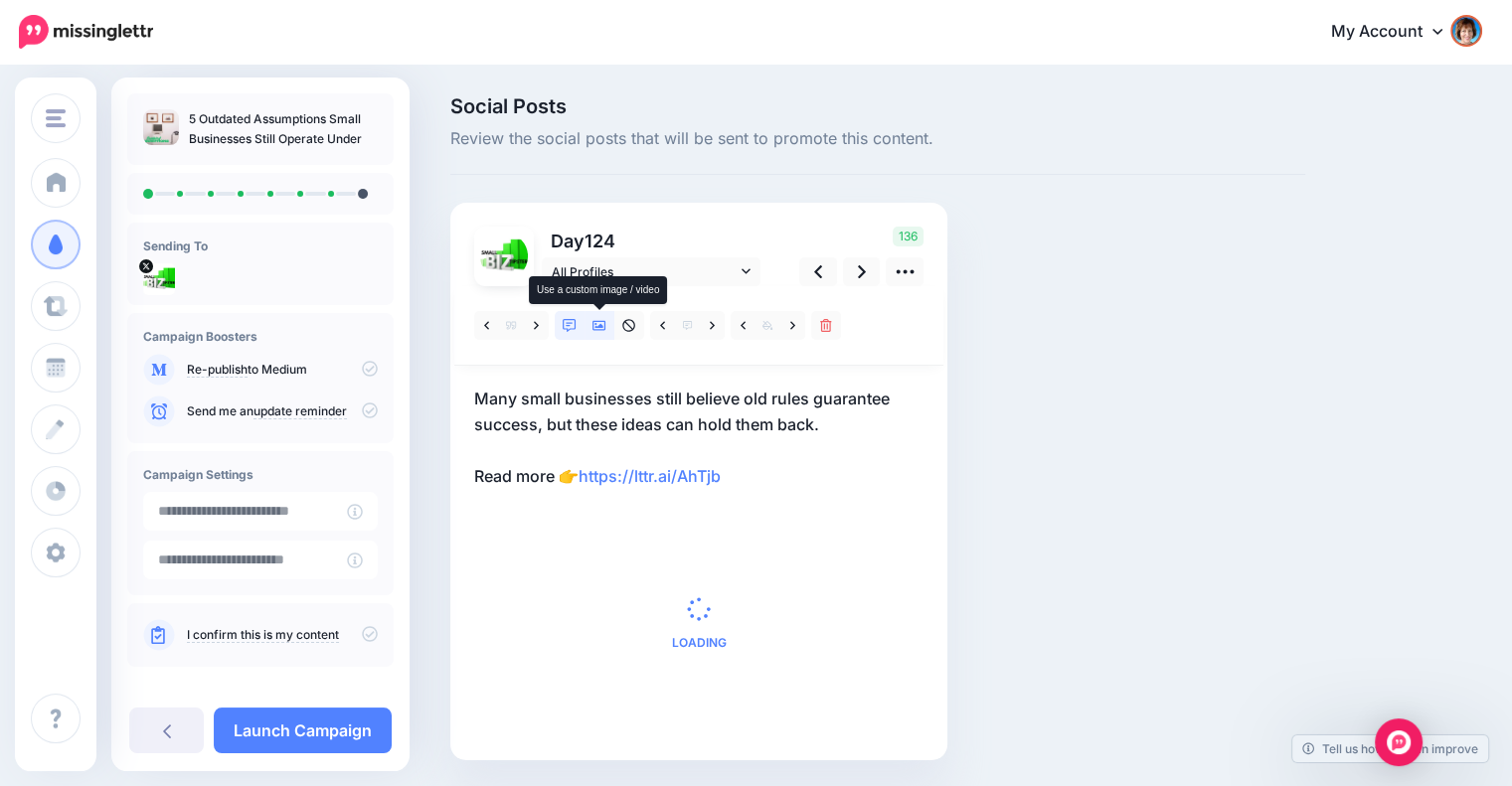 click 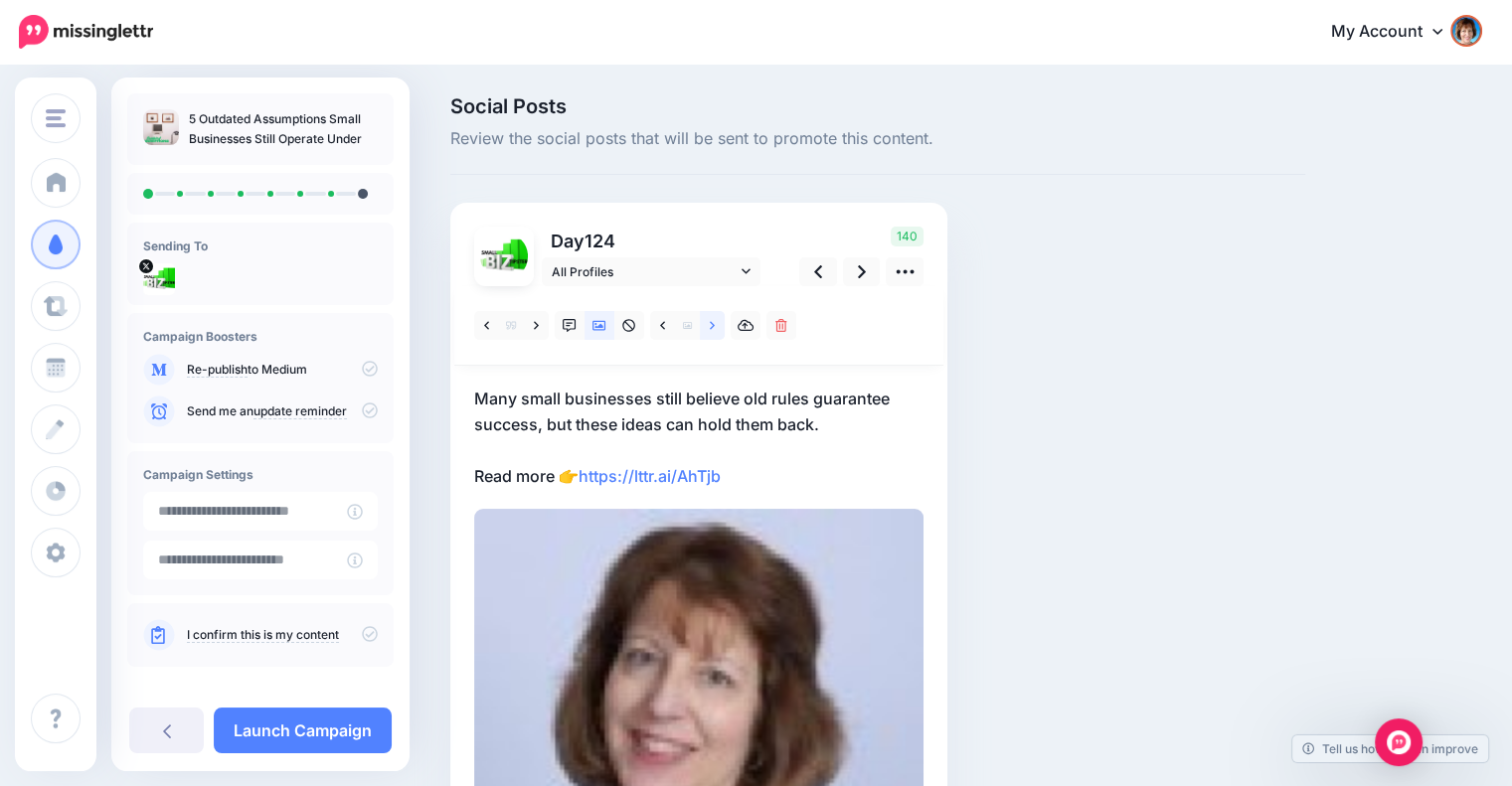 click at bounding box center (712, 325) 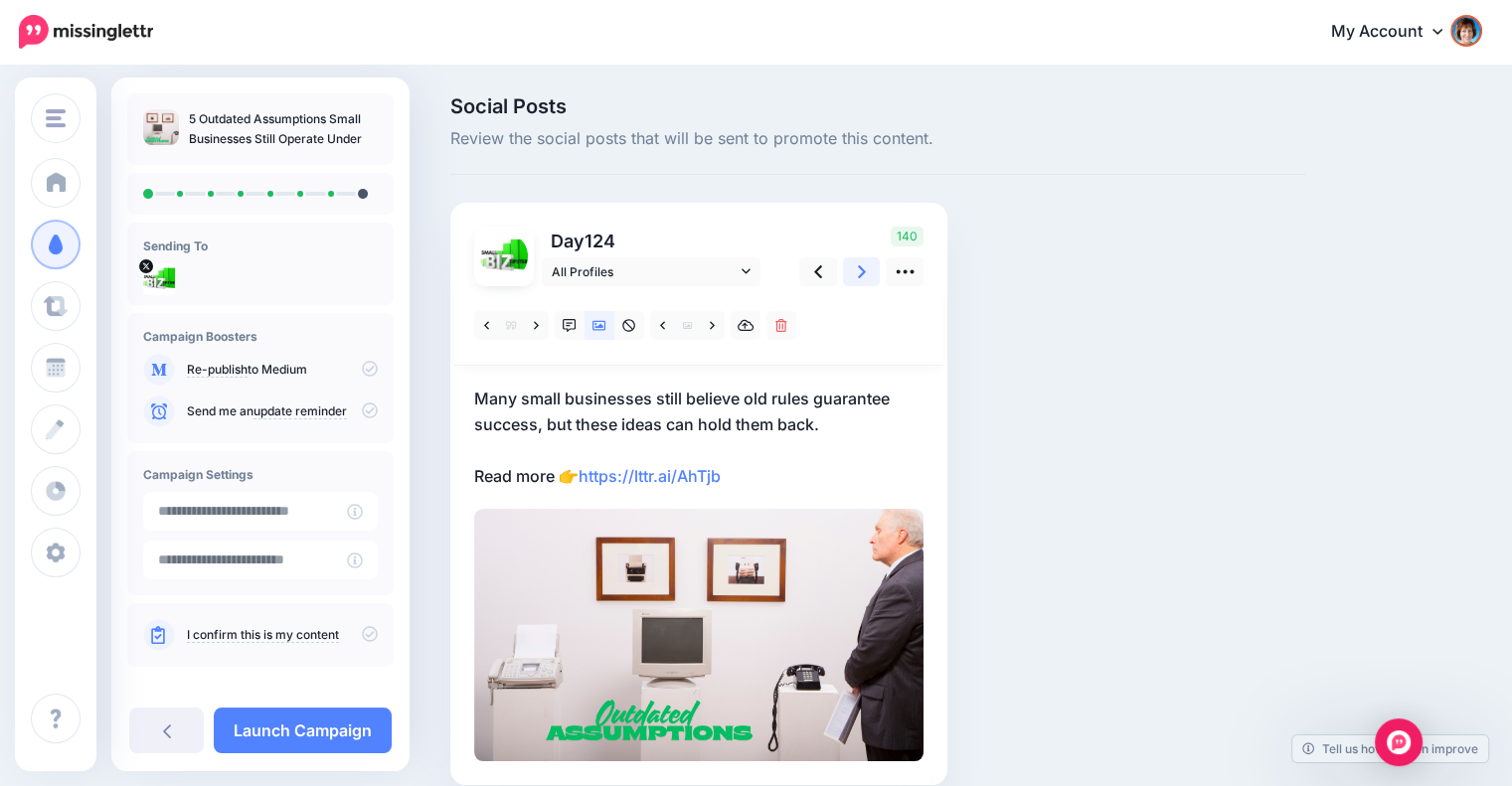 click 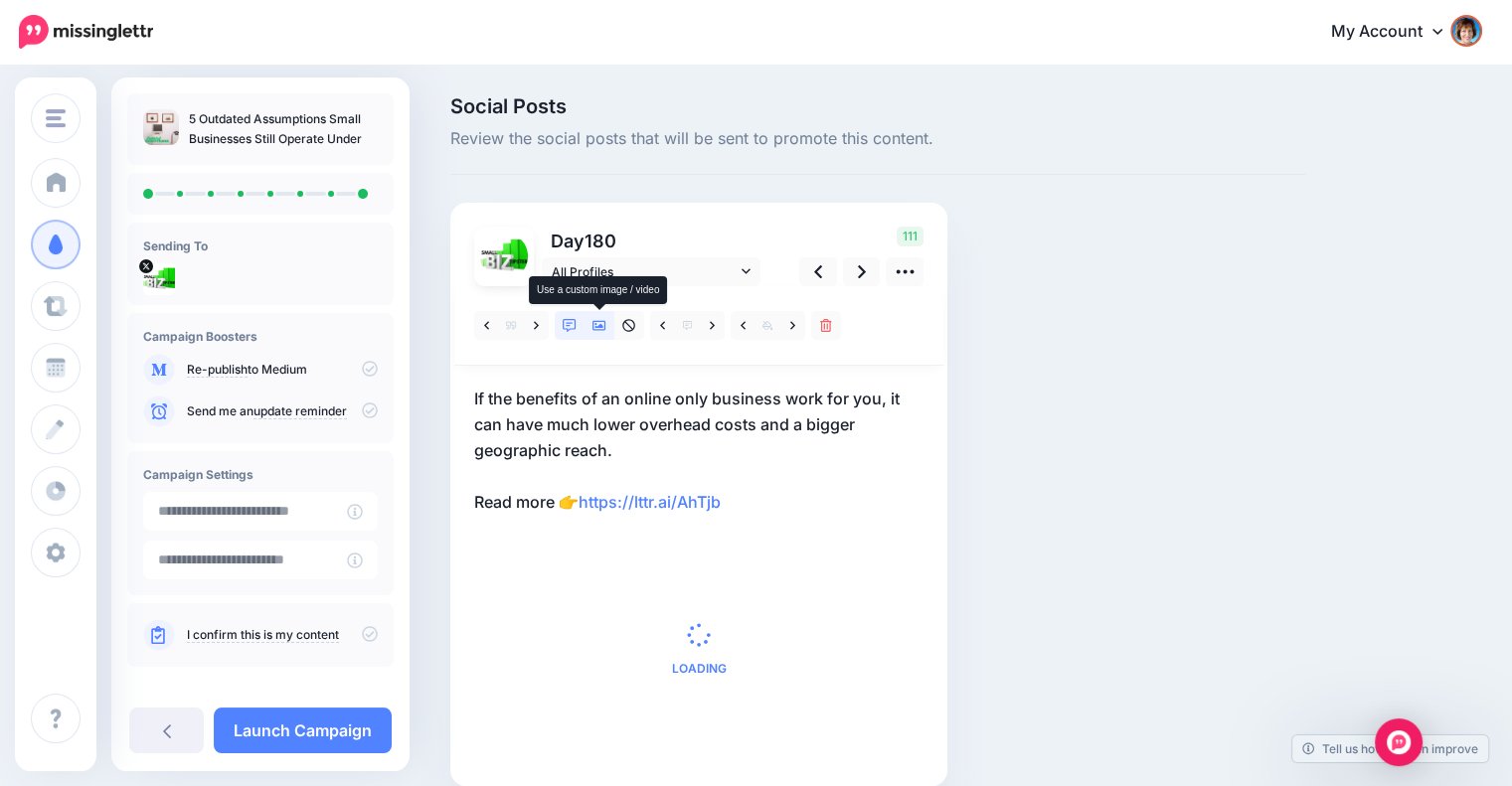 click at bounding box center (599, 325) 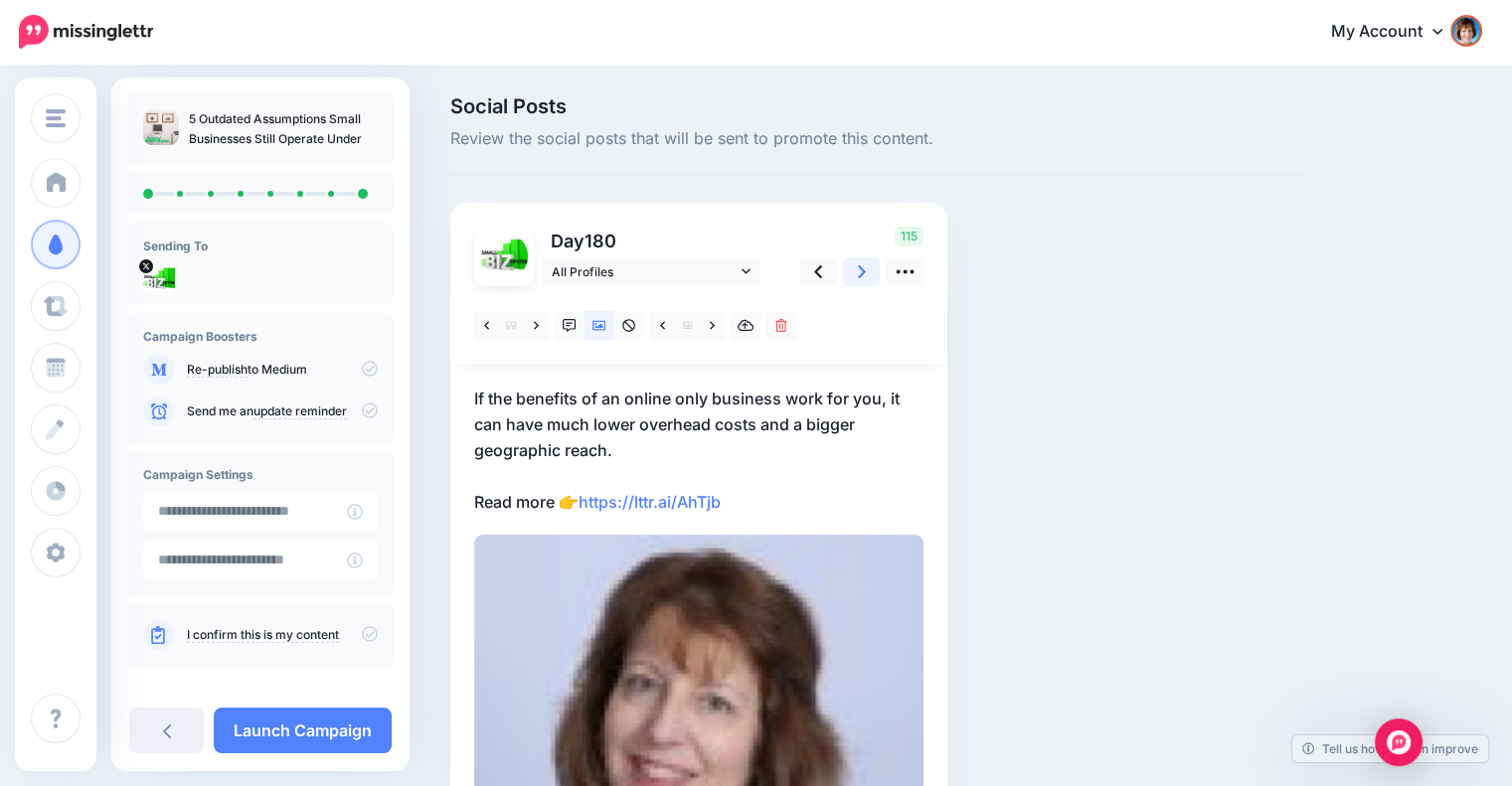 click at bounding box center [862, 271] 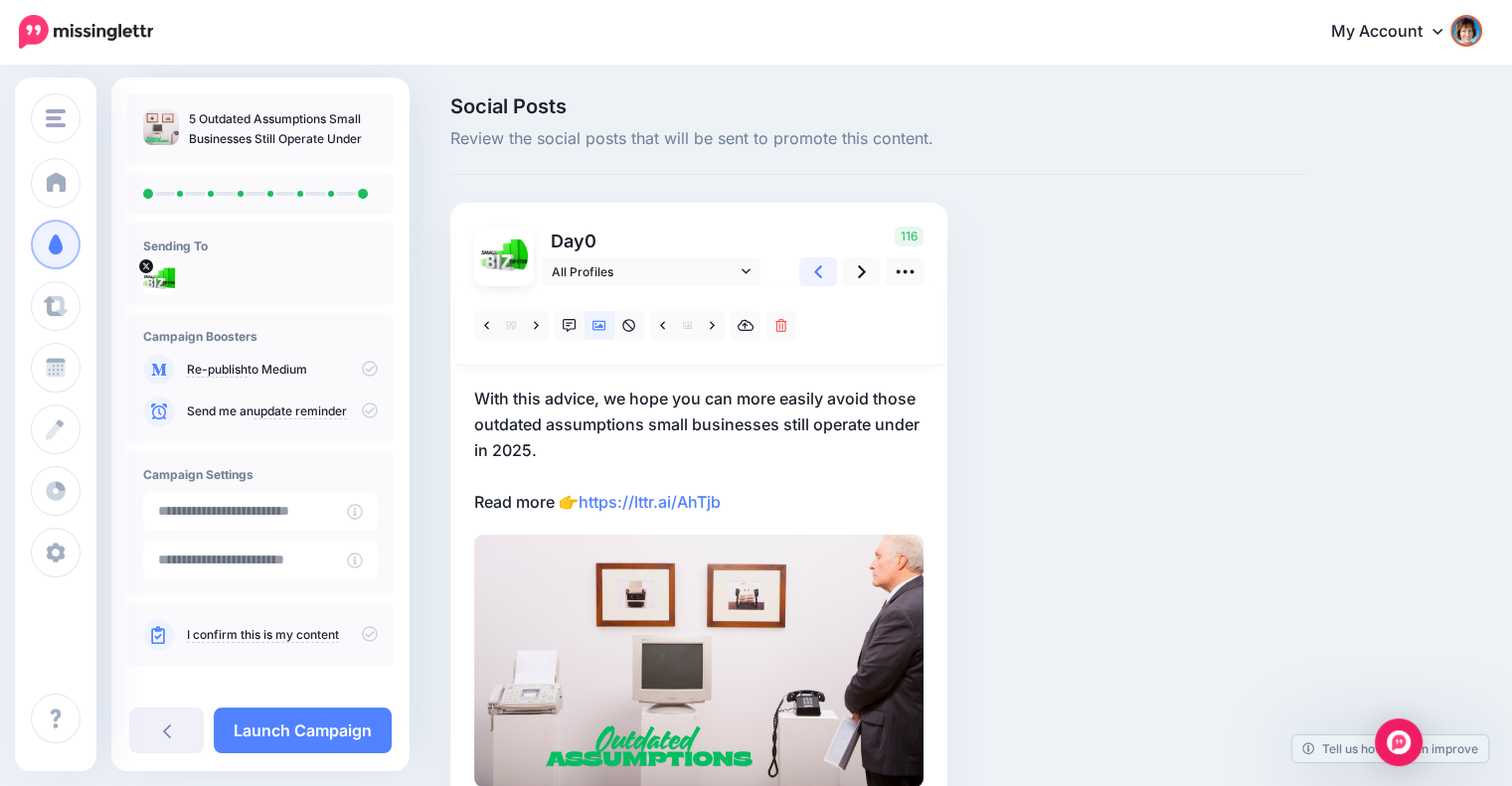 click 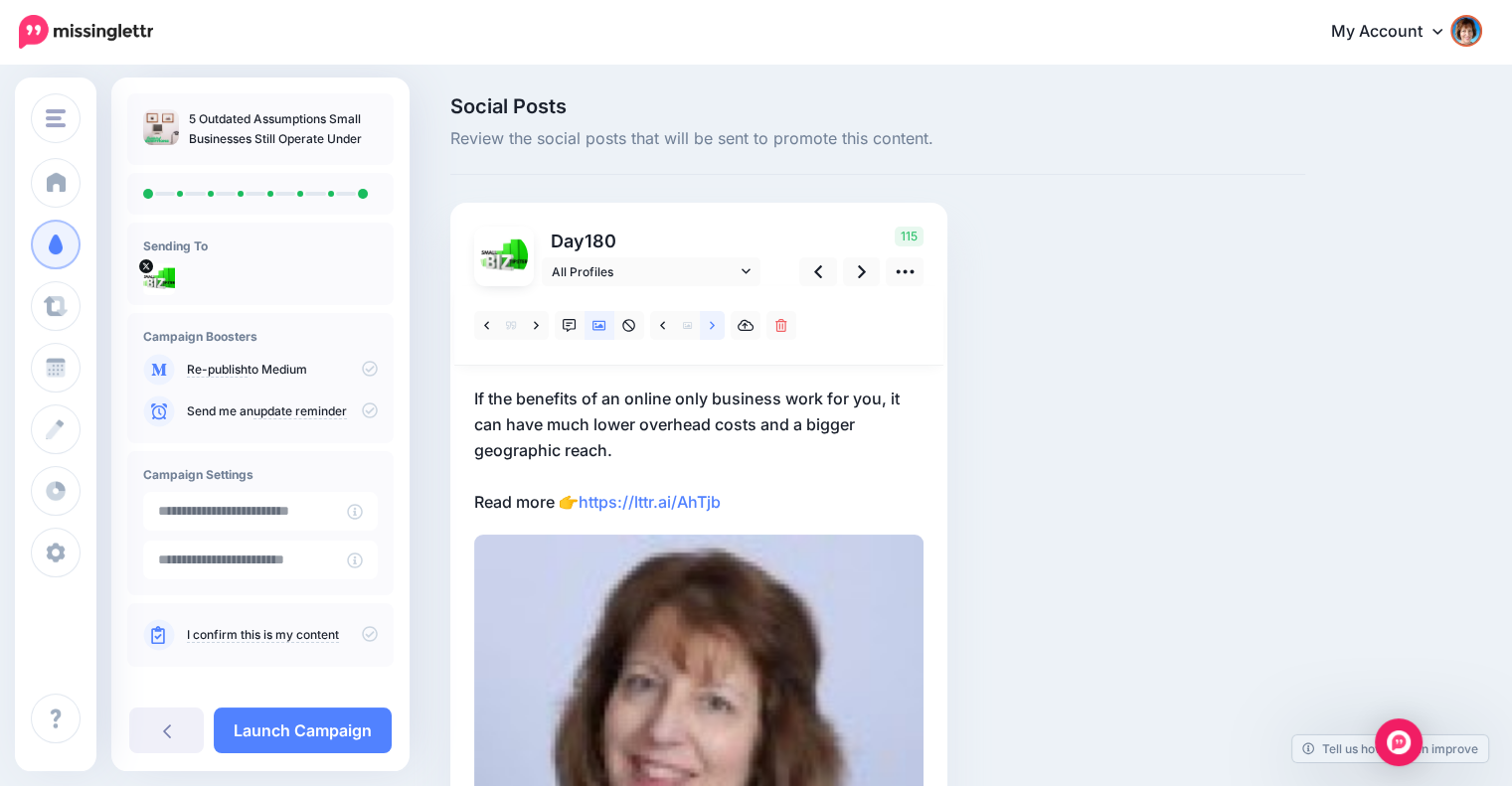click at bounding box center (712, 325) 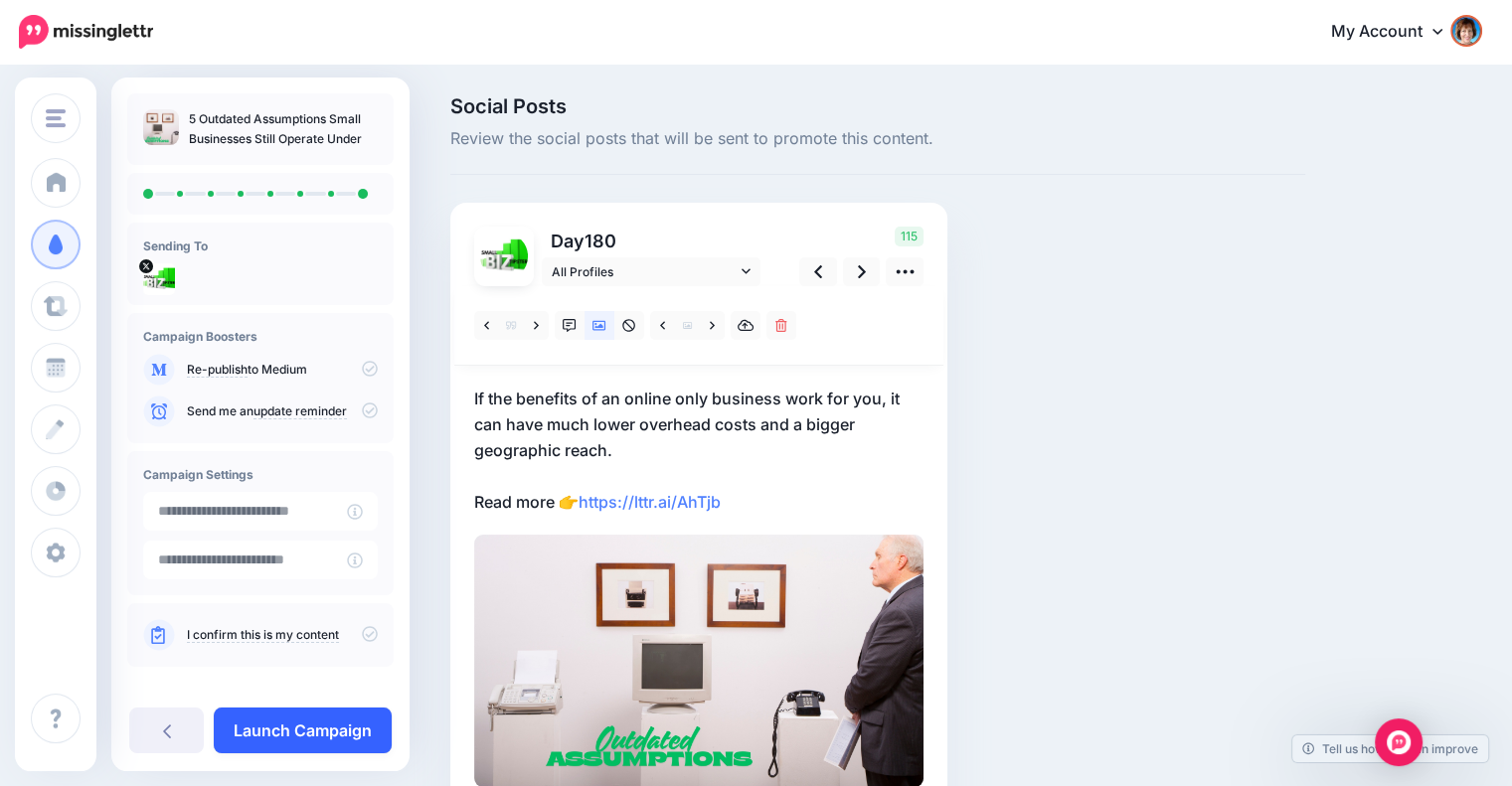 click on "Launch Campaign" at bounding box center (302, 730) 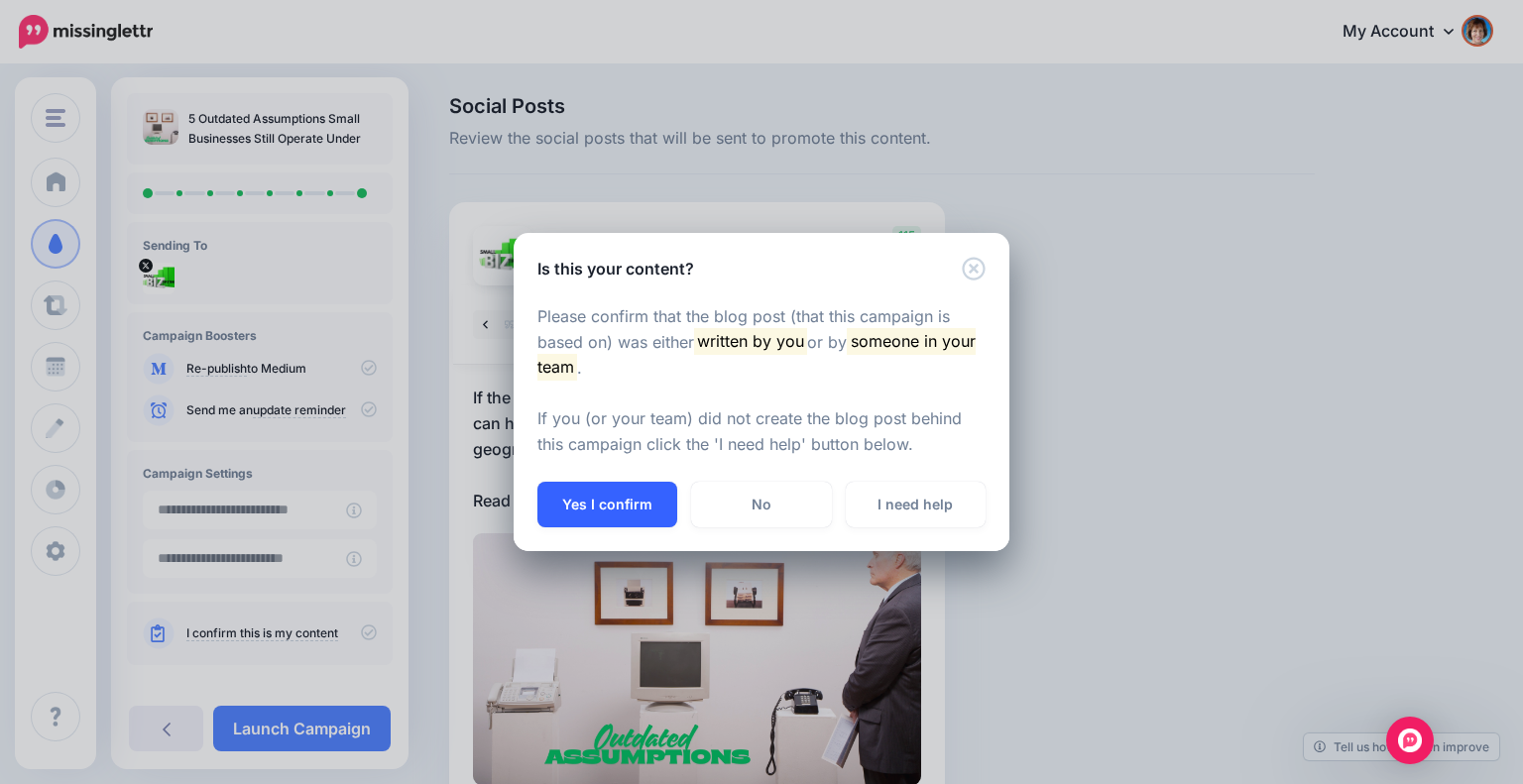click on "Yes I confirm" at bounding box center [607, 504] 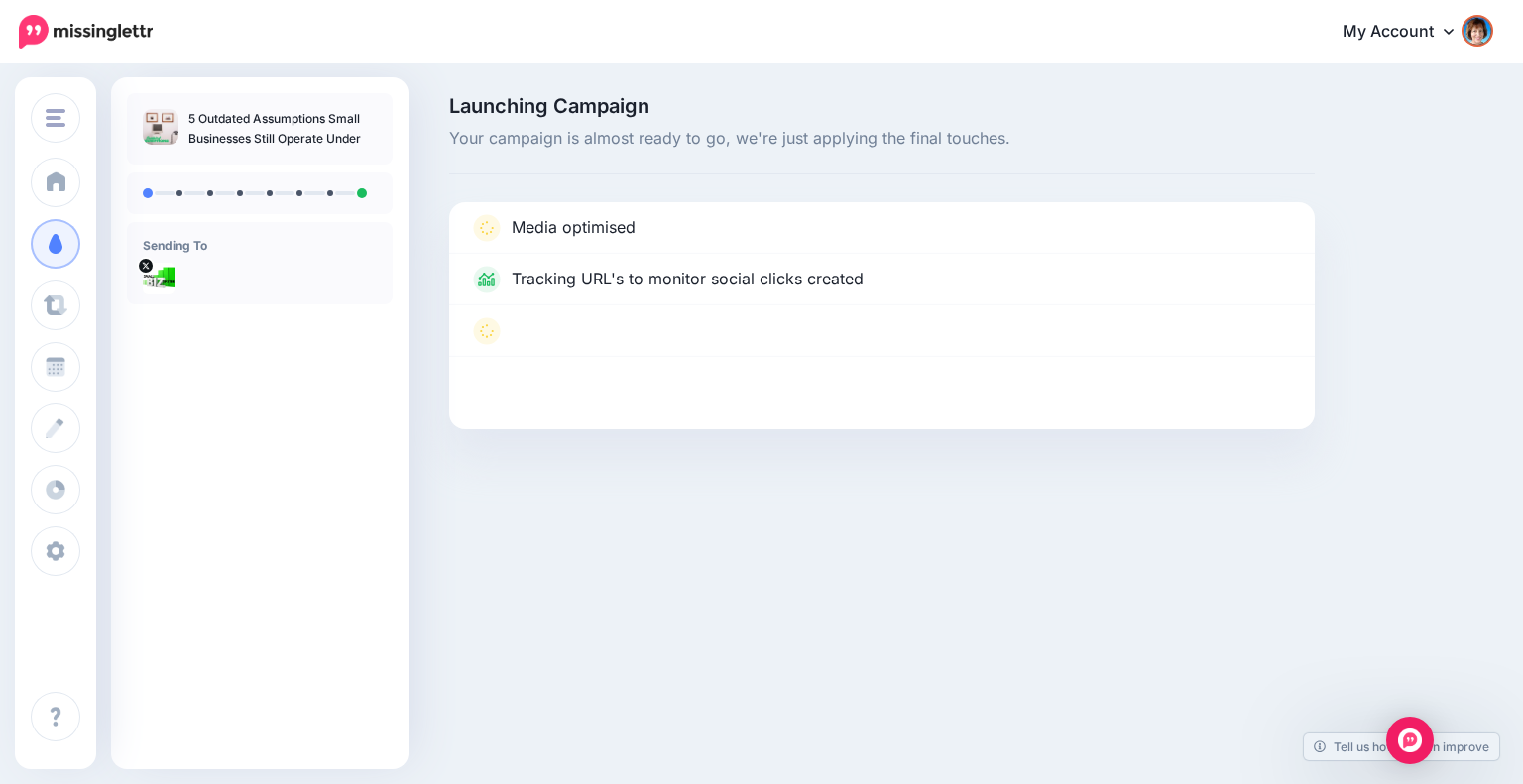 scroll, scrollTop: 0, scrollLeft: 0, axis: both 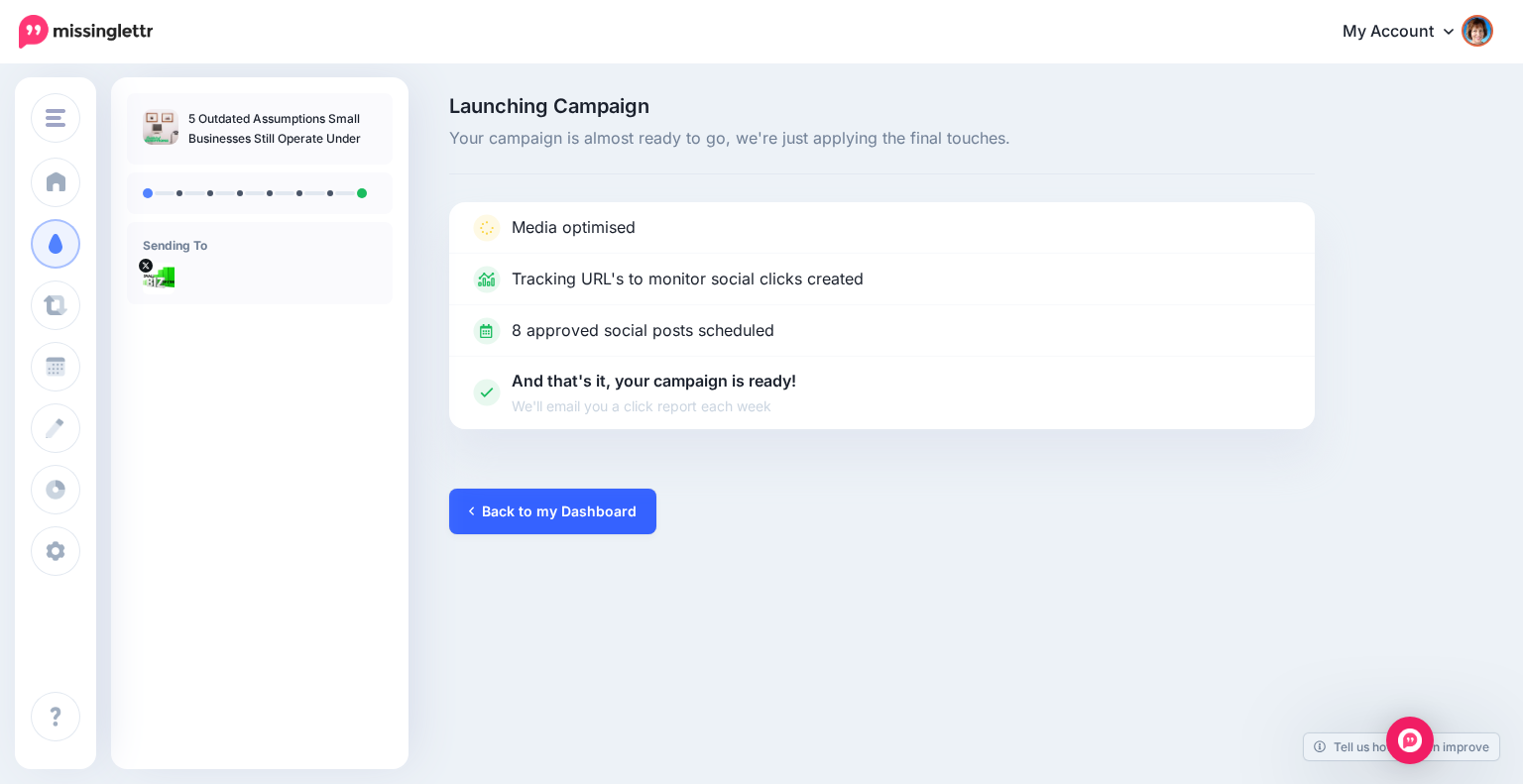 click on "Back to my Dashboard" at bounding box center (552, 511) 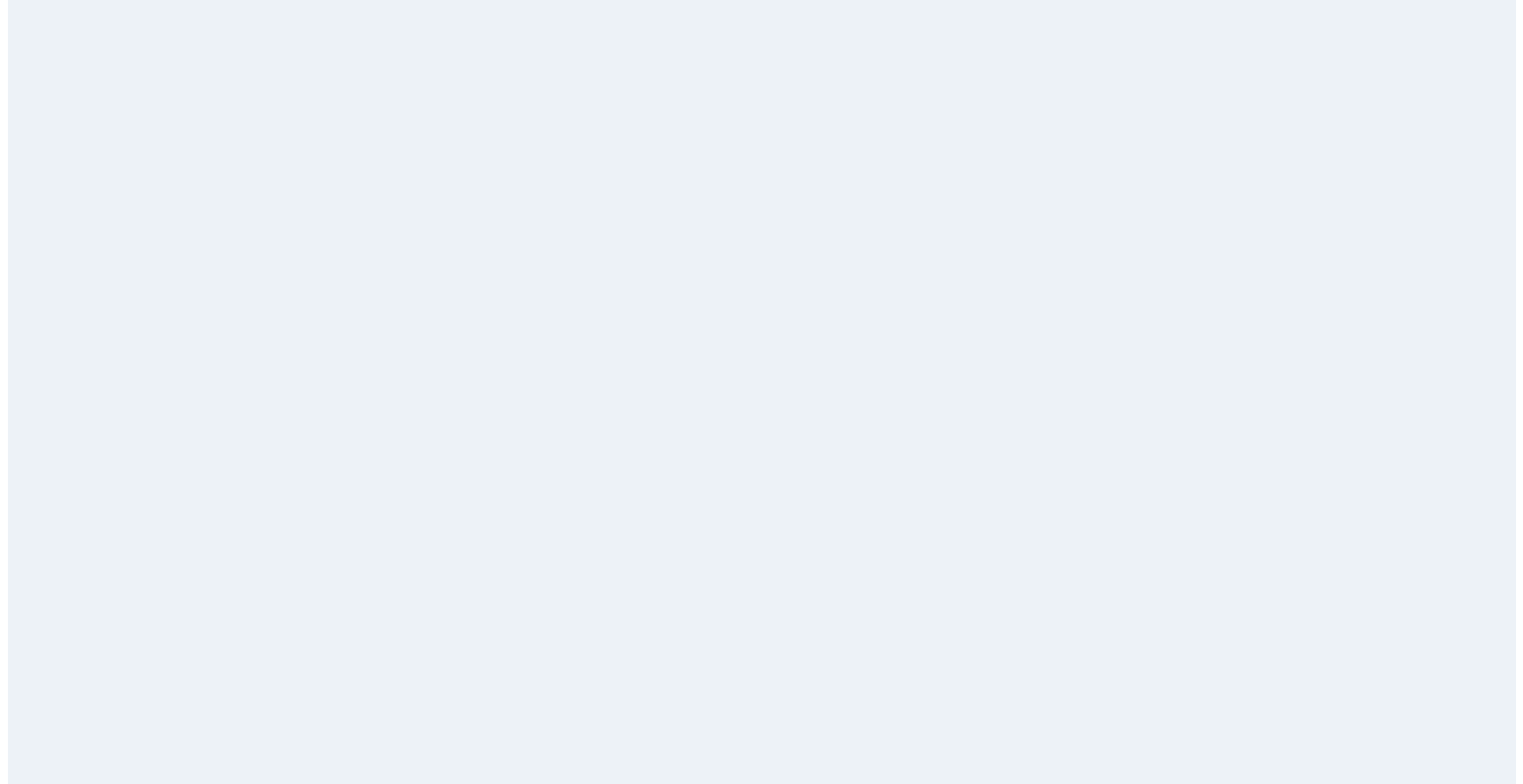 scroll, scrollTop: 0, scrollLeft: 0, axis: both 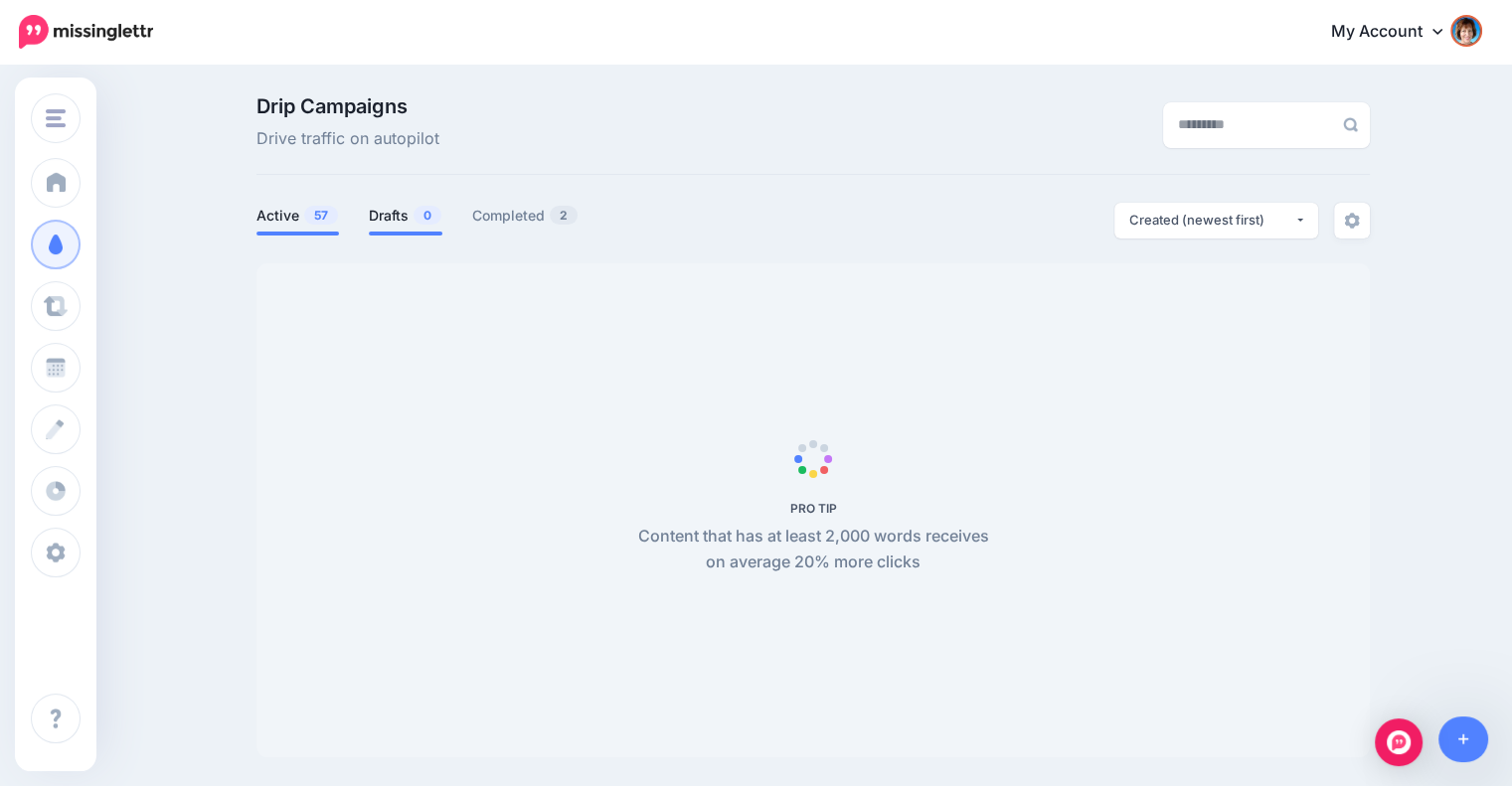 click on "Drafts  0" at bounding box center (406, 216) 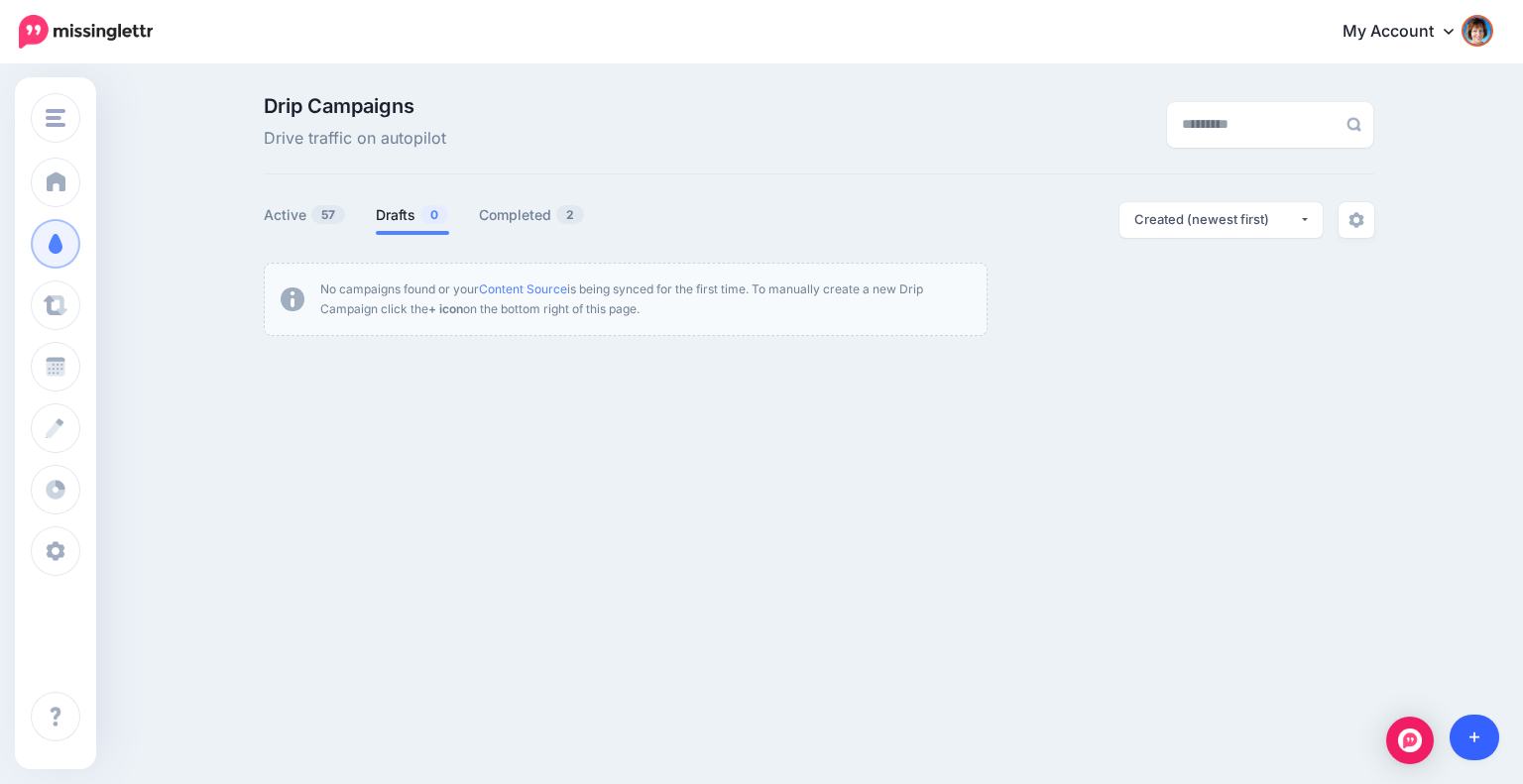 click at bounding box center (1474, 737) 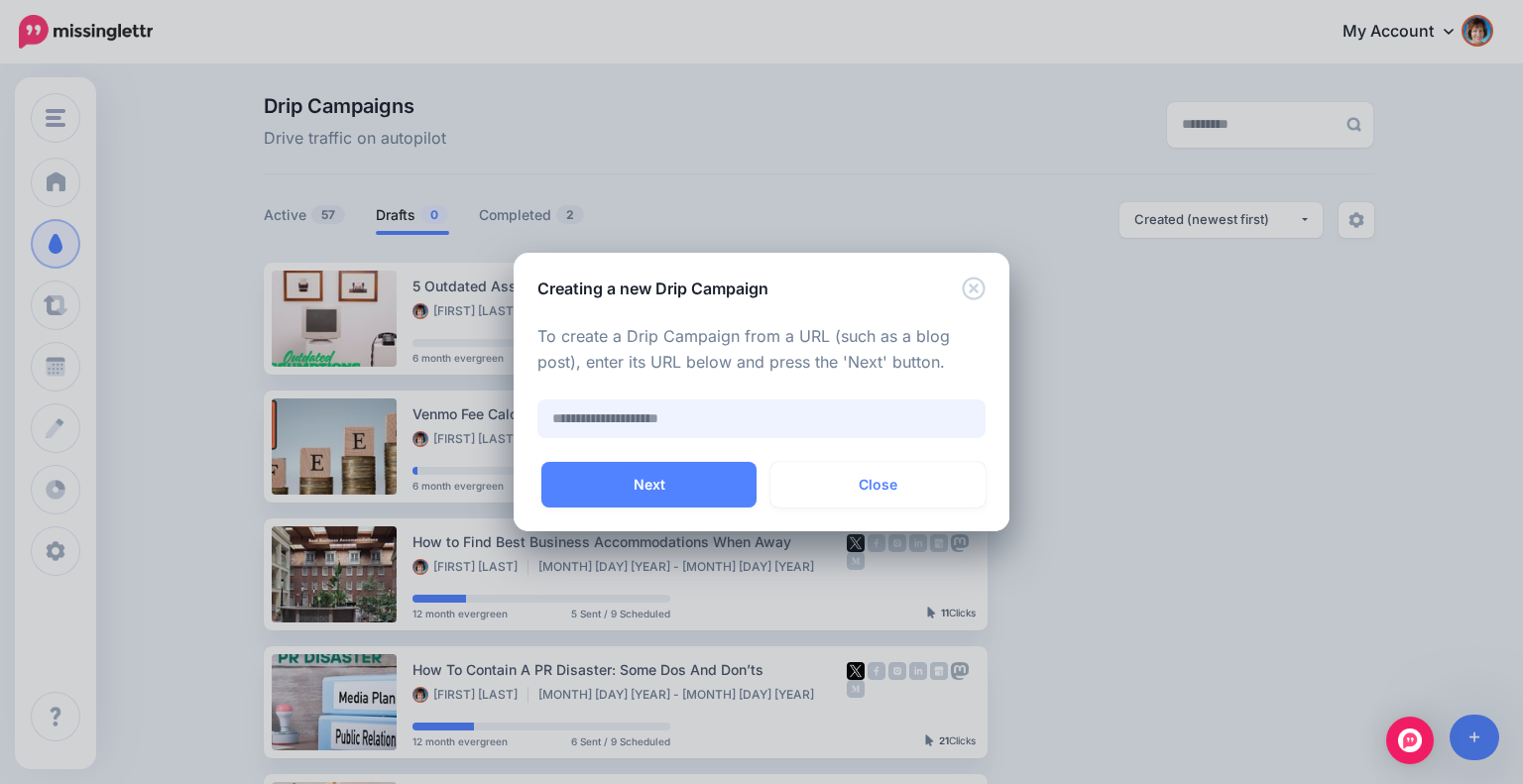 click at bounding box center (762, 418) 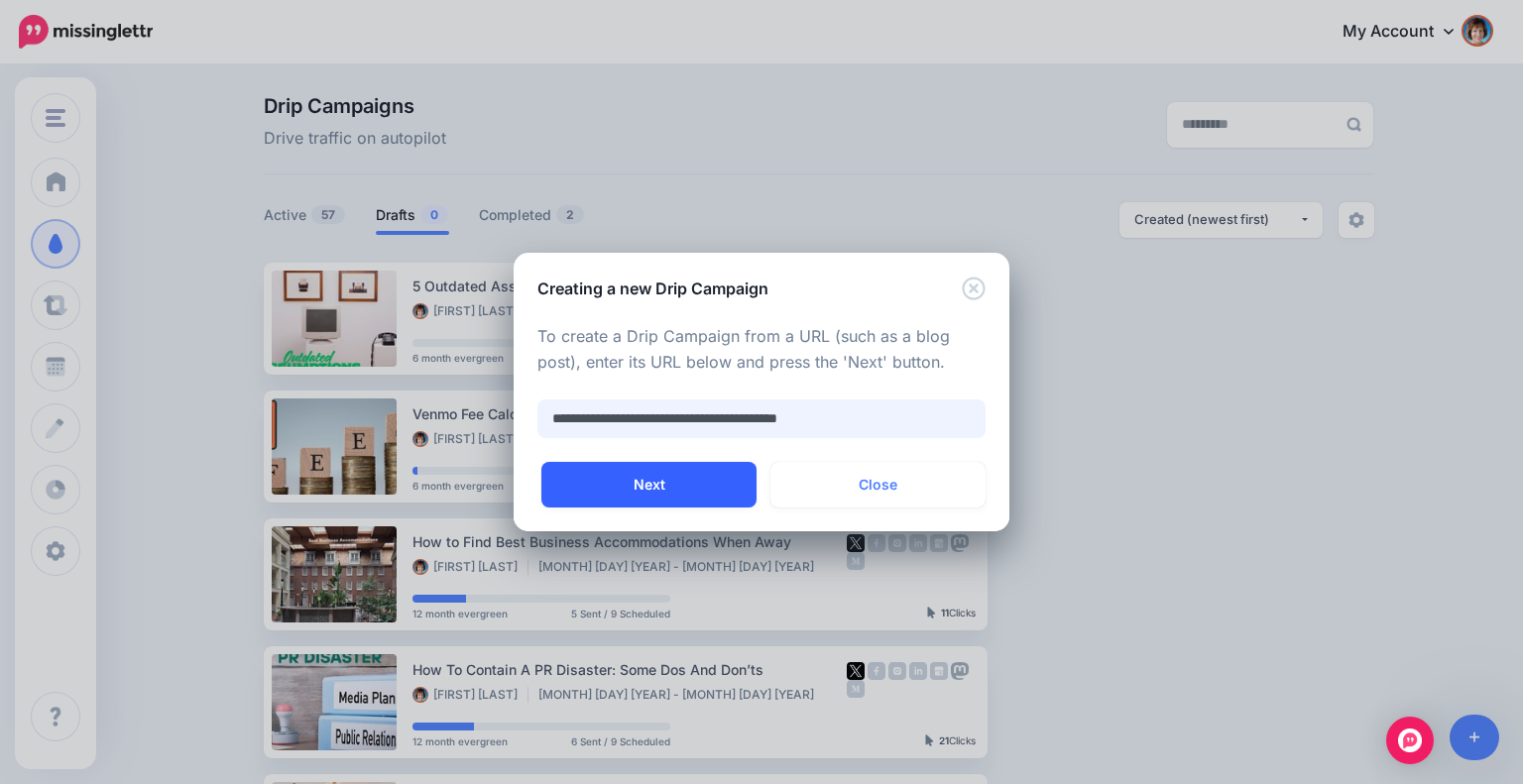 type on "**********" 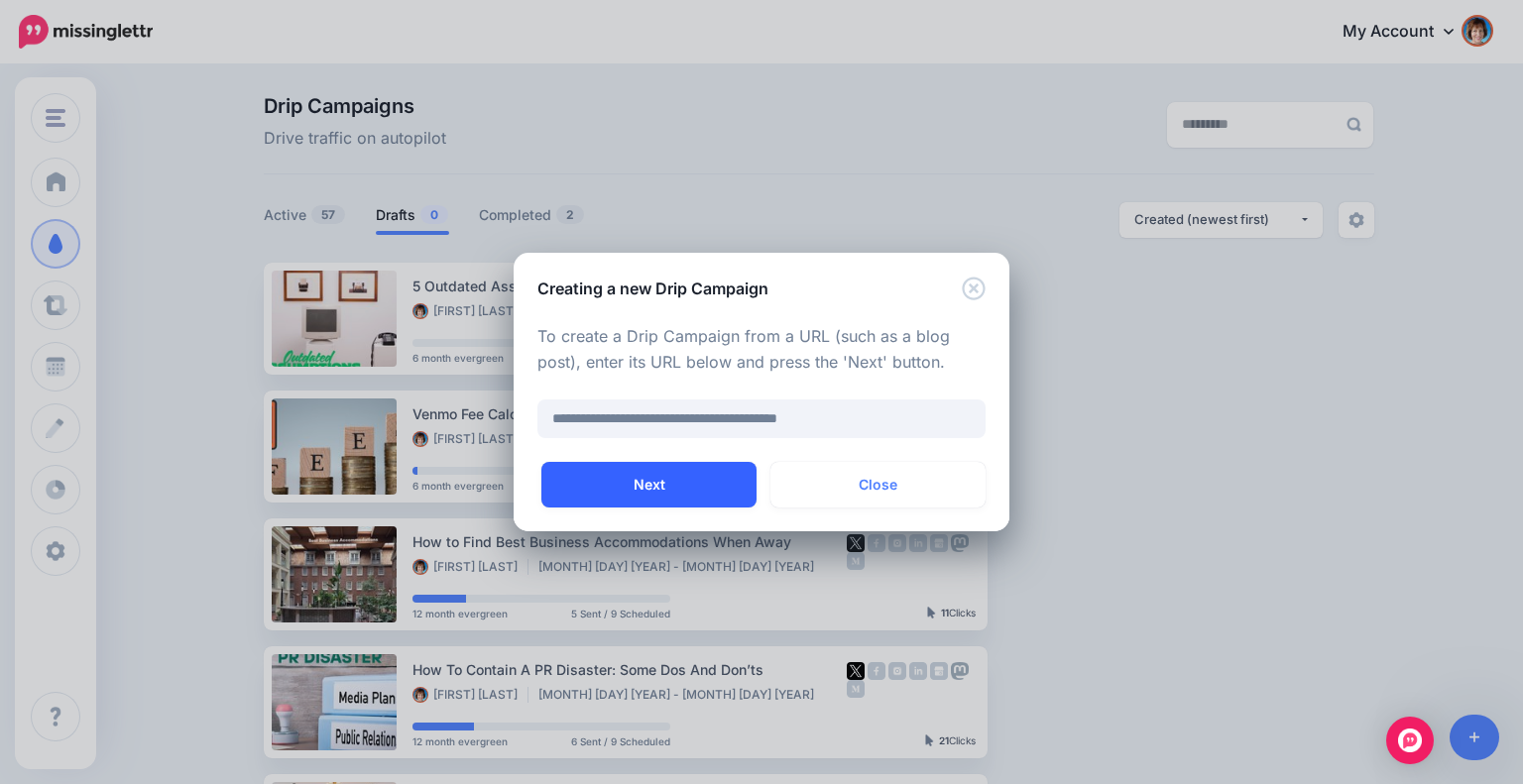 click on "Next" at bounding box center (648, 485) 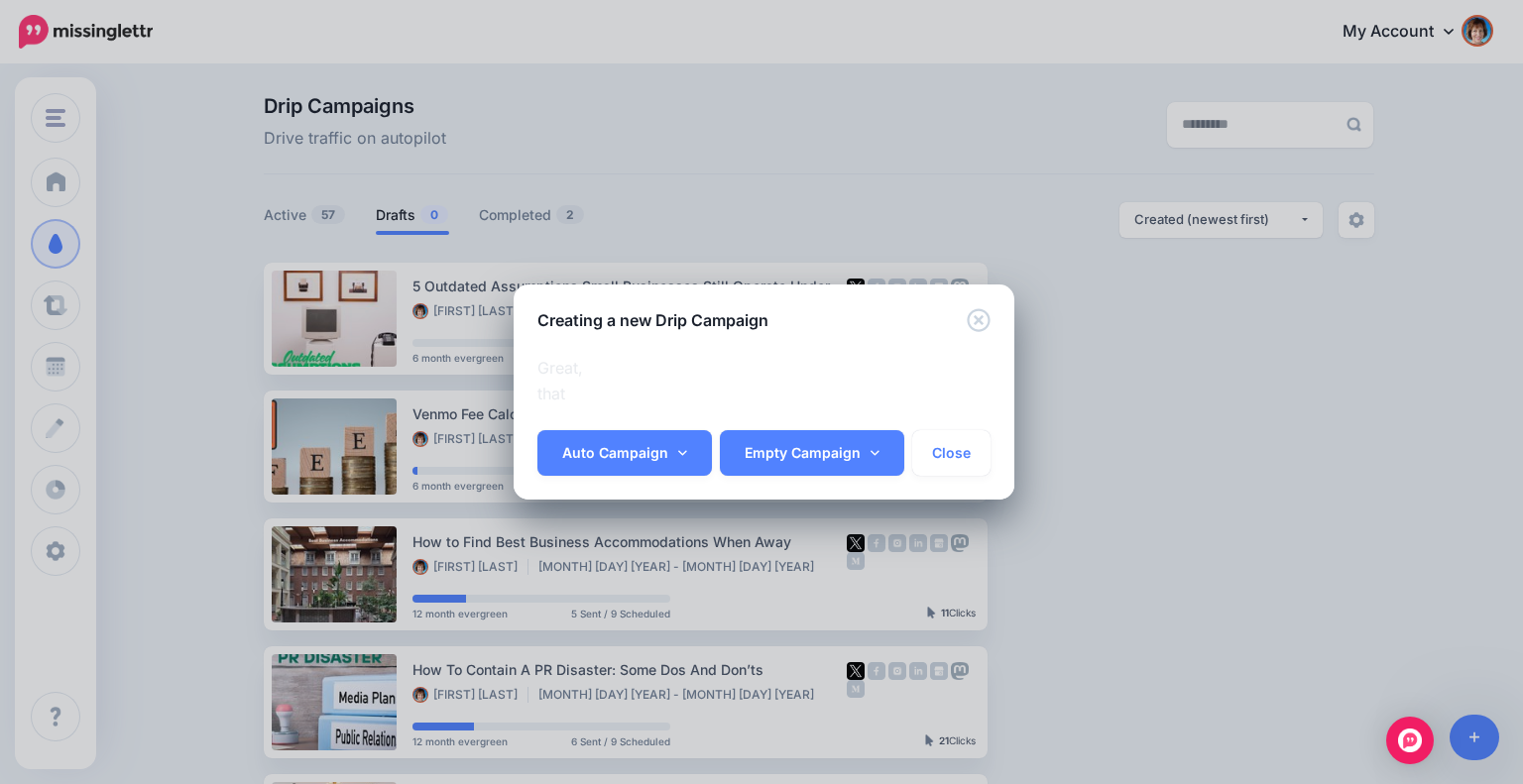 scroll, scrollTop: 0, scrollLeft: 0, axis: both 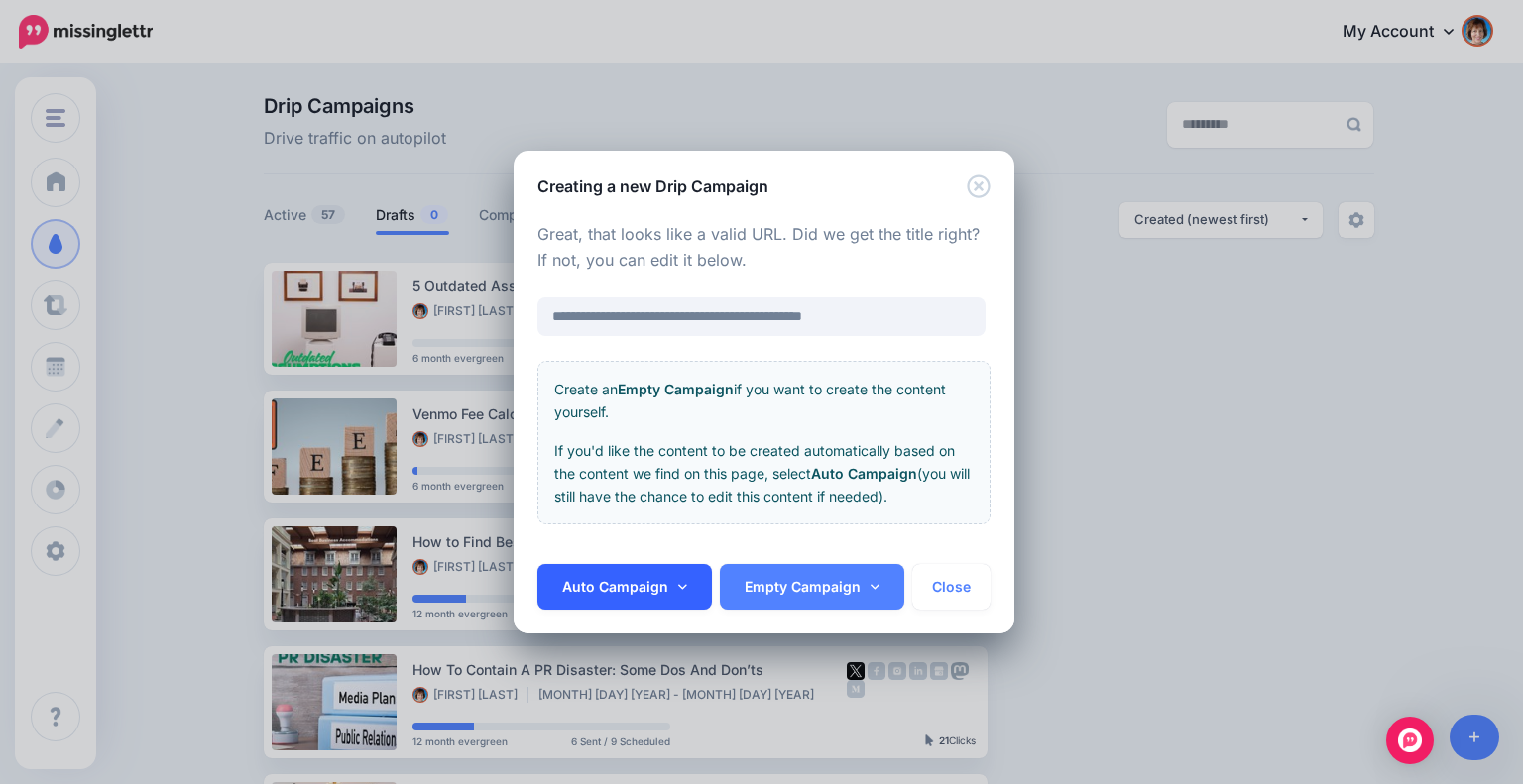 click 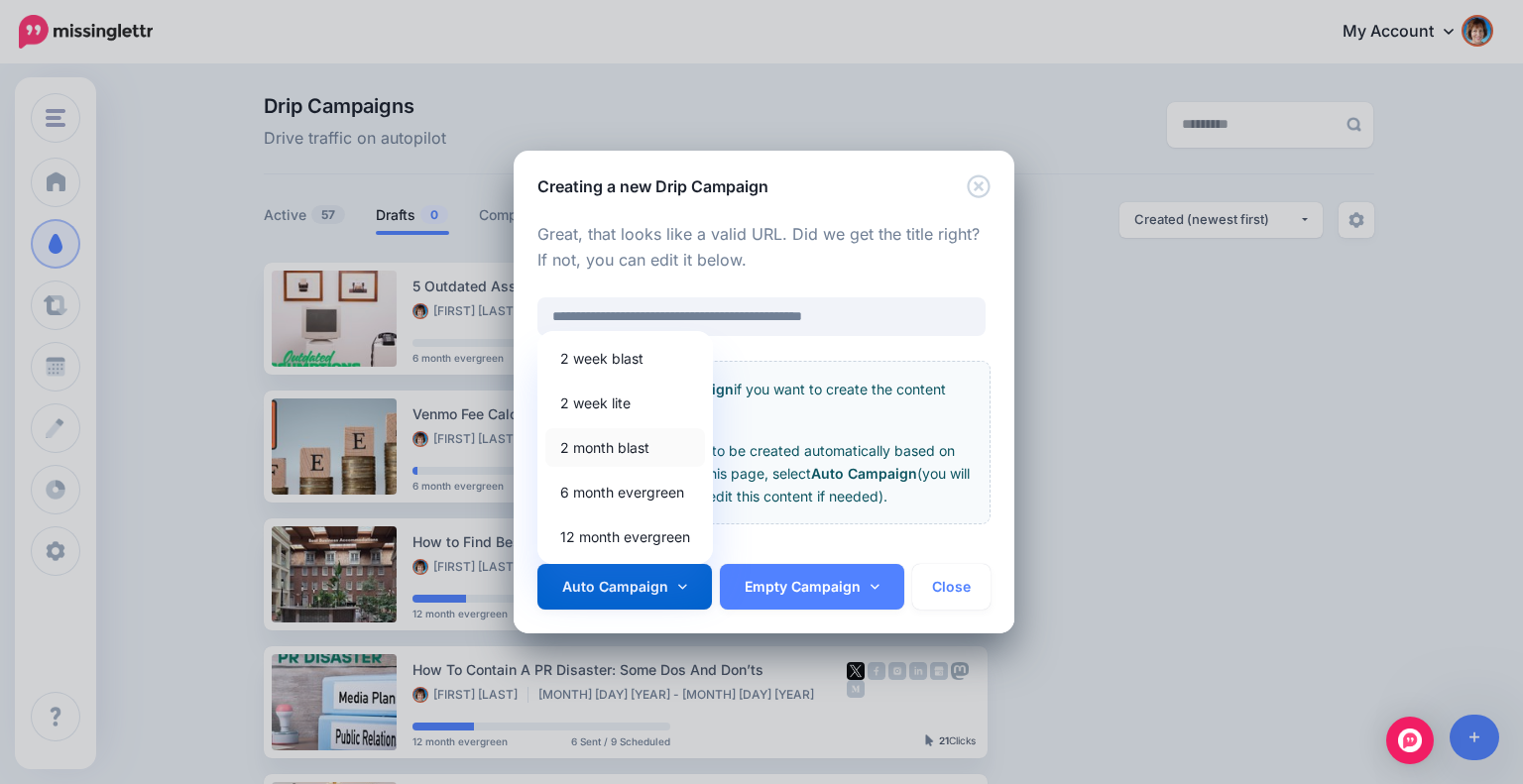 click on "2 month blast" at bounding box center [625, 447] 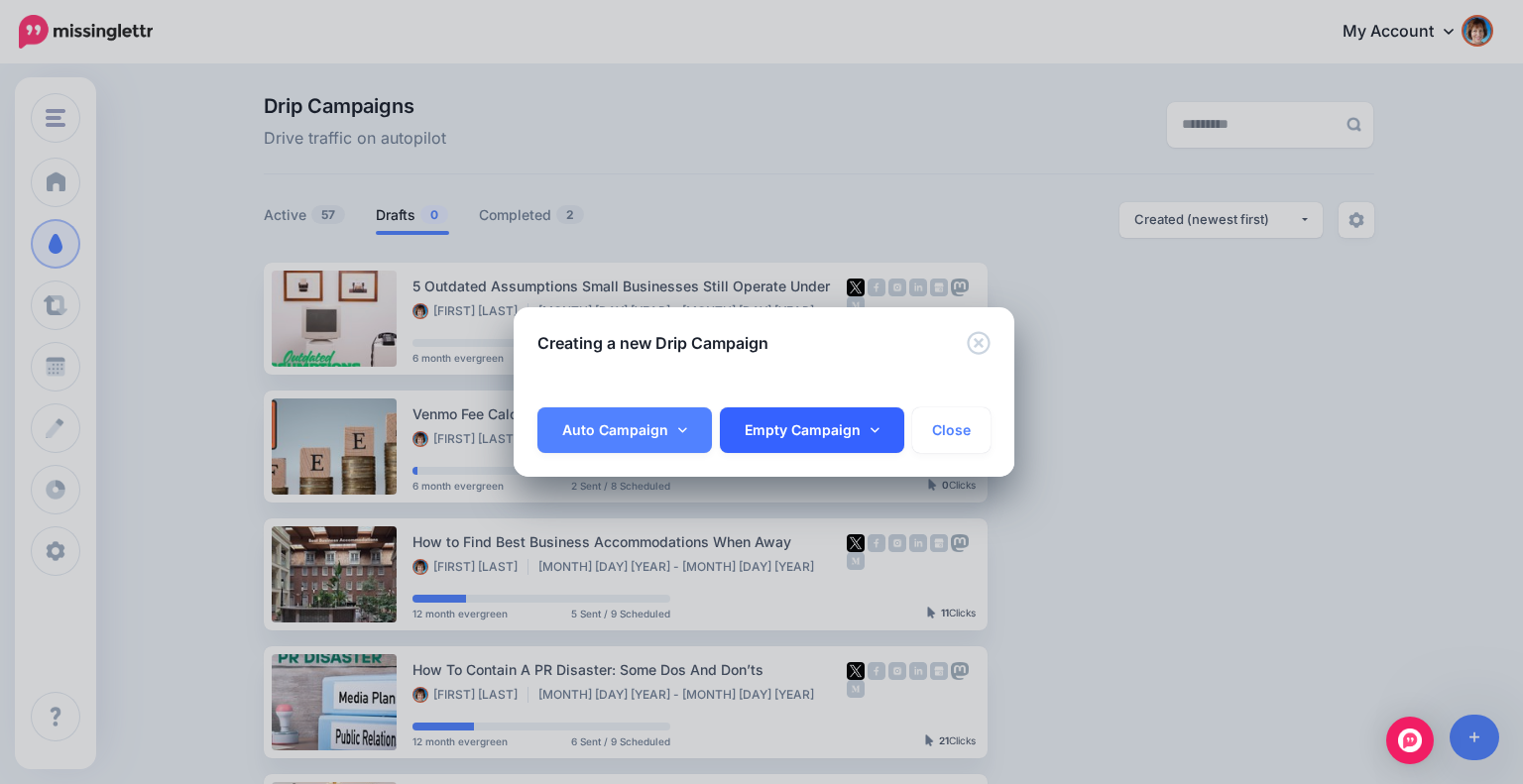 scroll, scrollTop: 0, scrollLeft: 0, axis: both 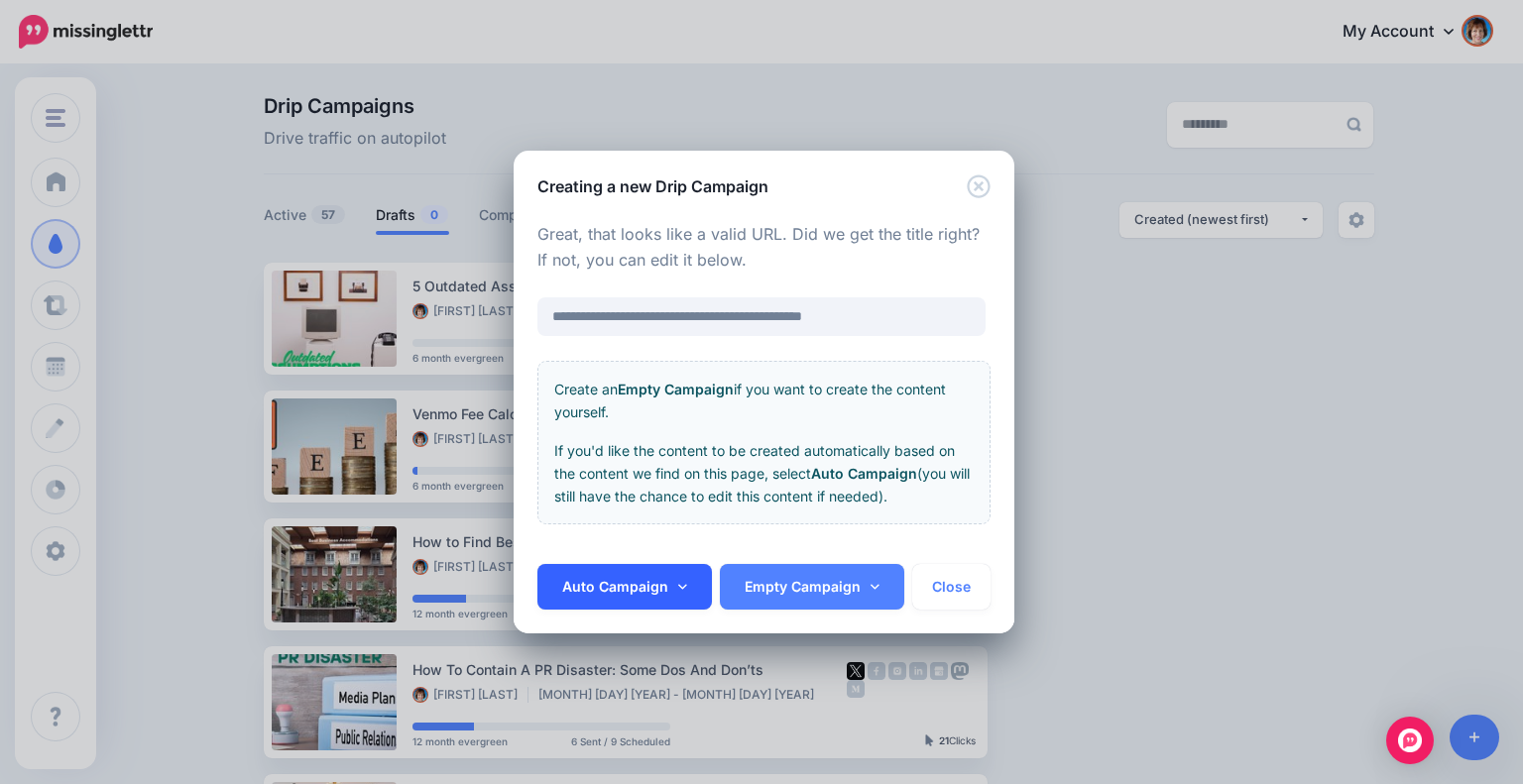 click on "Auto Campaign" at bounding box center (625, 587) 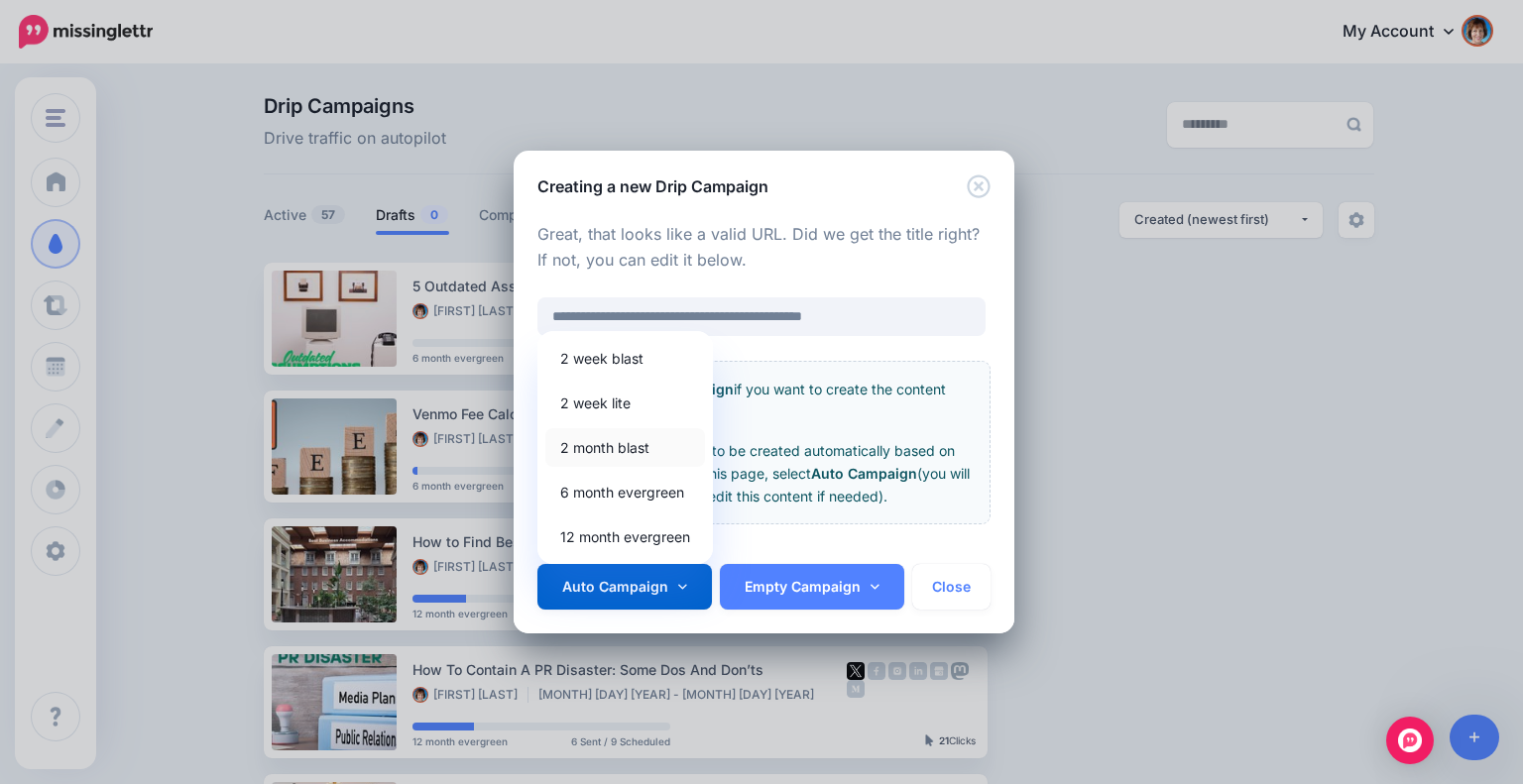 click on "2 month blast" at bounding box center [625, 447] 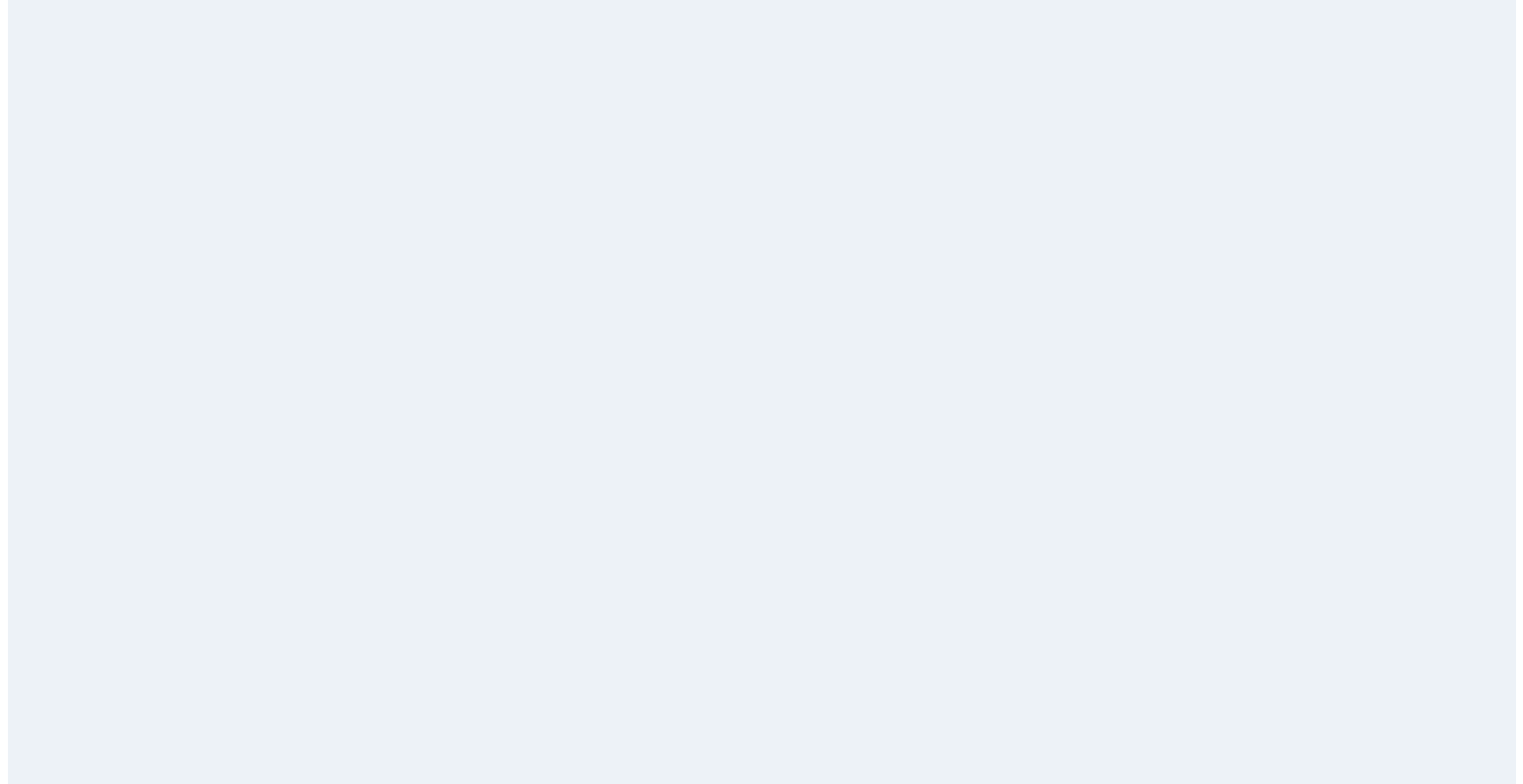 scroll, scrollTop: 0, scrollLeft: 0, axis: both 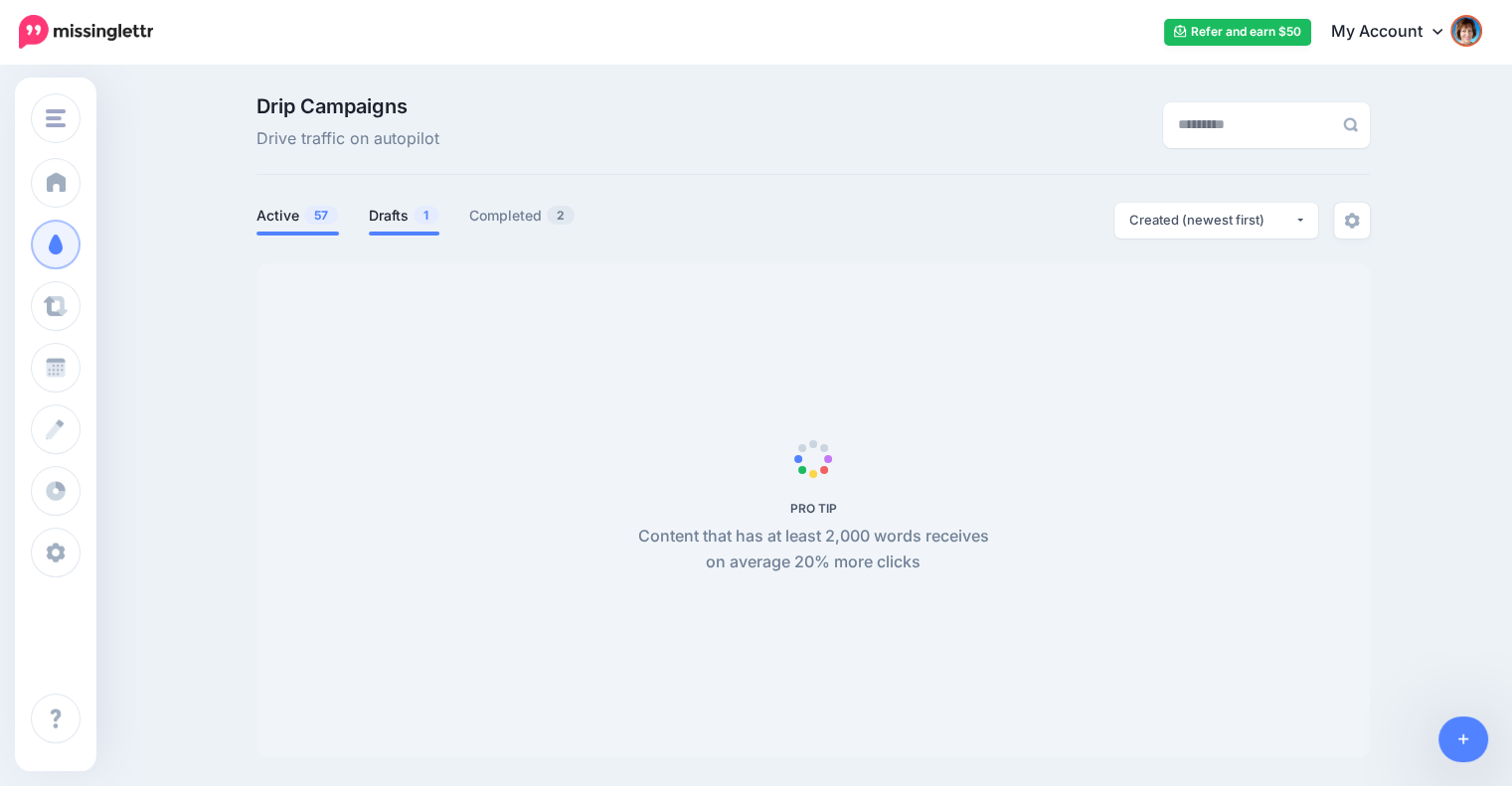 click on "Drafts  1" at bounding box center (404, 216) 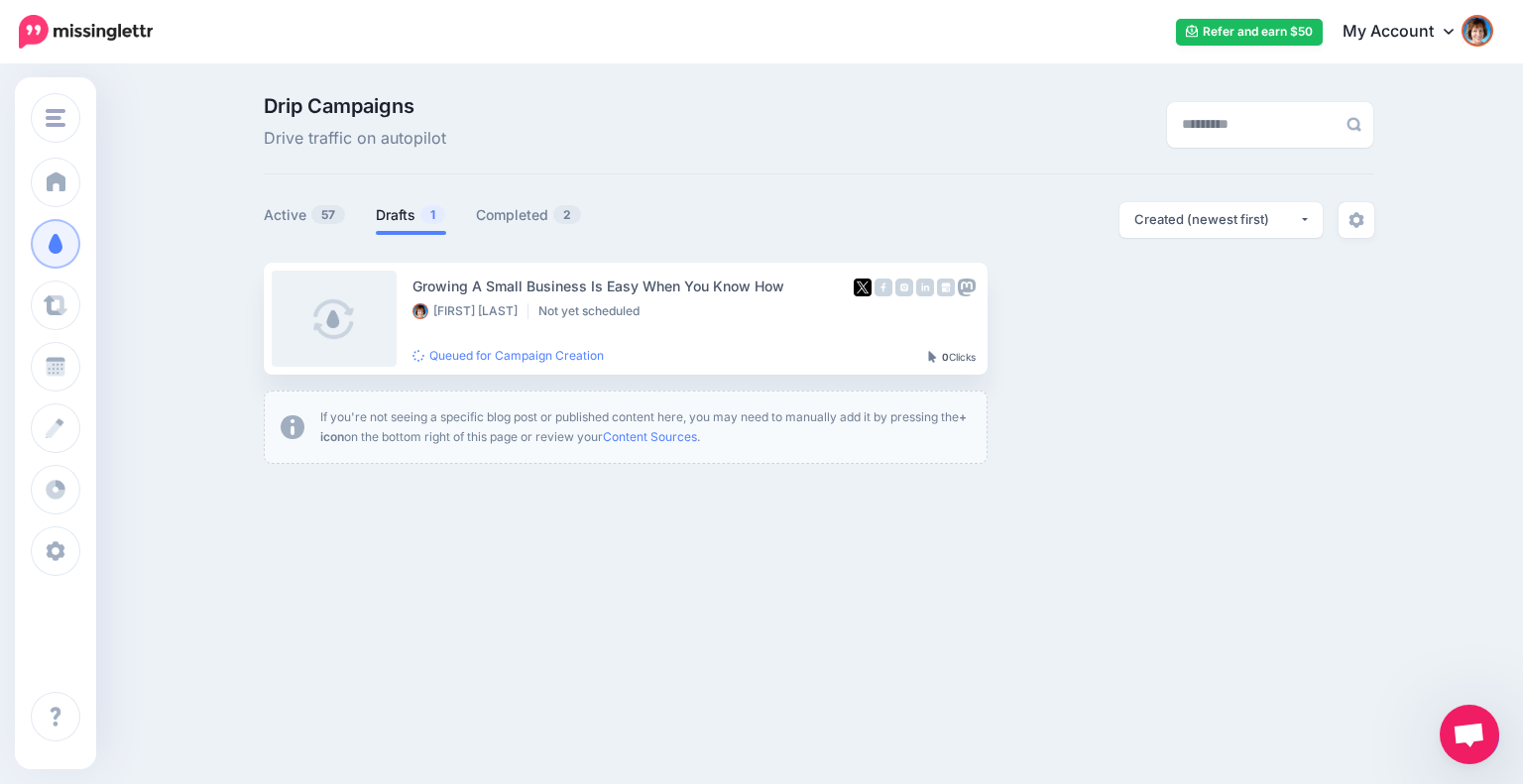 click on "Drafts  1" at bounding box center [410, 215] 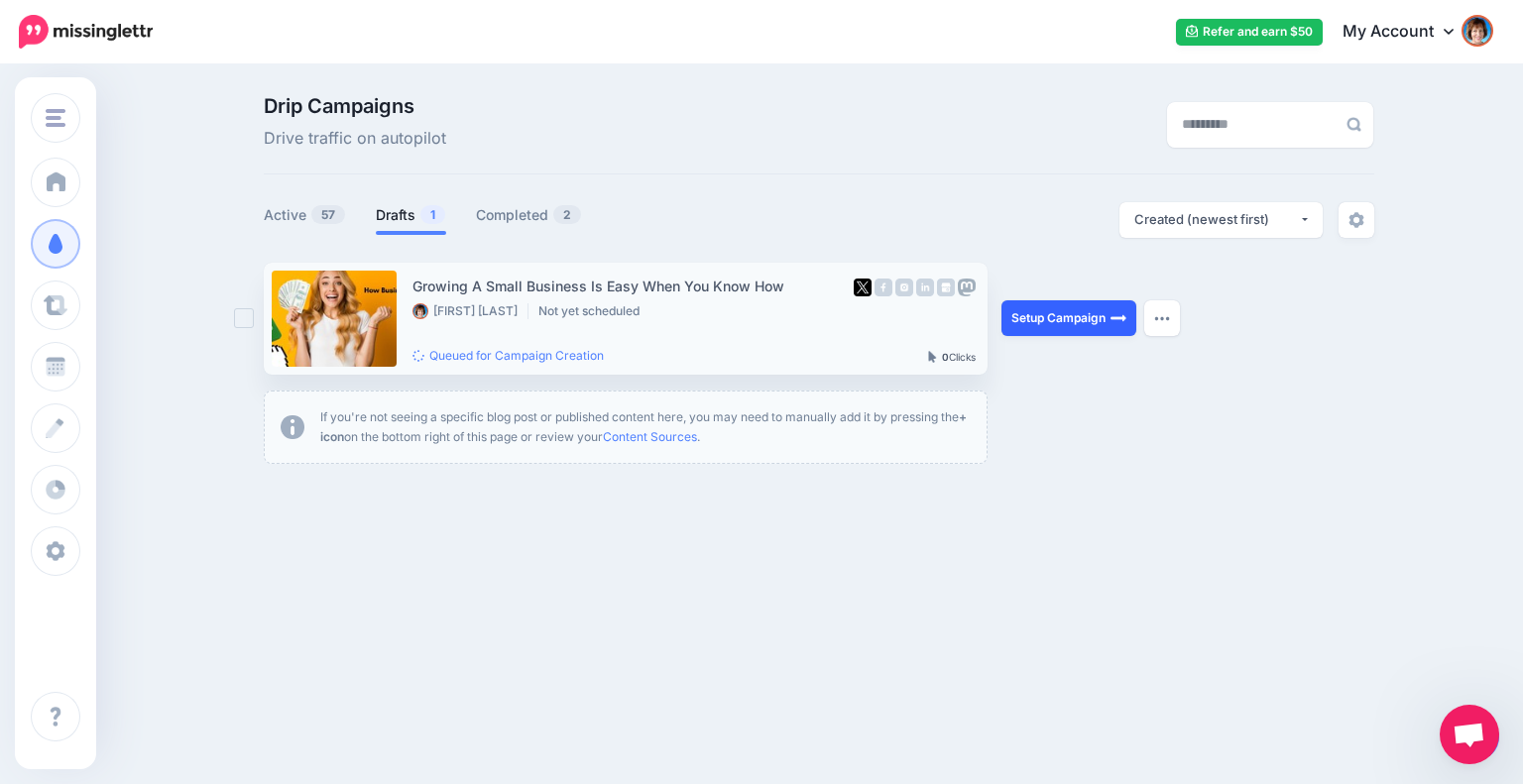 click on "Setup Campaign" at bounding box center (1069, 318) 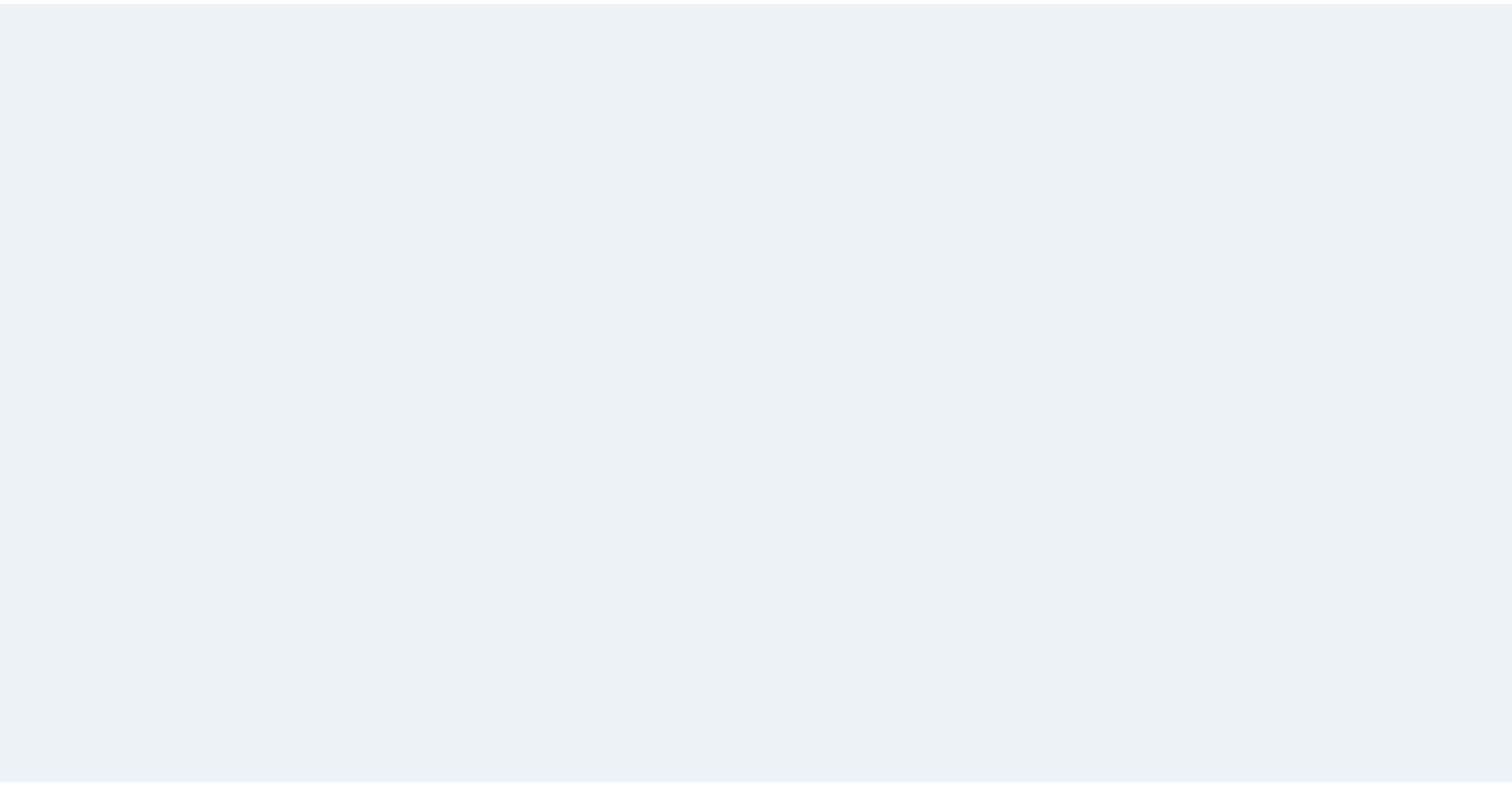 scroll, scrollTop: 0, scrollLeft: 0, axis: both 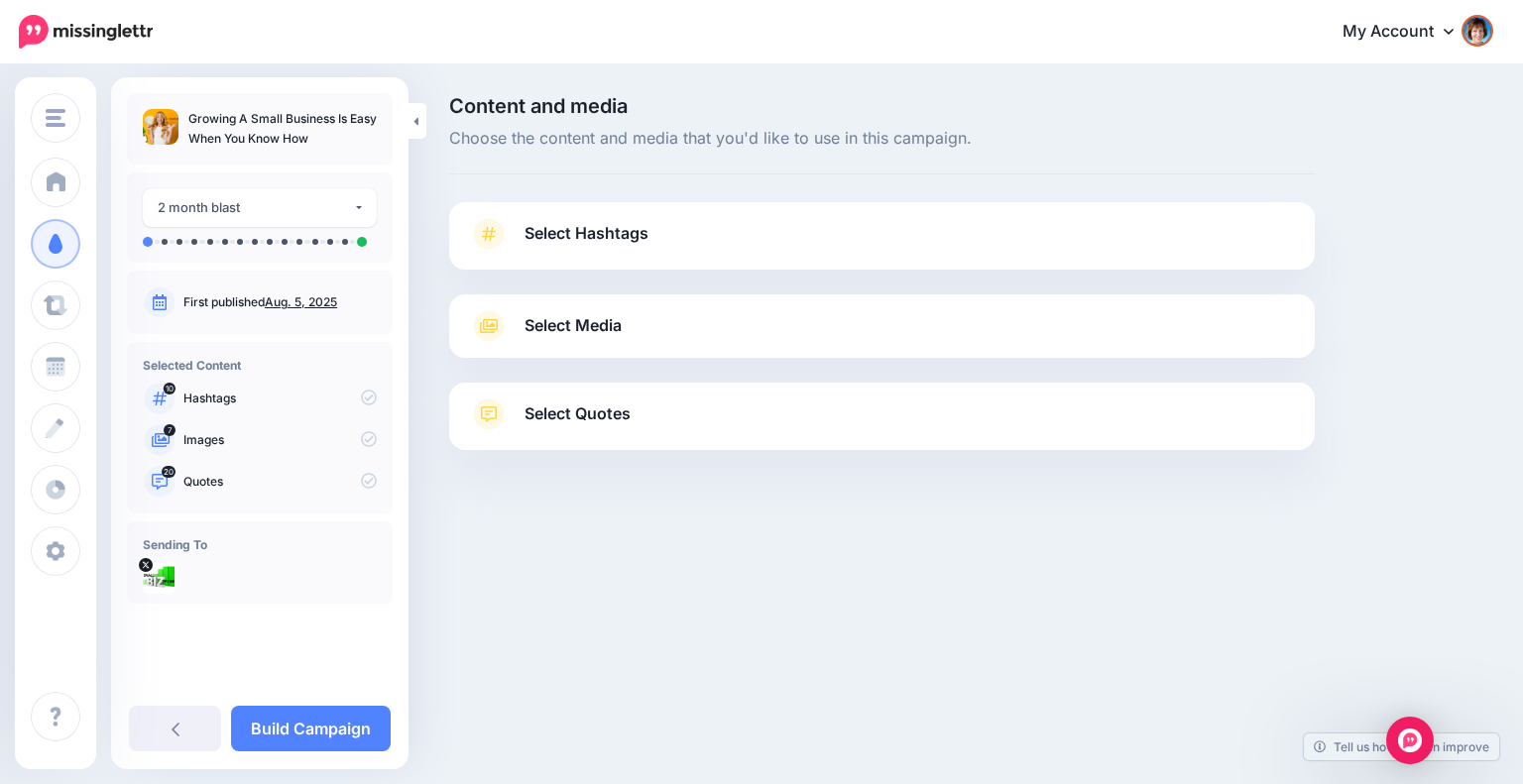 click on "Select Hashtags" at bounding box center (881, 244) 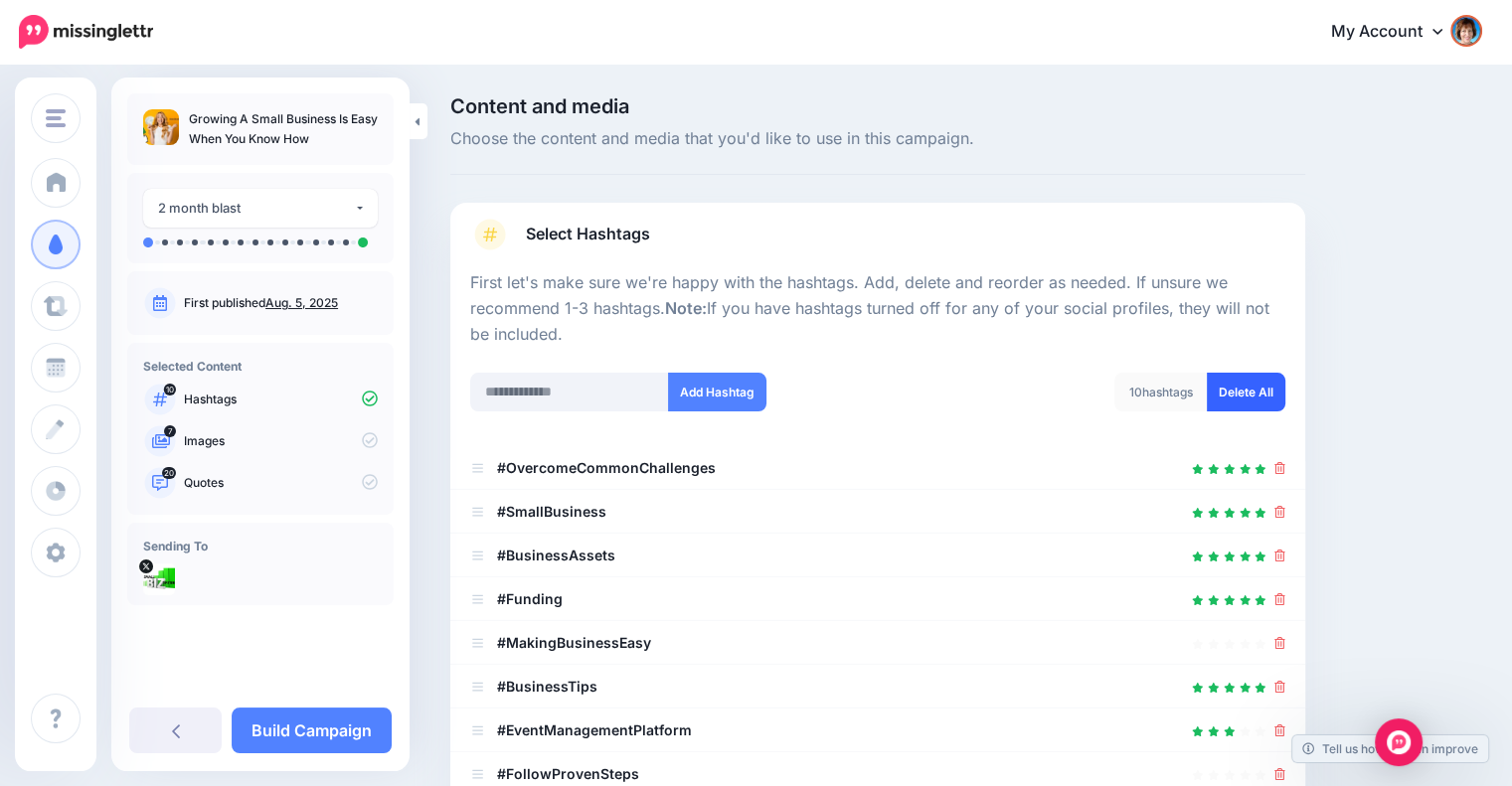 click on "Delete All" at bounding box center (1246, 392) 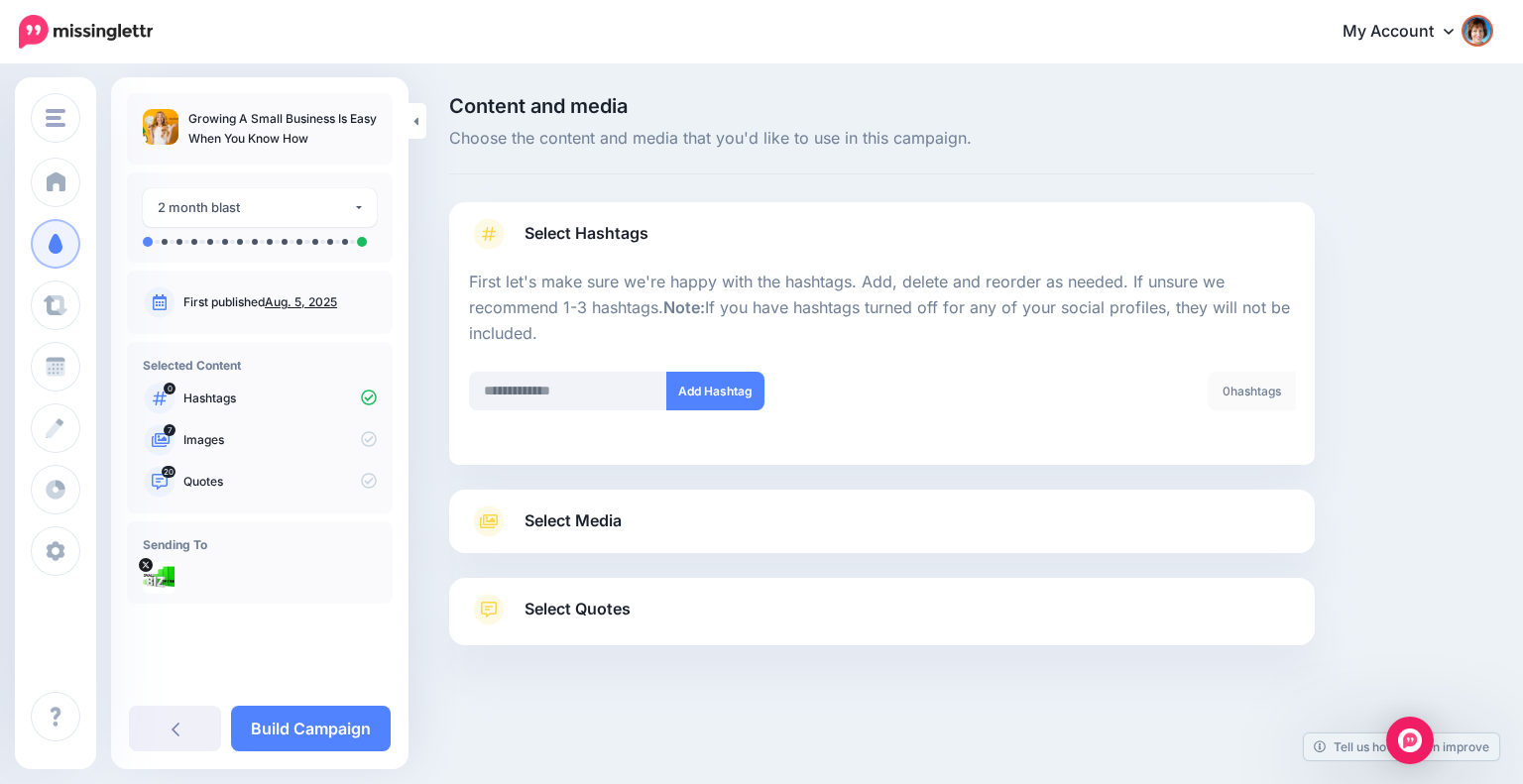 click on "Select Media" at bounding box center (881, 521) 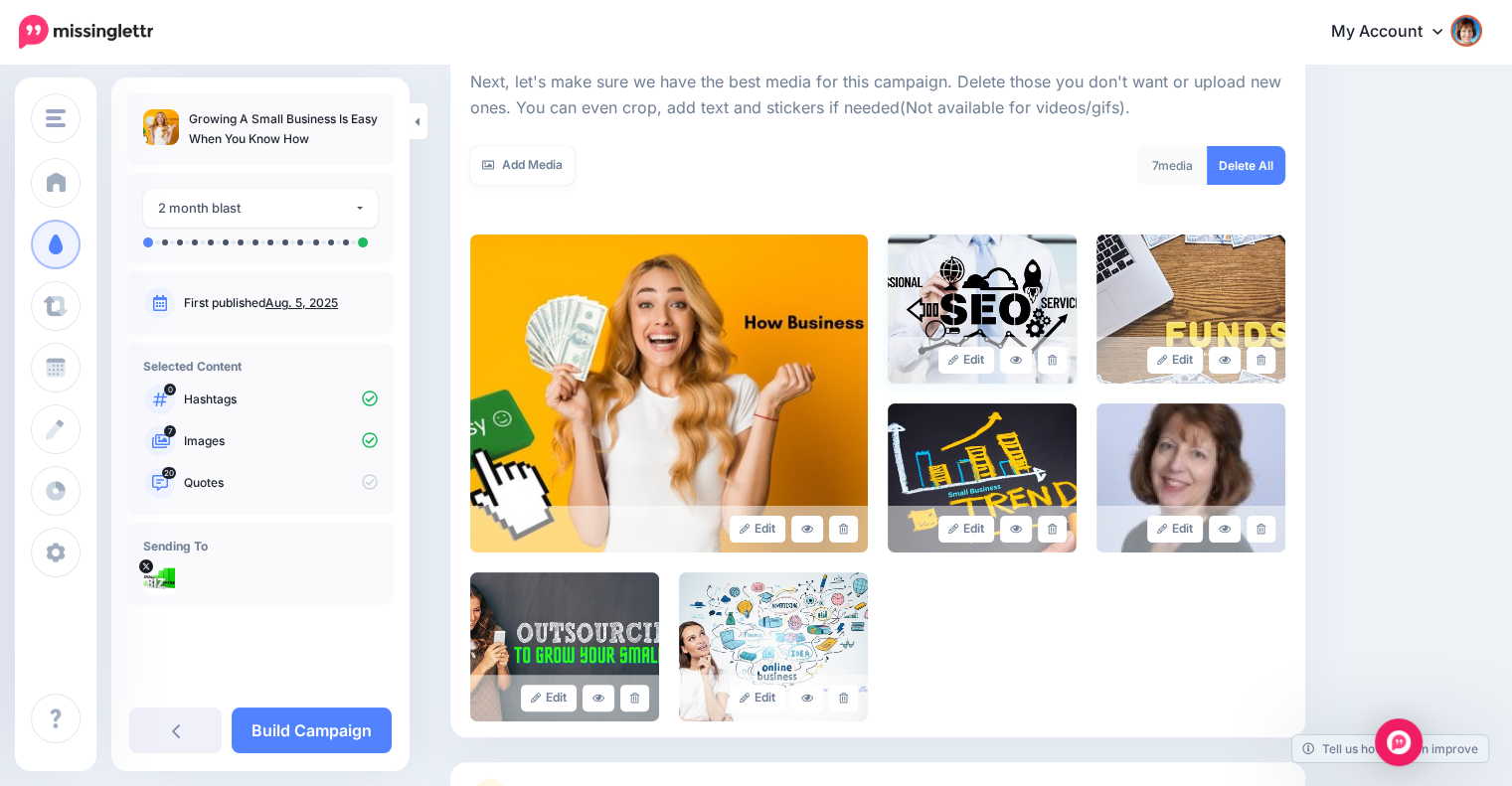 scroll, scrollTop: 331, scrollLeft: 0, axis: vertical 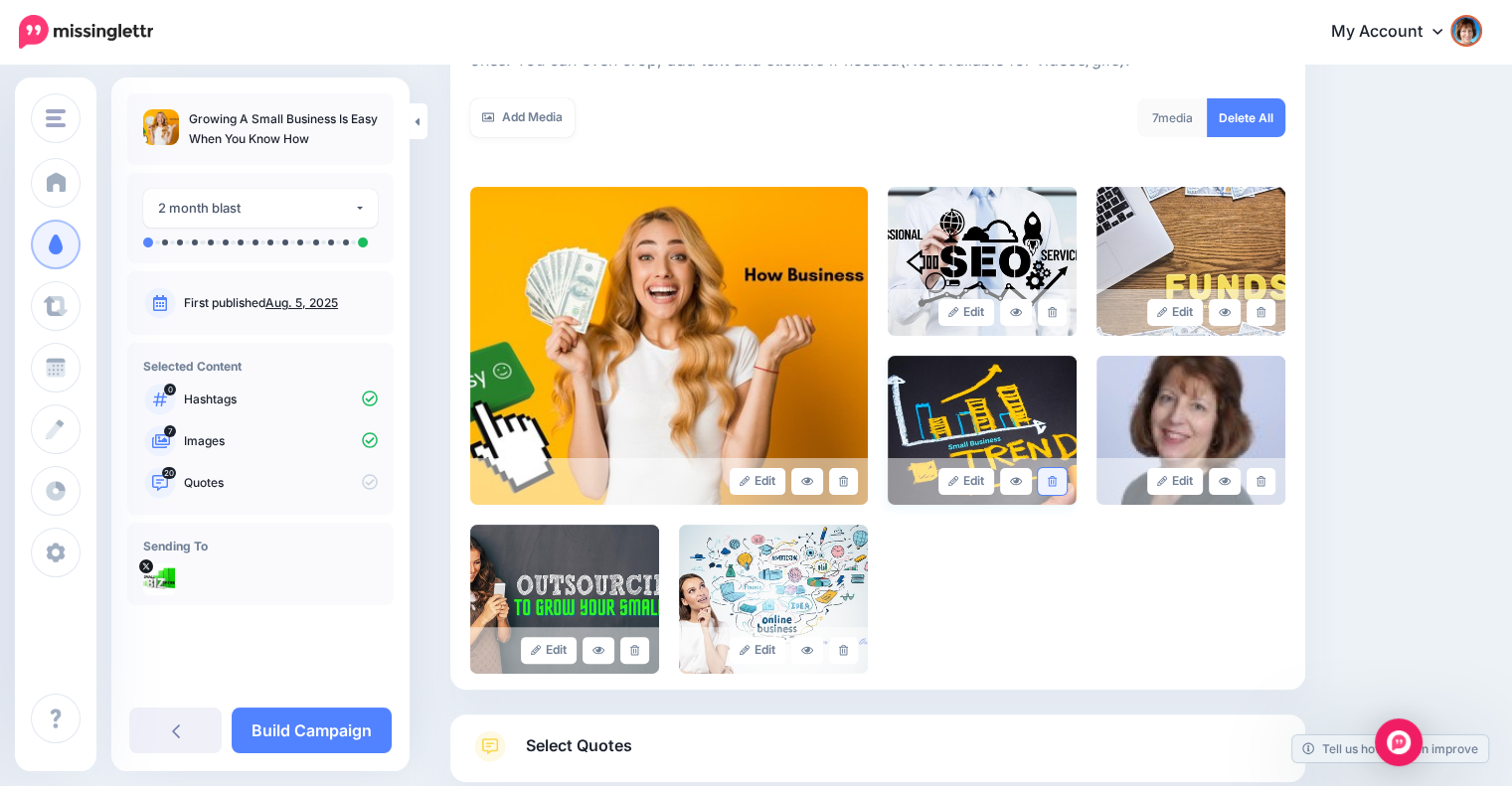 click at bounding box center [1052, 481] 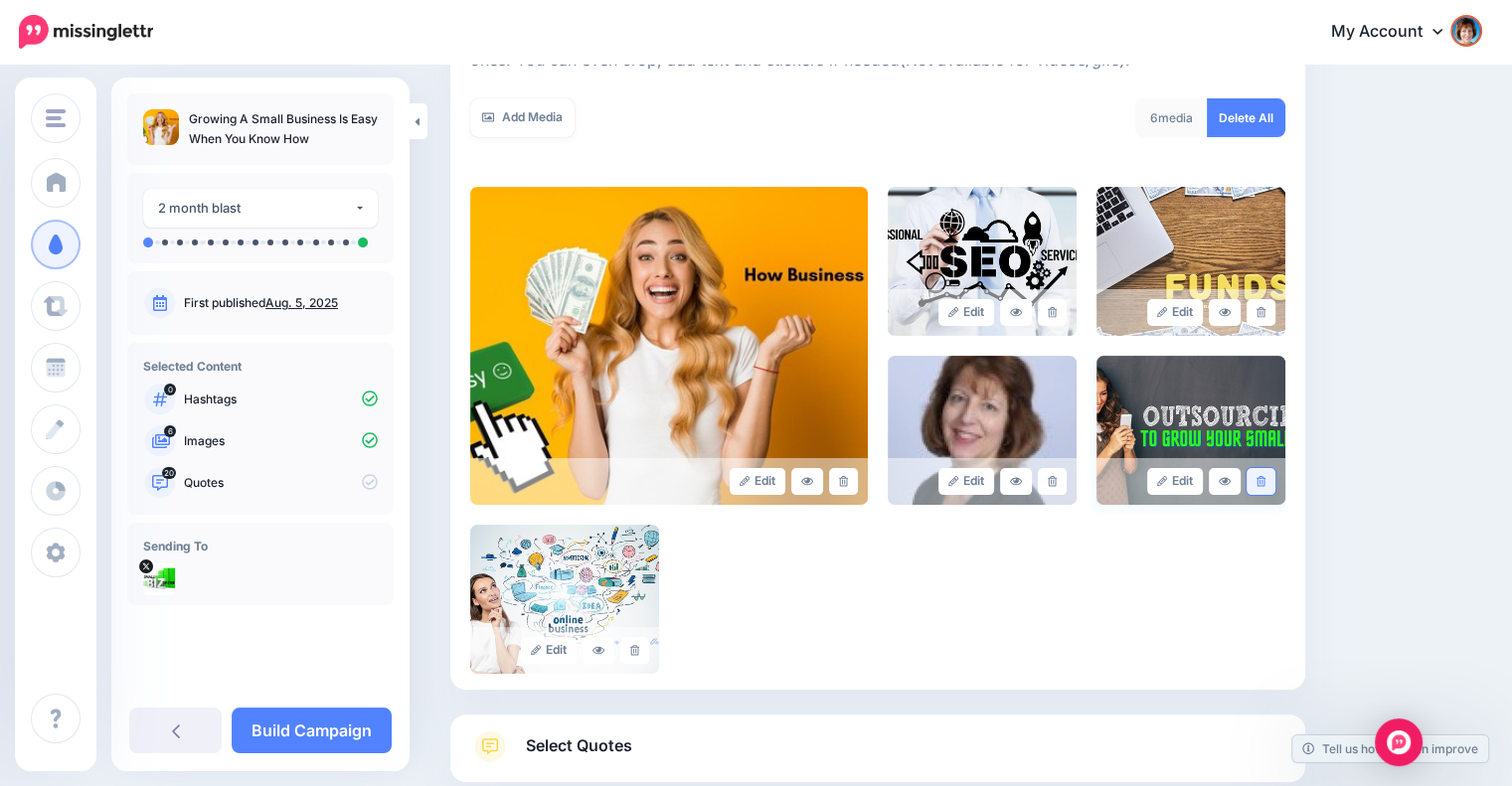 click at bounding box center [1260, 481] 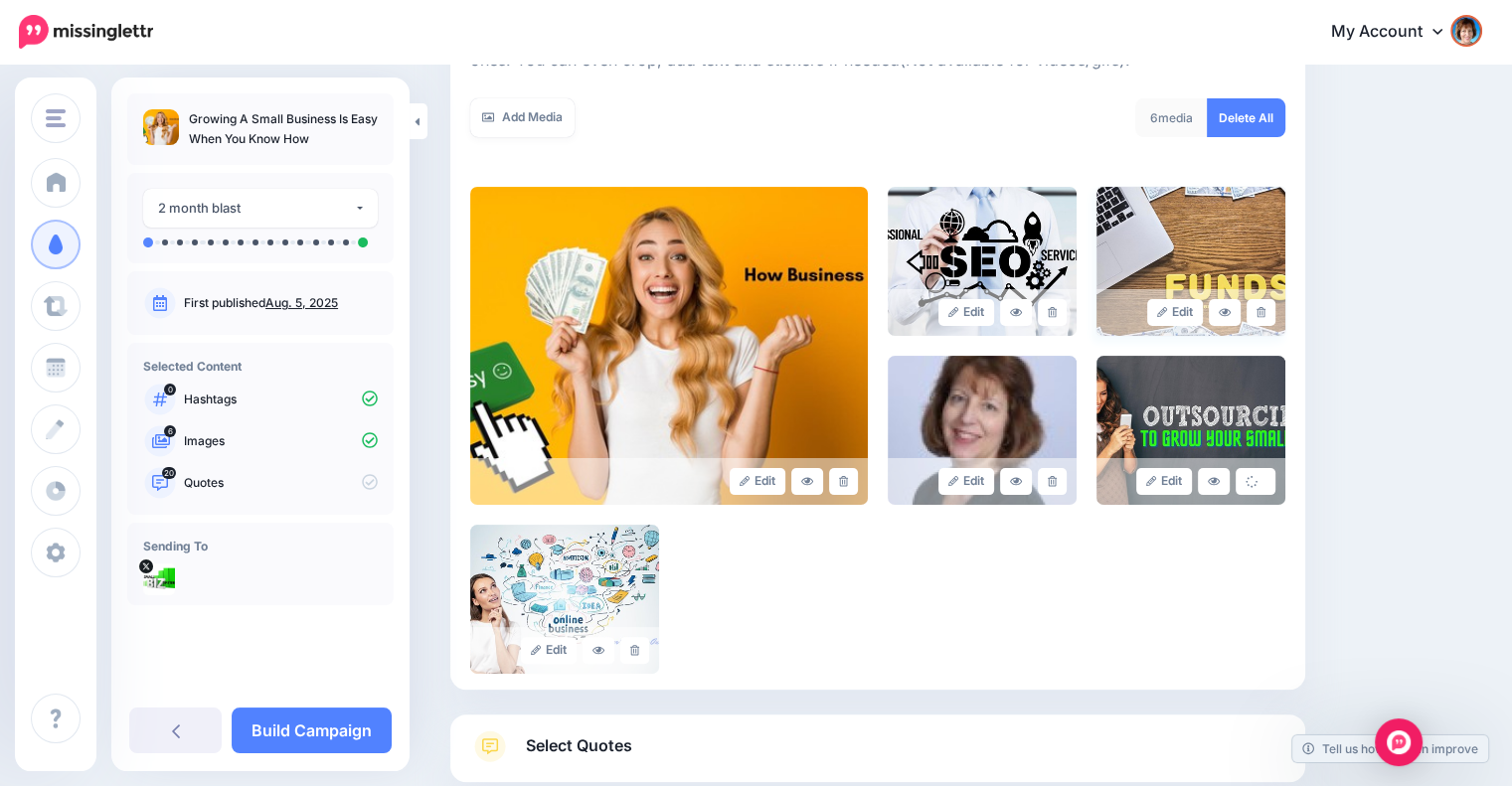 scroll, scrollTop: 286, scrollLeft: 0, axis: vertical 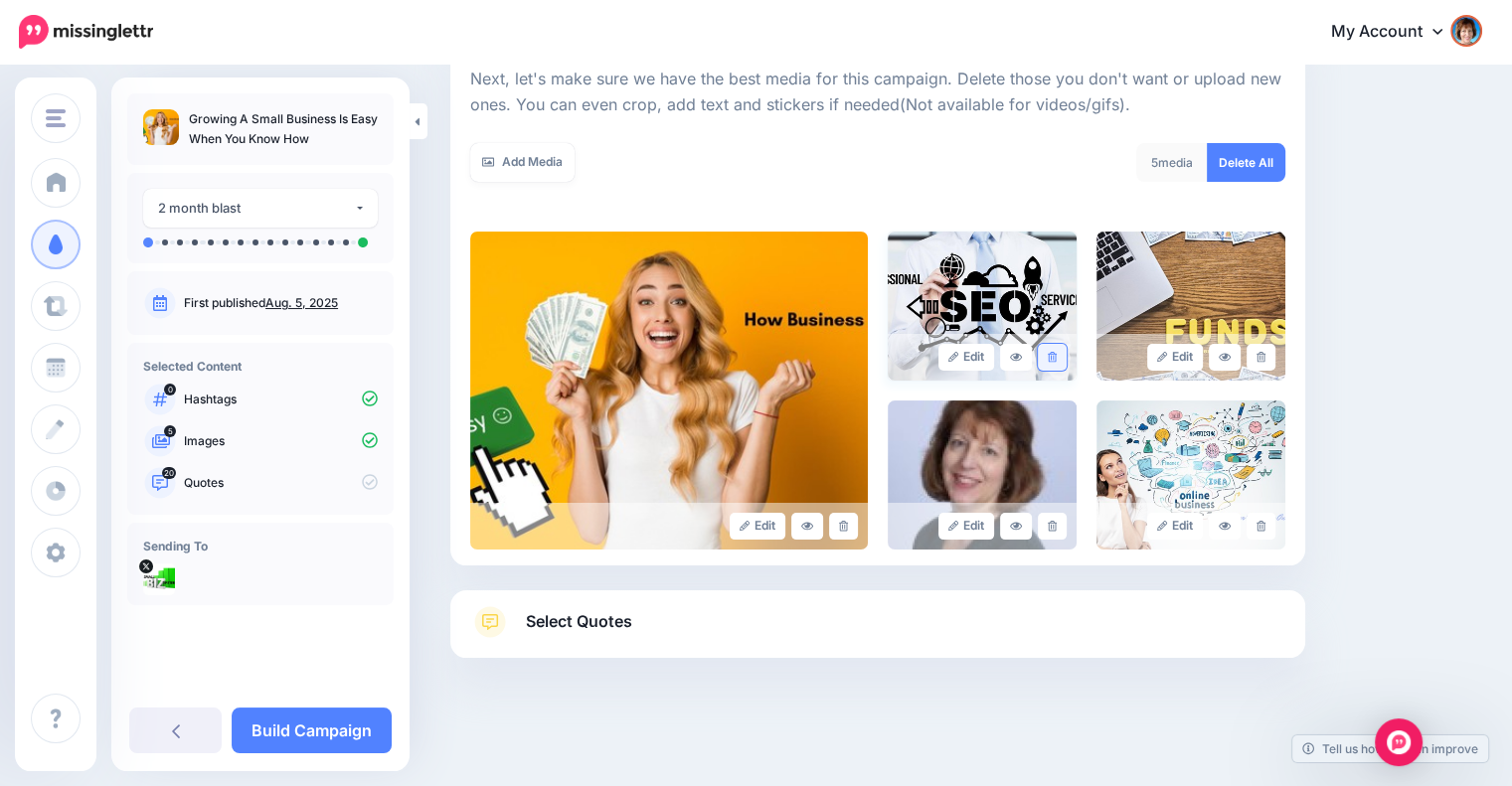click 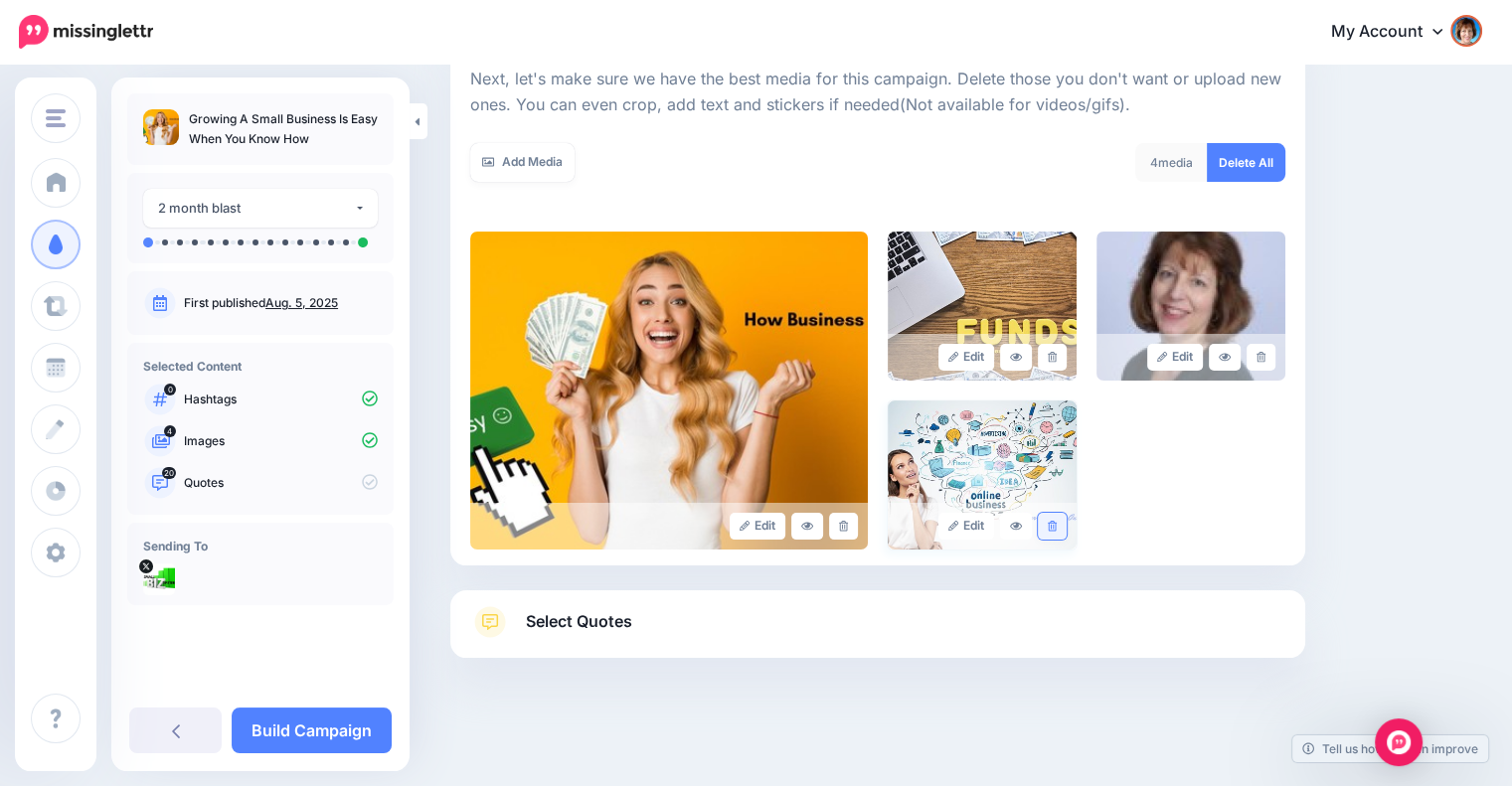 click at bounding box center (1052, 526) 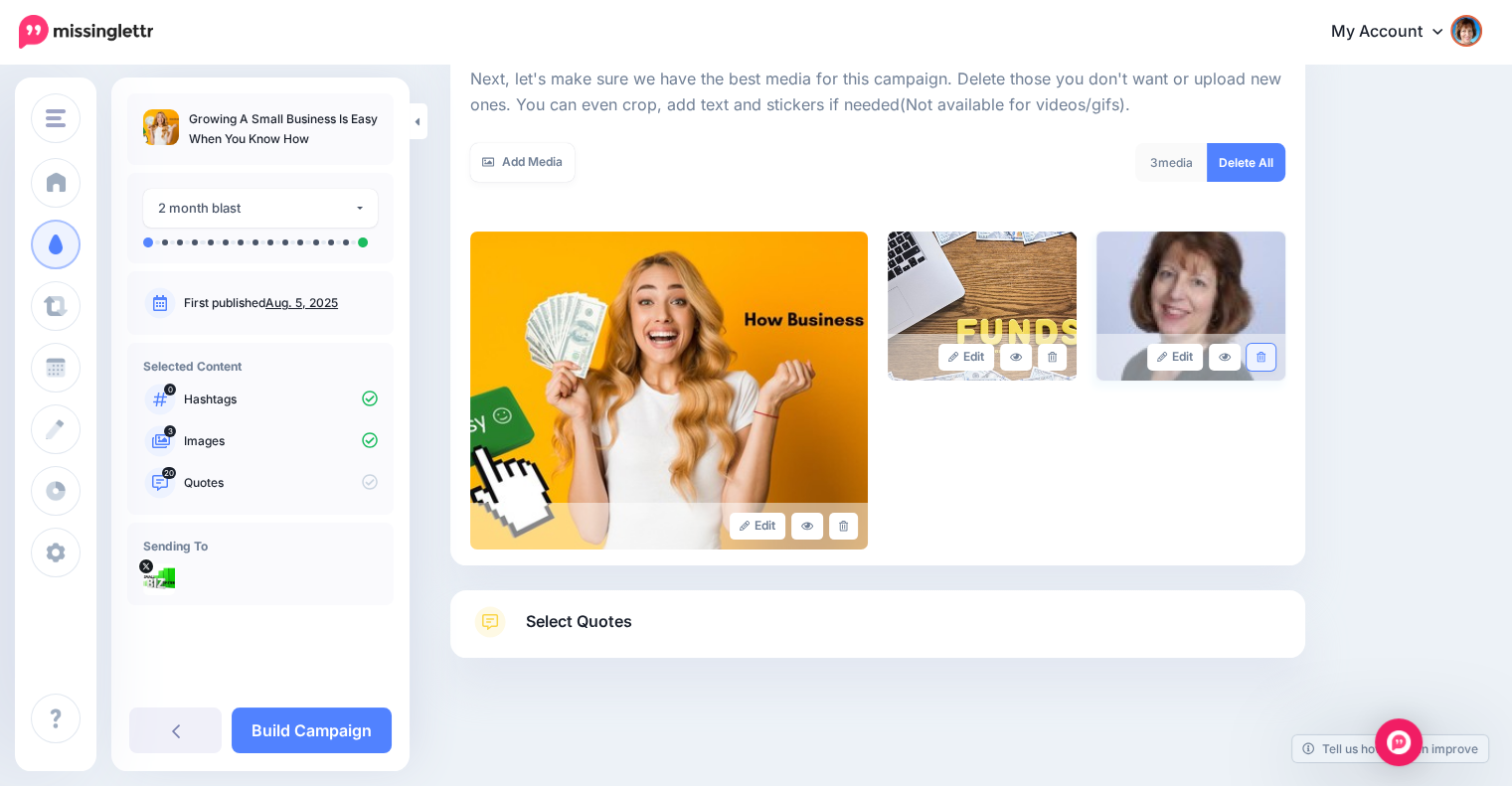 click at bounding box center (1260, 357) 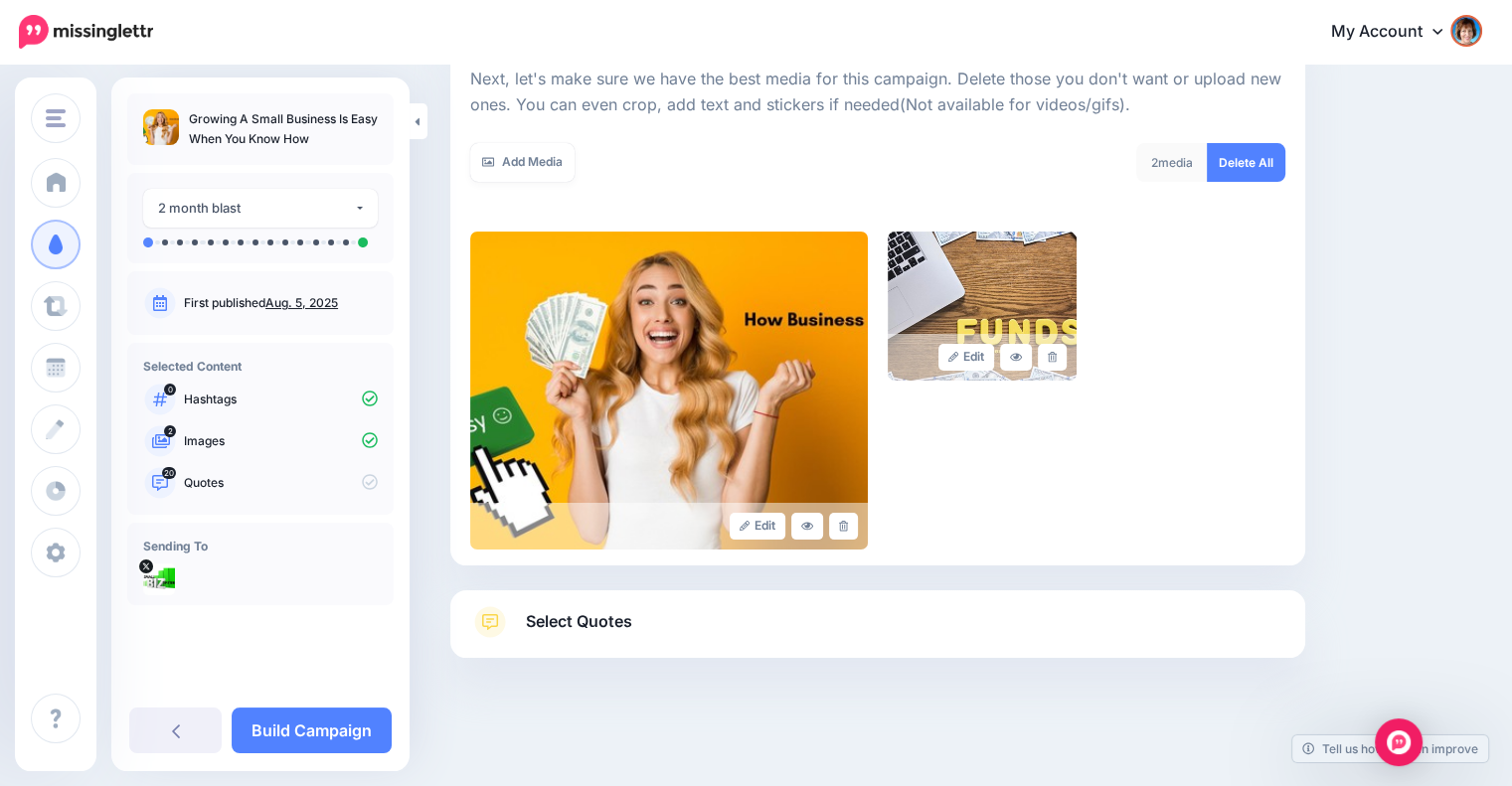 click on "Select Quotes" at bounding box center [878, 632] 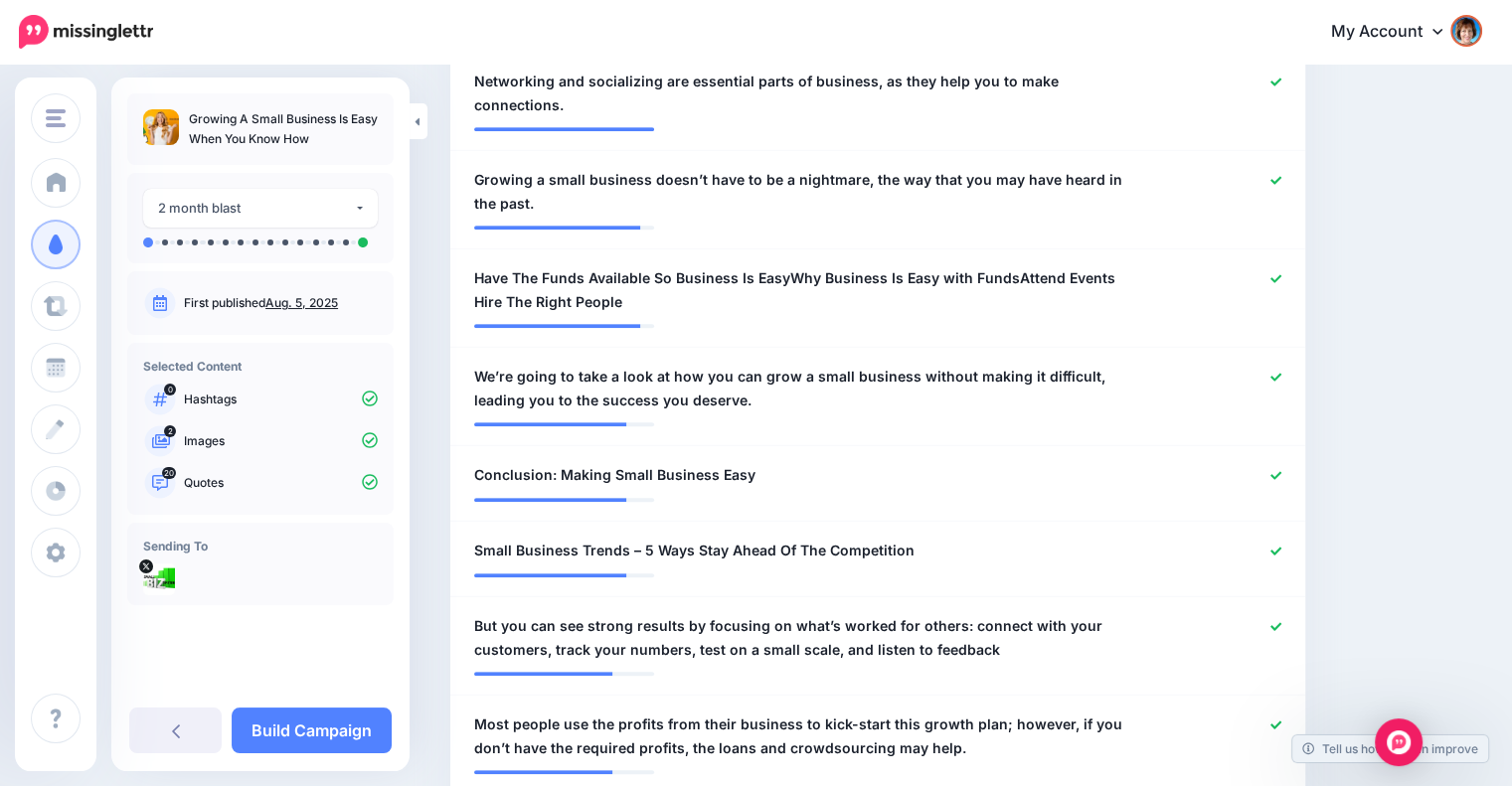 scroll, scrollTop: 948, scrollLeft: 0, axis: vertical 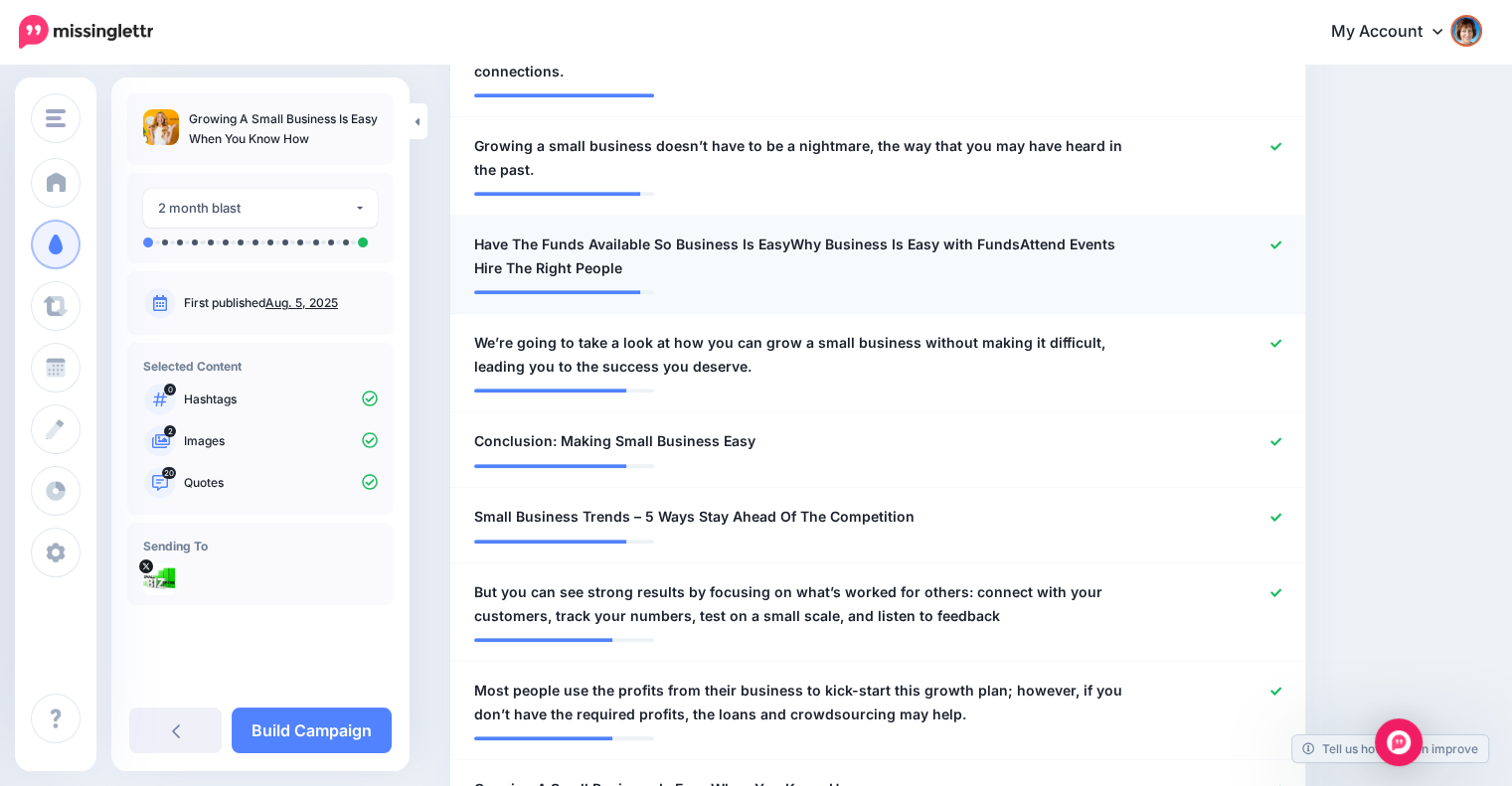 click on "**********" at bounding box center (878, 264) 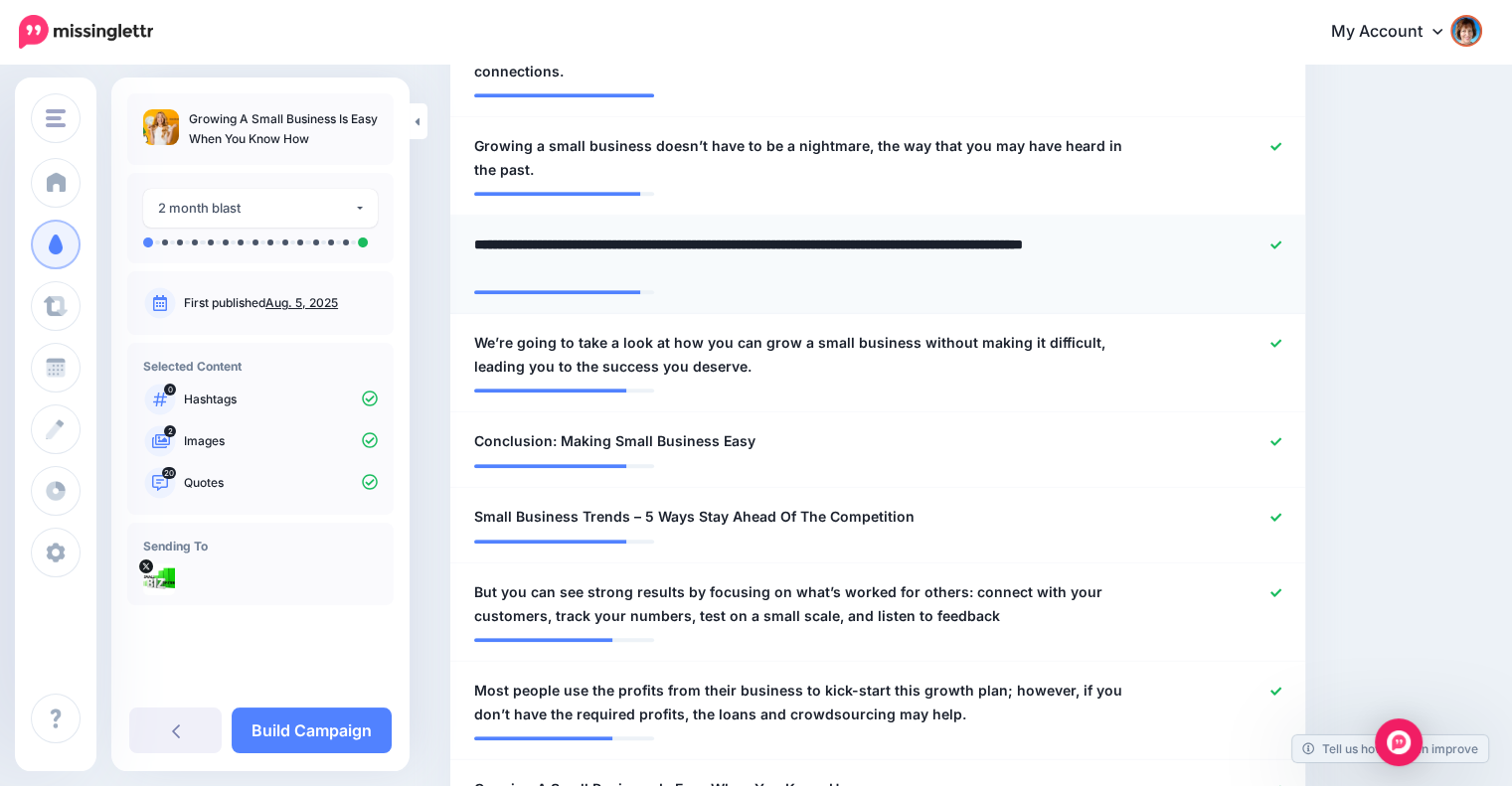 drag, startPoint x: 1005, startPoint y: 219, endPoint x: 1011, endPoint y: 269, distance: 50.358713 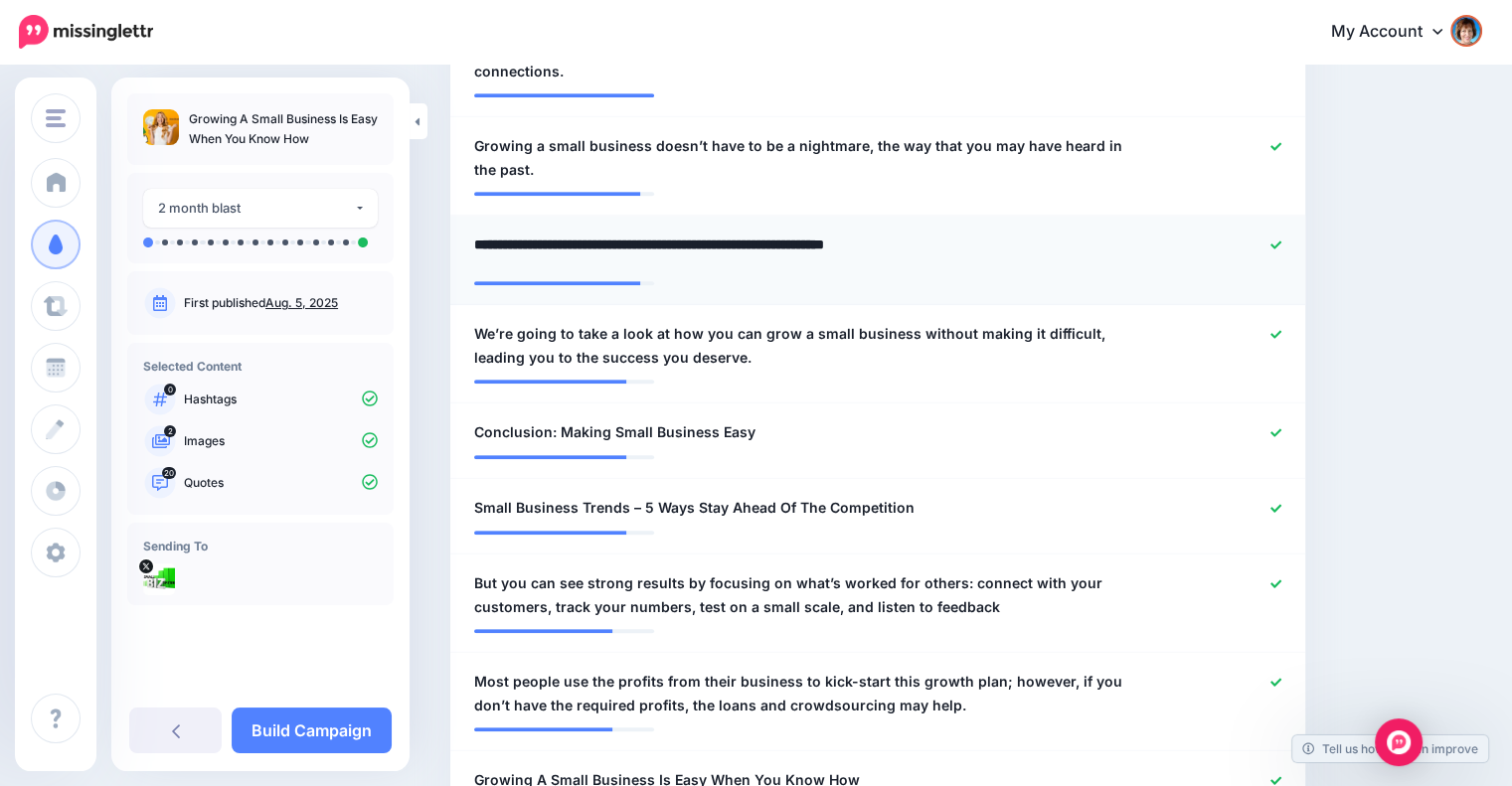 click on "**********" at bounding box center (813, 251) 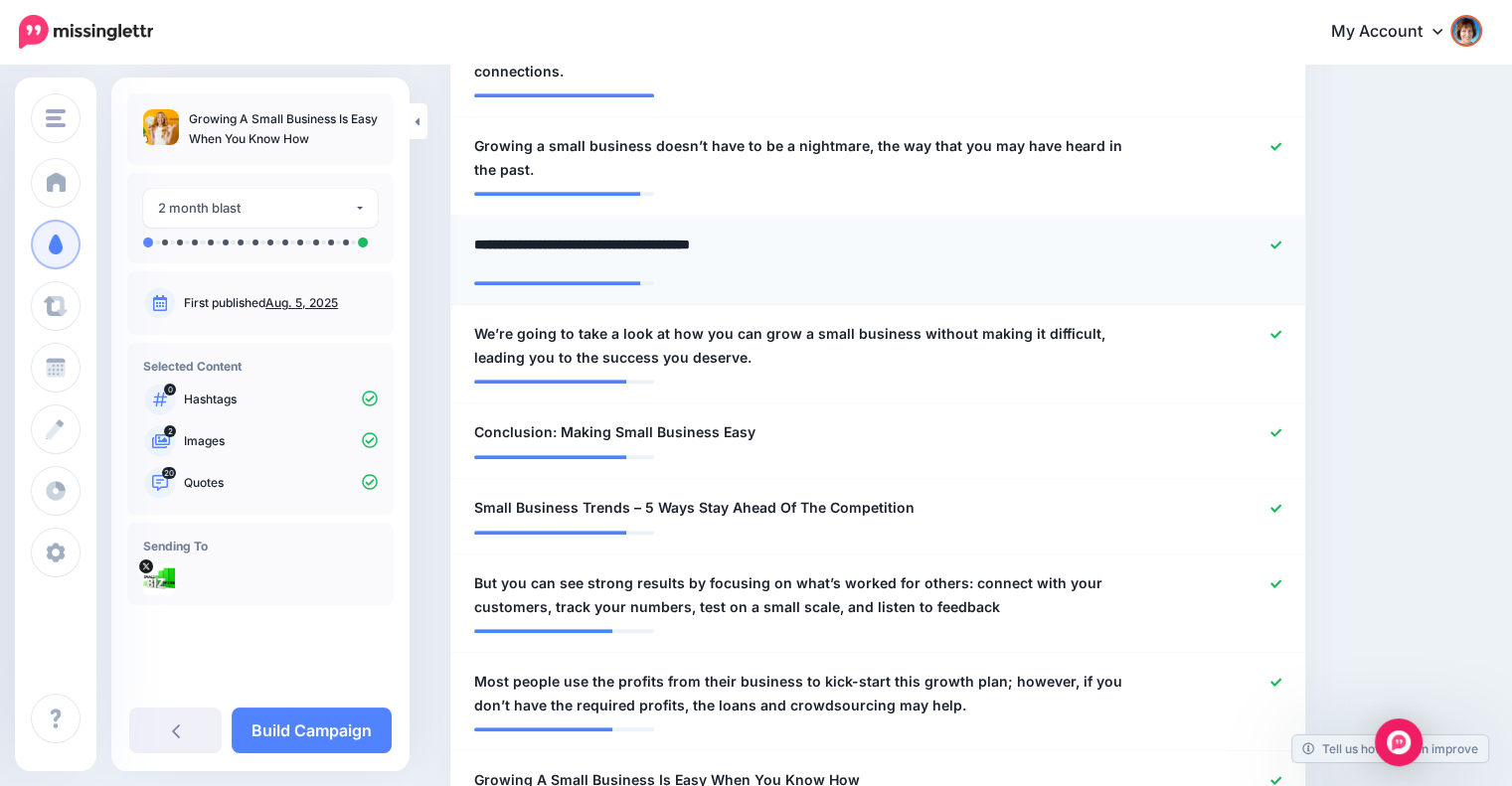 type on "**********" 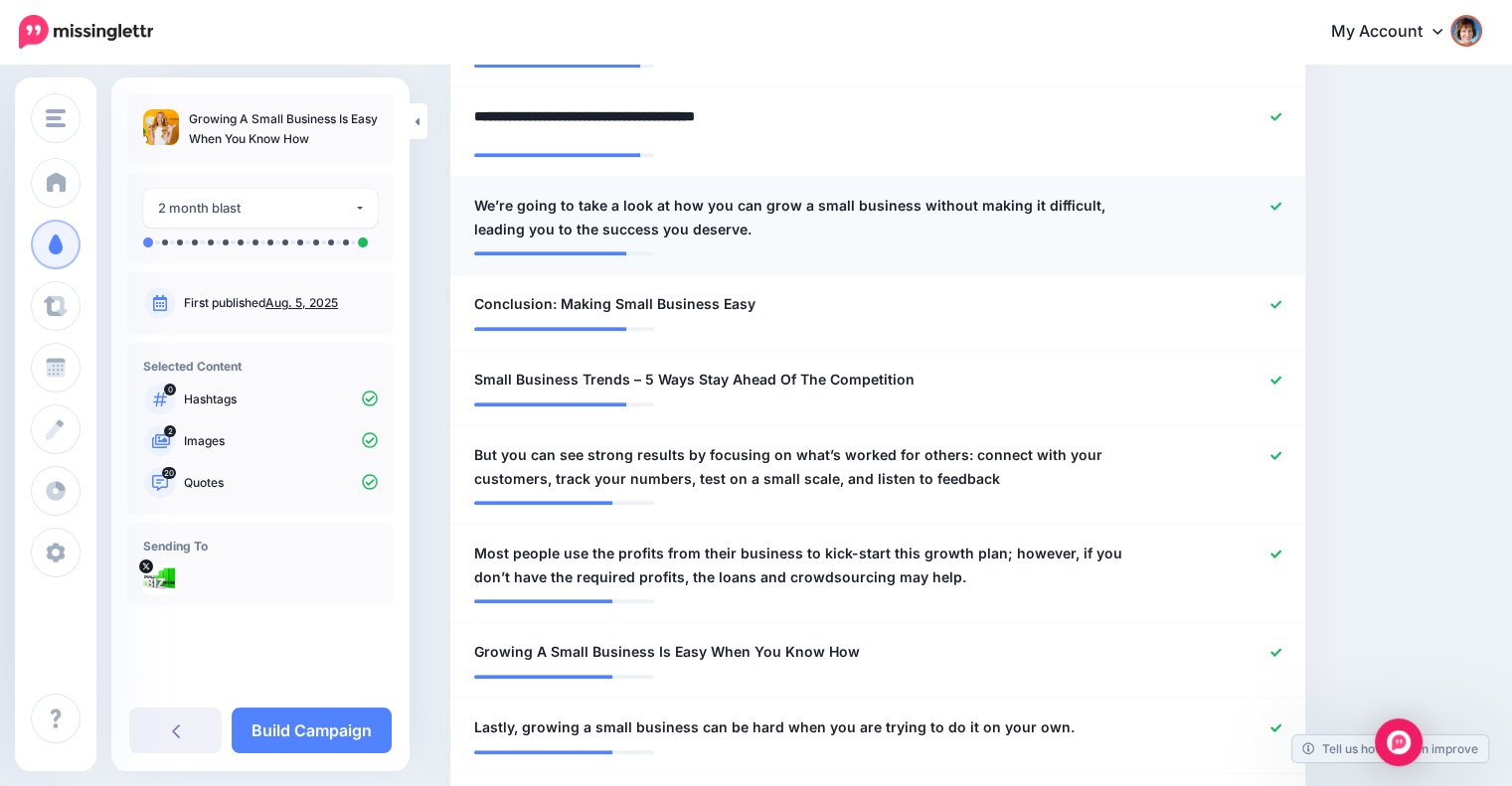 scroll, scrollTop: 1113, scrollLeft: 0, axis: vertical 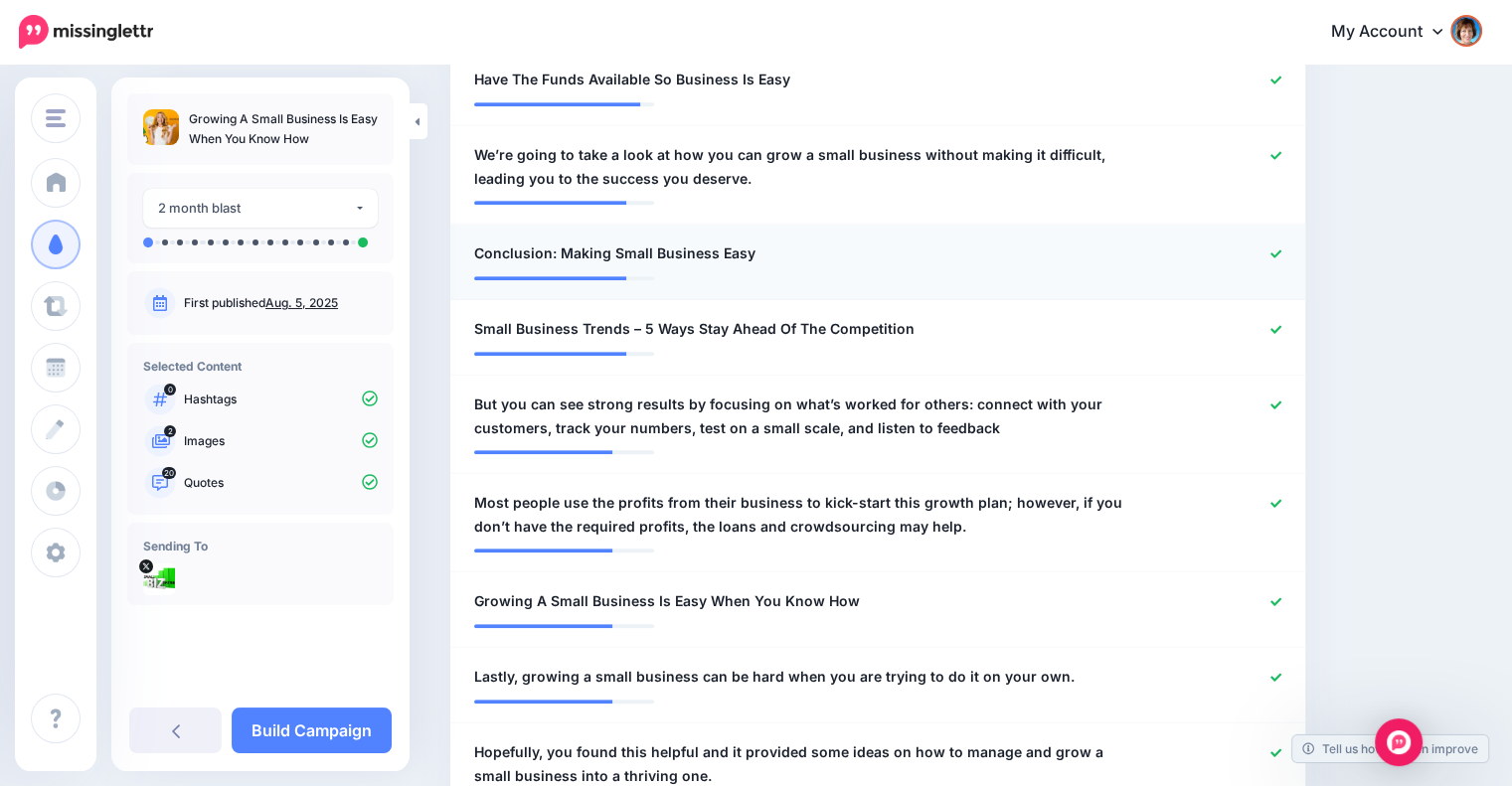 click on "**********" at bounding box center (878, 262) 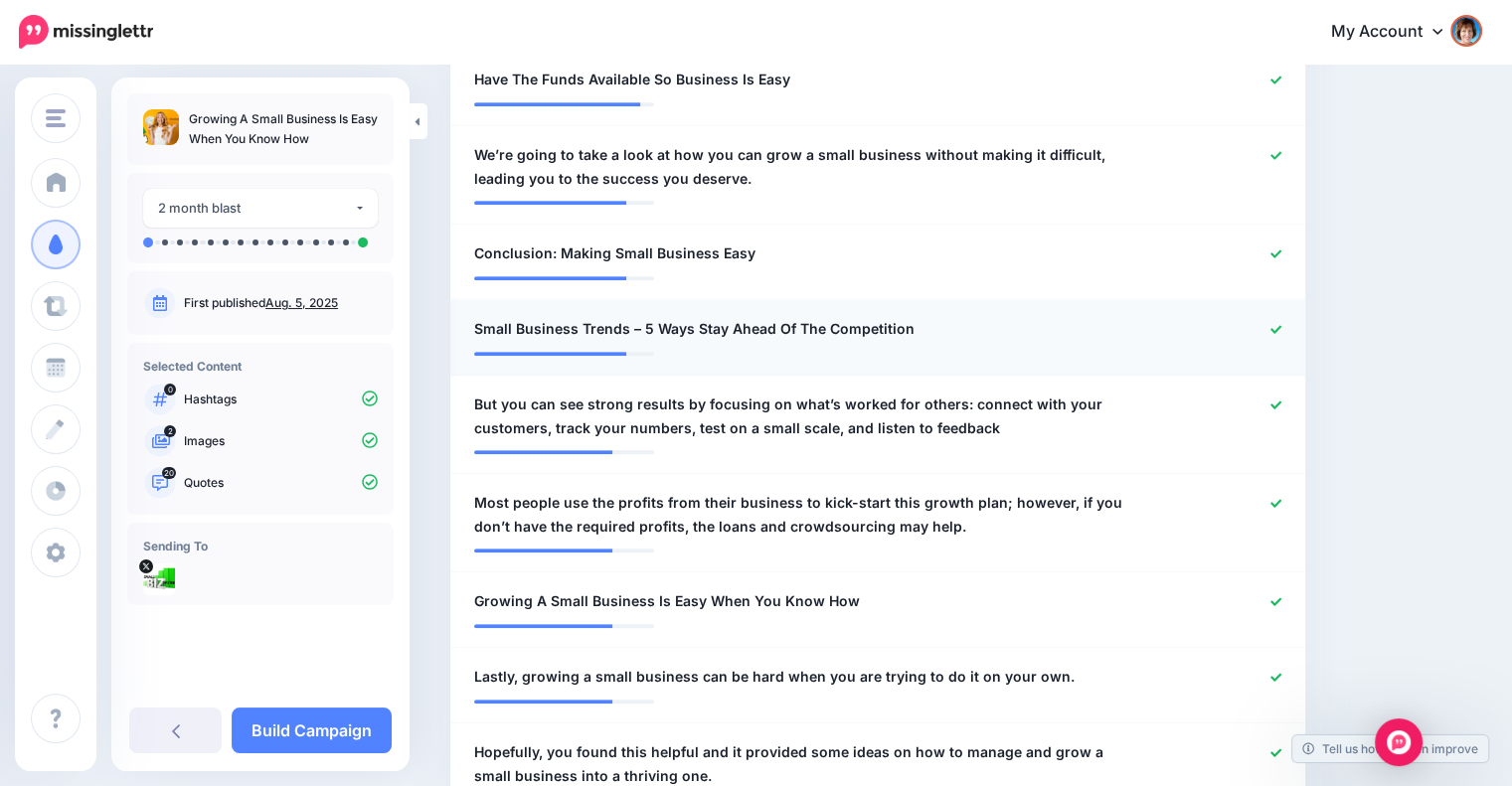 click 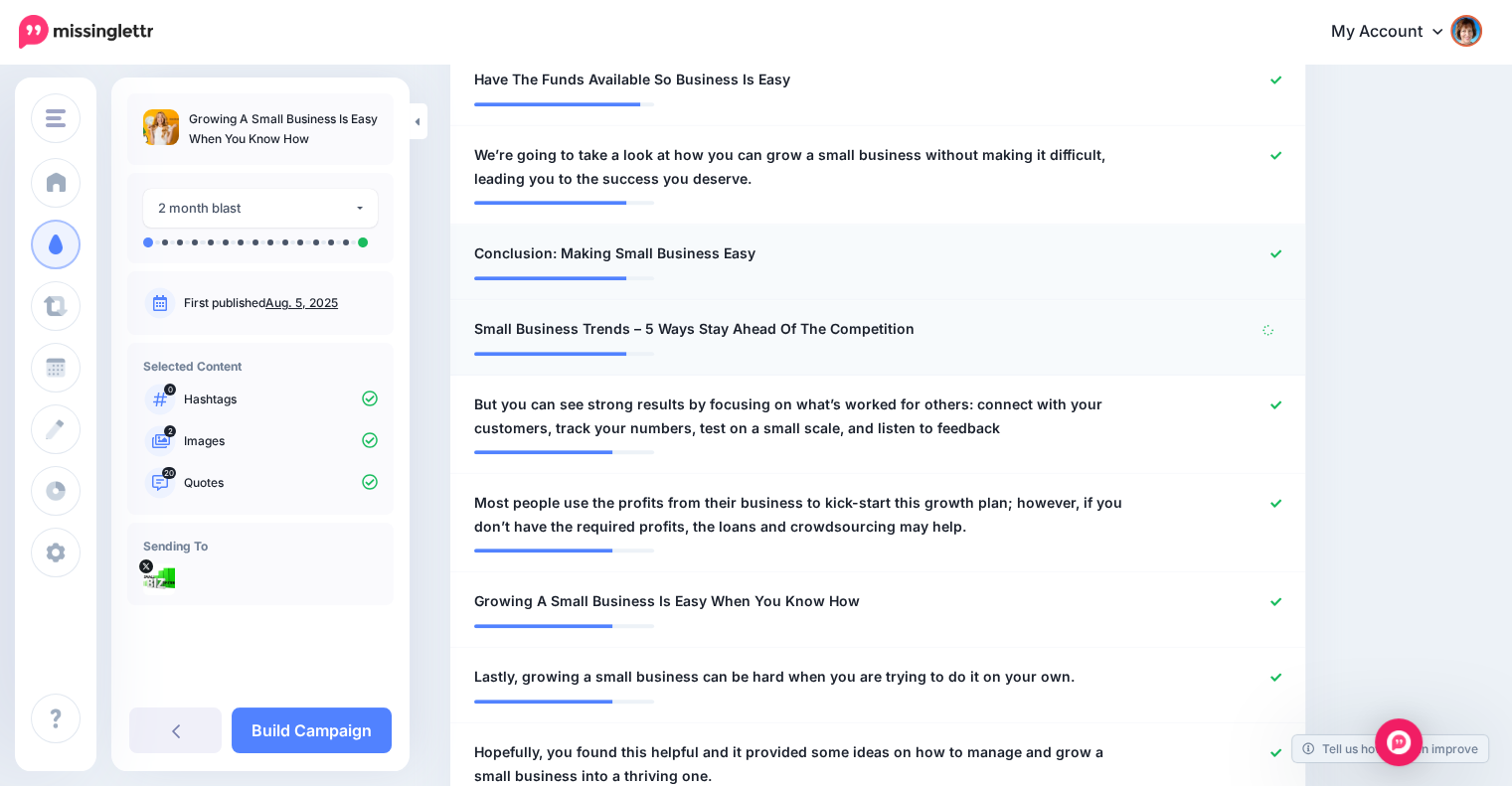 click at bounding box center [1227, 253] 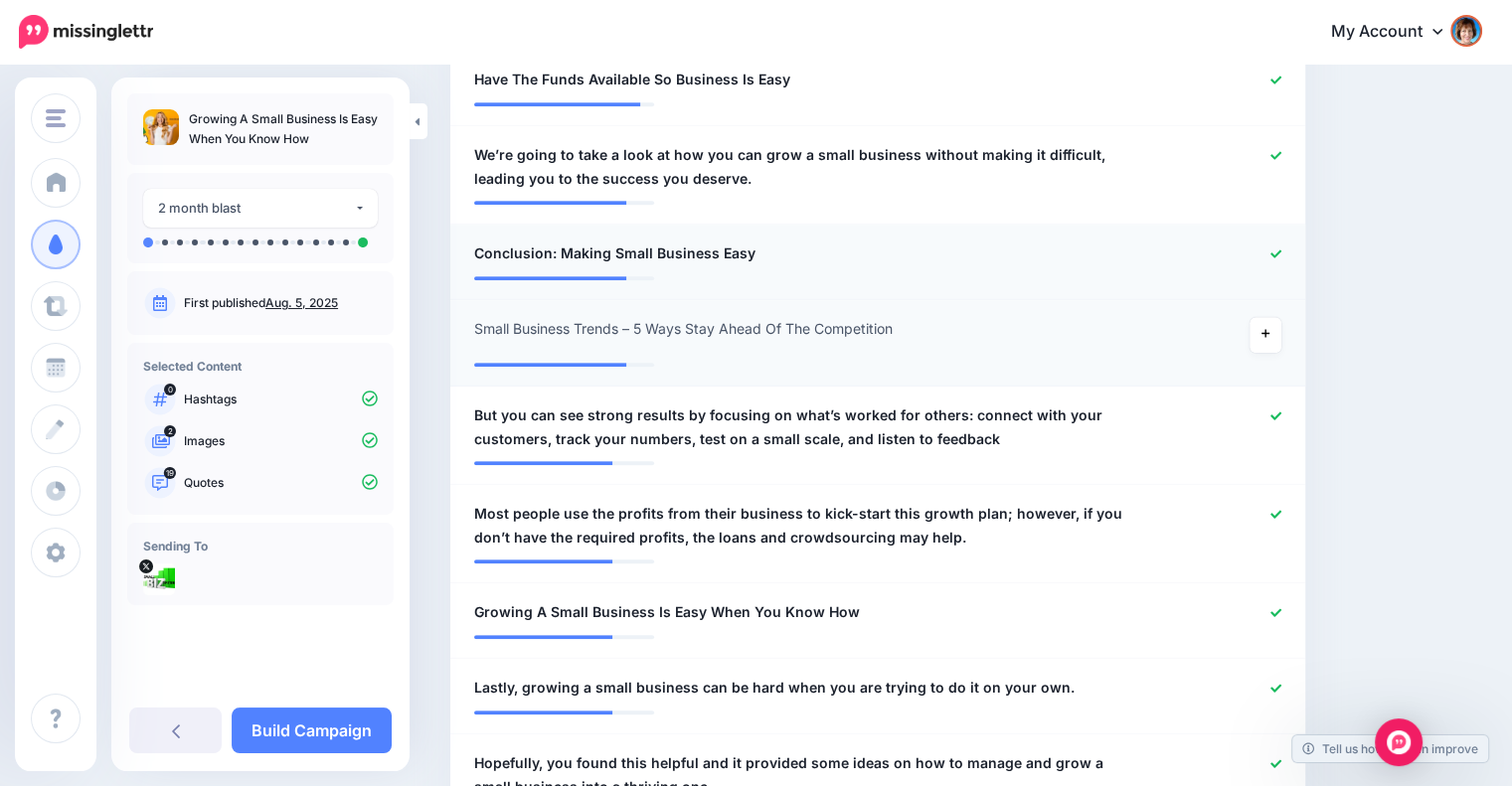 click 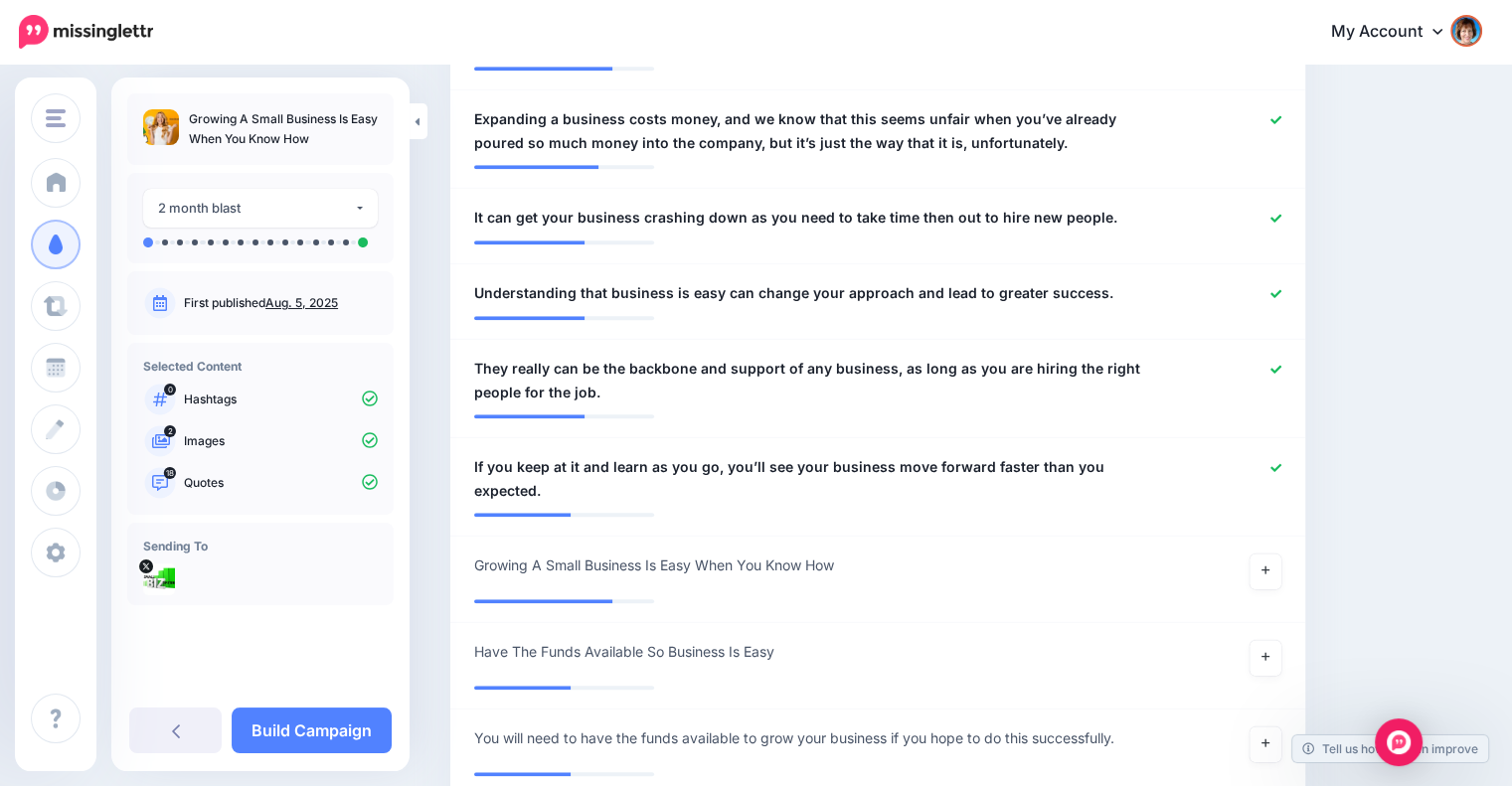 scroll, scrollTop: 2107, scrollLeft: 0, axis: vertical 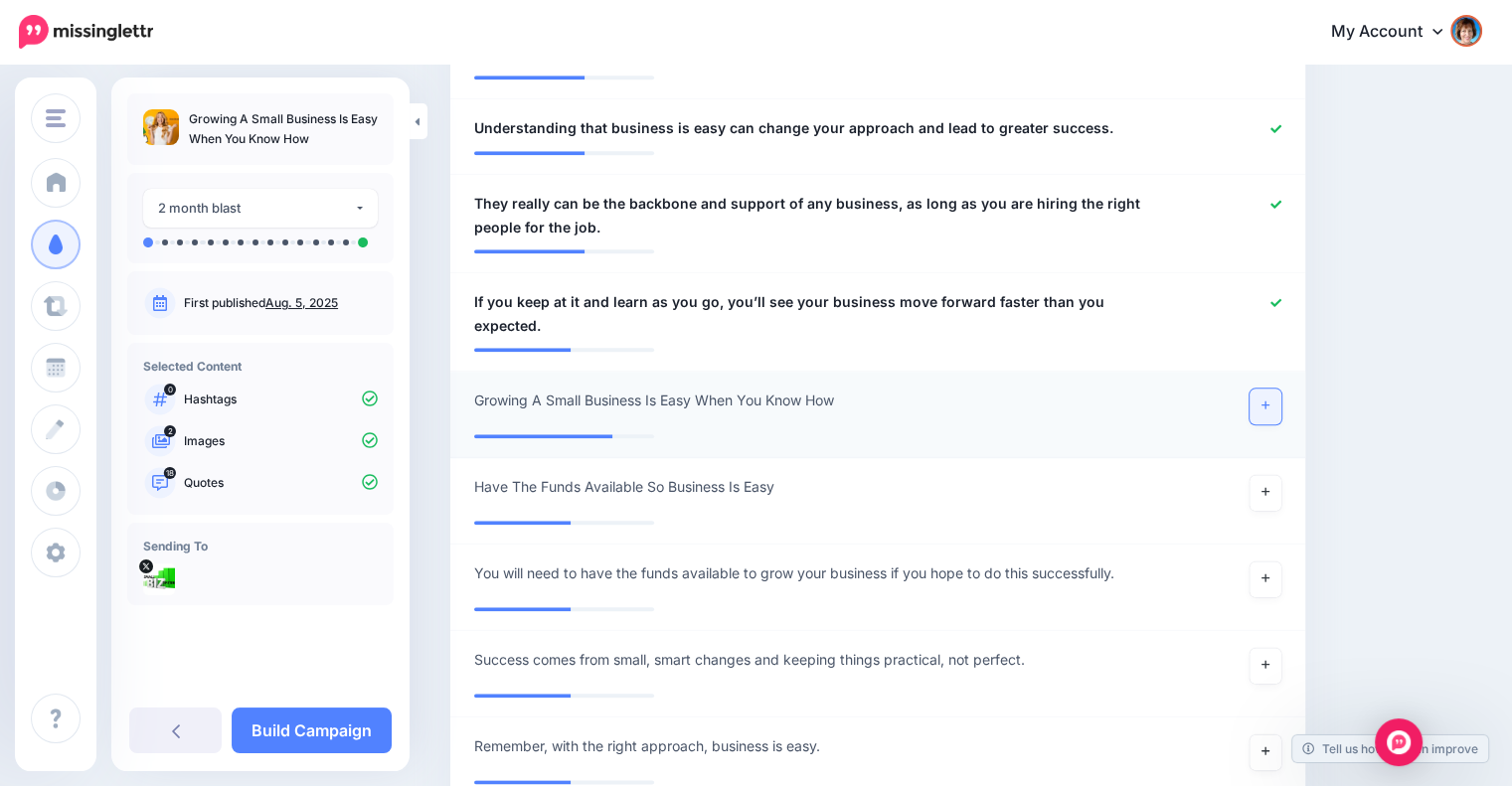 click at bounding box center [1265, 406] 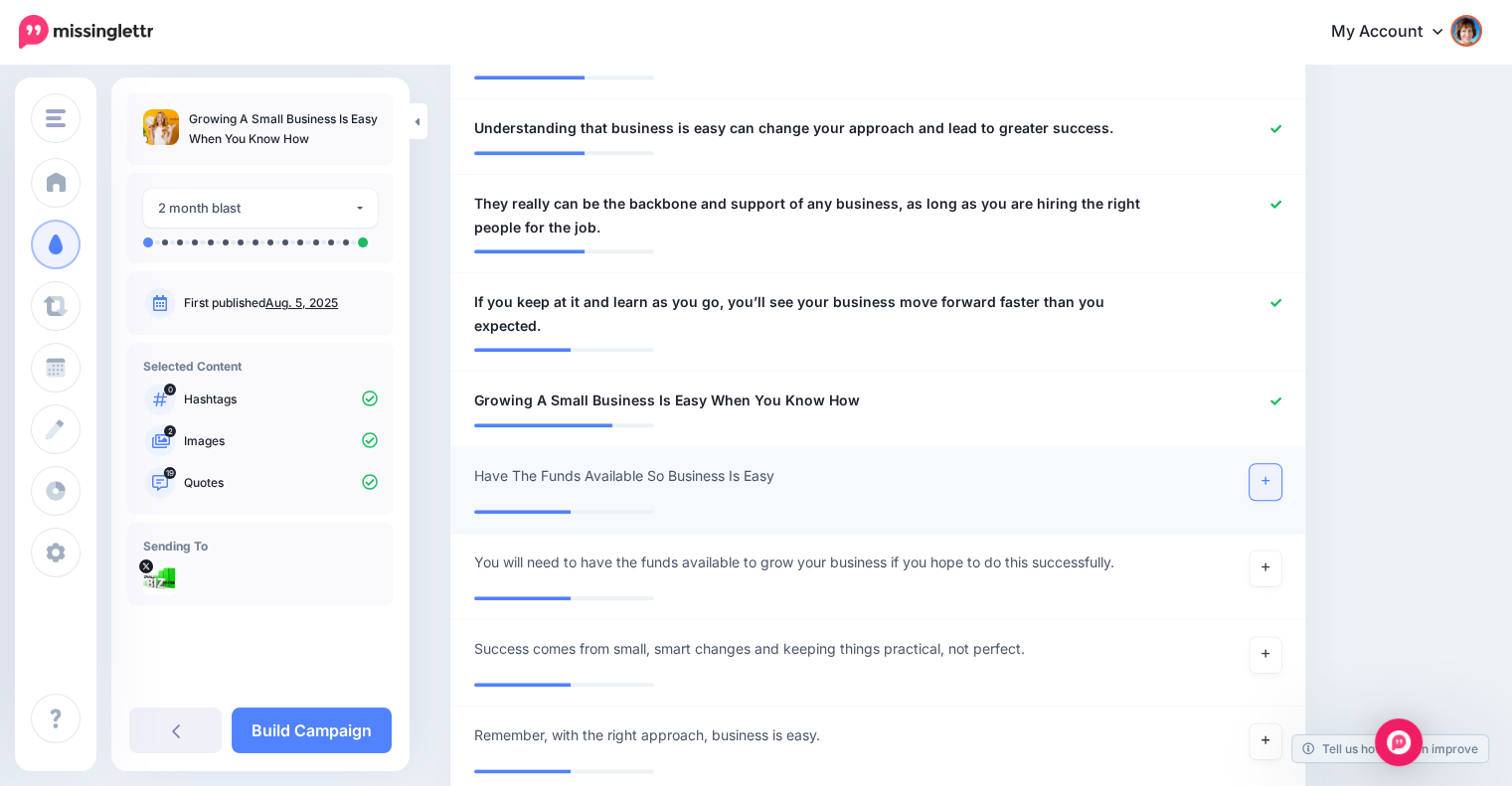 click at bounding box center [1265, 482] 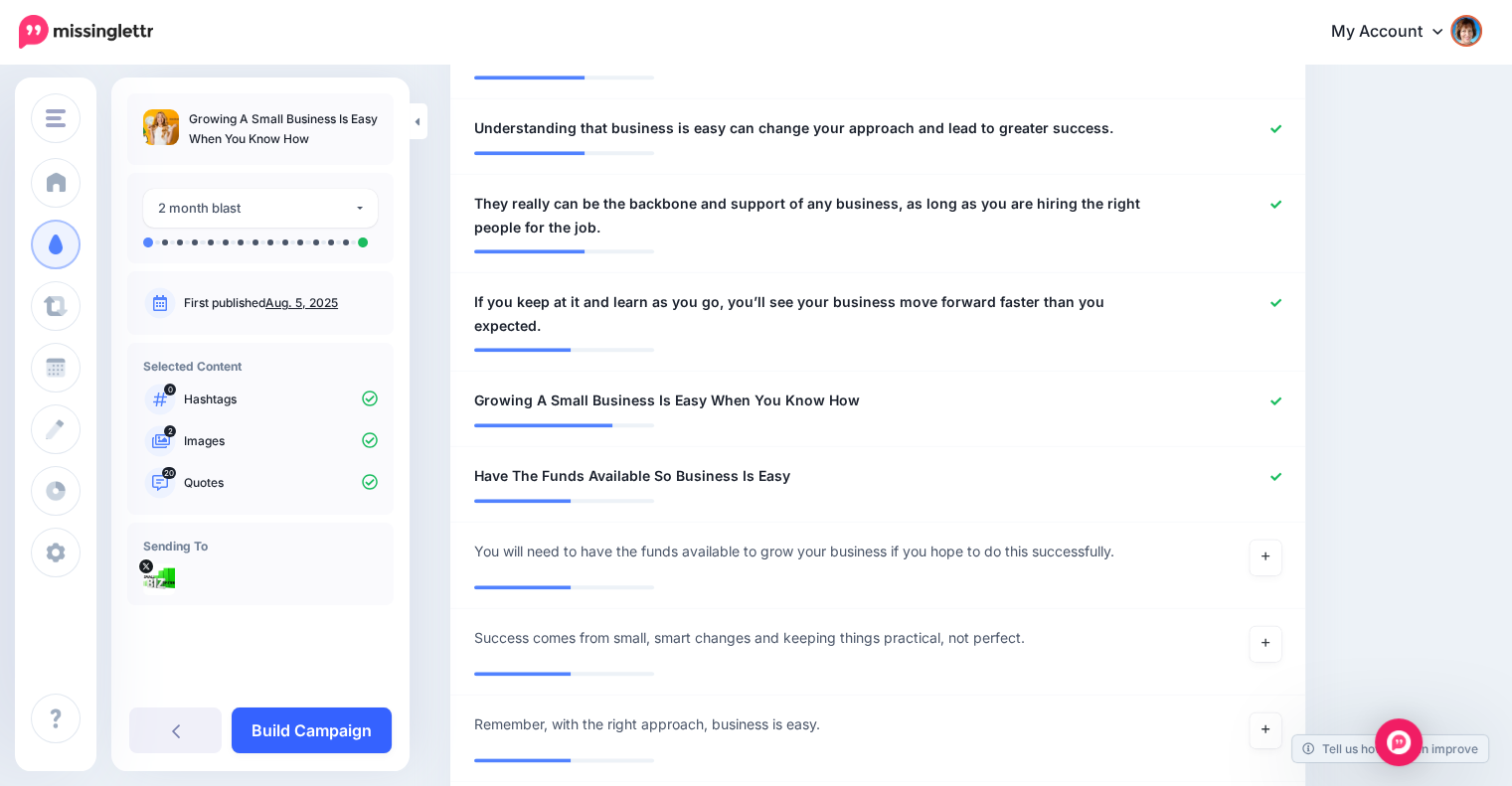 click on "Build Campaign" at bounding box center (311, 730) 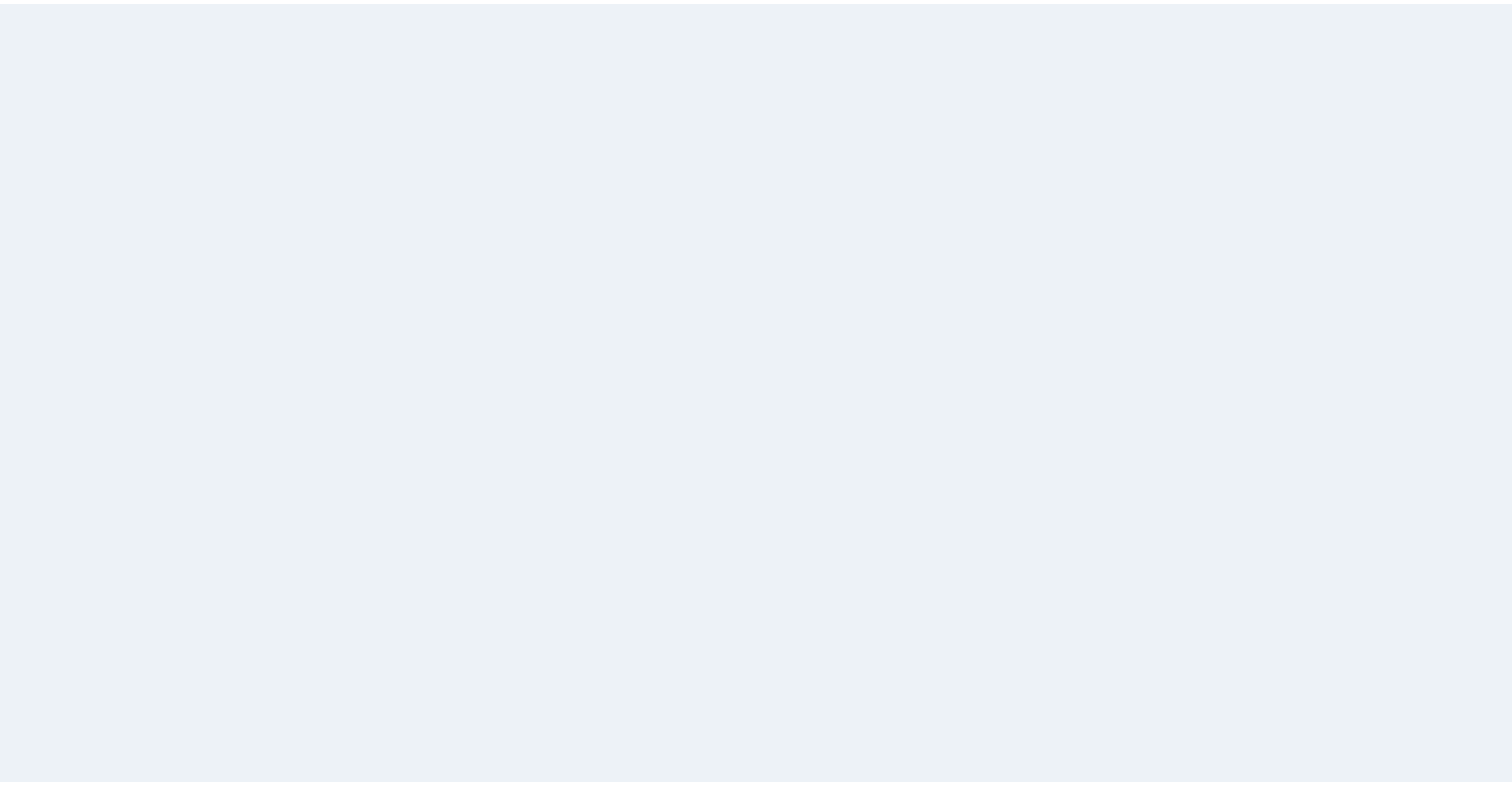 scroll, scrollTop: 0, scrollLeft: 0, axis: both 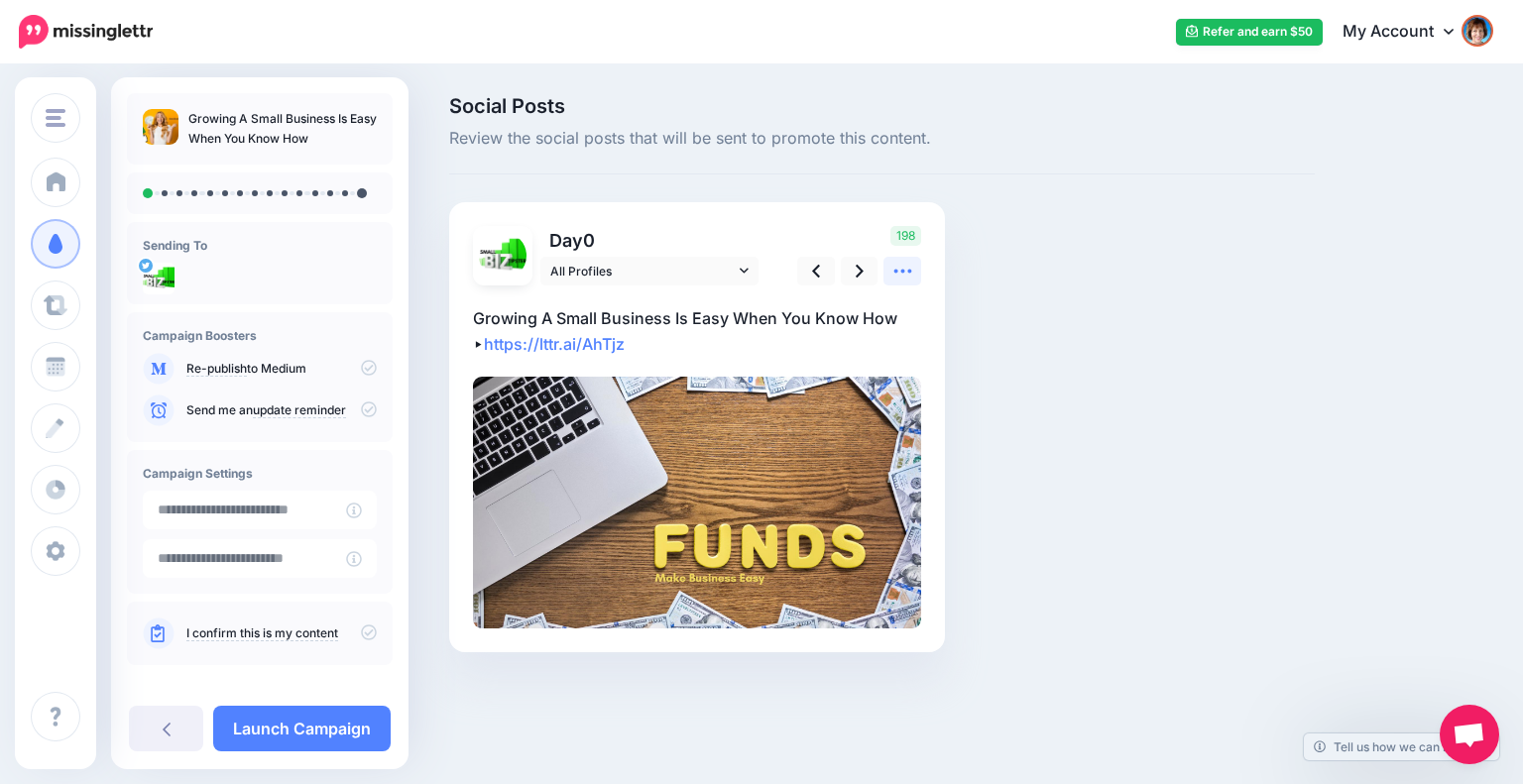 click at bounding box center [902, 271] 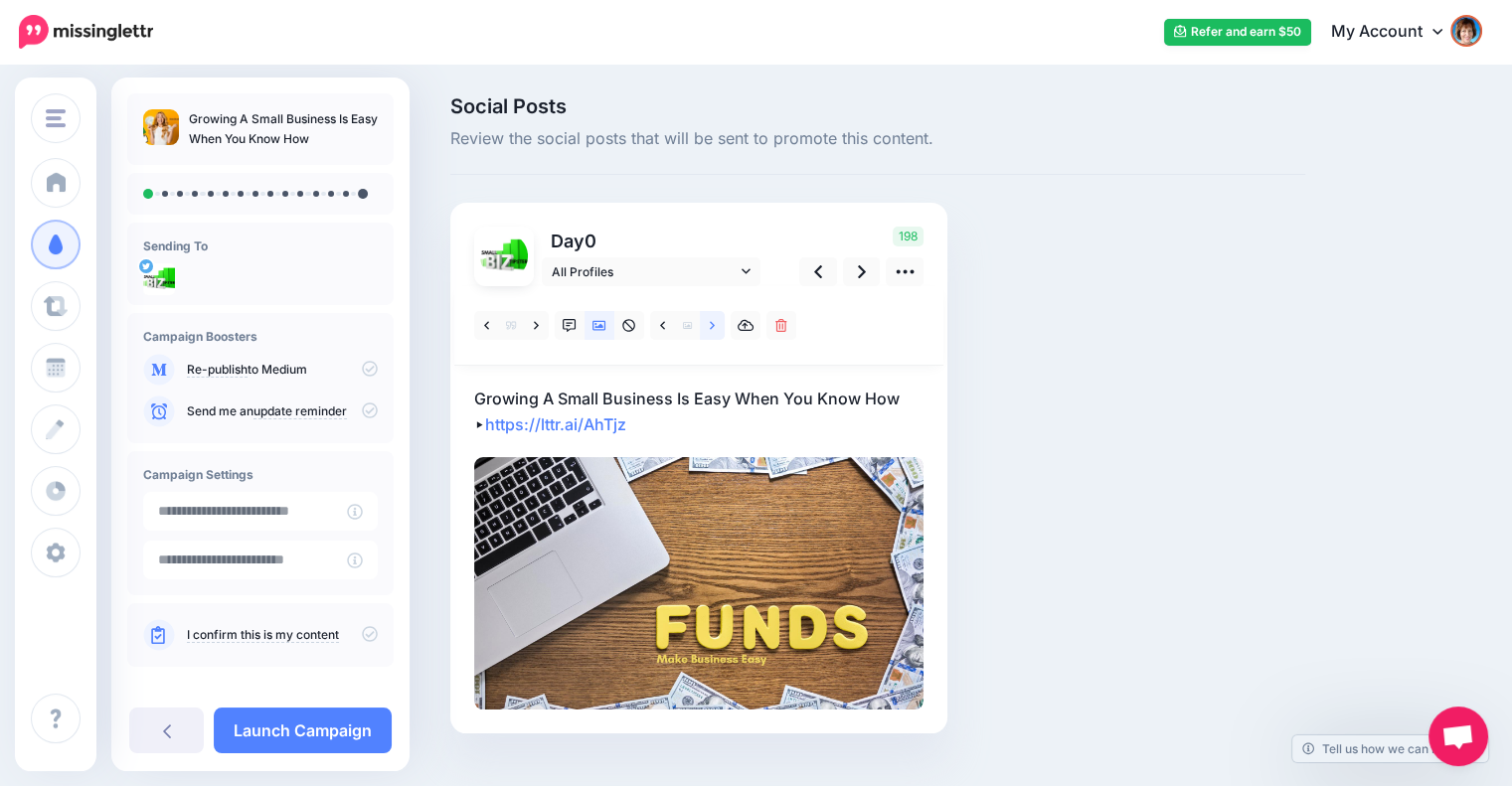 click at bounding box center [712, 325] 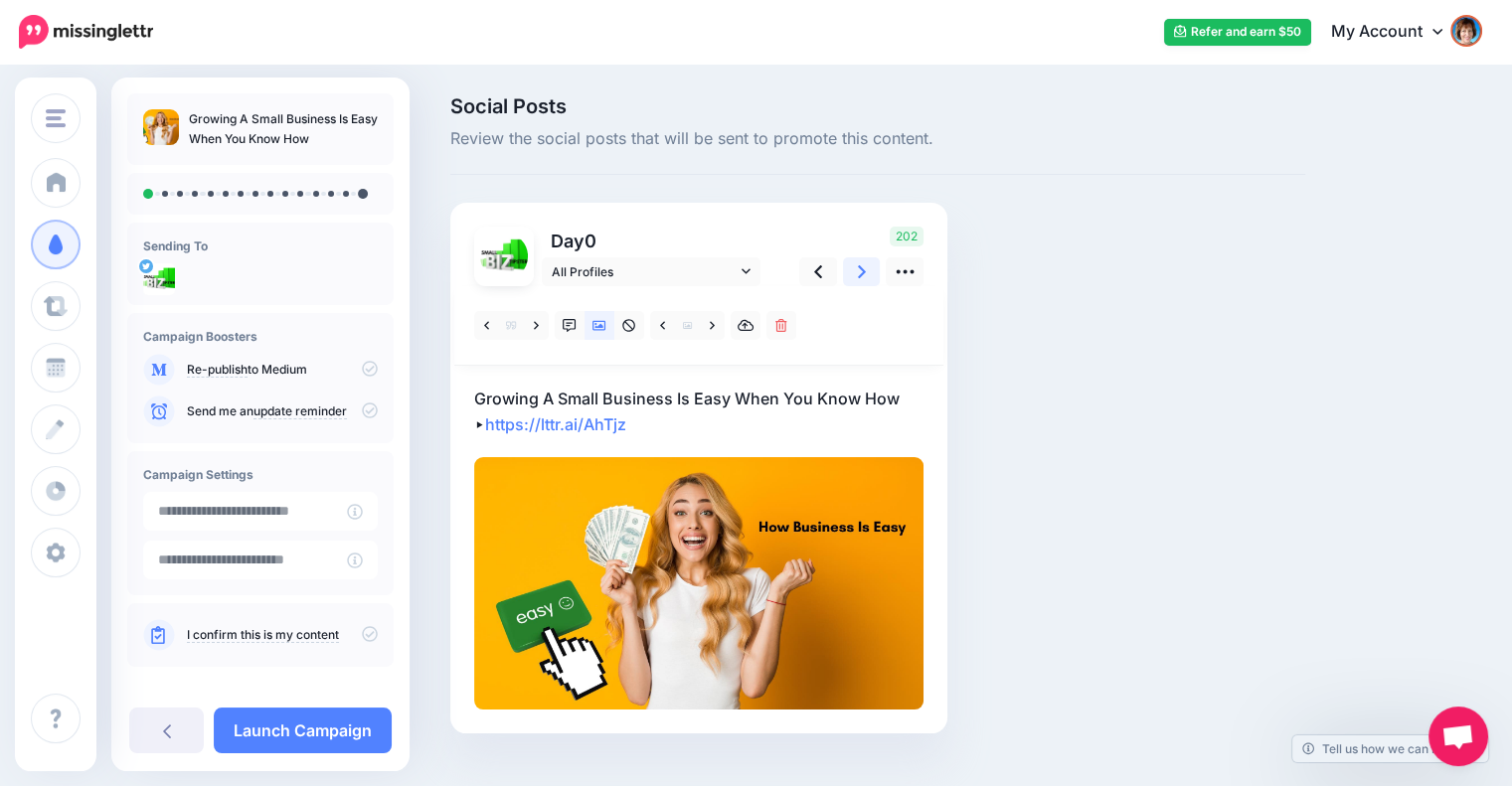 click at bounding box center (862, 271) 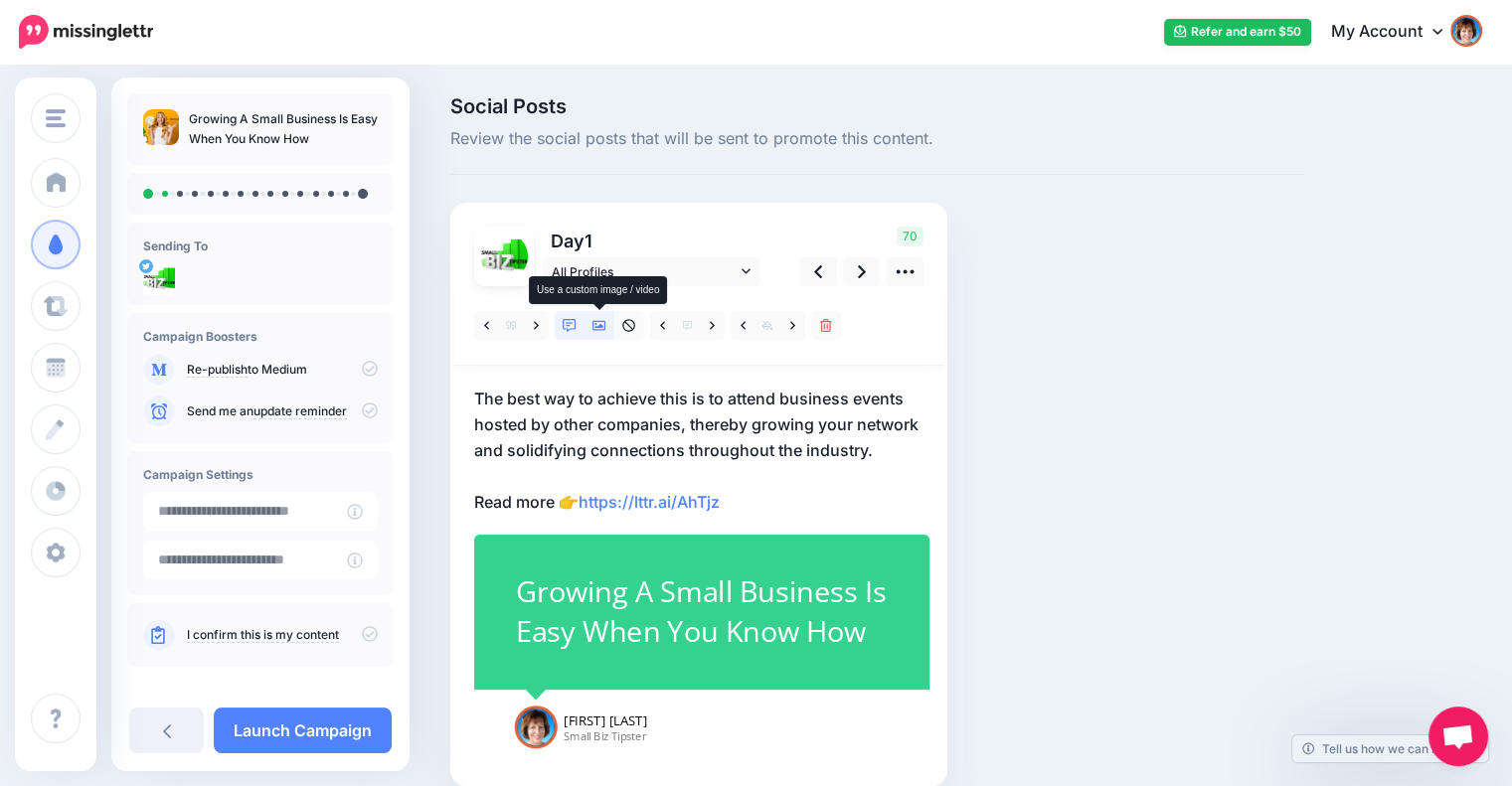 click 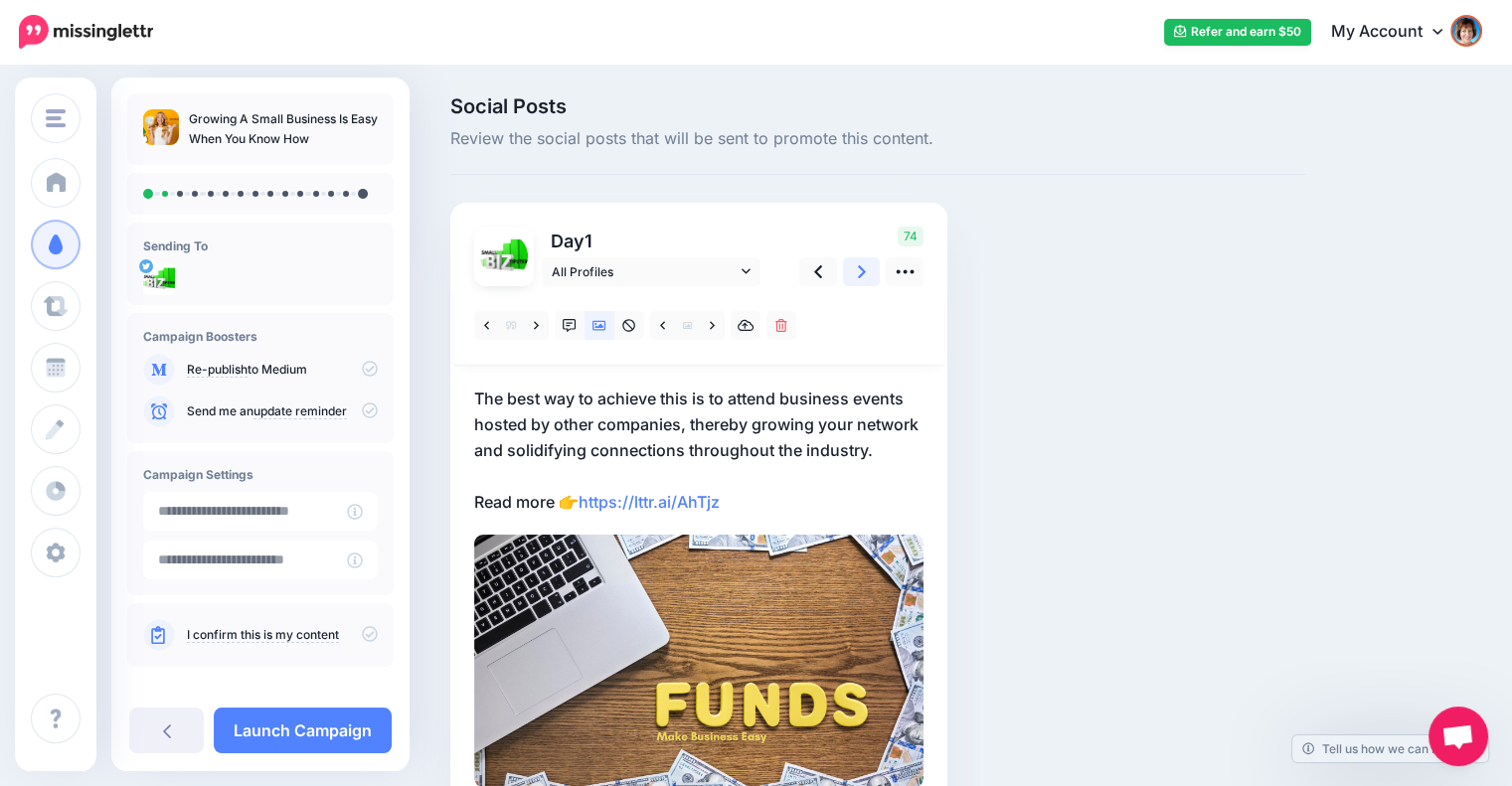 click 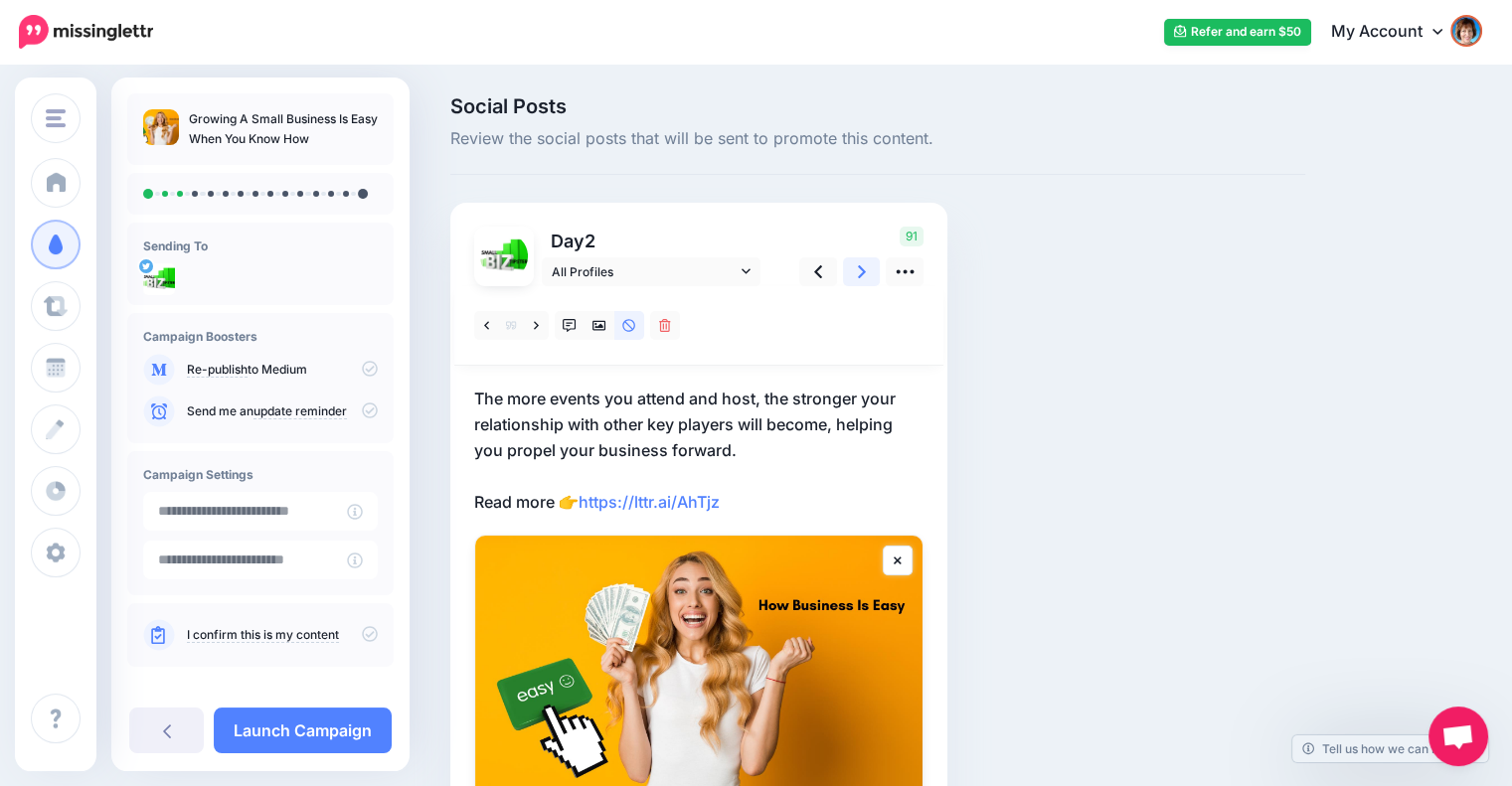 click 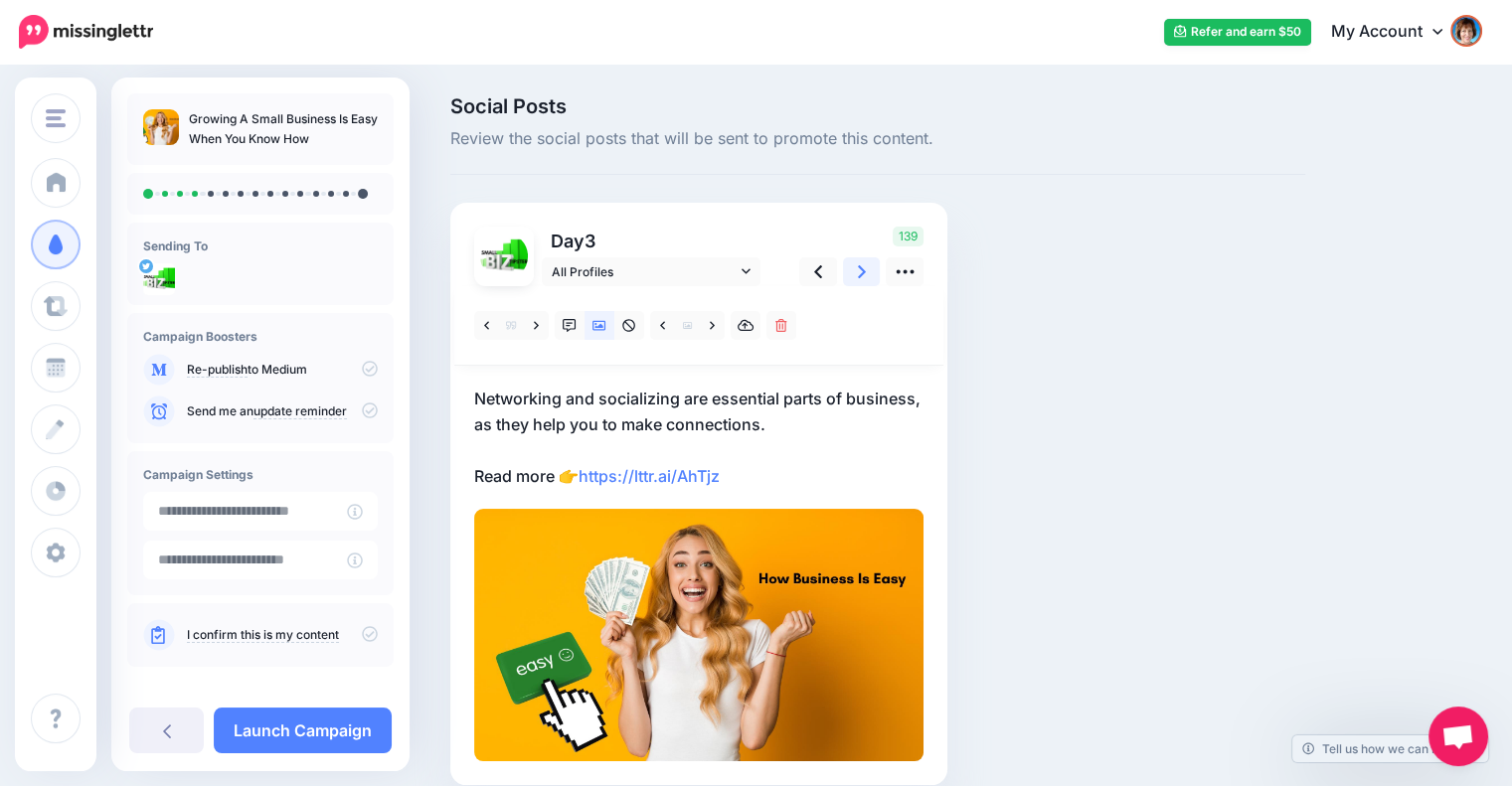 click at bounding box center [862, 271] 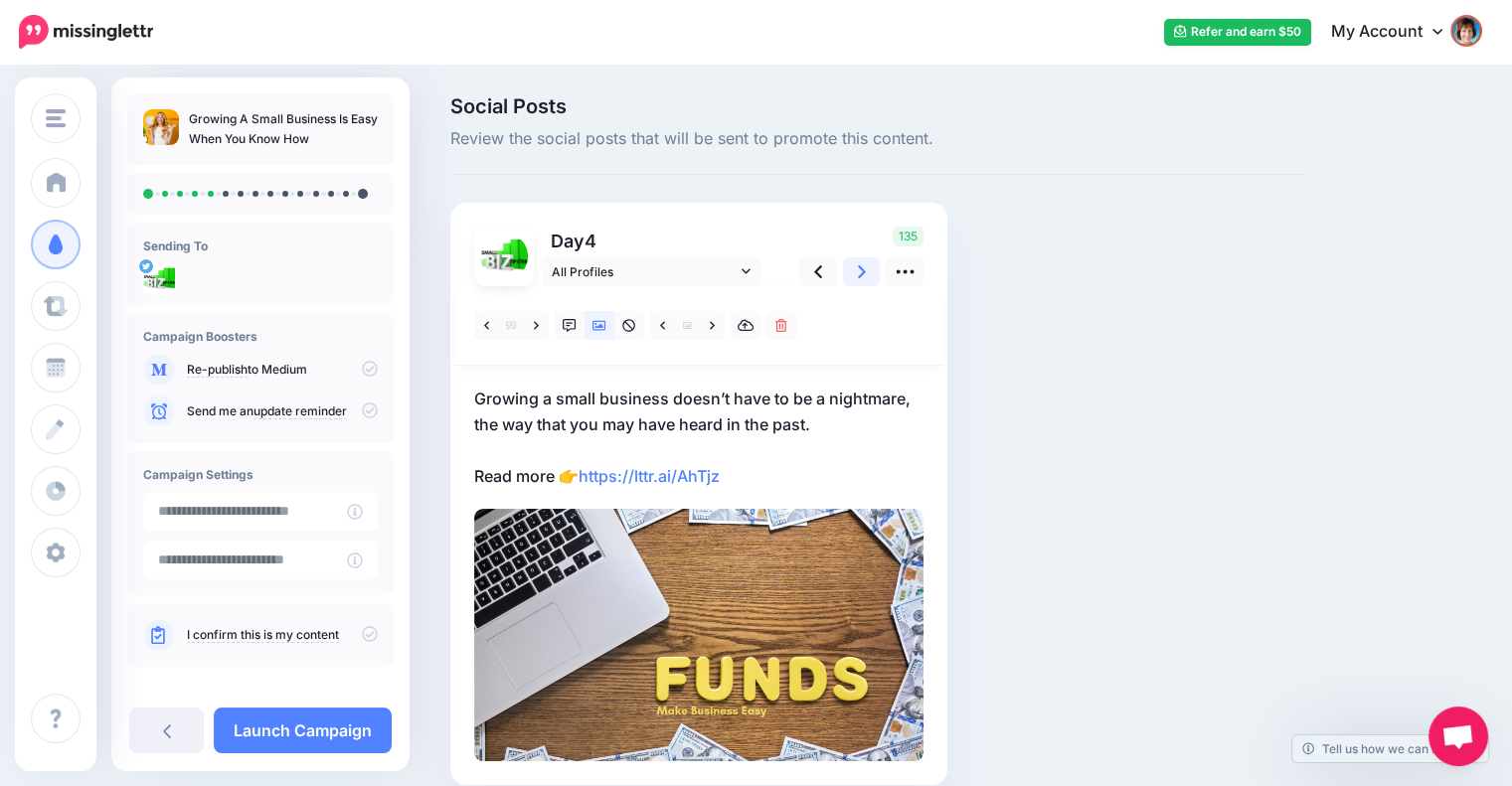 click at bounding box center (862, 271) 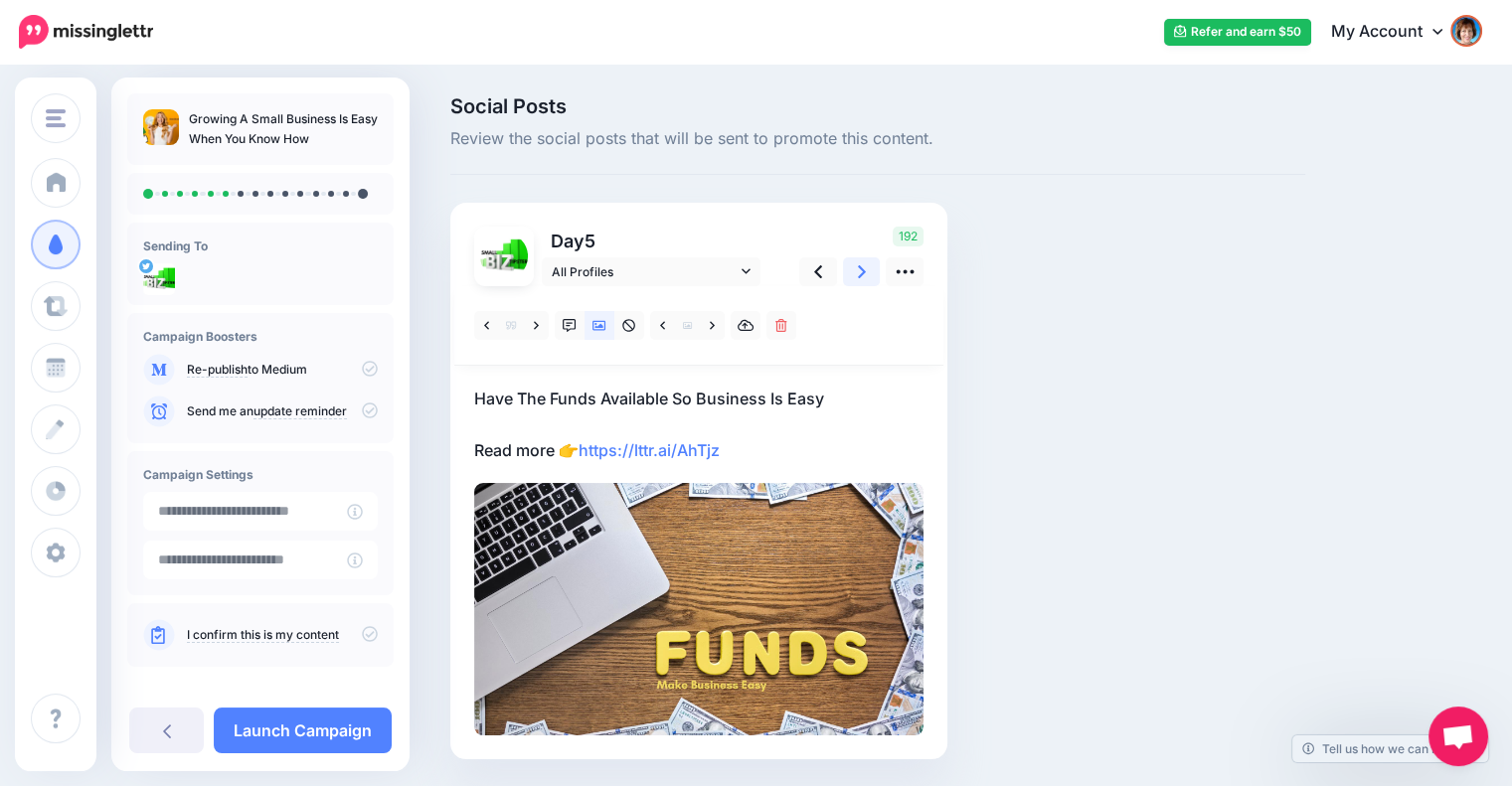 click at bounding box center [862, 271] 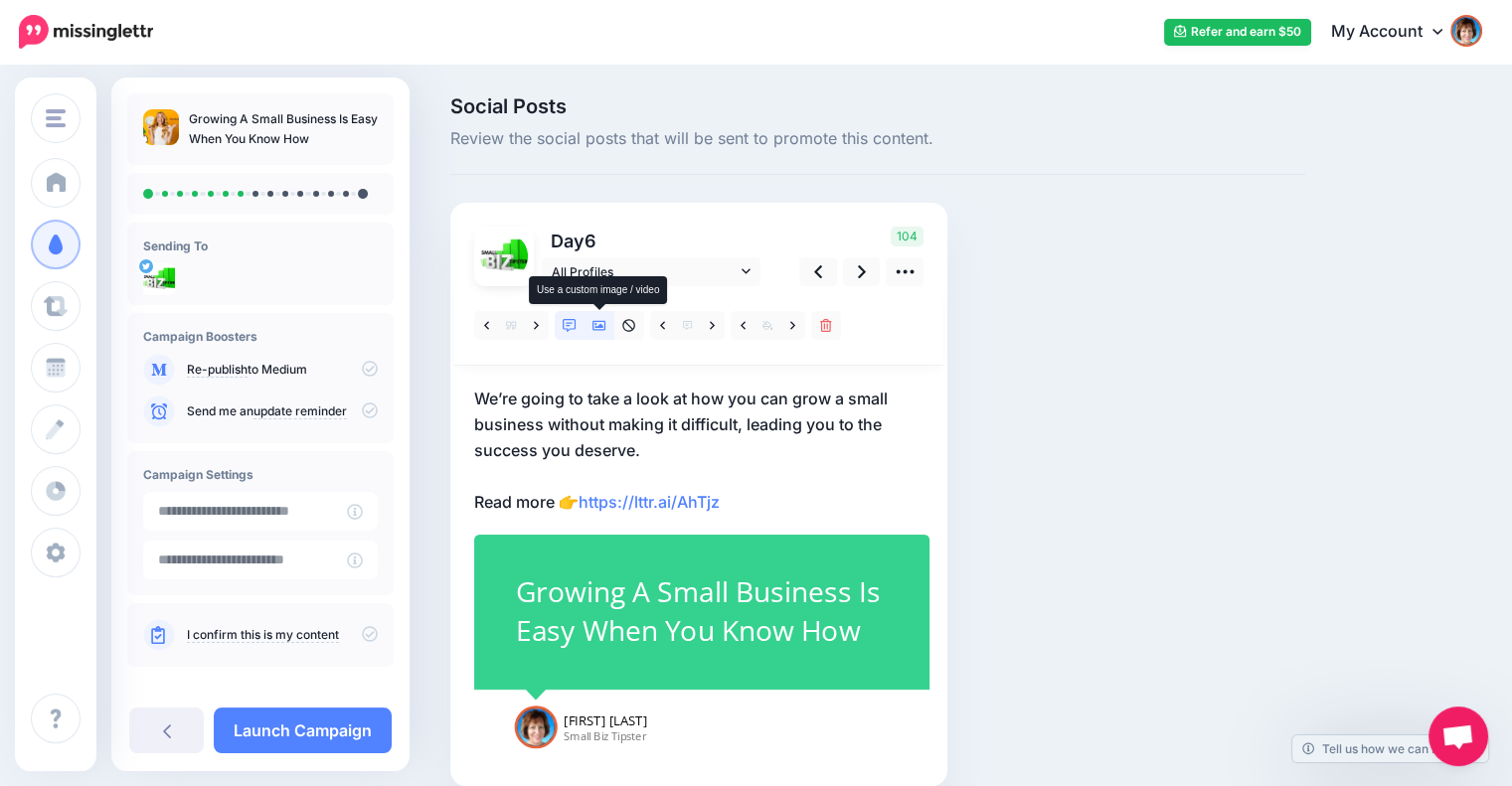 click 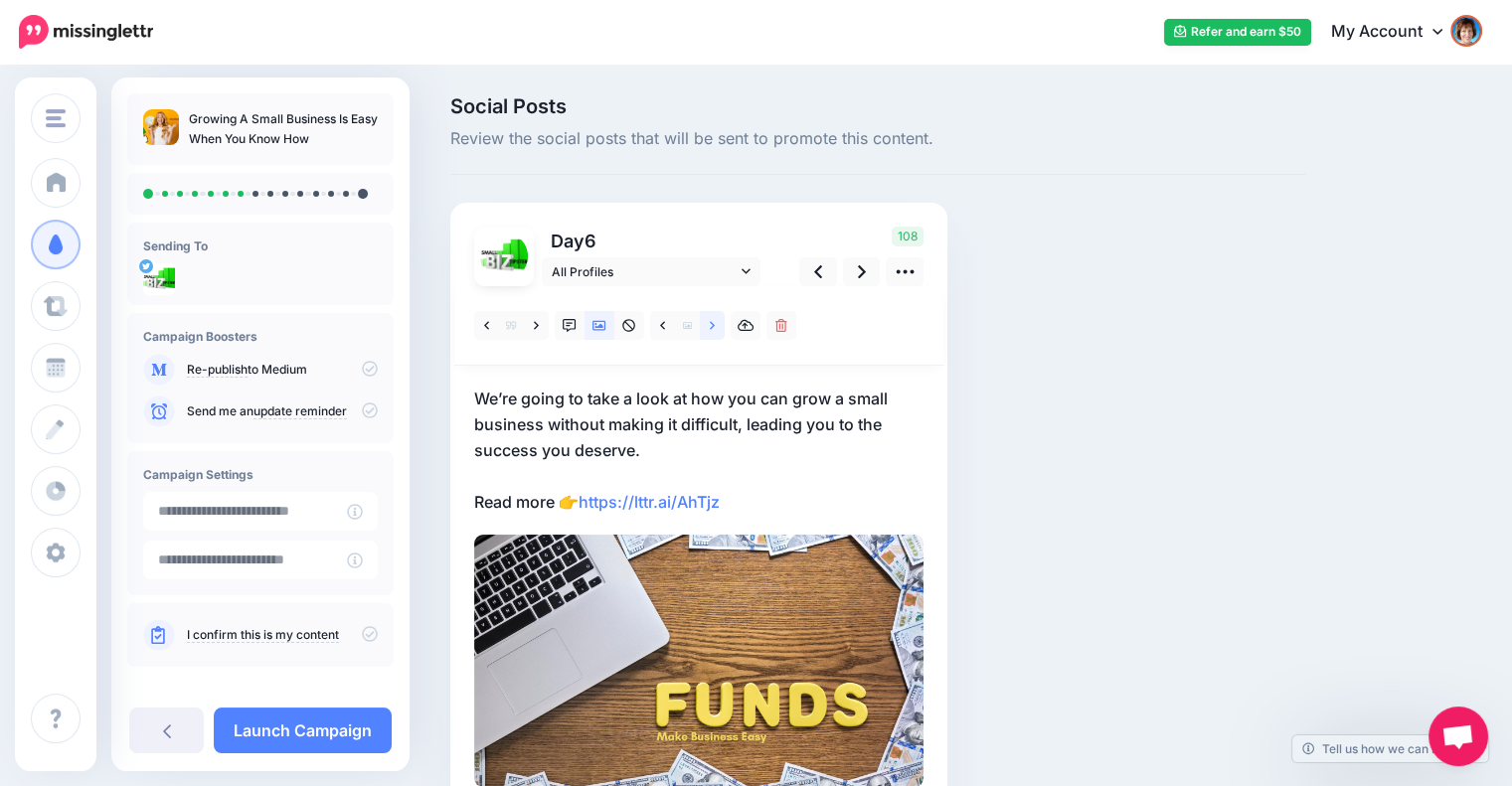 click at bounding box center [712, 325] 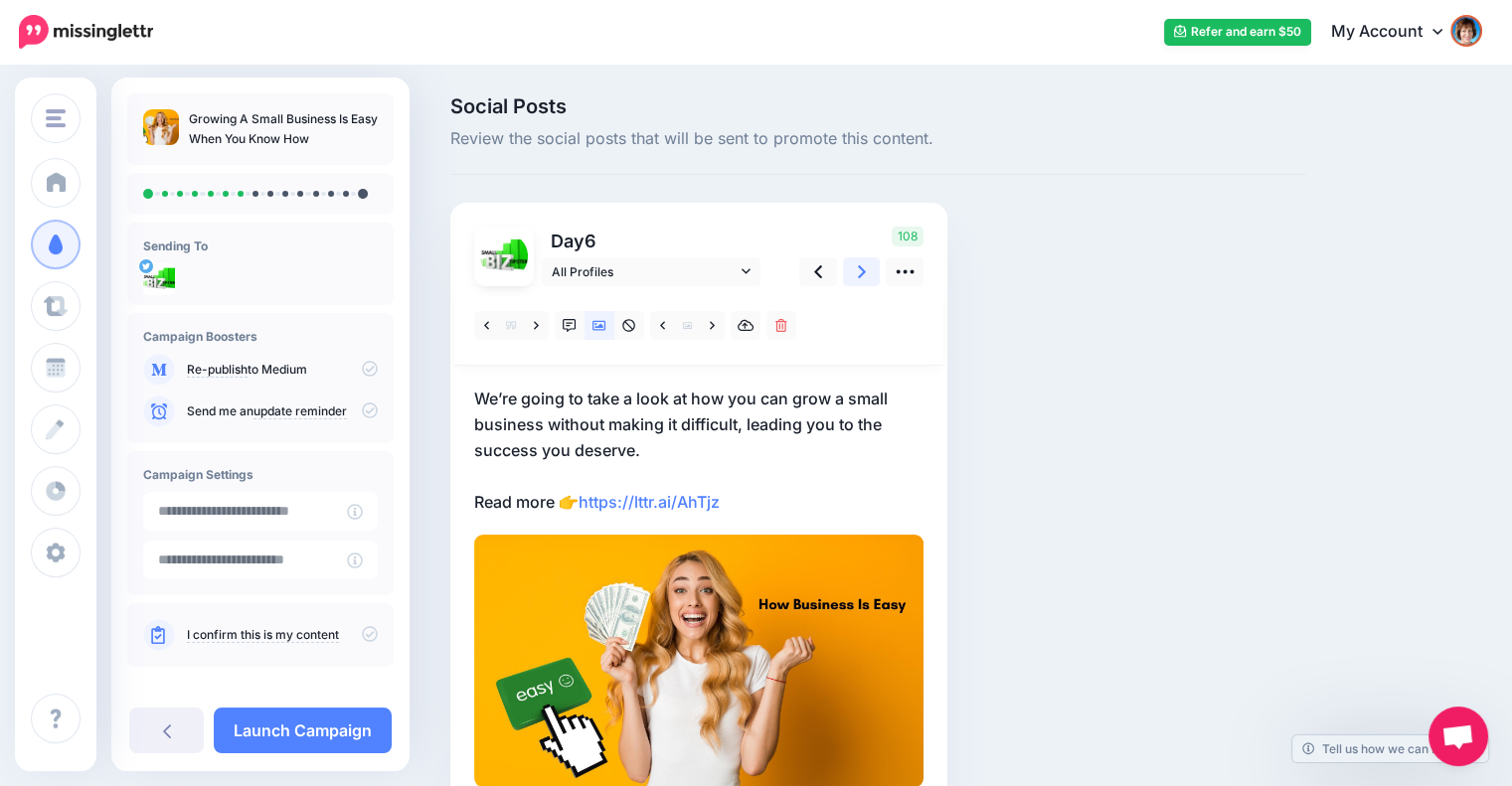 click at bounding box center [862, 271] 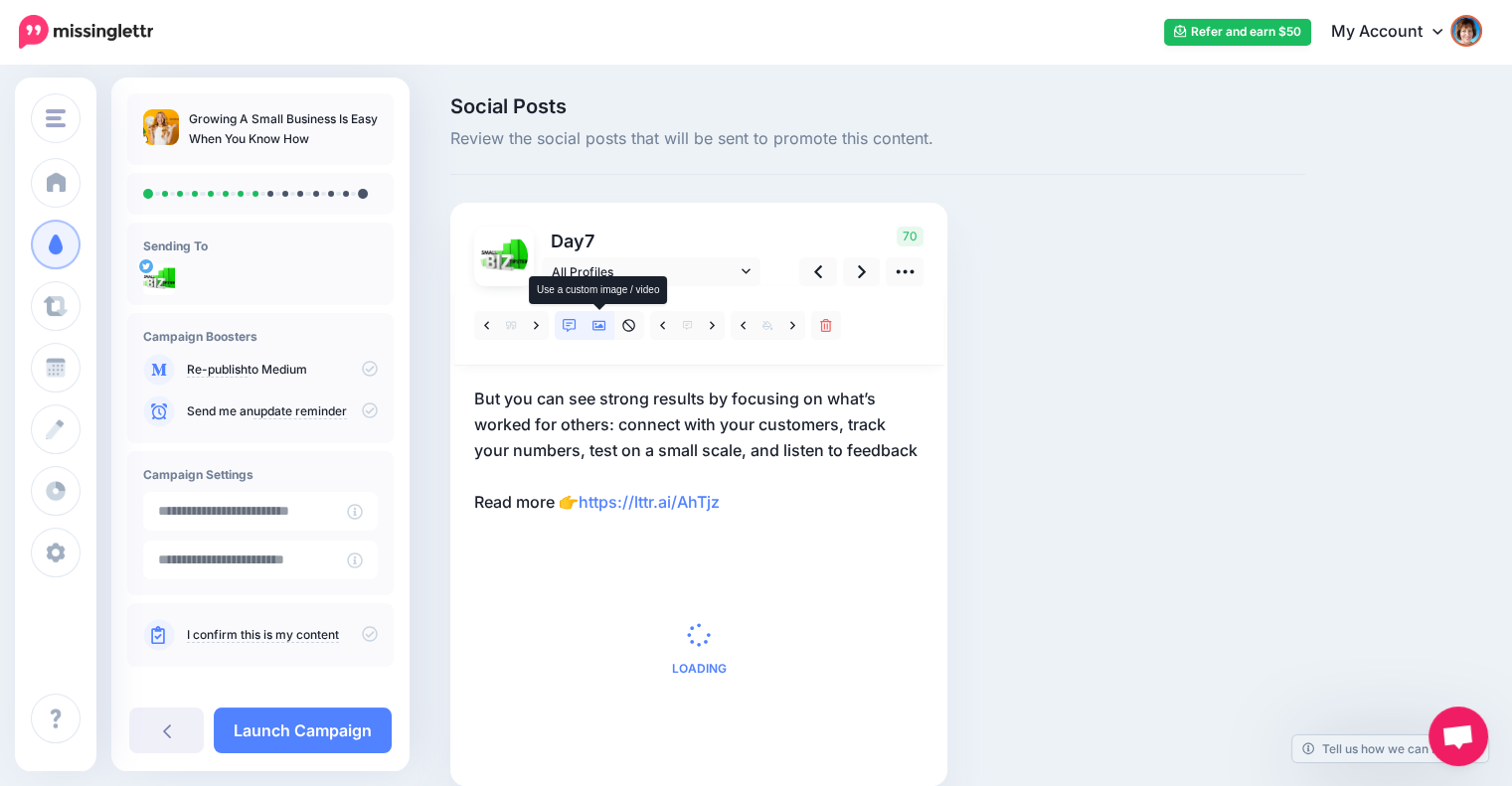 click 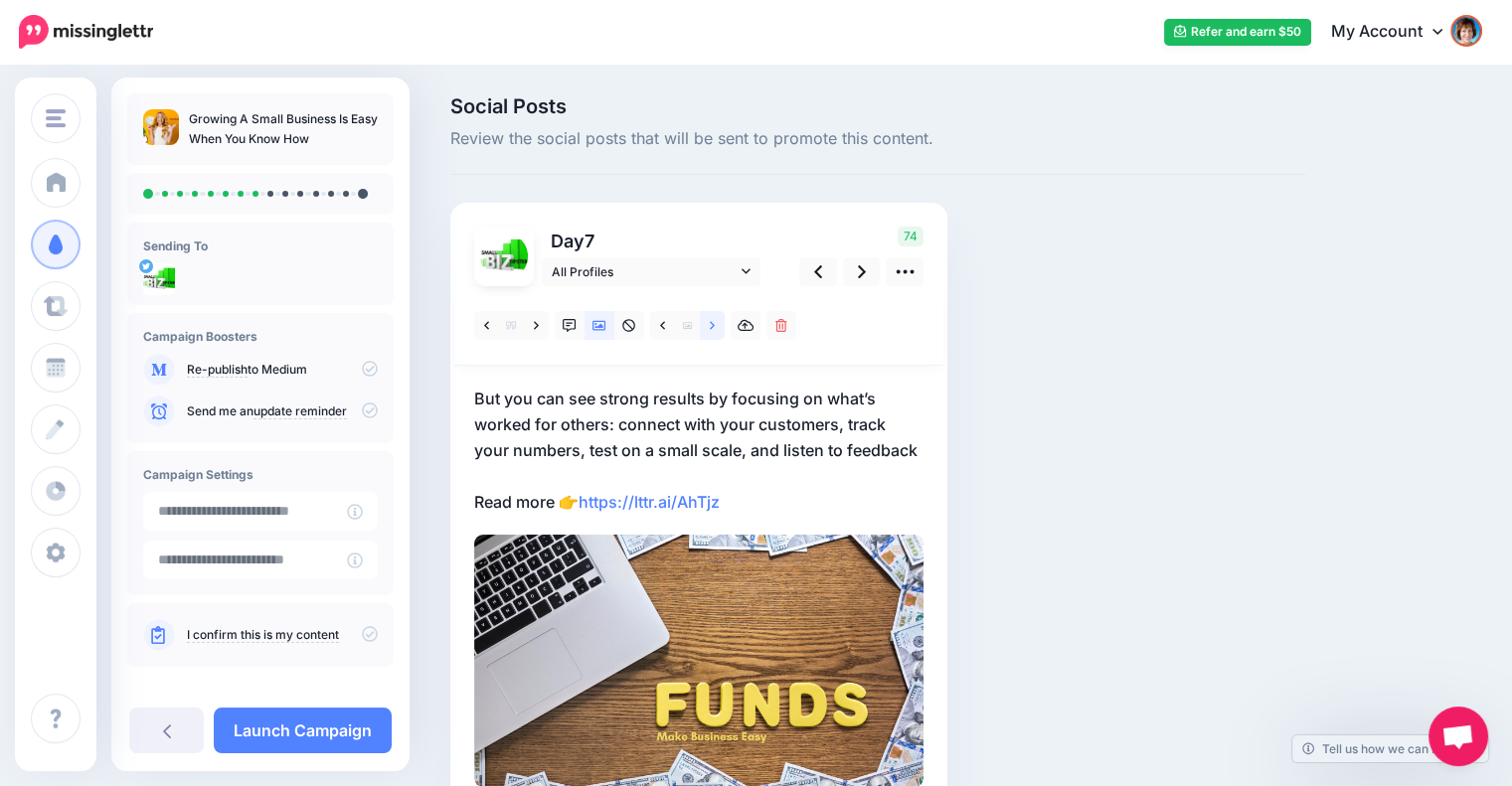 click 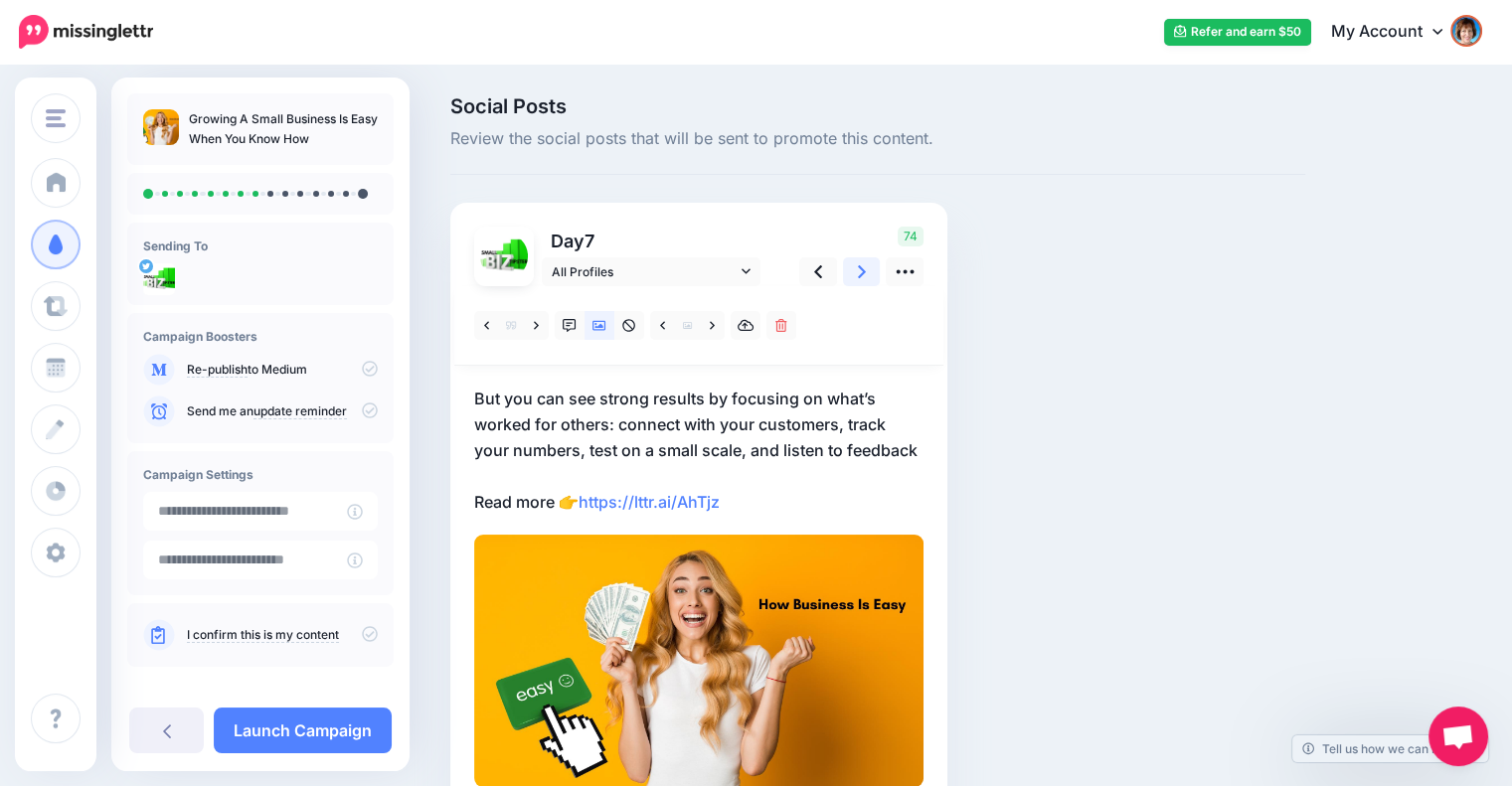 click 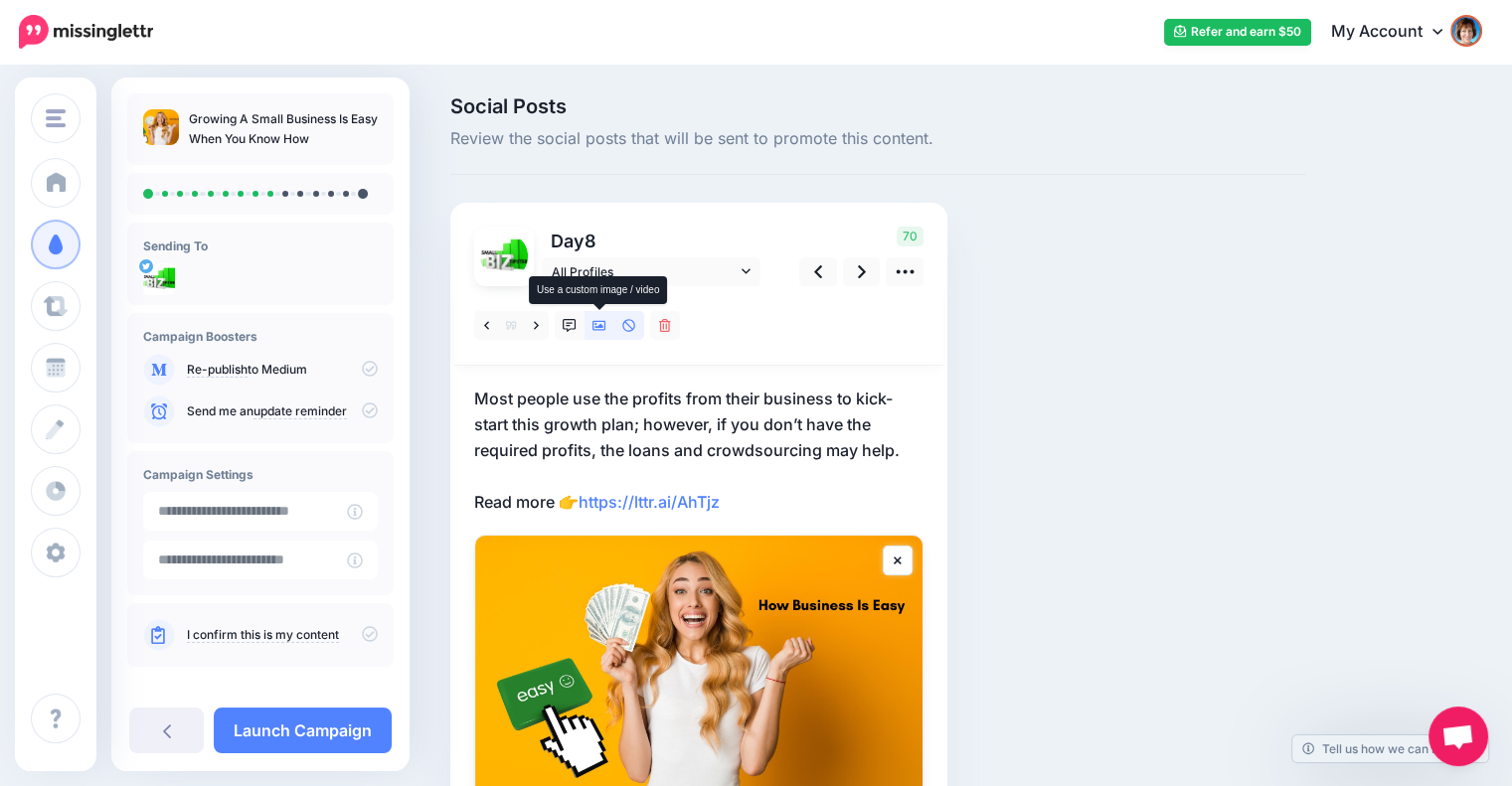 click 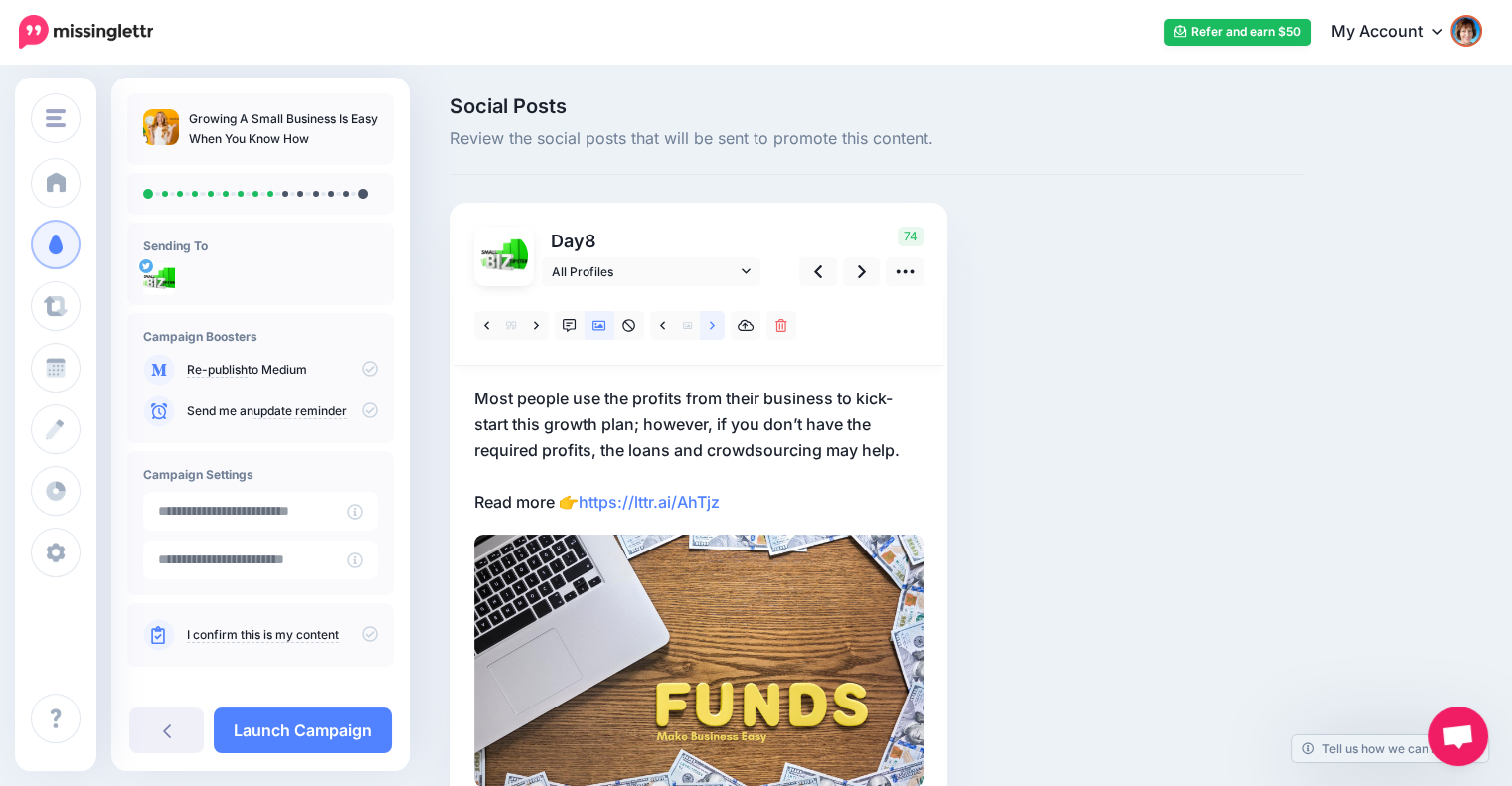 click at bounding box center [712, 325] 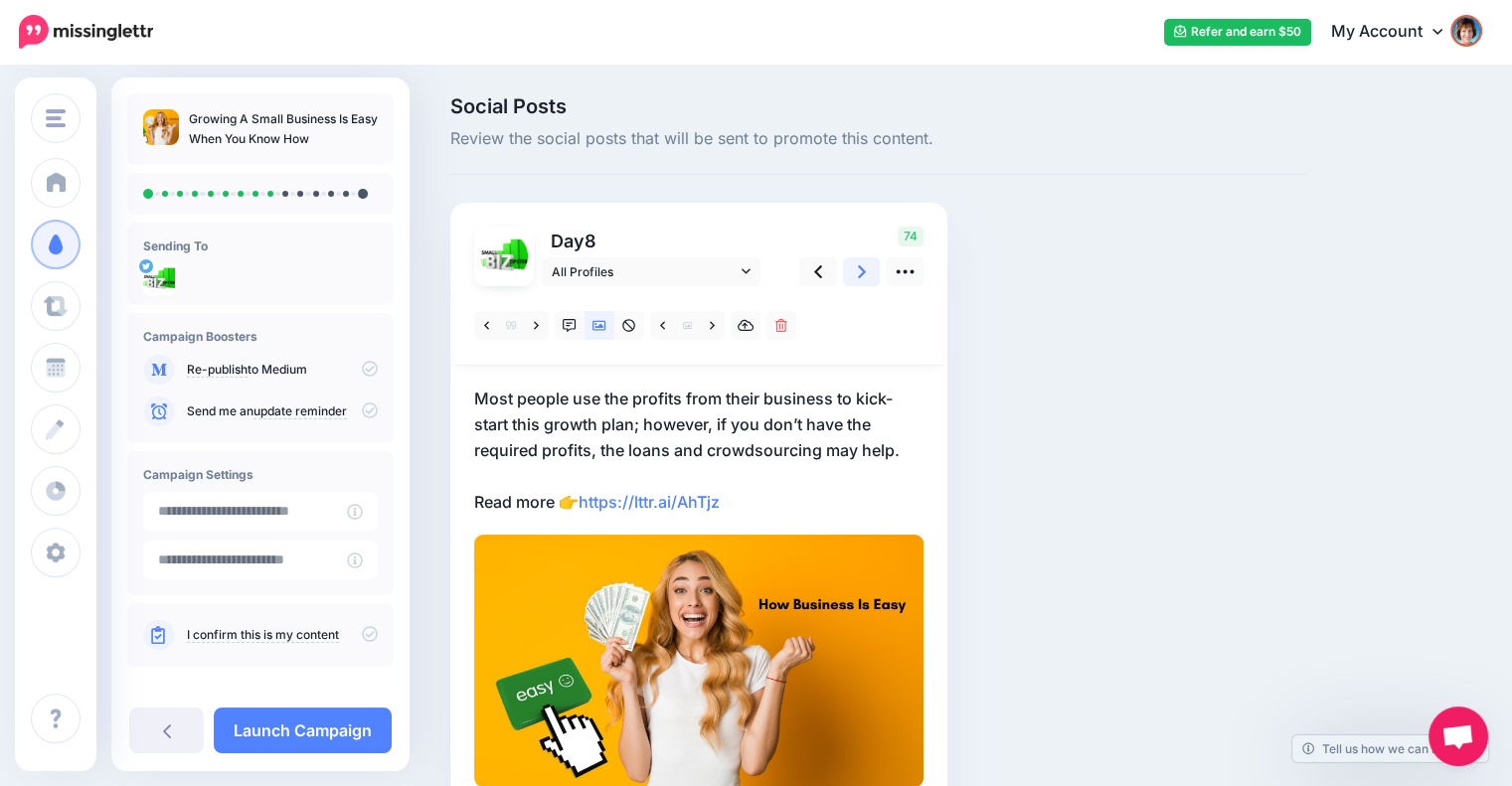 click at bounding box center (862, 271) 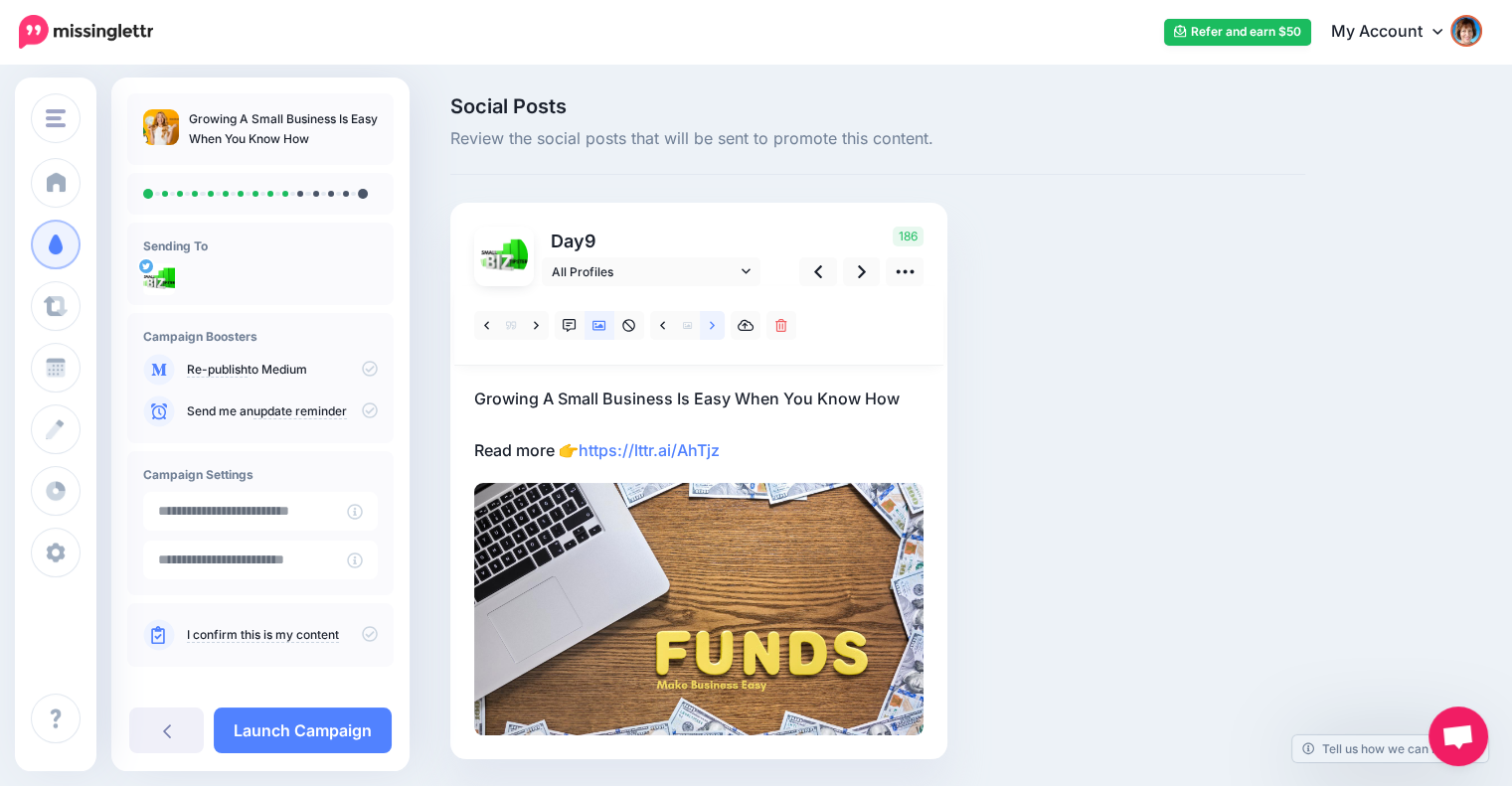 click at bounding box center (712, 325) 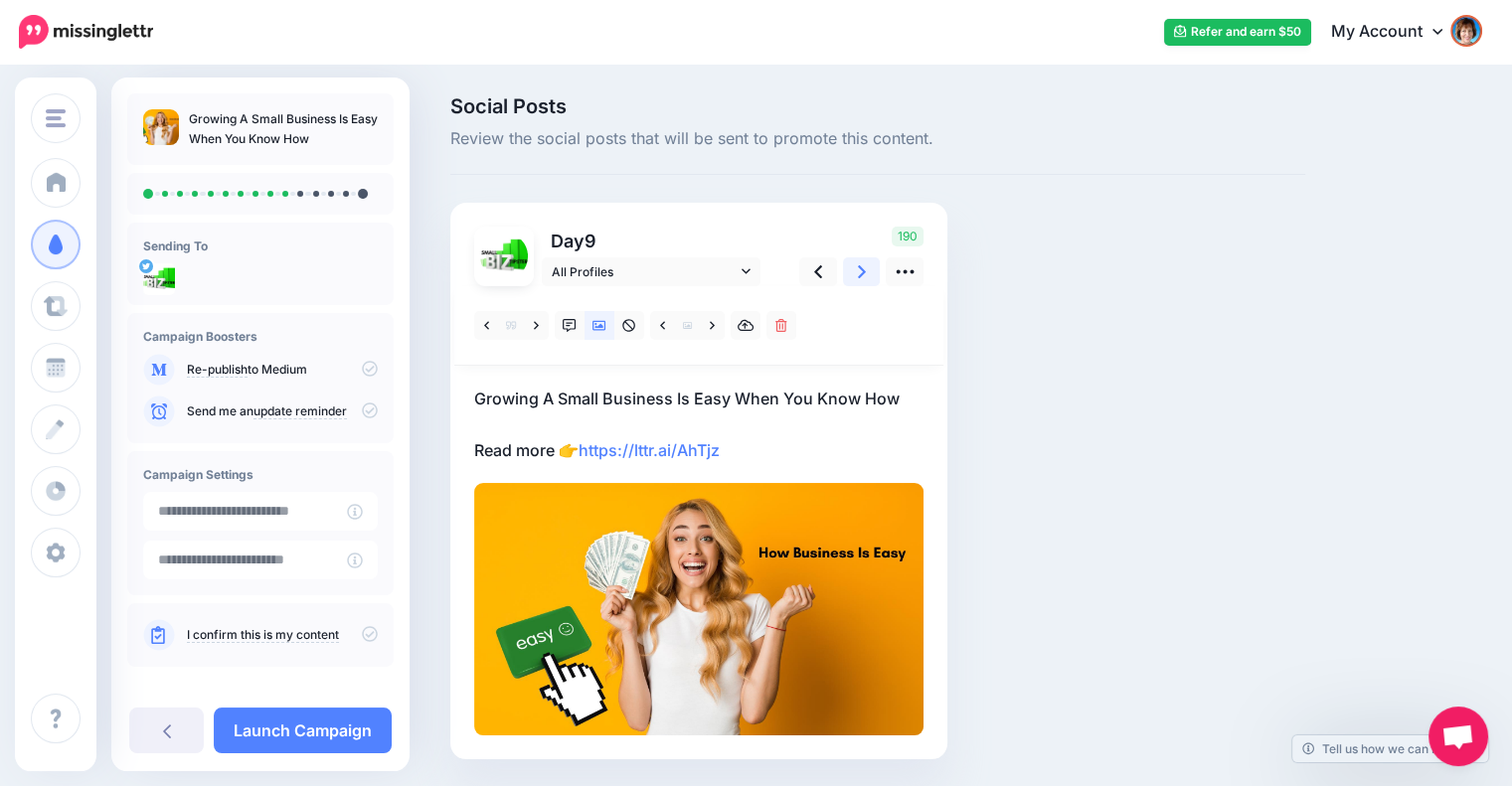 click at bounding box center [862, 271] 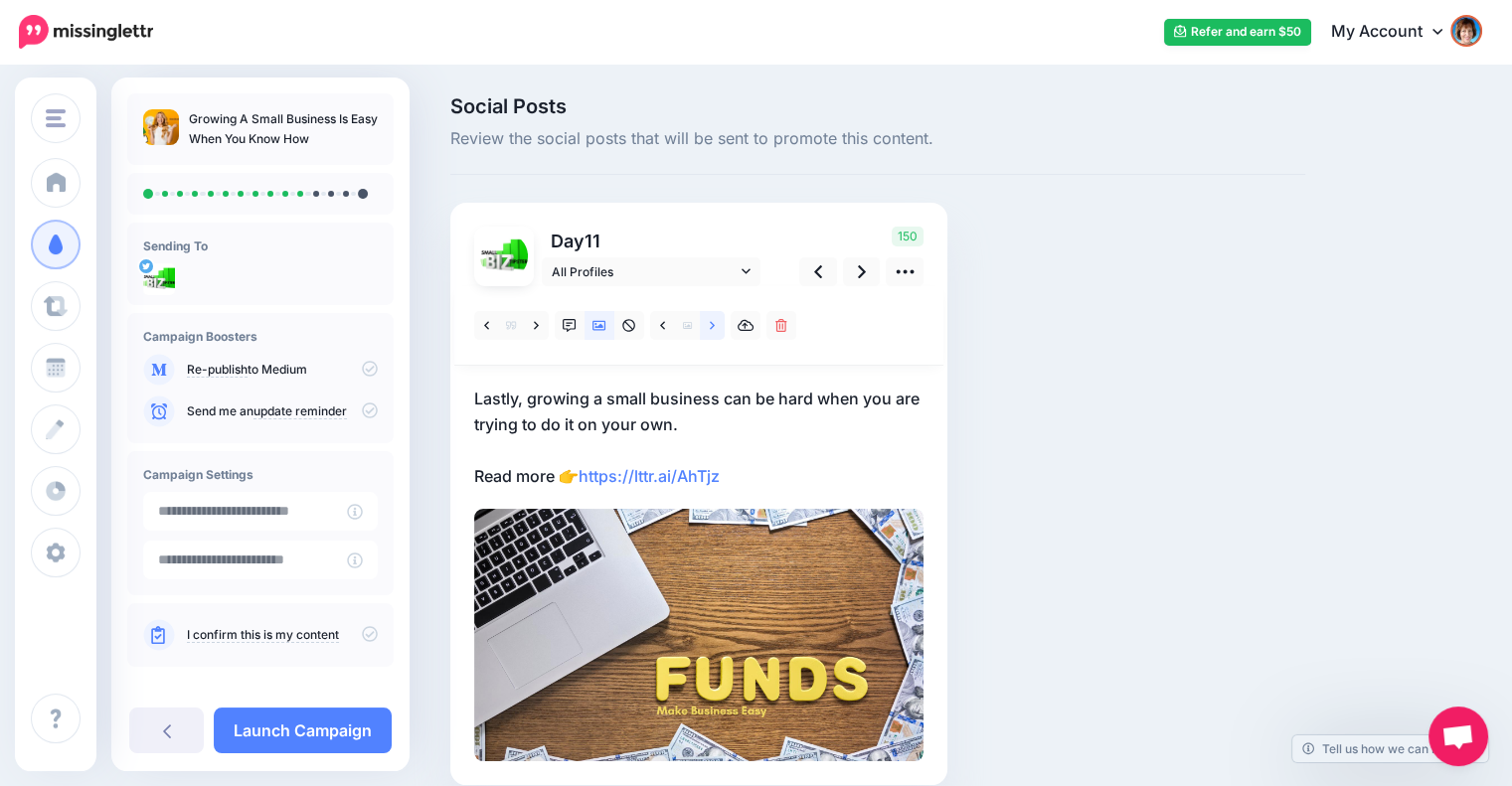 click at bounding box center (712, 325) 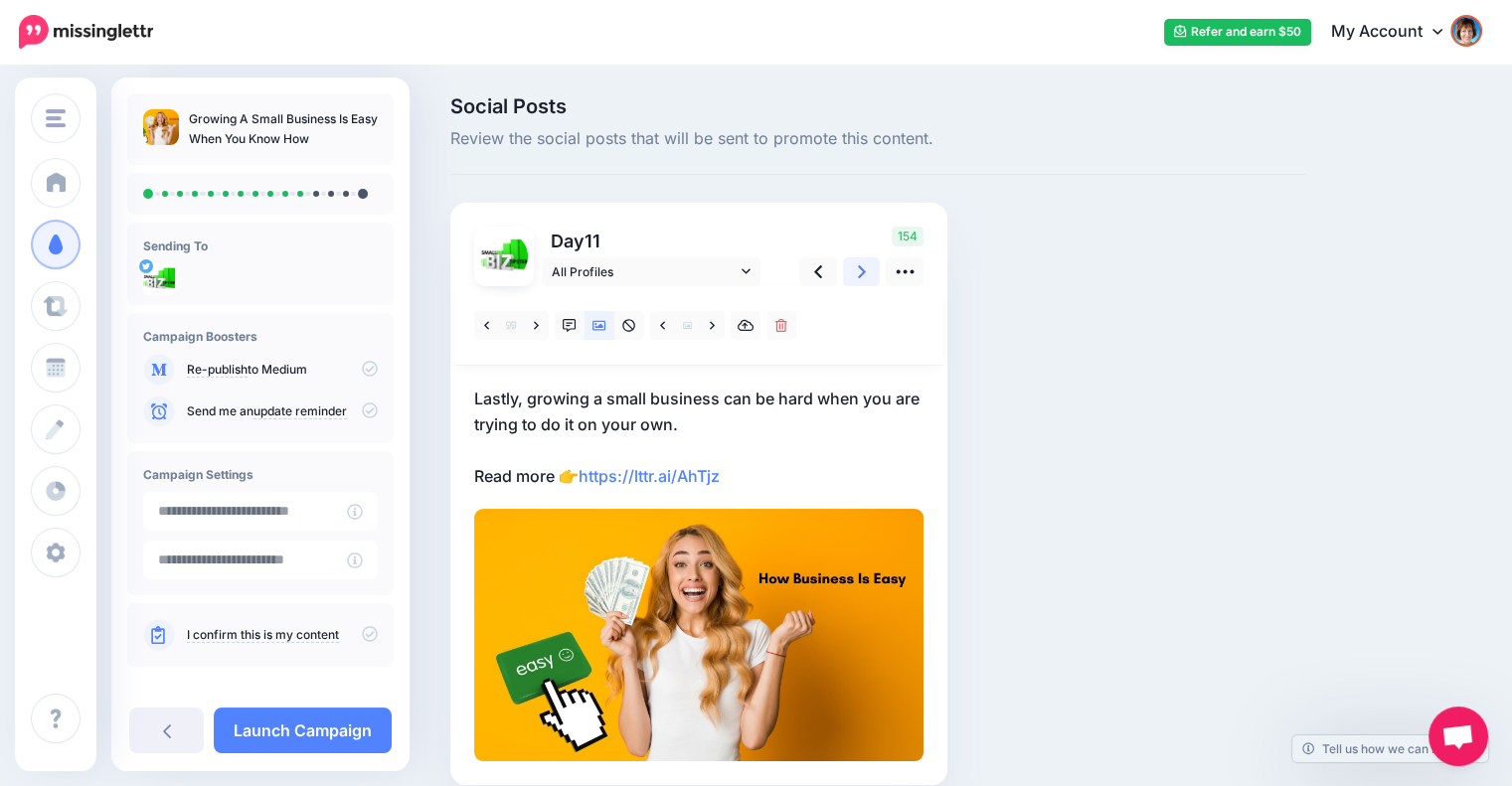 click at bounding box center (862, 271) 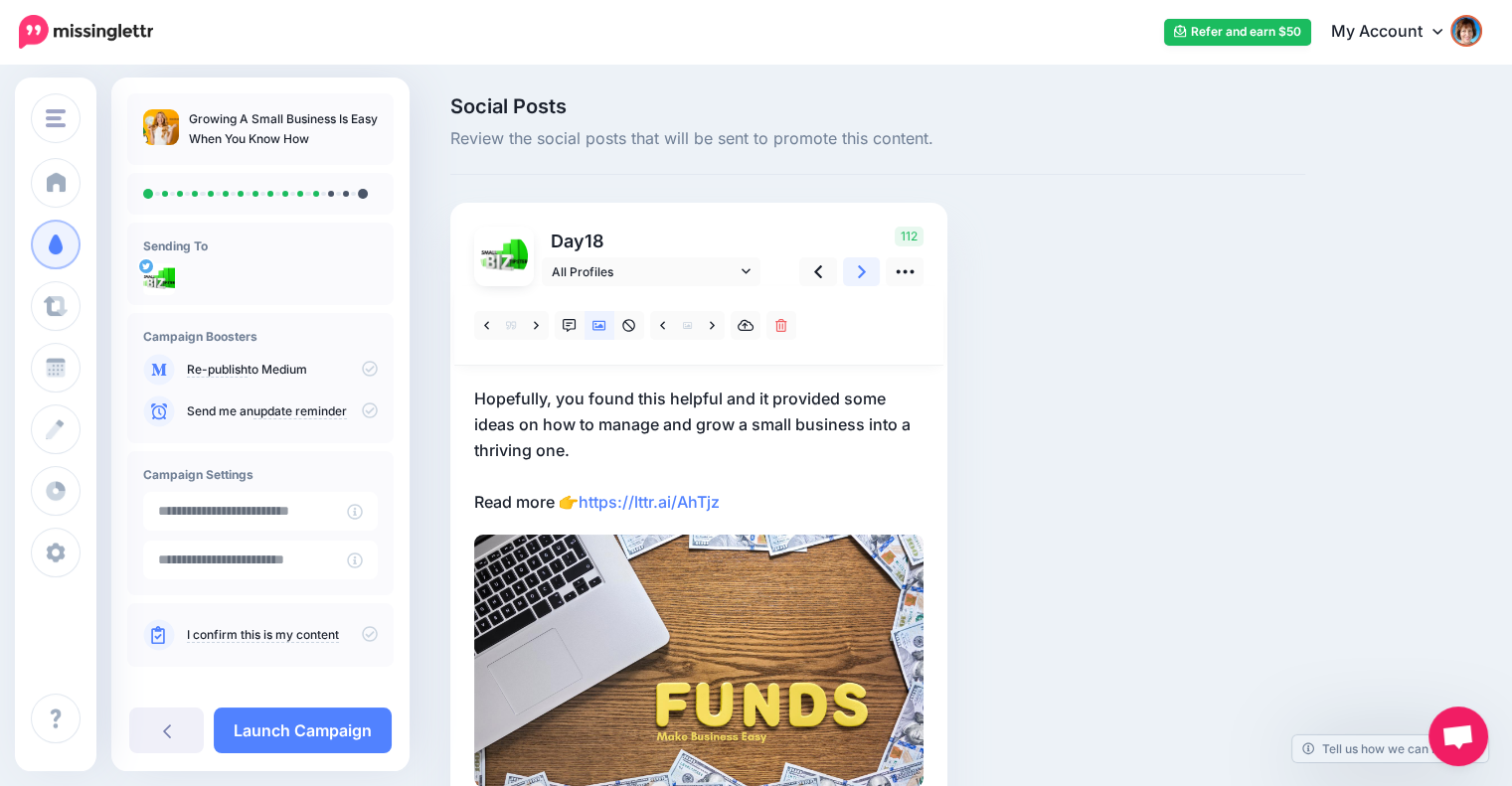 click at bounding box center [862, 271] 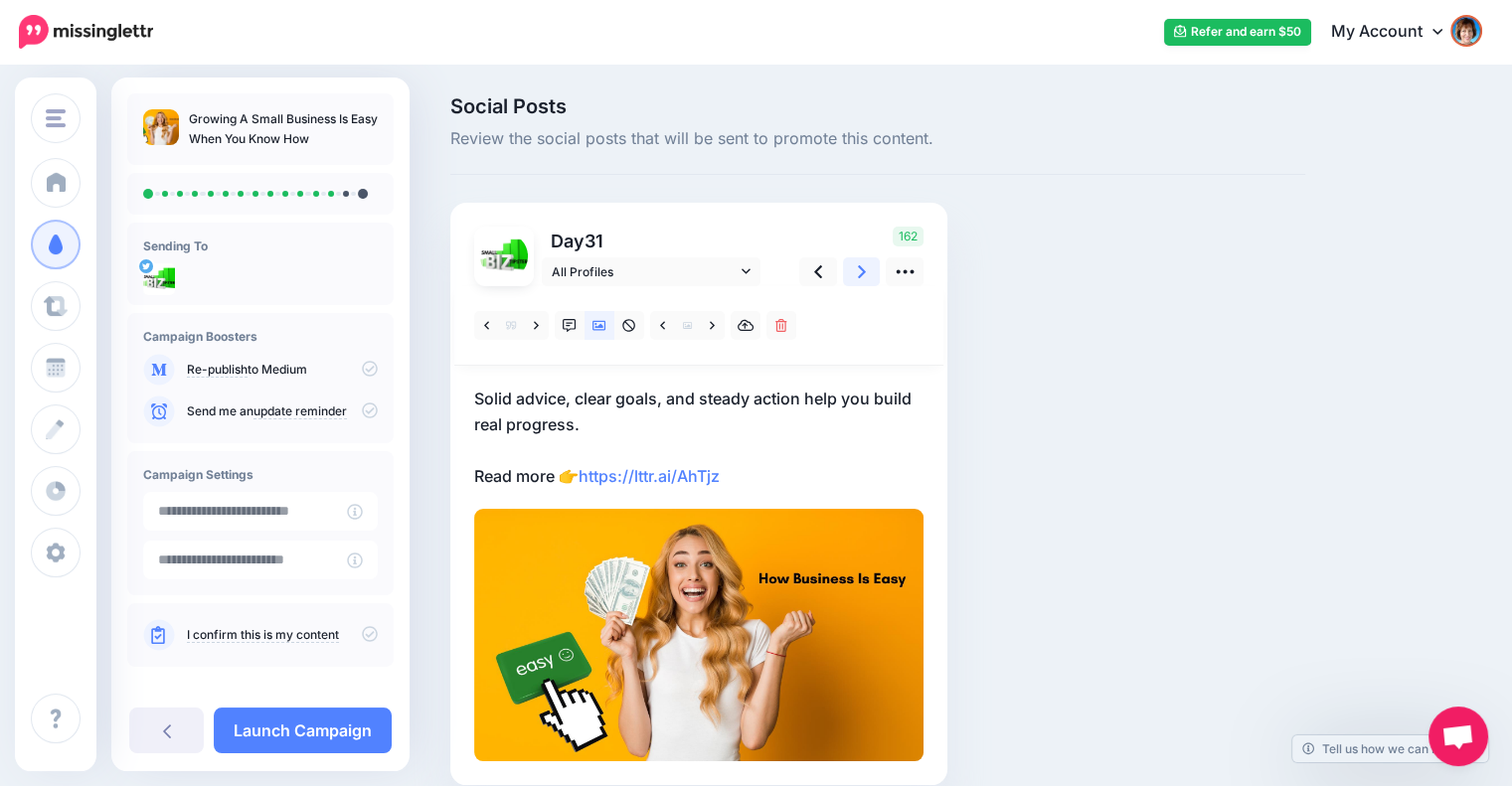 click at bounding box center [862, 271] 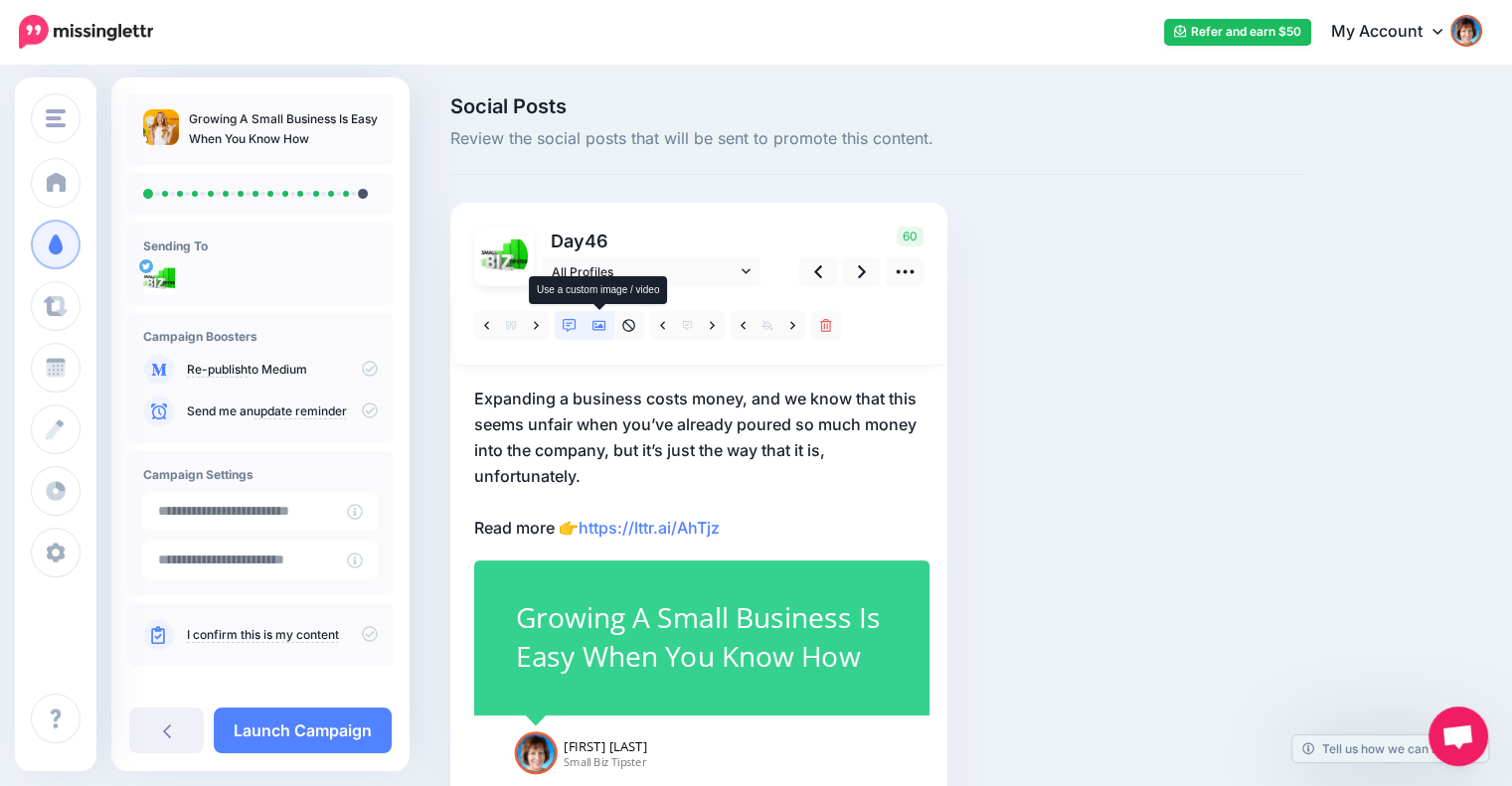 click 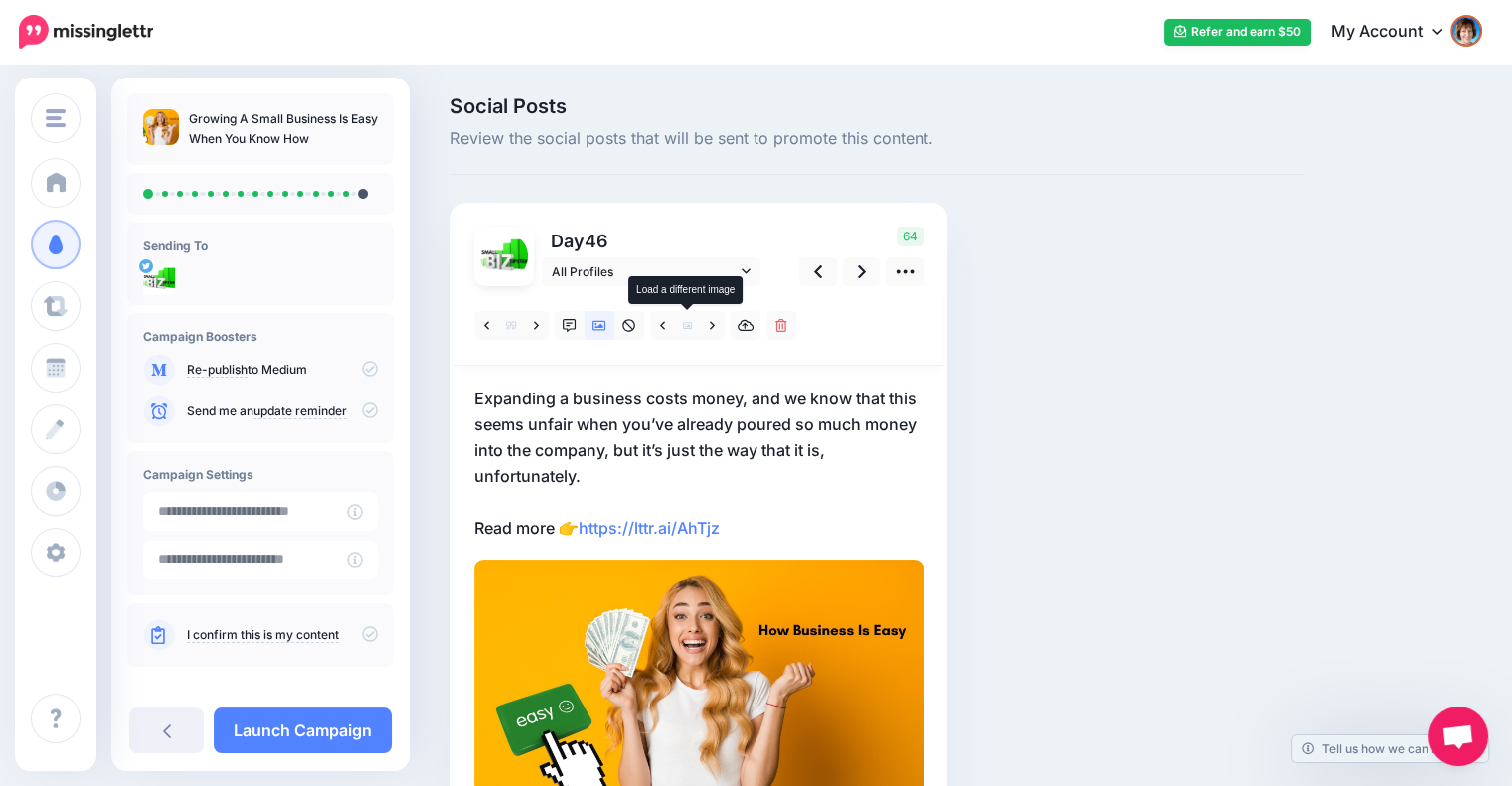 click at bounding box center (687, 325) 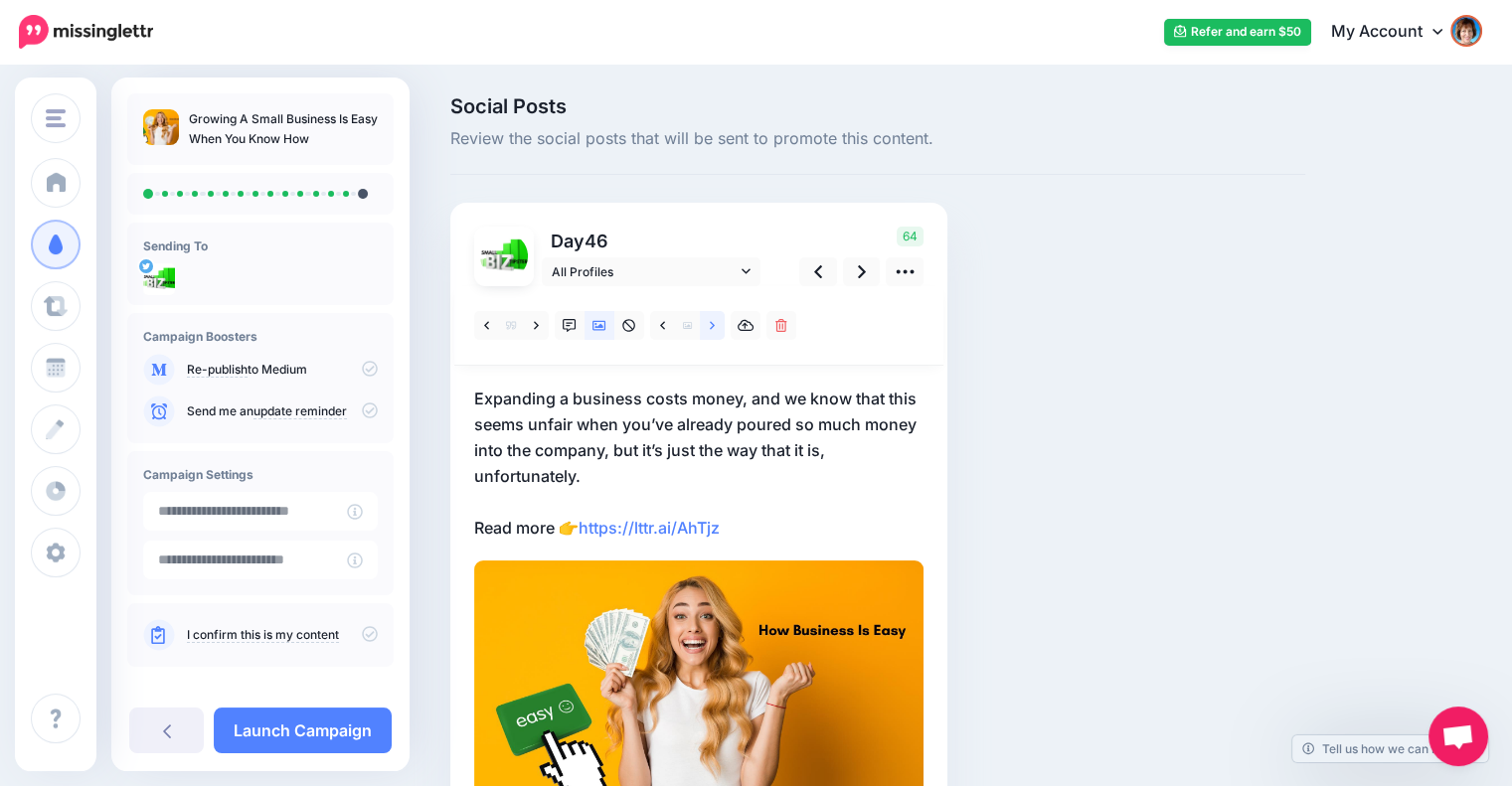 click 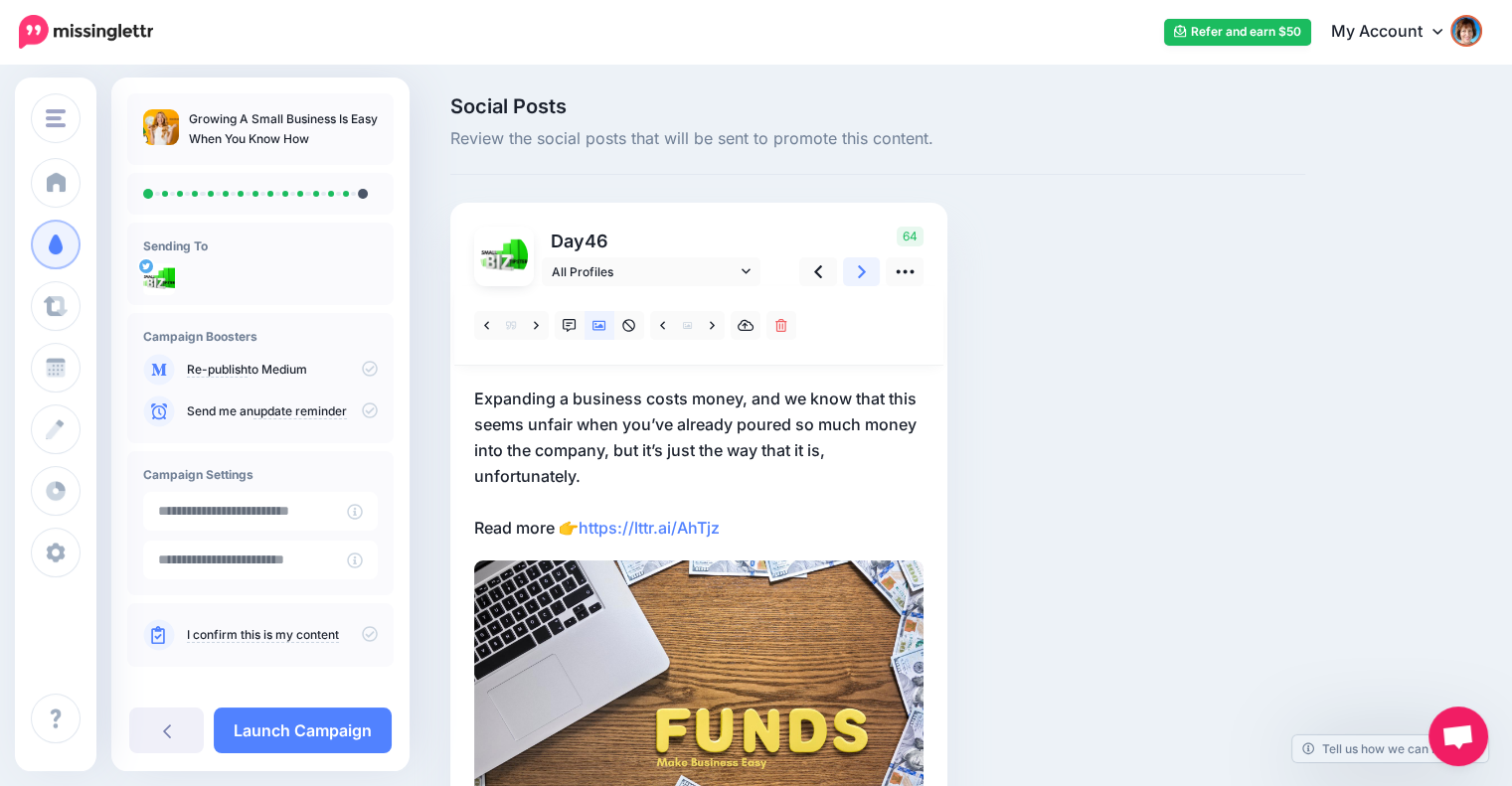 click at bounding box center [862, 271] 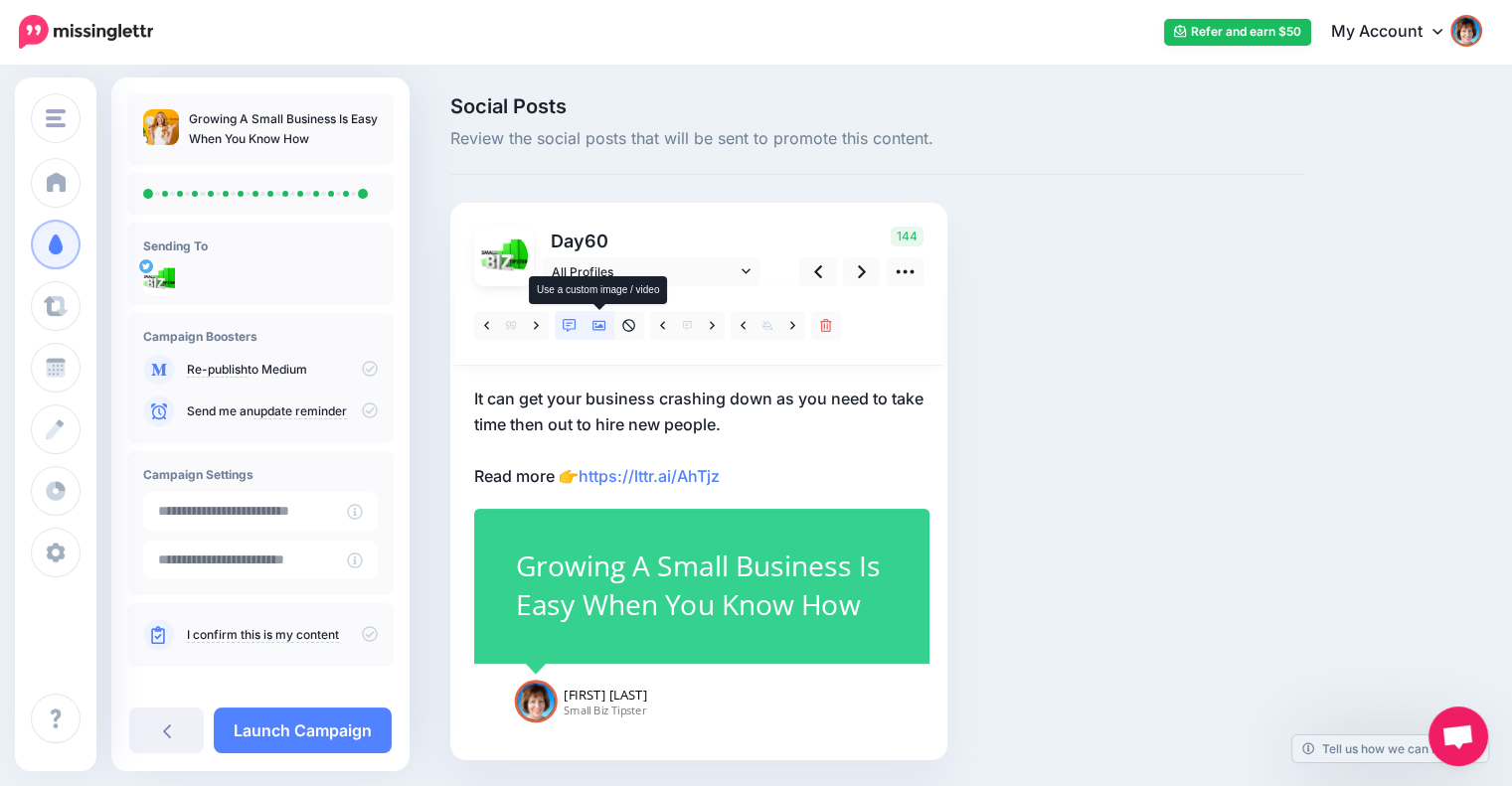 click 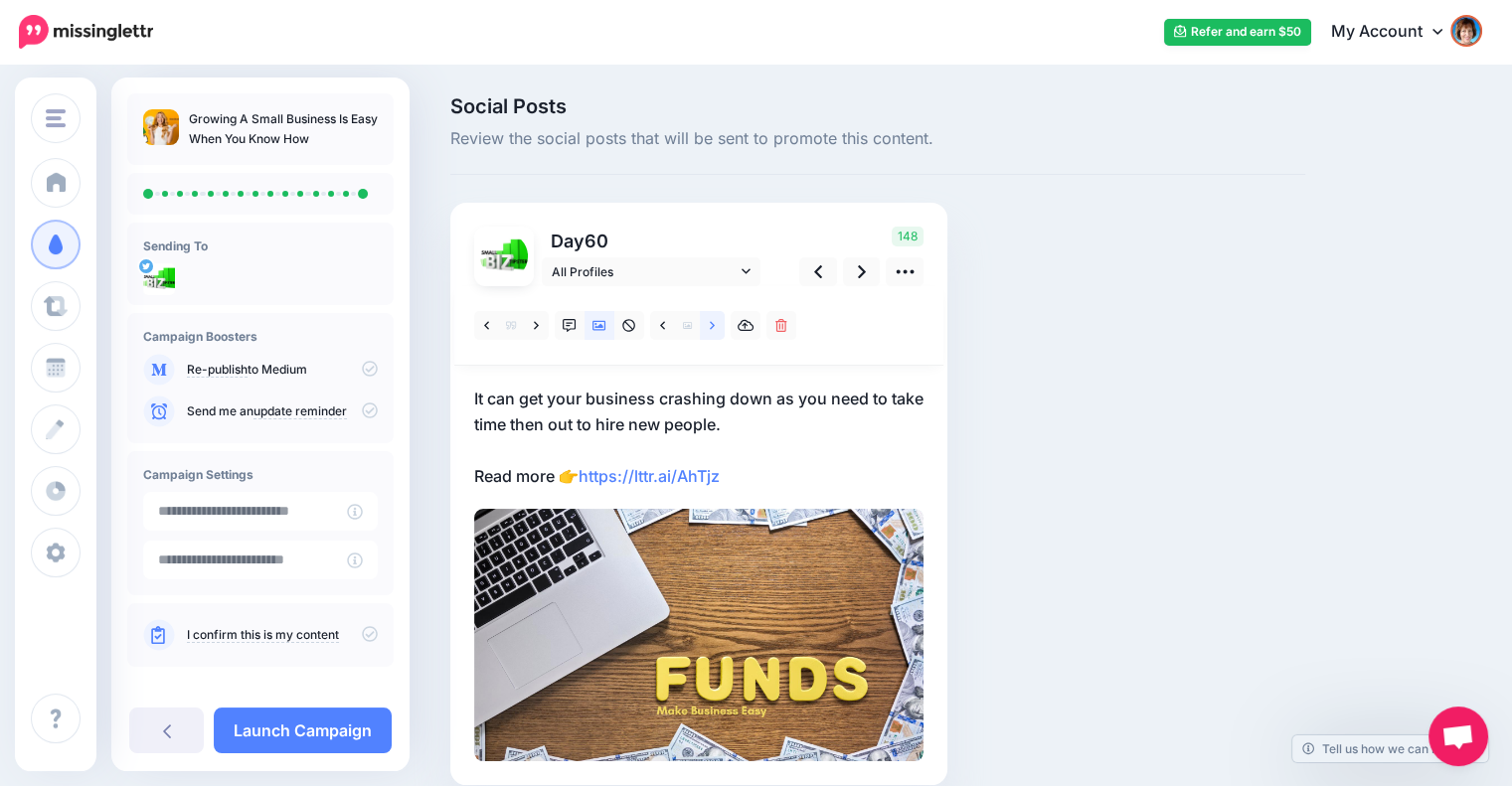 click at bounding box center (712, 325) 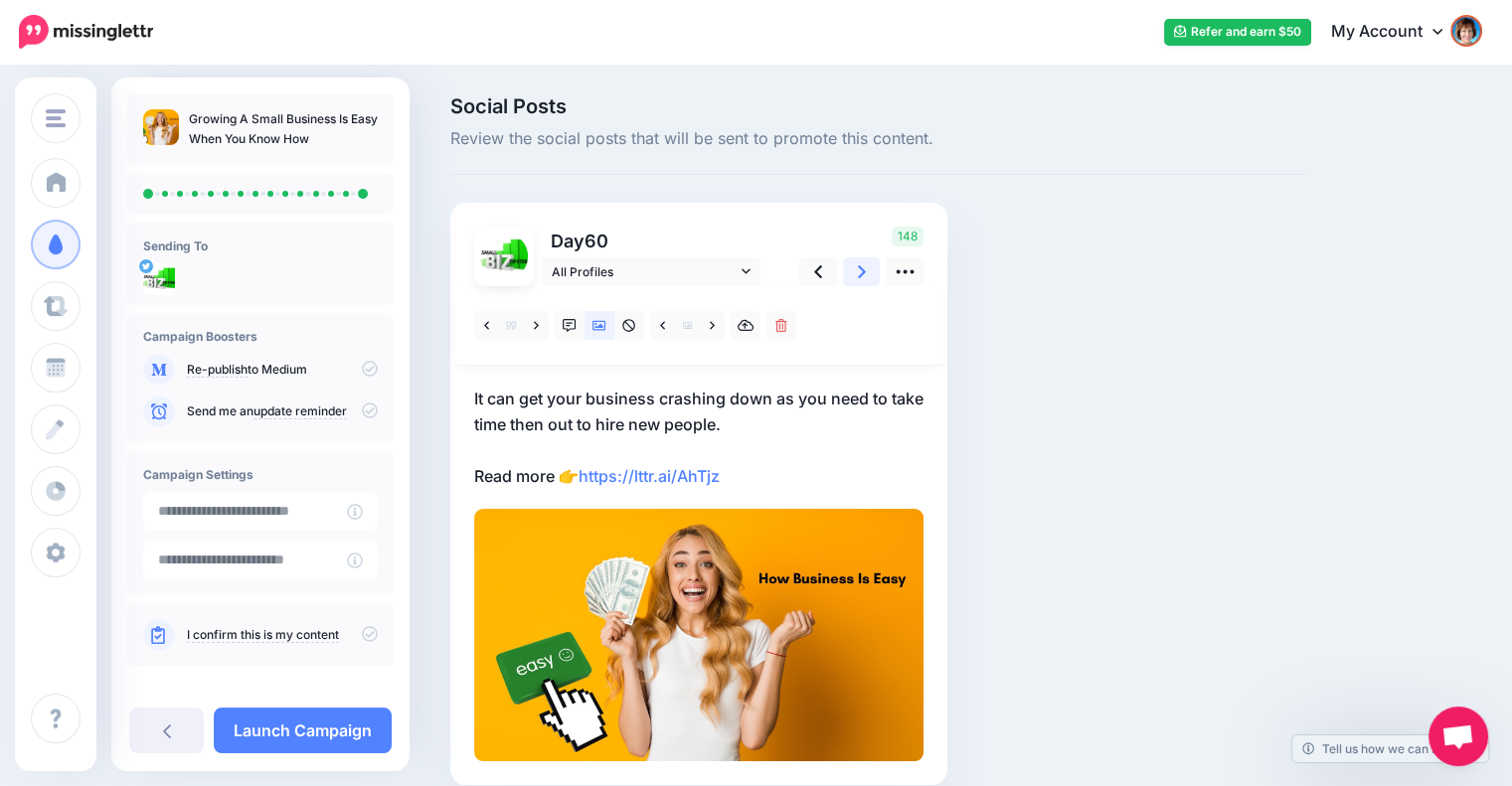 click at bounding box center [862, 271] 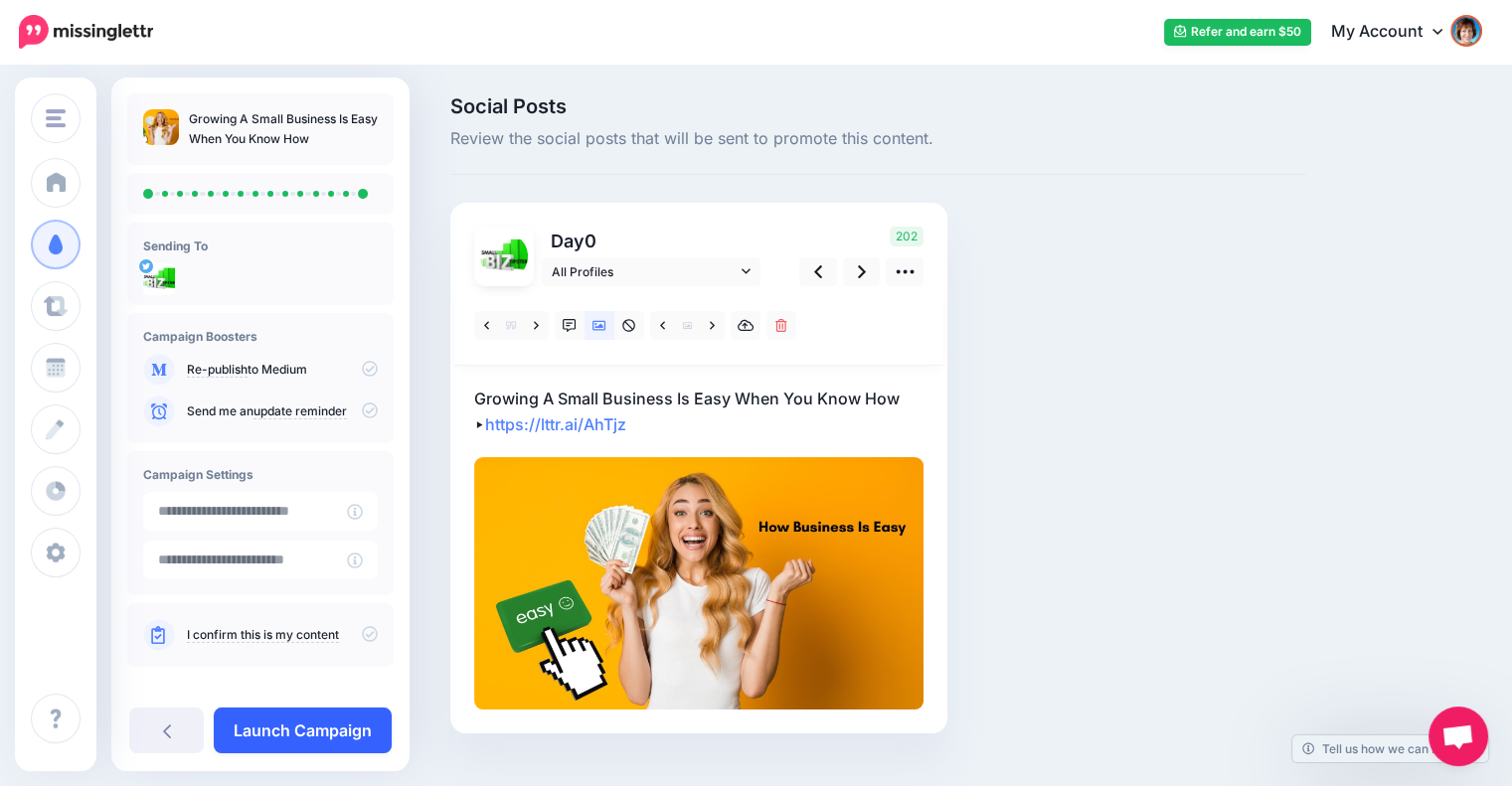 click on "Launch Campaign" at bounding box center [302, 730] 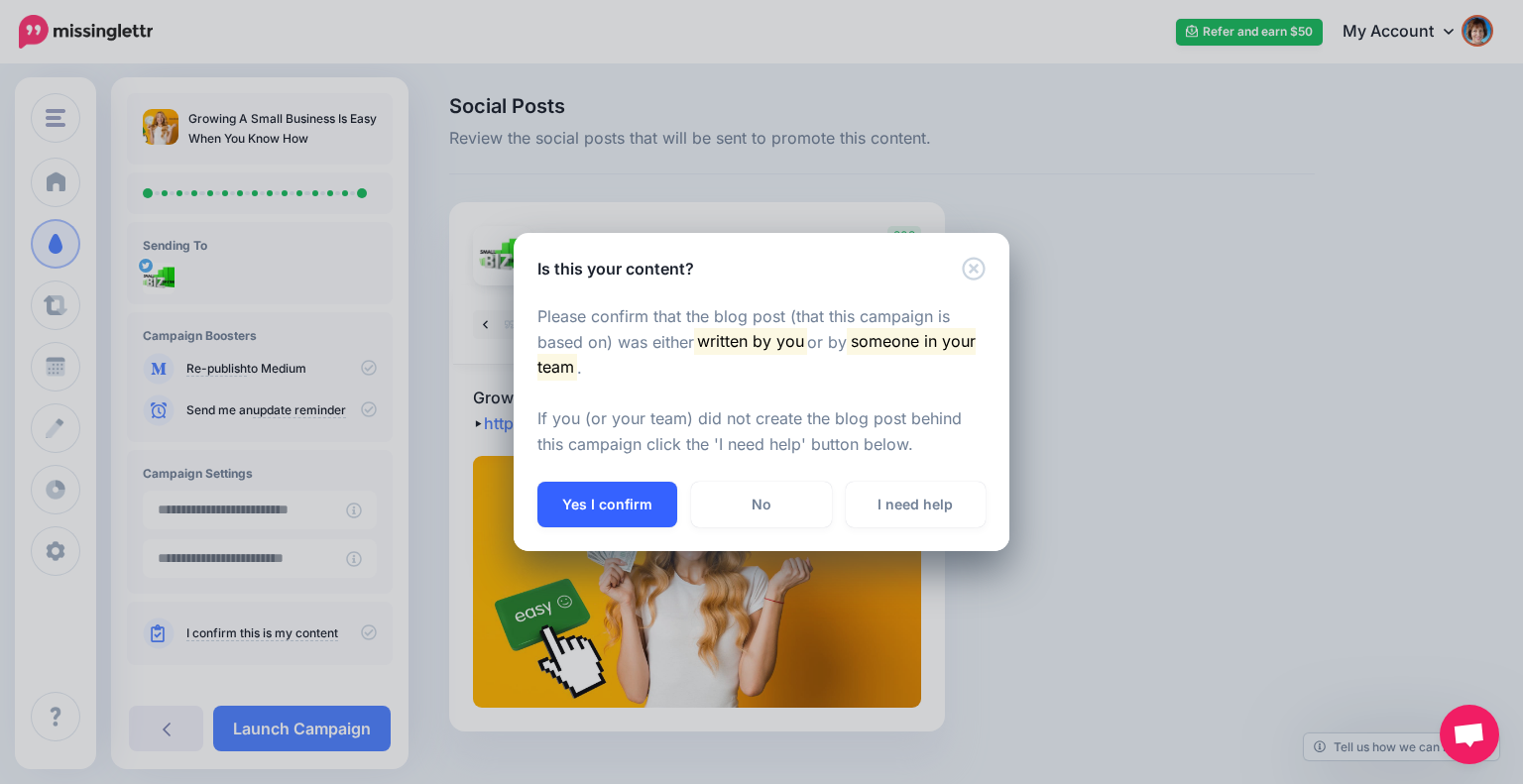 click on "Yes I confirm" at bounding box center [607, 504] 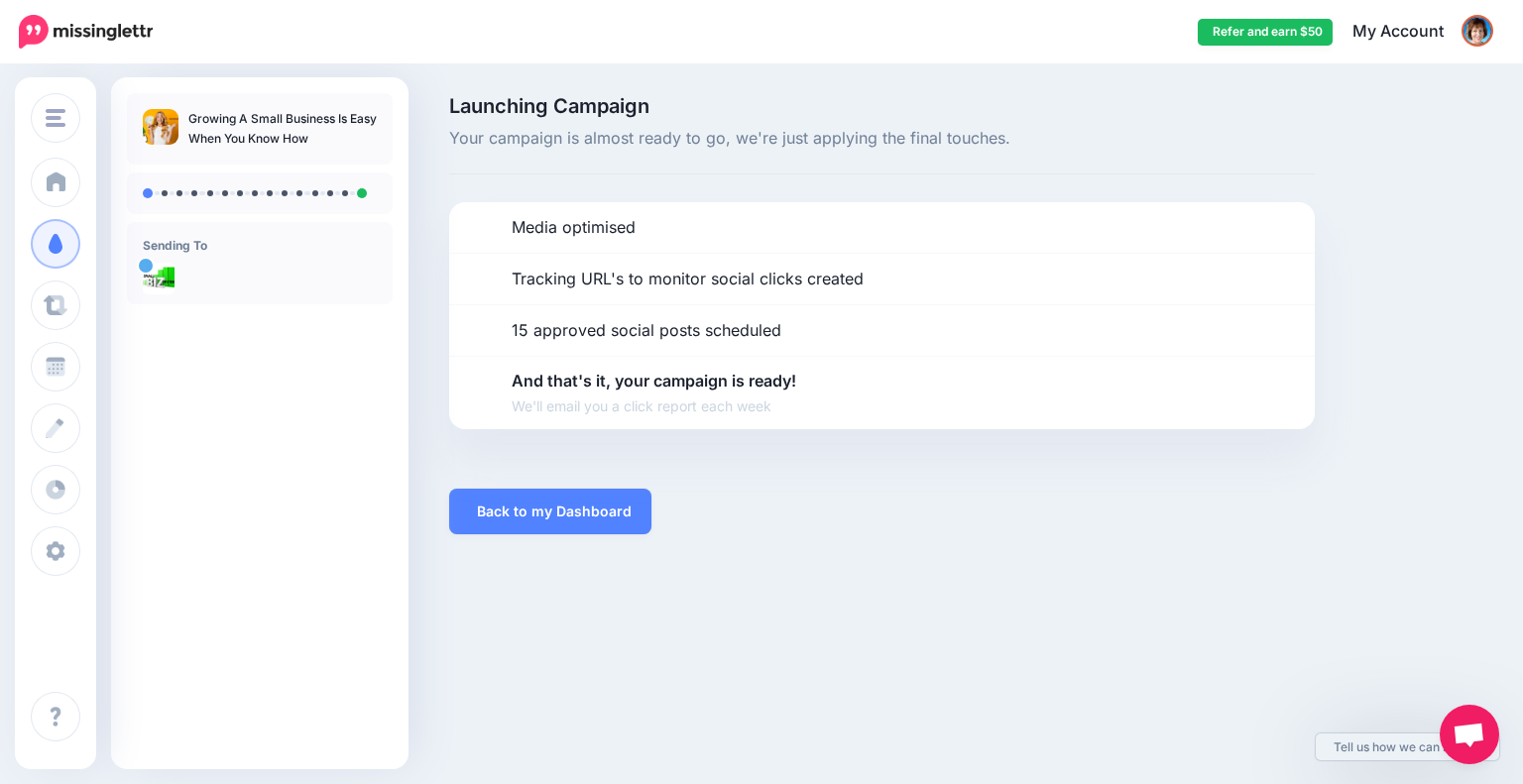 scroll, scrollTop: 0, scrollLeft: 0, axis: both 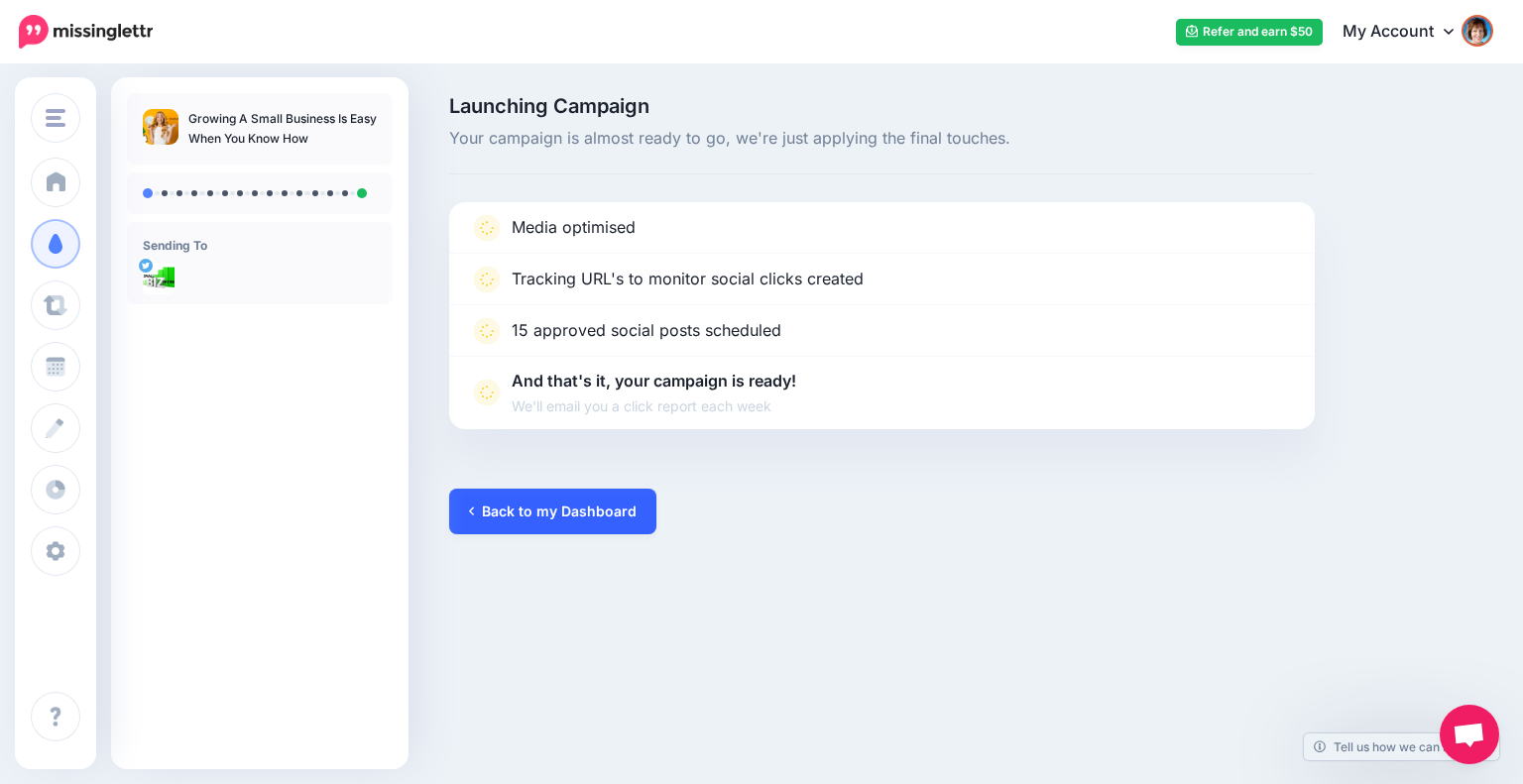 click on "Back to my Dashboard" at bounding box center [552, 511] 